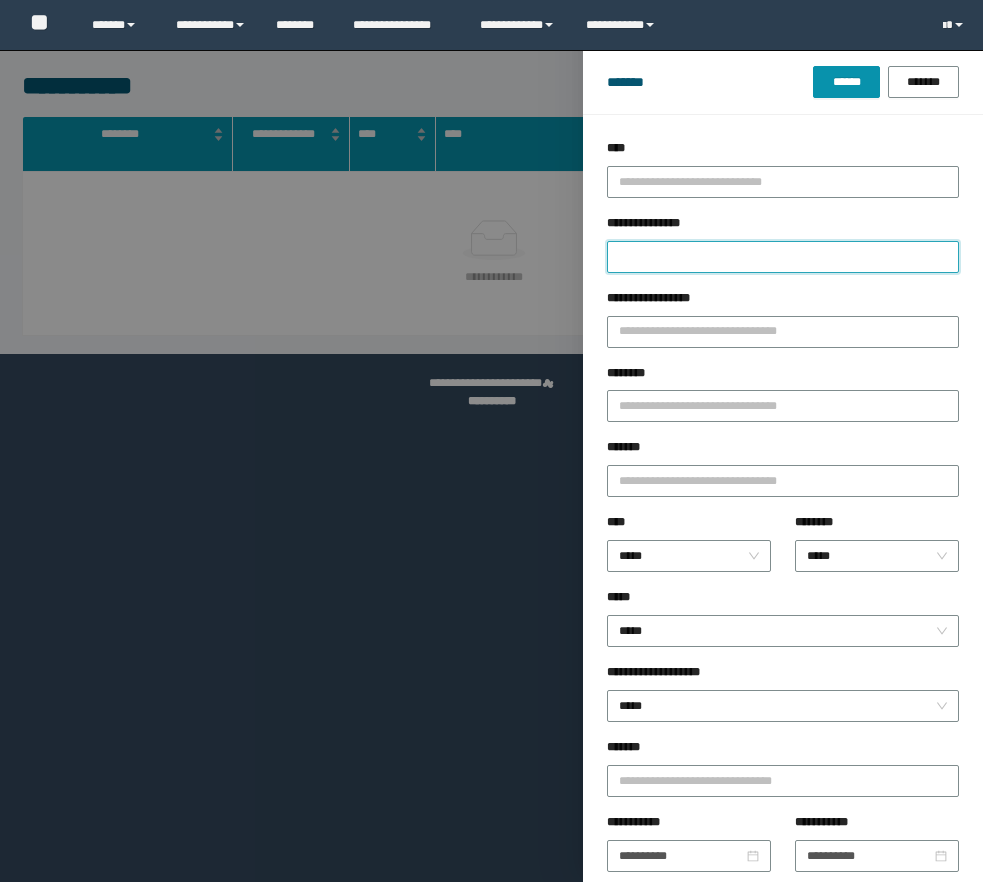 scroll, scrollTop: 0, scrollLeft: 0, axis: both 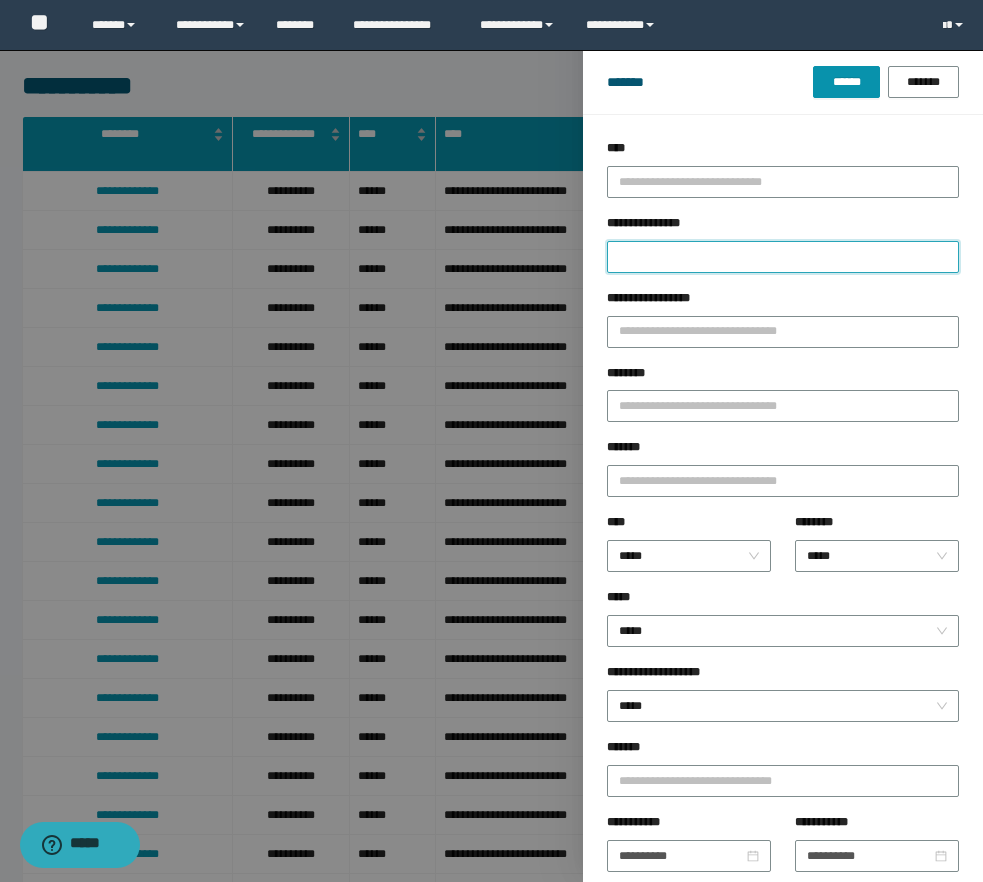 paste on "**********" 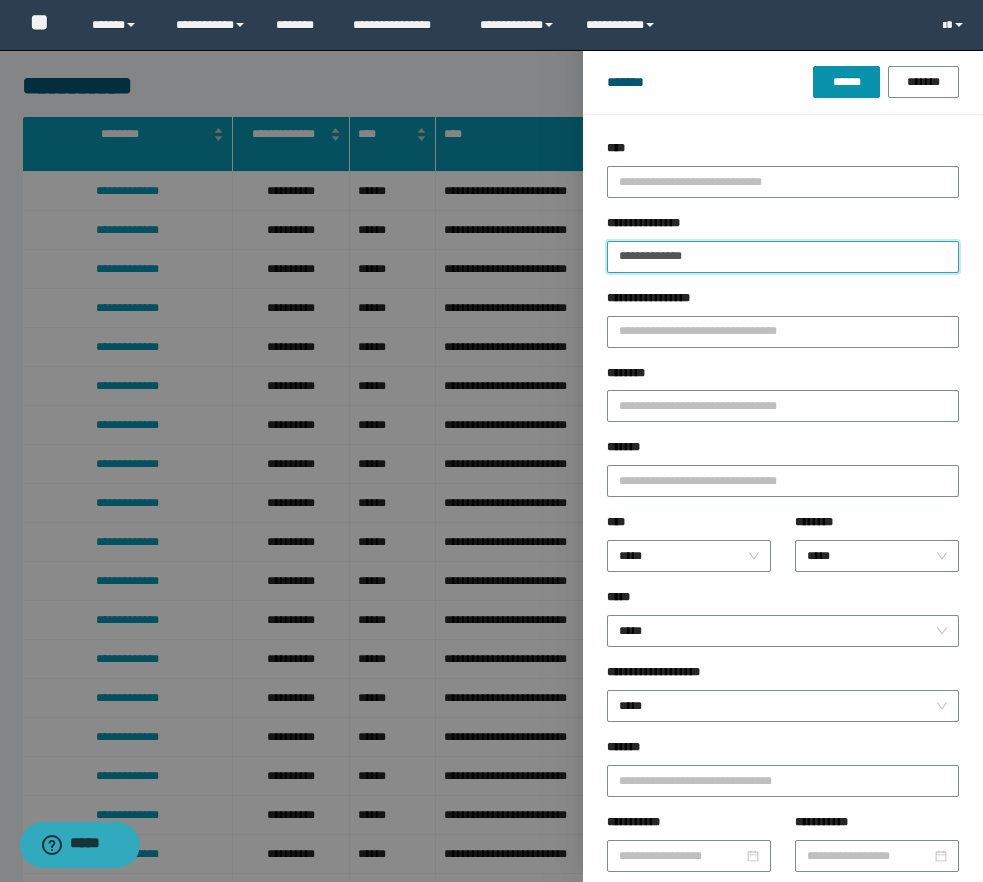 type on "**********" 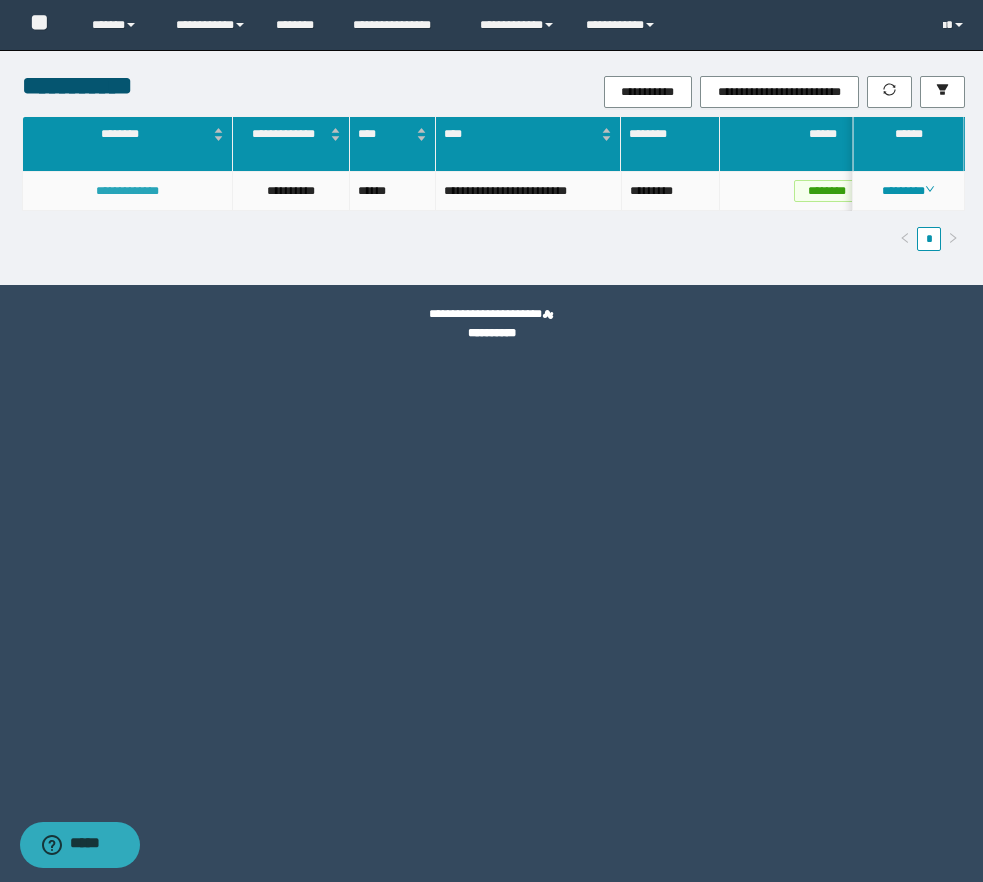 click on "**********" at bounding box center (127, 191) 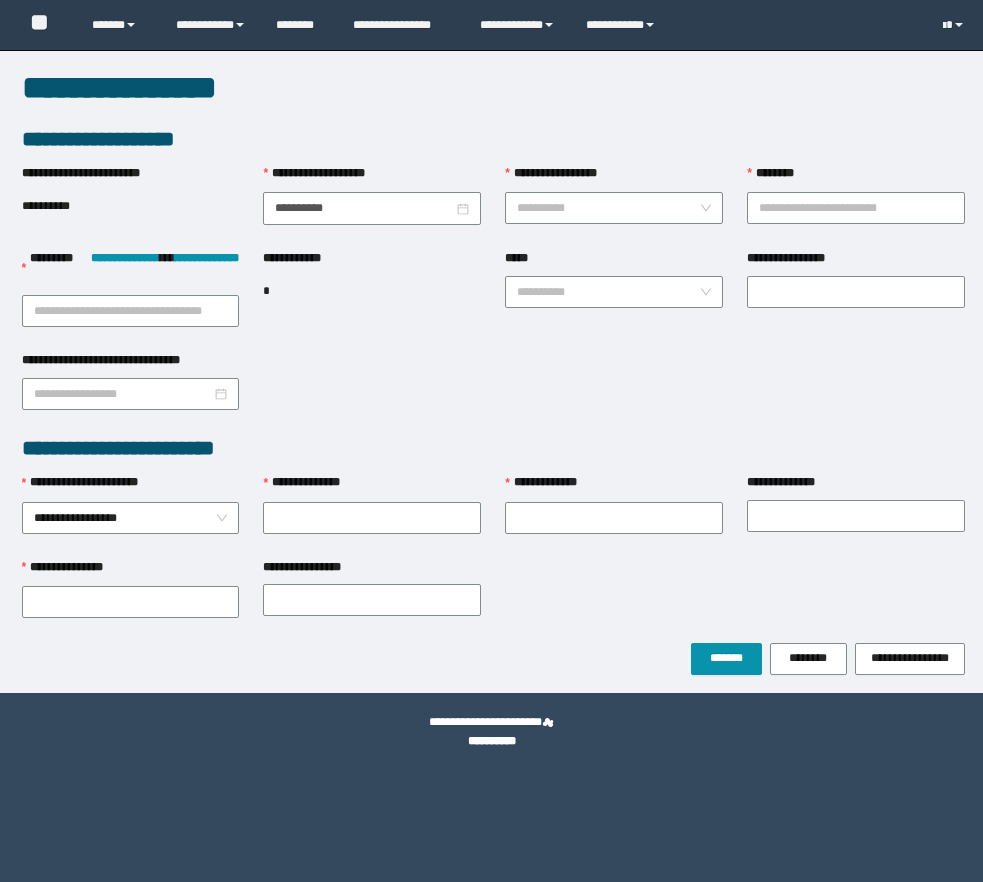 scroll, scrollTop: 0, scrollLeft: 0, axis: both 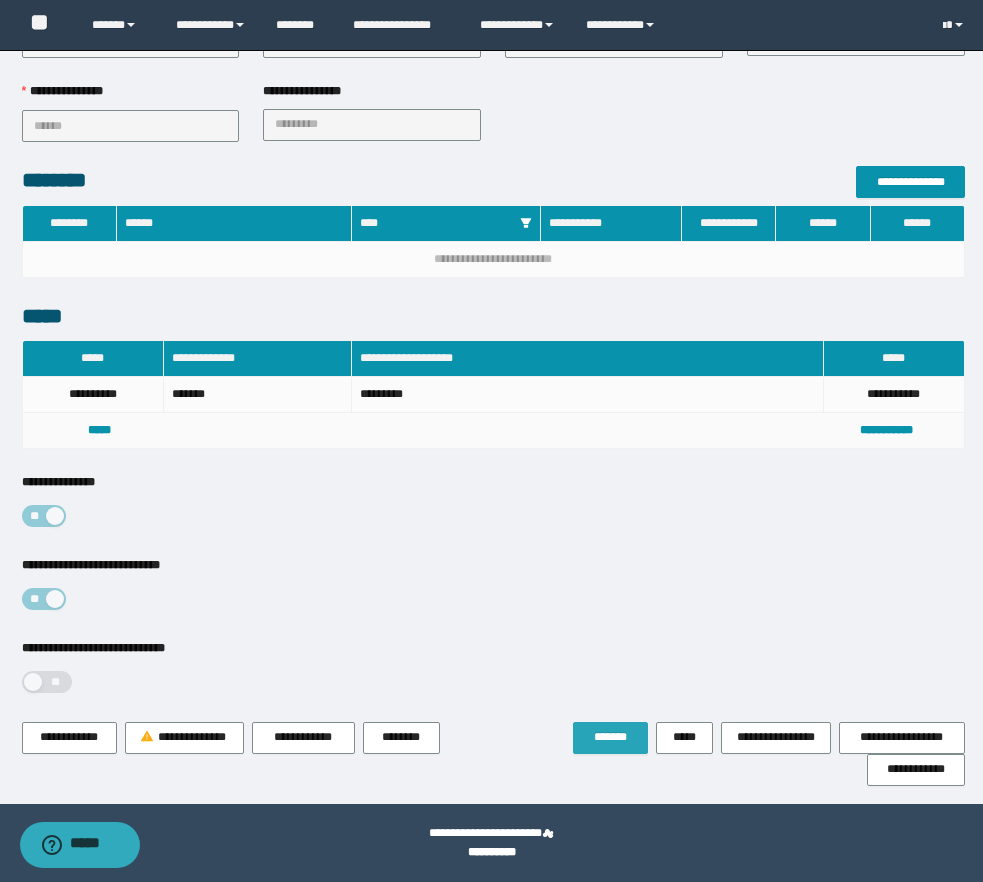 click on "*******" at bounding box center (610, 738) 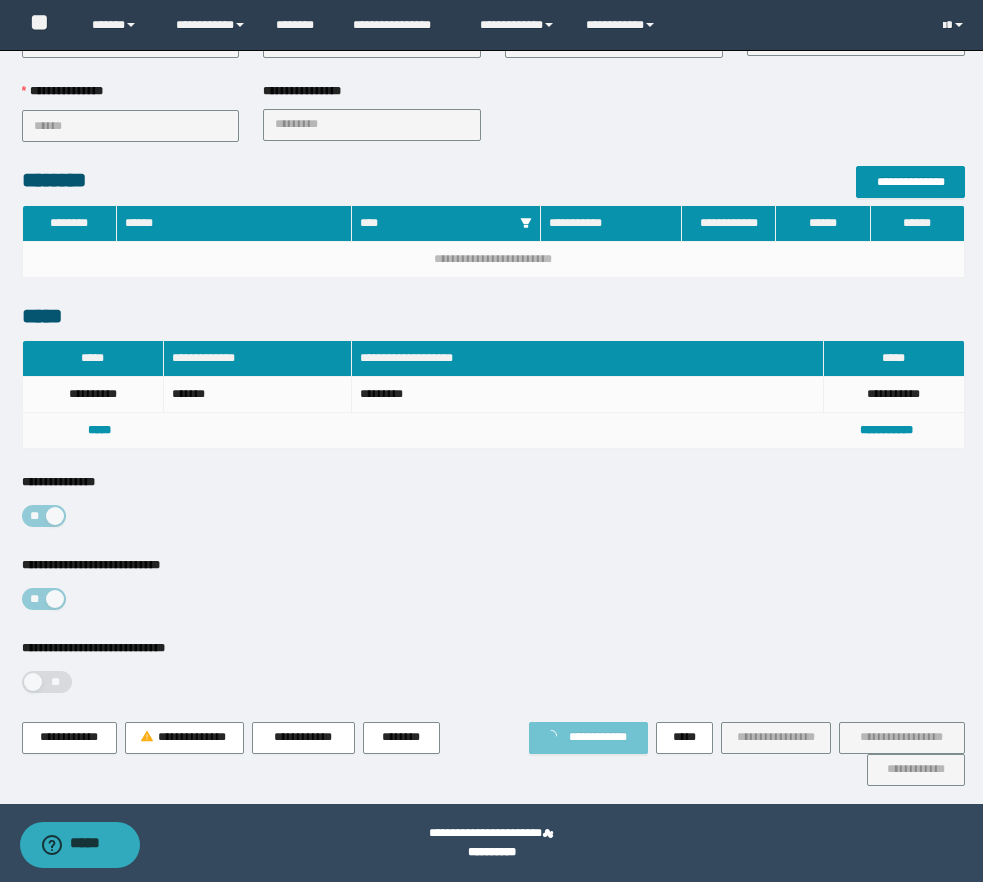 scroll, scrollTop: 0, scrollLeft: 0, axis: both 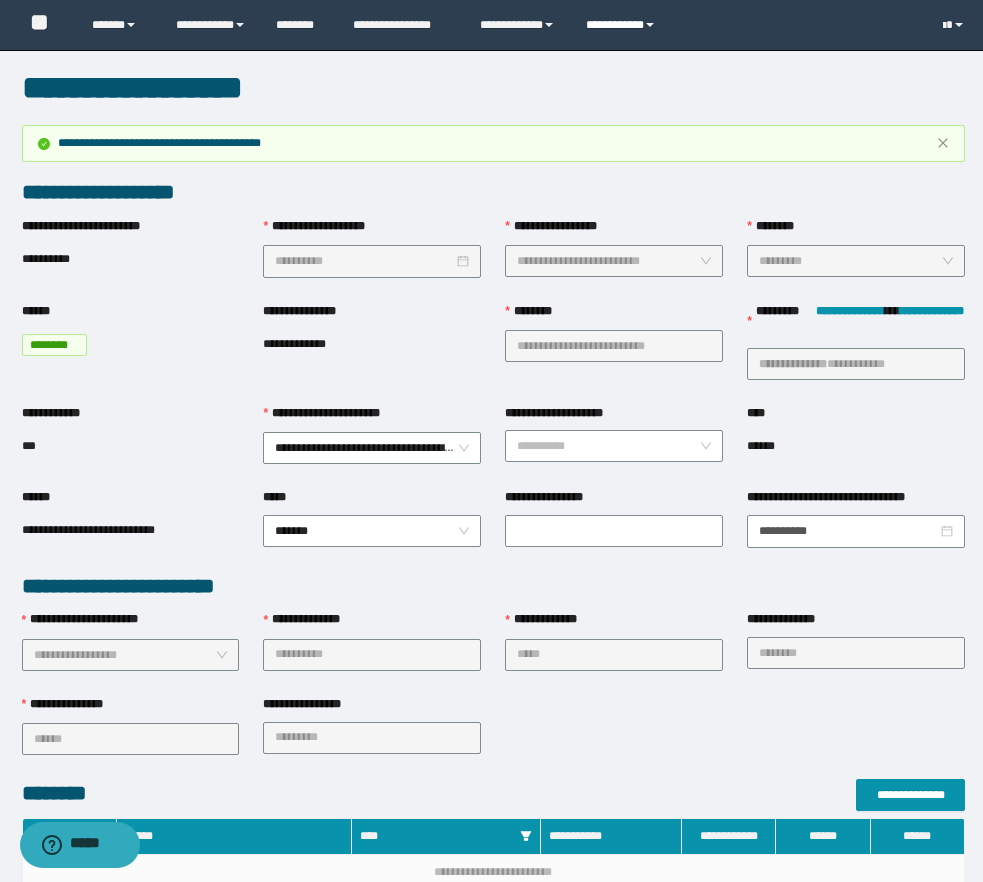 click on "**********" at bounding box center [623, 25] 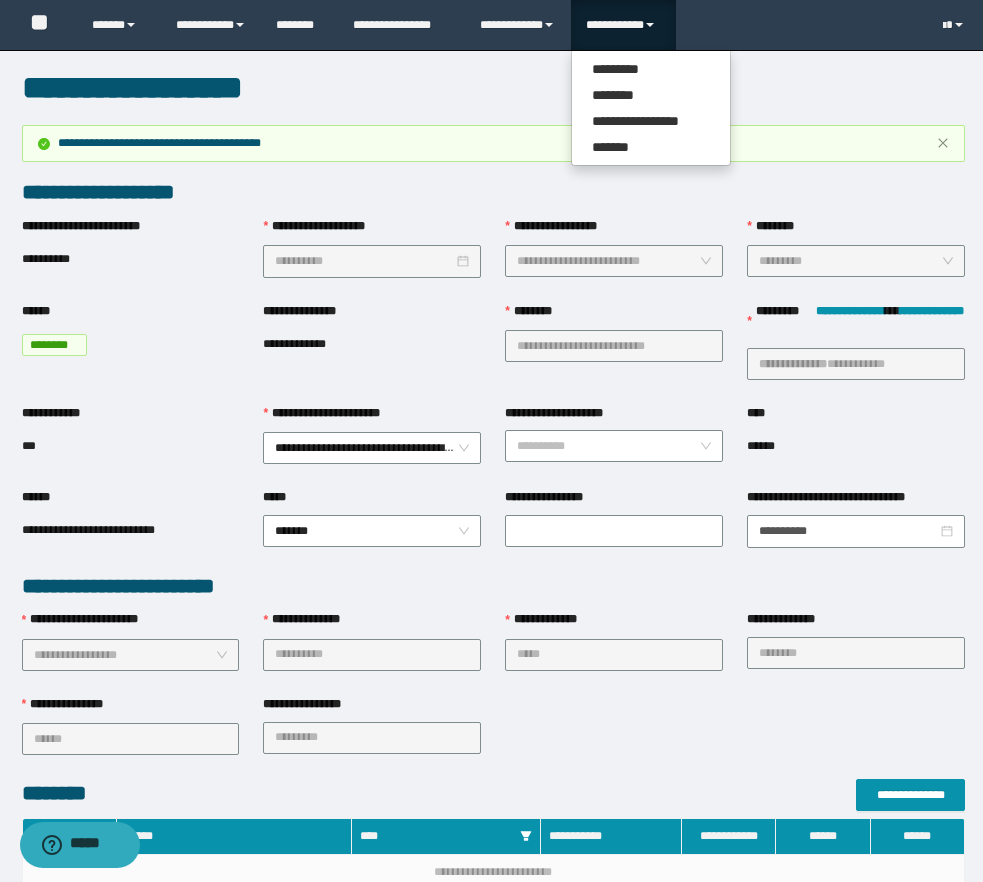 click on "**********" at bounding box center (623, 25) 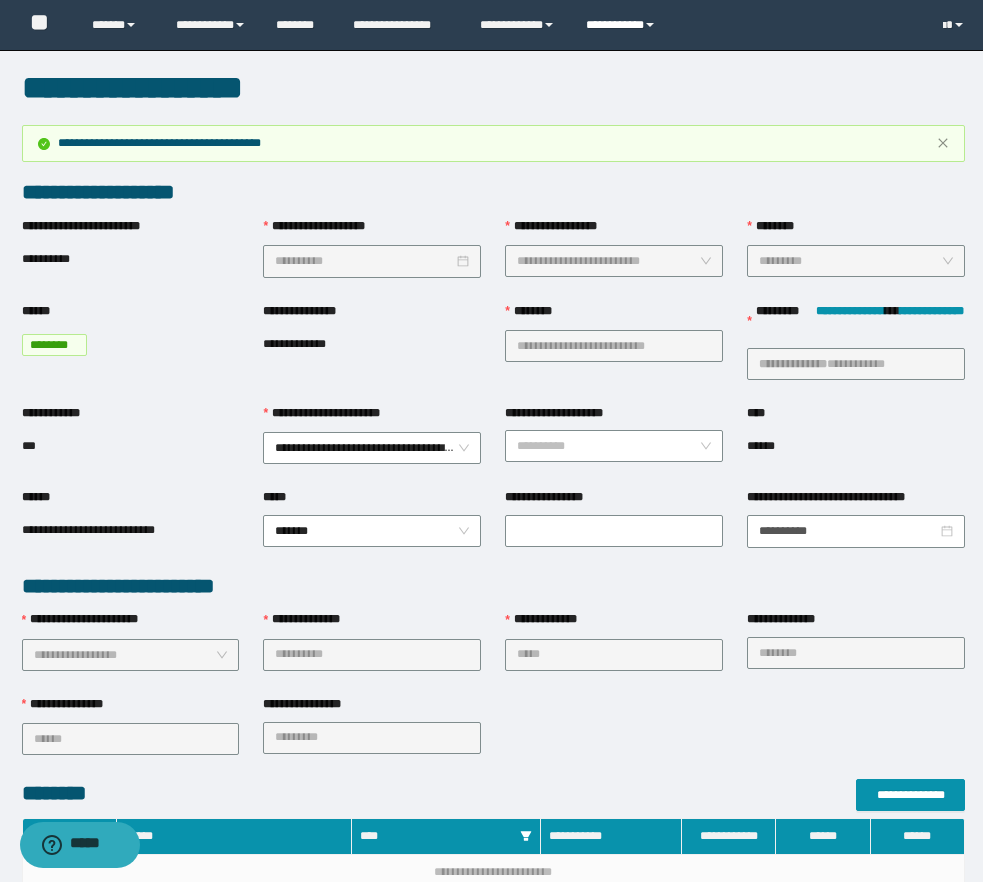 click on "**********" at bounding box center (623, 25) 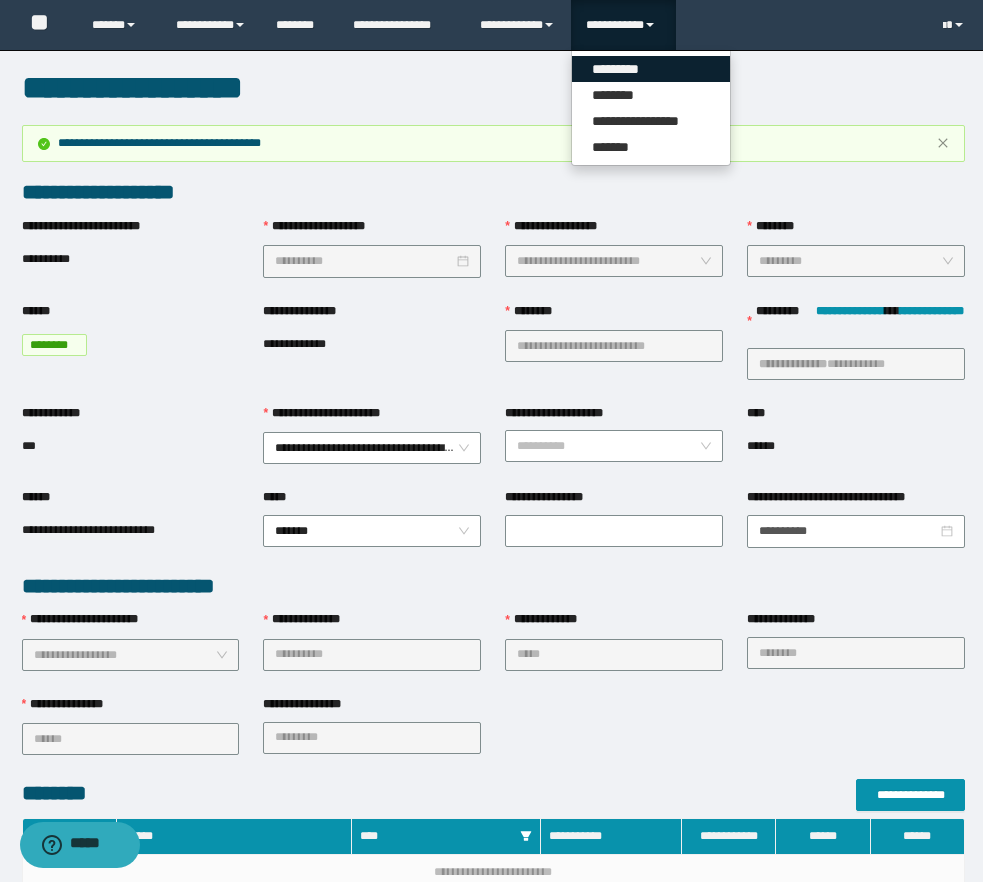 click on "*********" at bounding box center (651, 69) 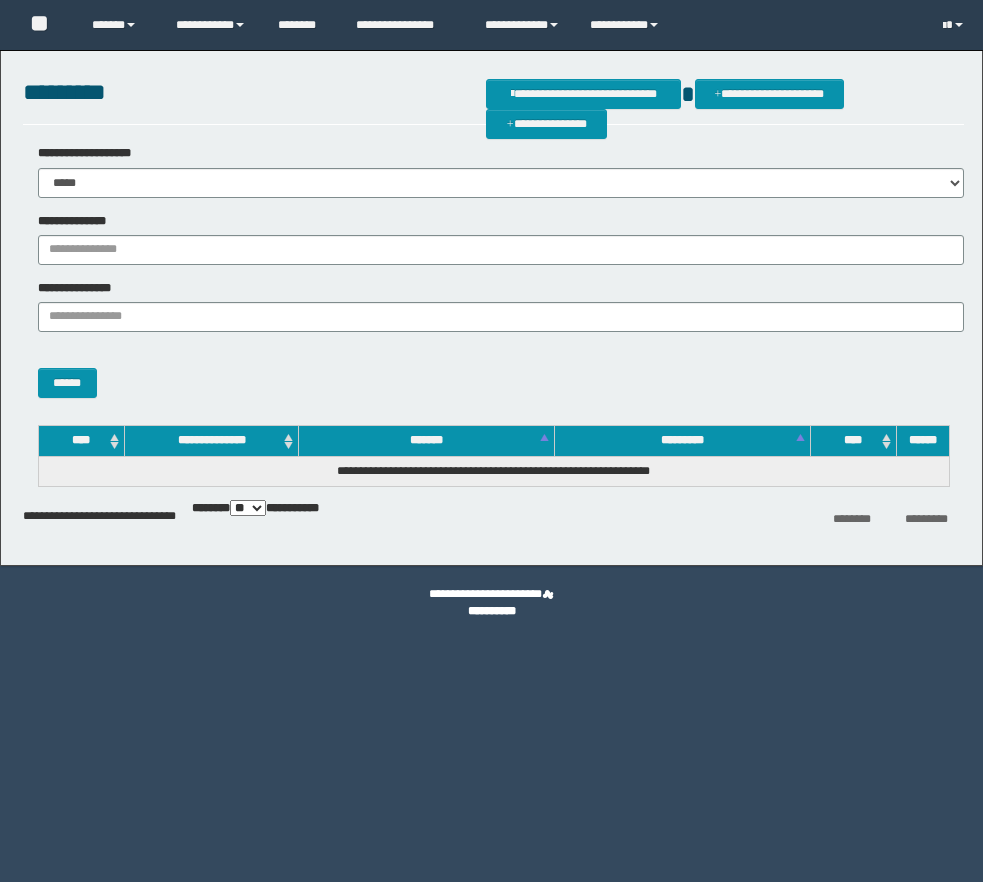 scroll, scrollTop: 0, scrollLeft: 0, axis: both 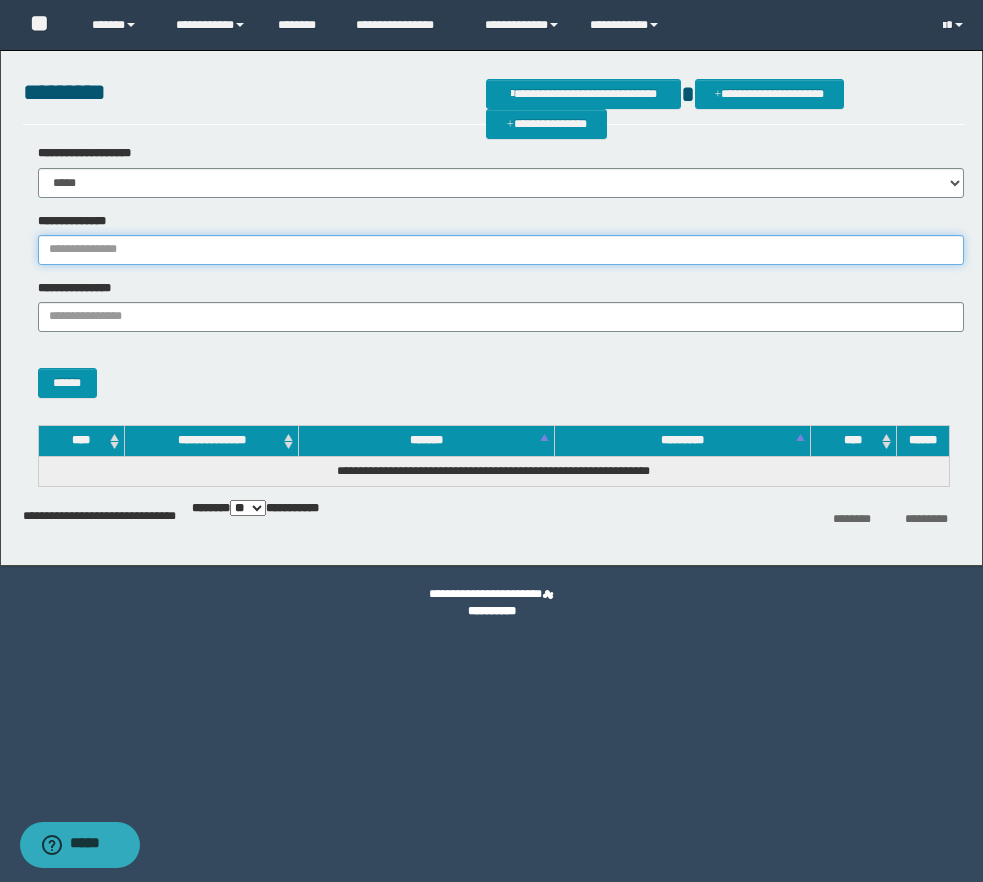click on "**********" at bounding box center (501, 250) 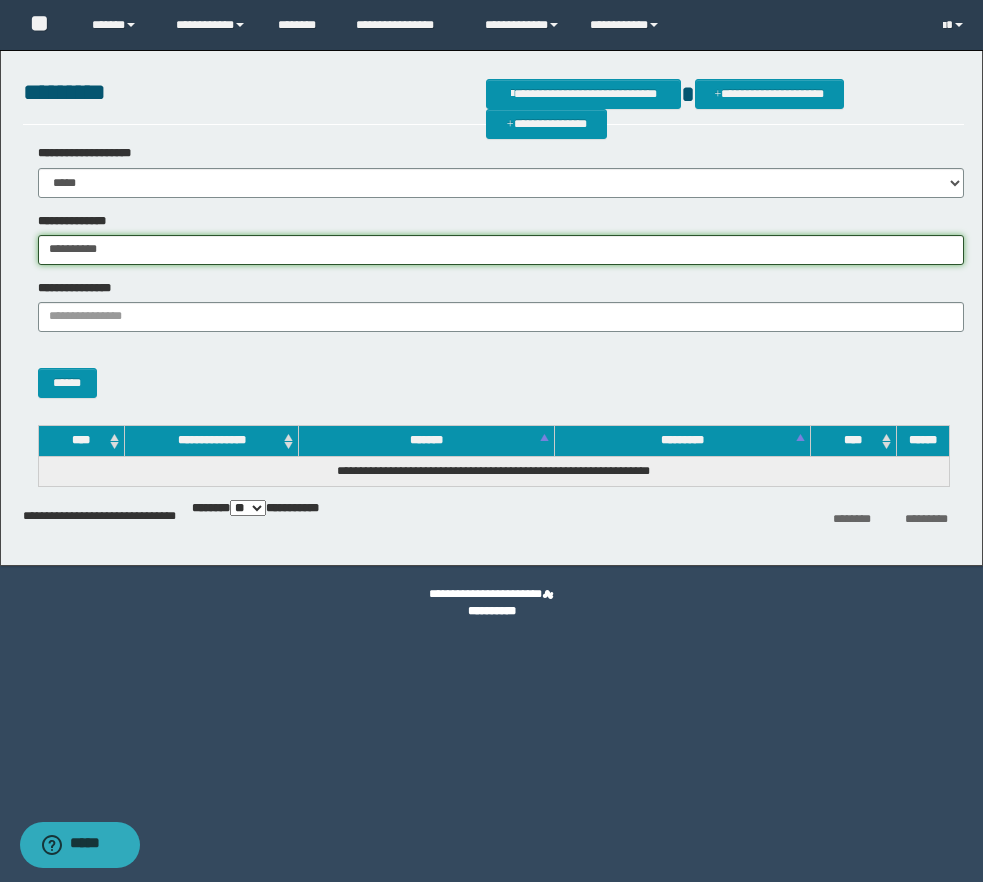 type on "**********" 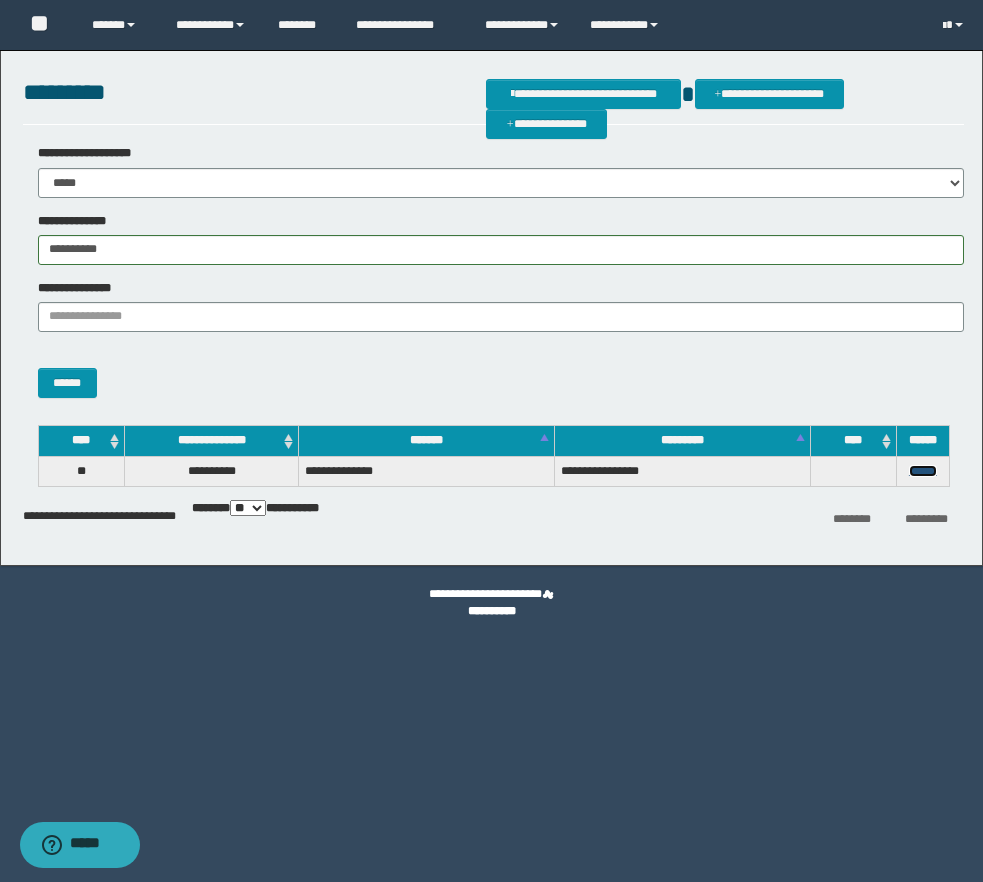 click on "******" at bounding box center (923, 471) 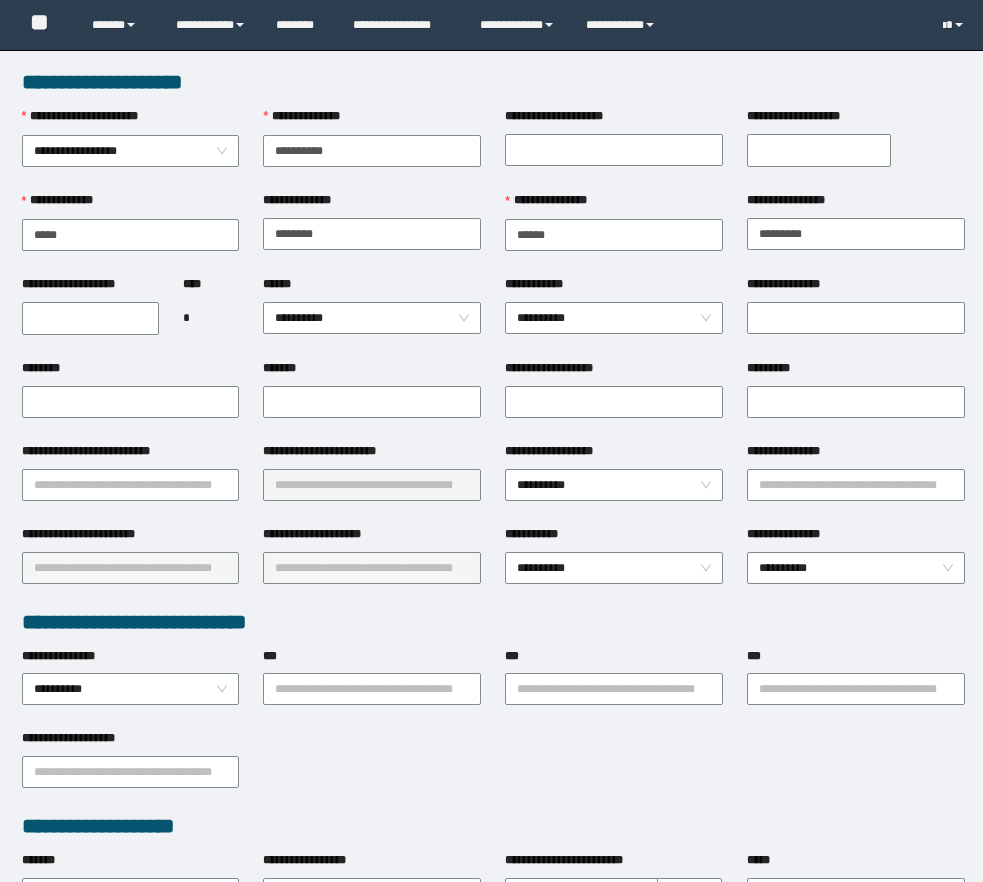 scroll, scrollTop: 0, scrollLeft: 0, axis: both 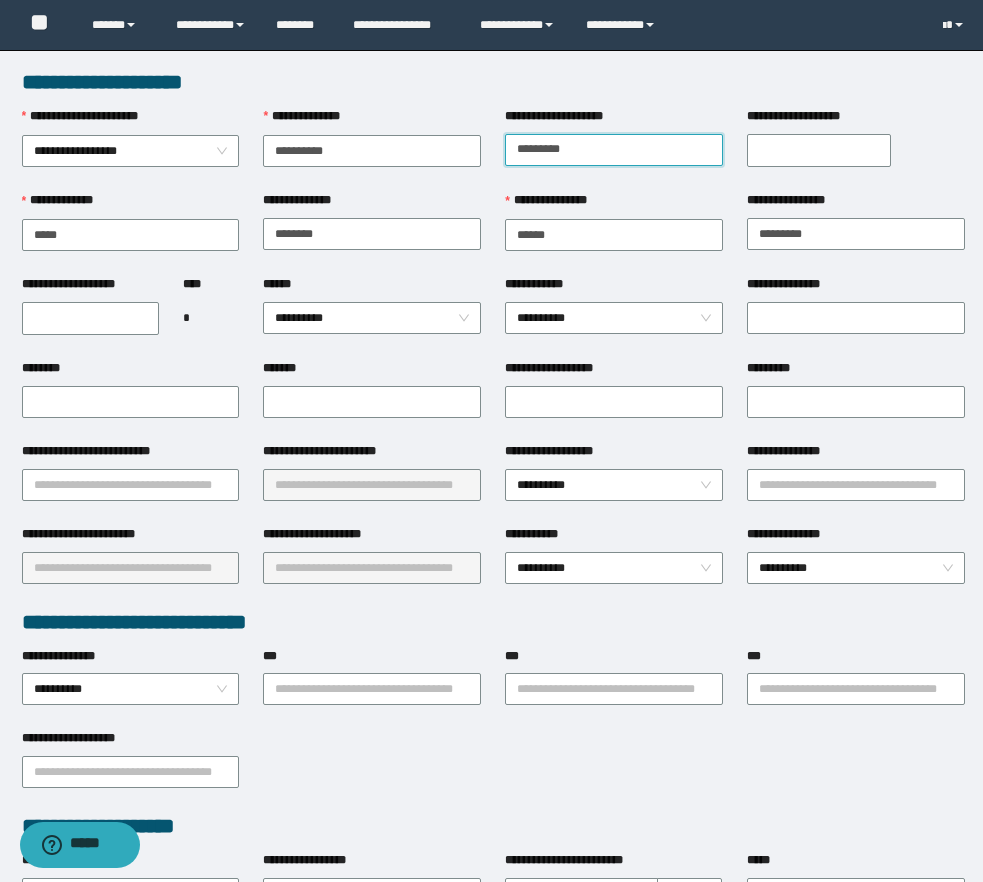 type on "*********" 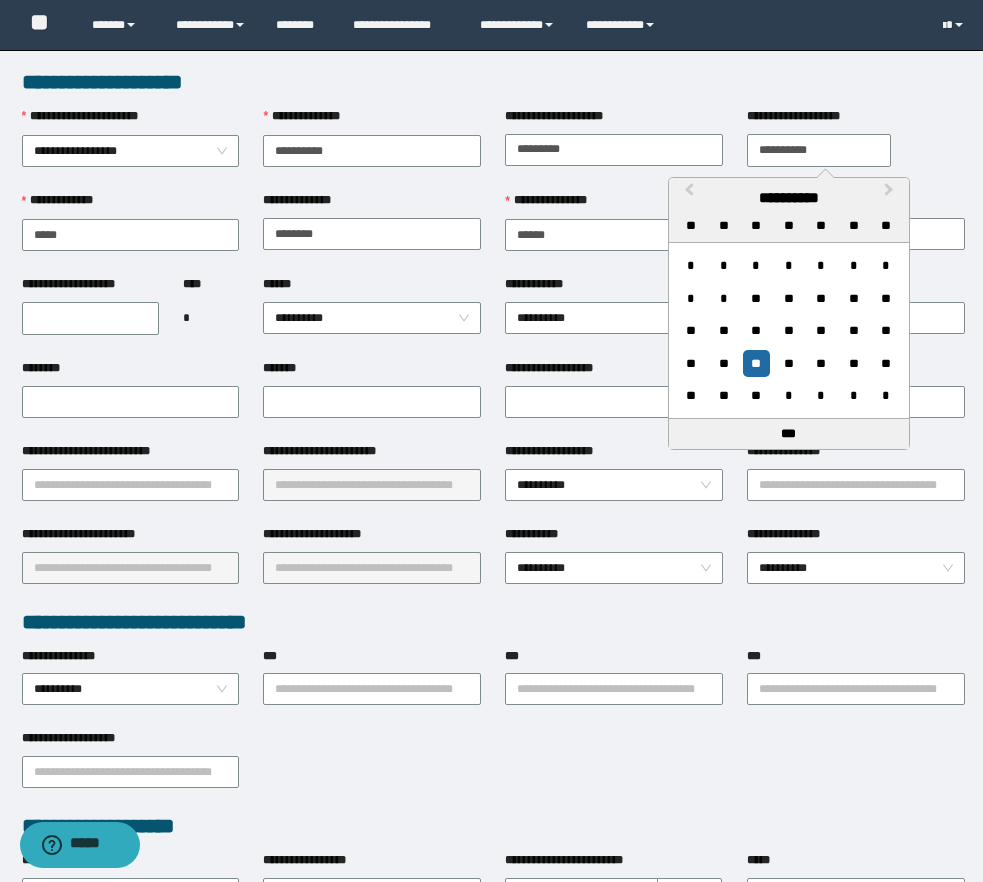 type on "**********" 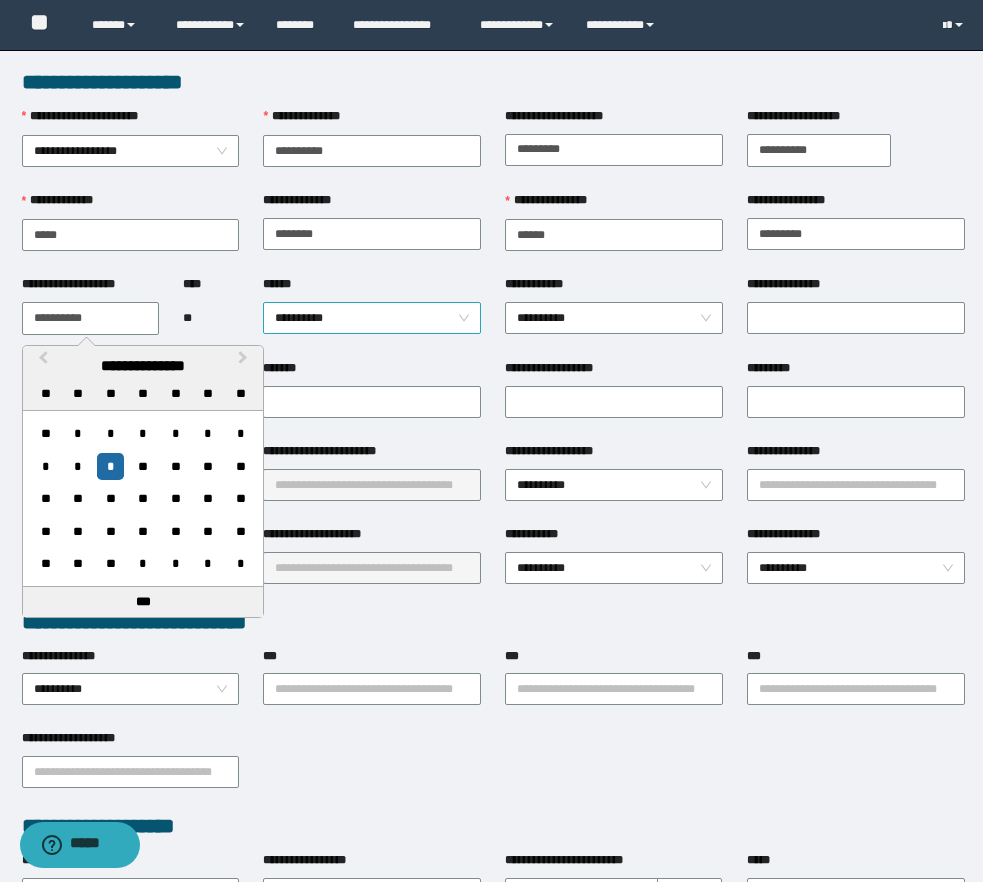 type on "**********" 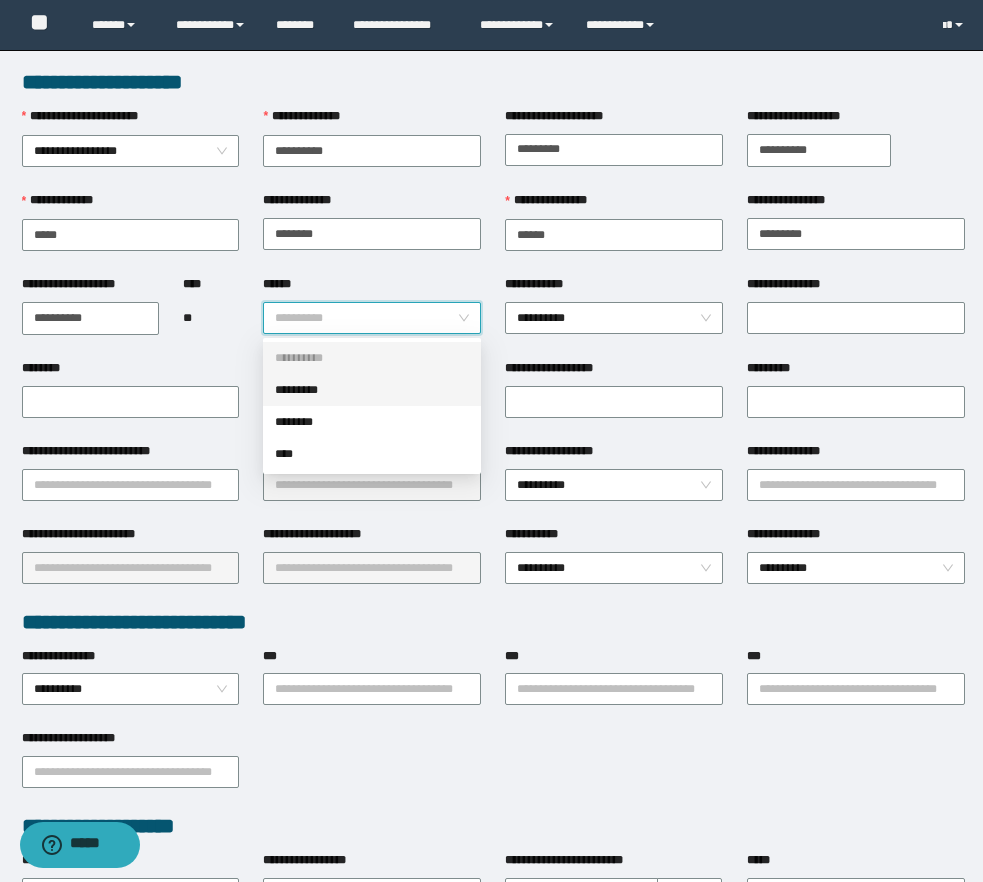 click on "*********" at bounding box center (372, 390) 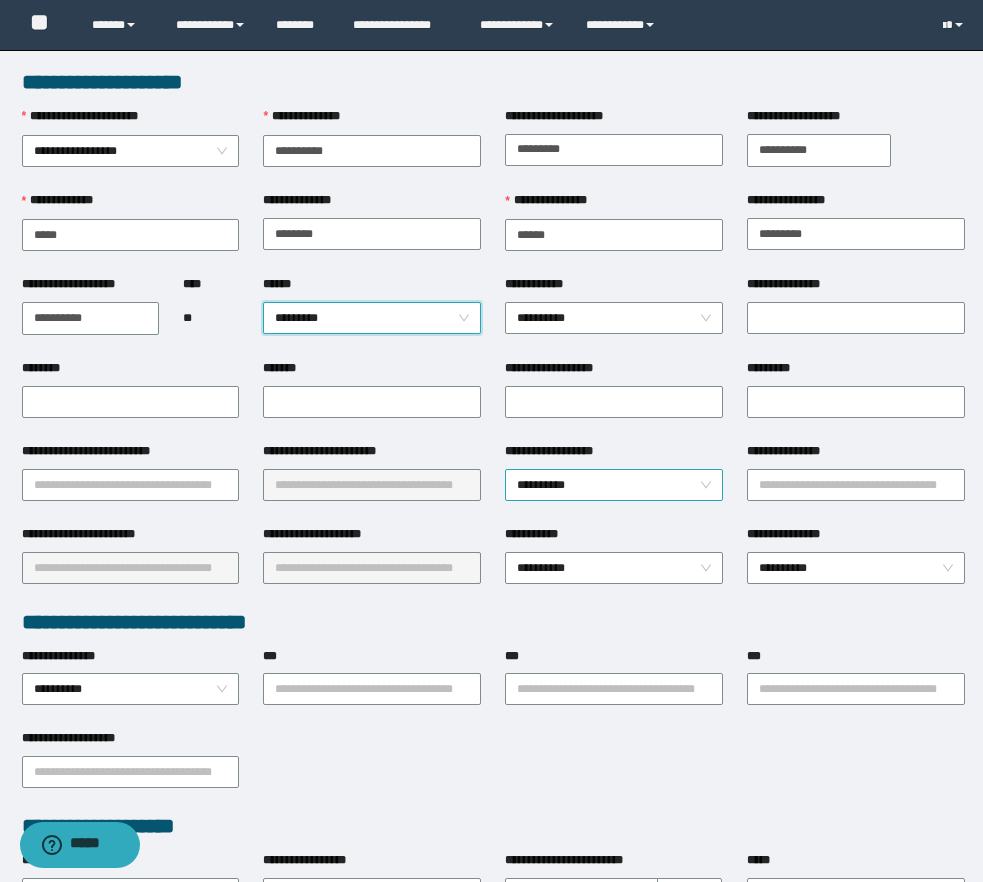 click on "**********" at bounding box center [614, 485] 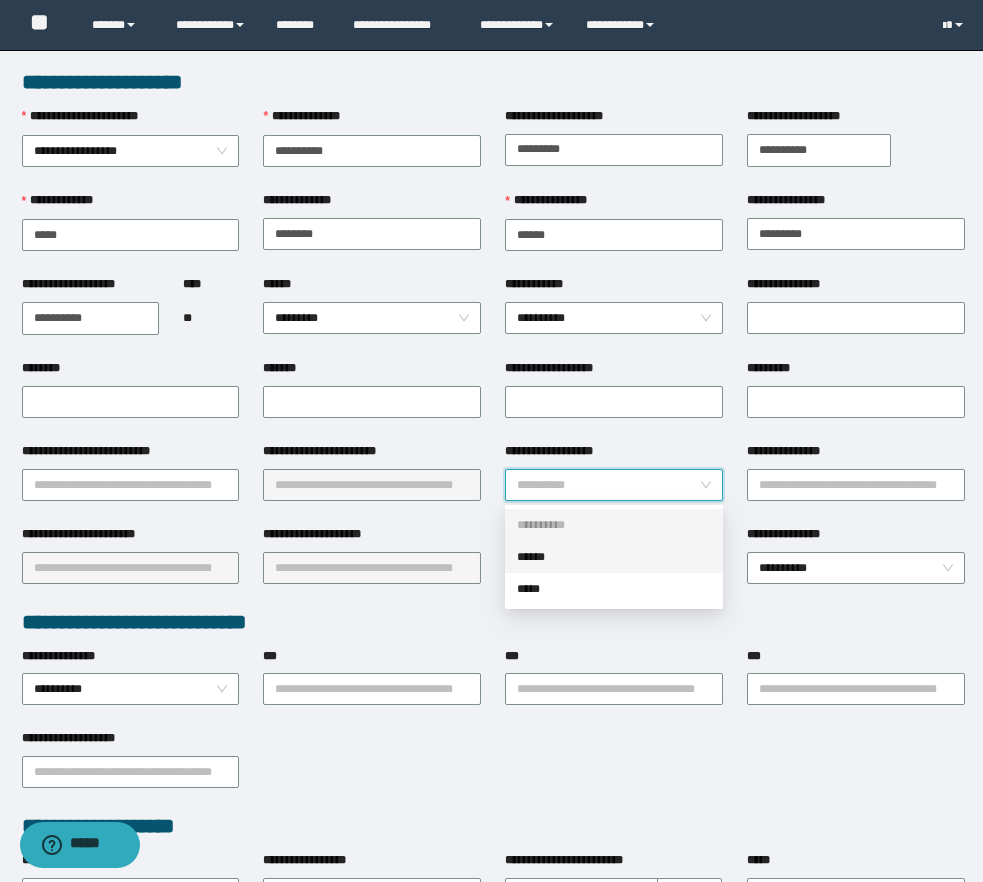 click on "******" at bounding box center (614, 557) 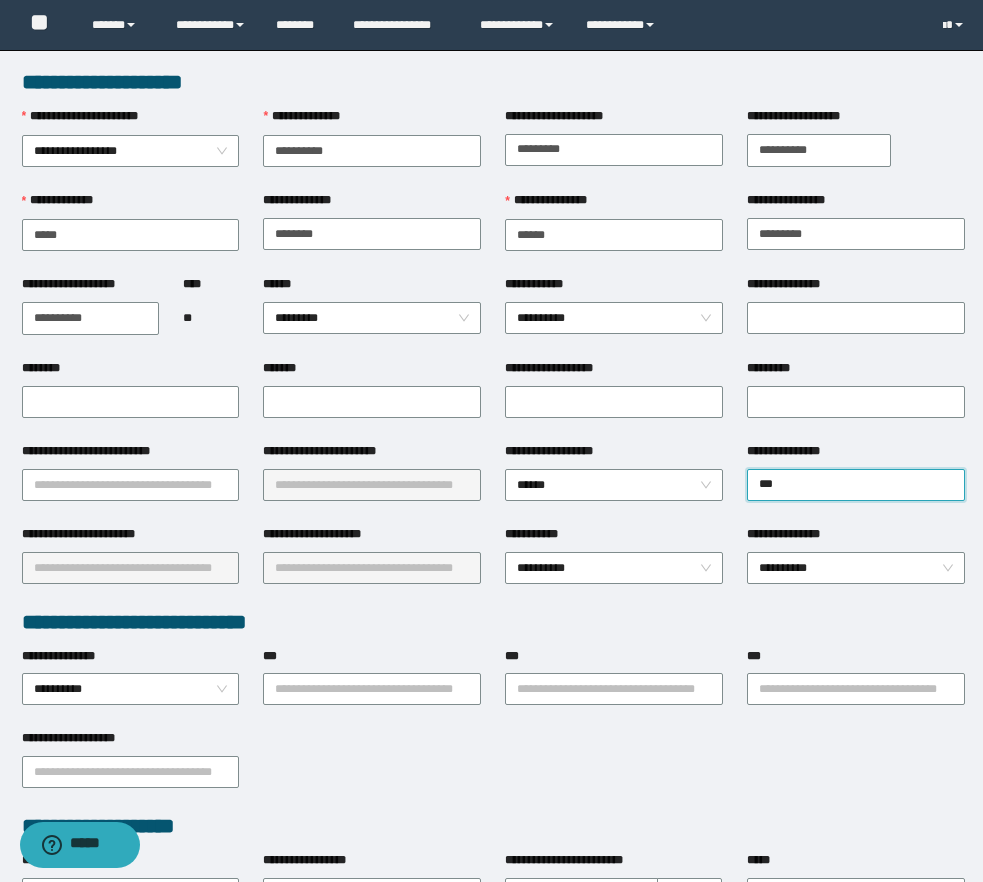 type on "****" 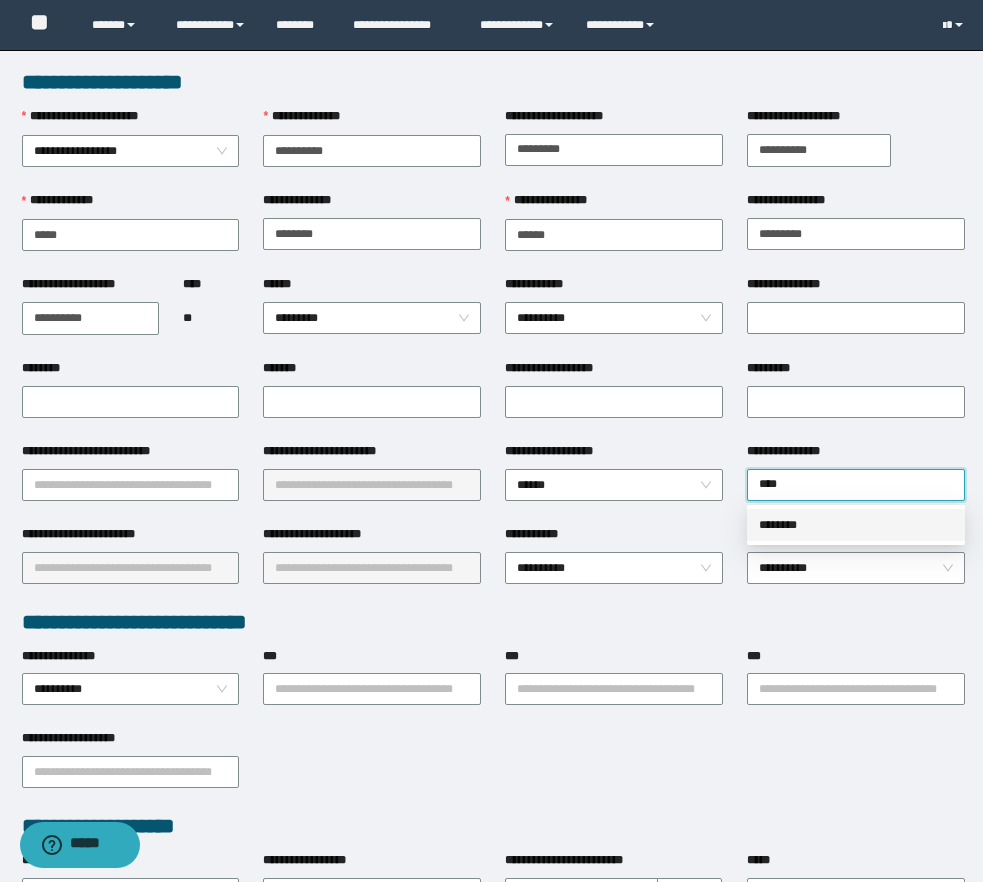 type 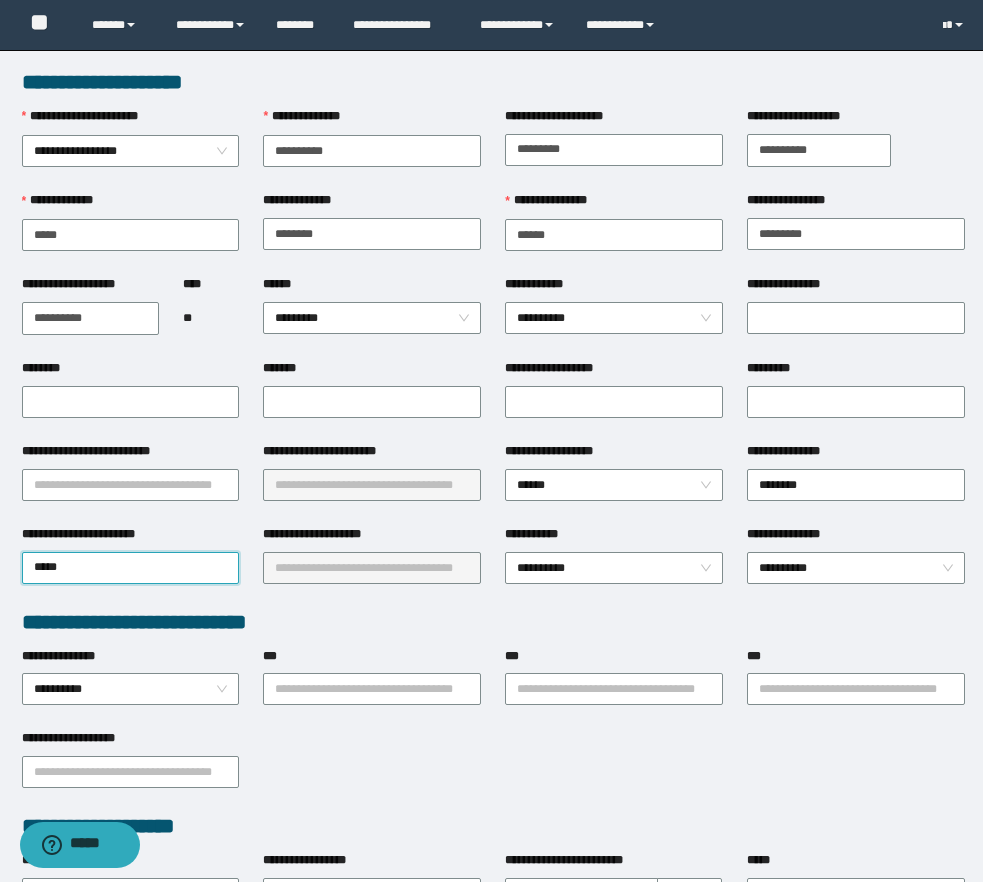 type on "******" 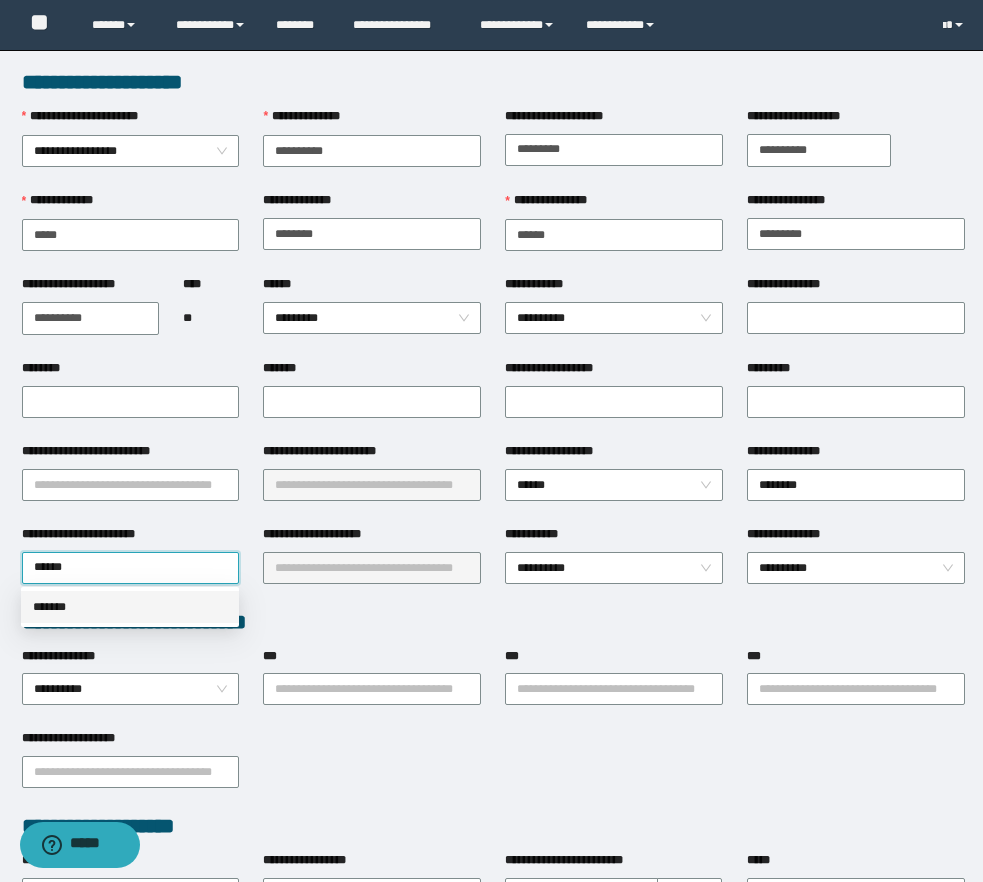type 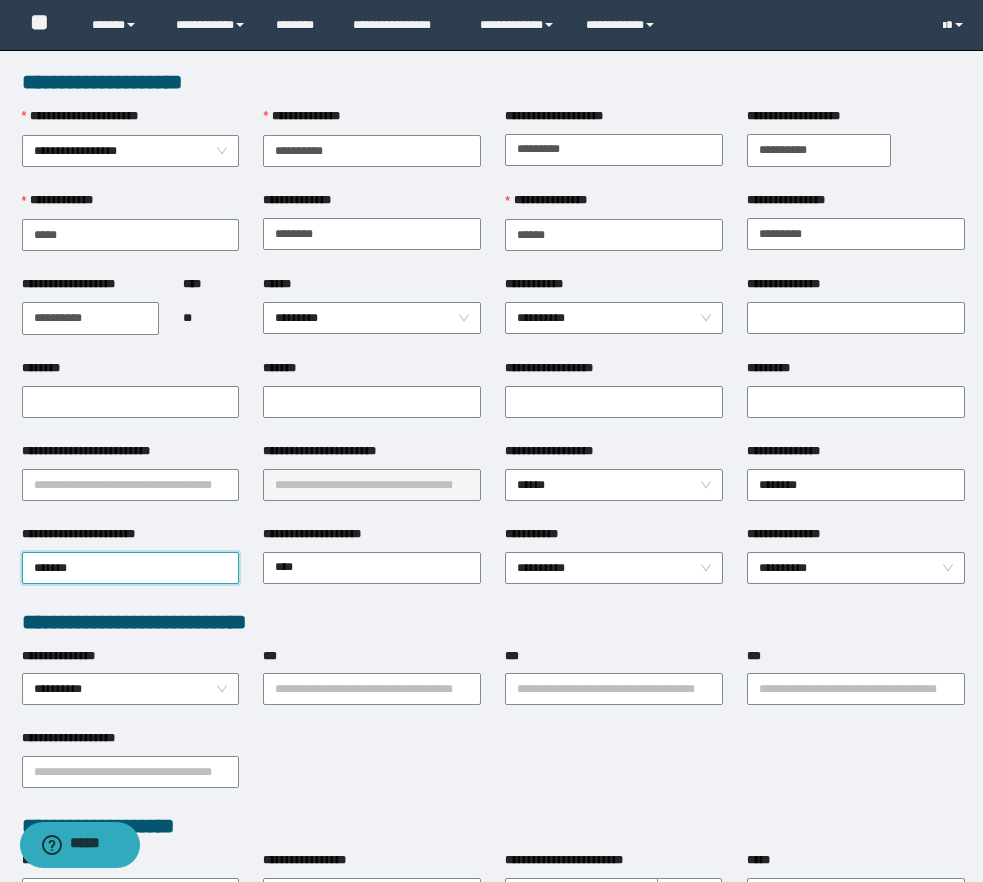 type on "*****" 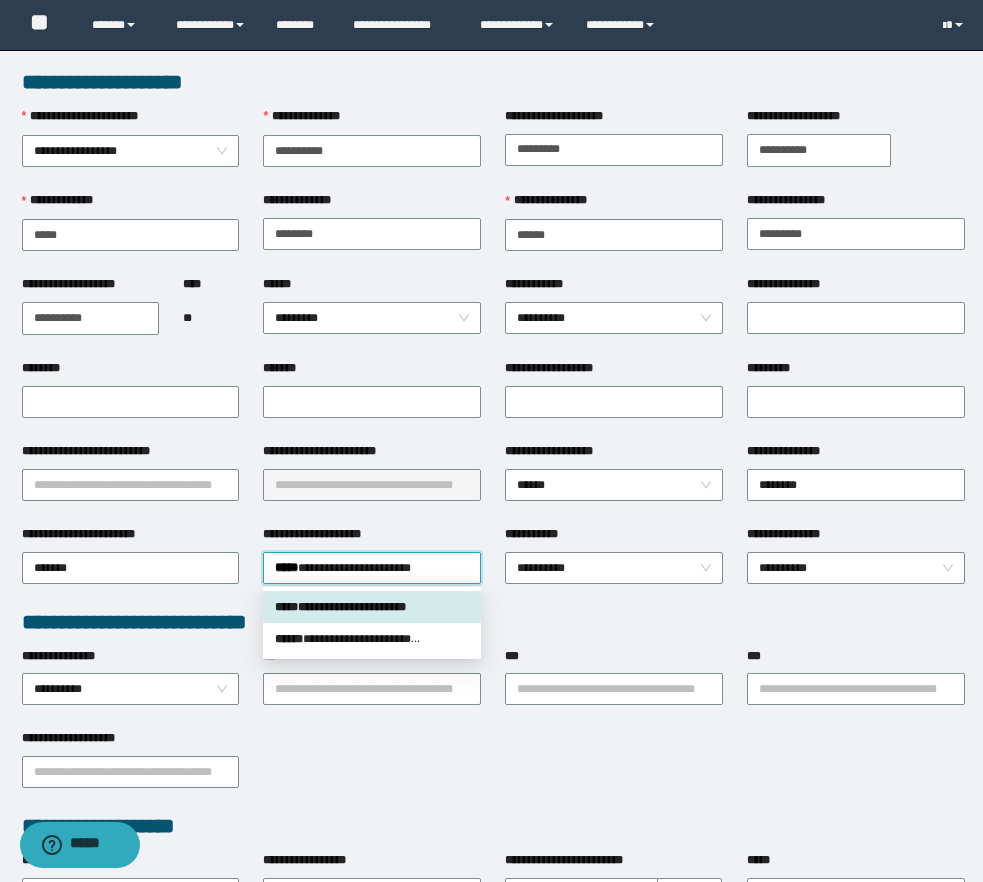 type 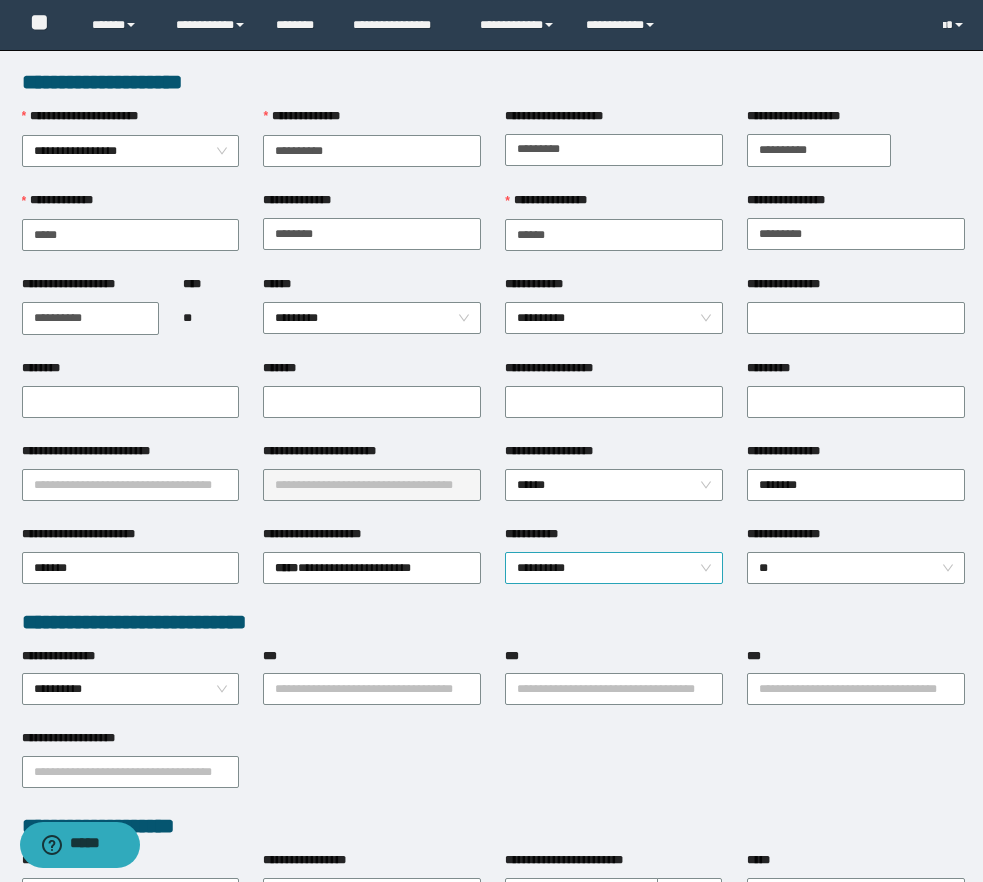 click on "**********" at bounding box center (614, 568) 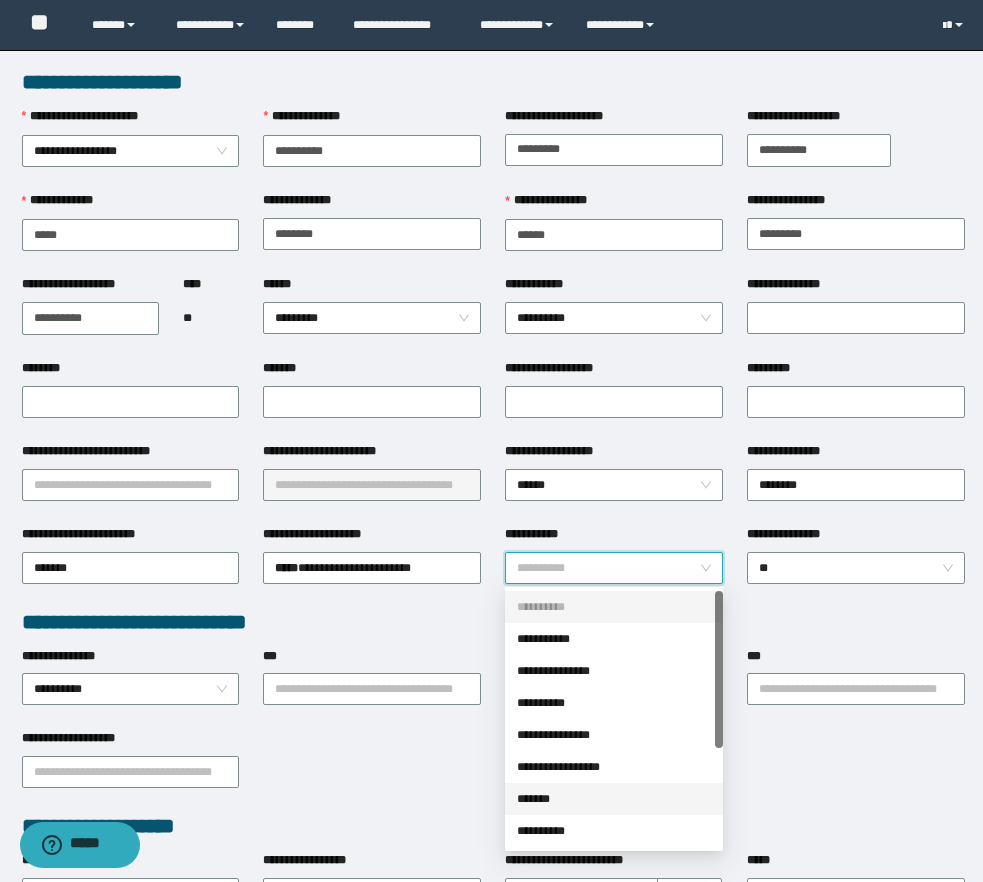 click on "*******" at bounding box center [614, 799] 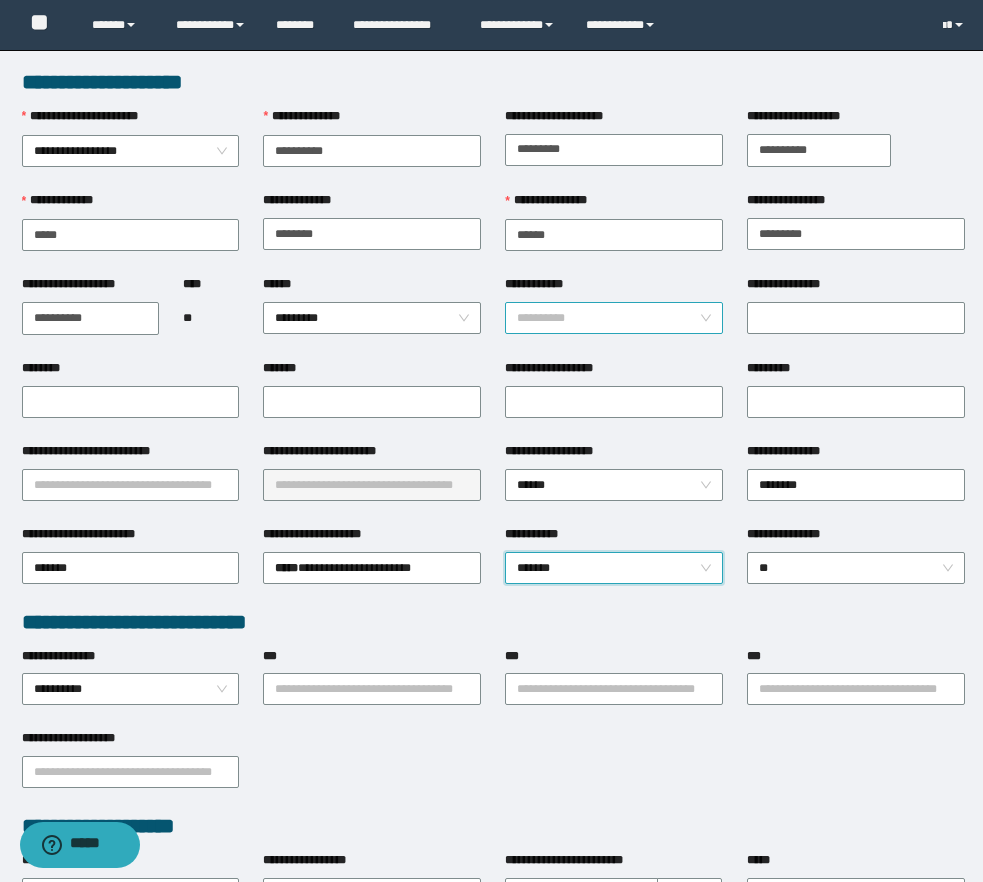 click on "**********" at bounding box center [614, 318] 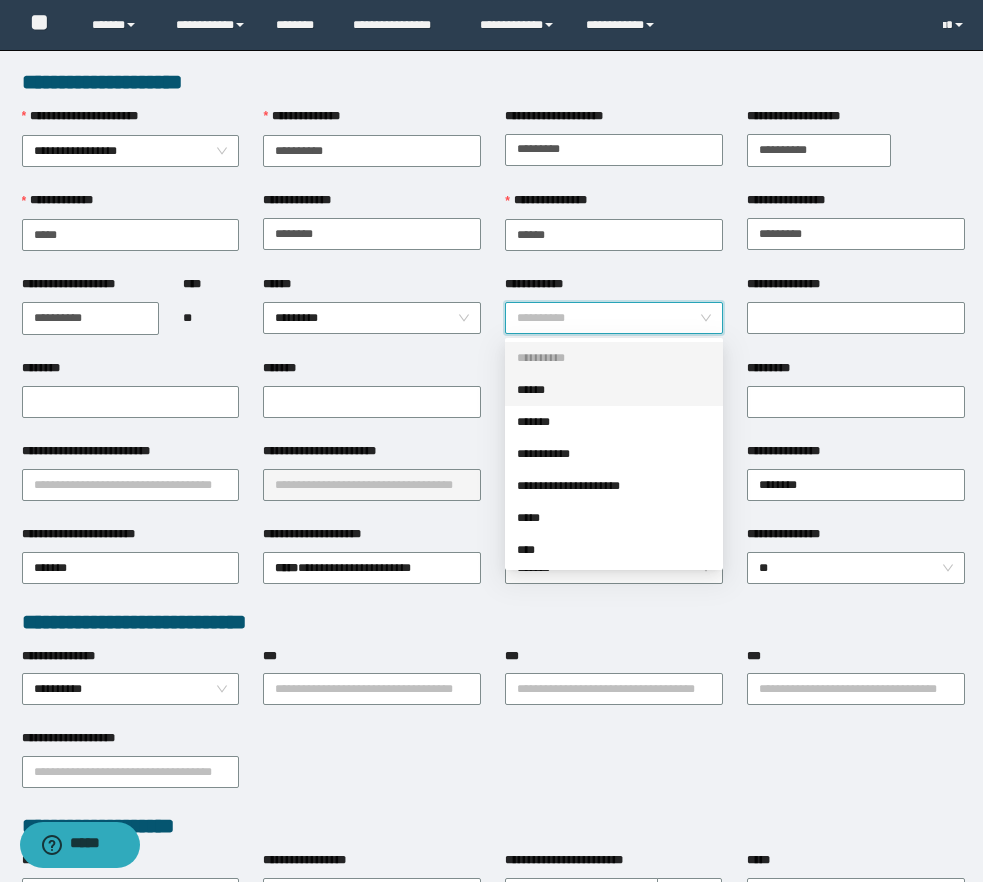 click on "******" at bounding box center [614, 390] 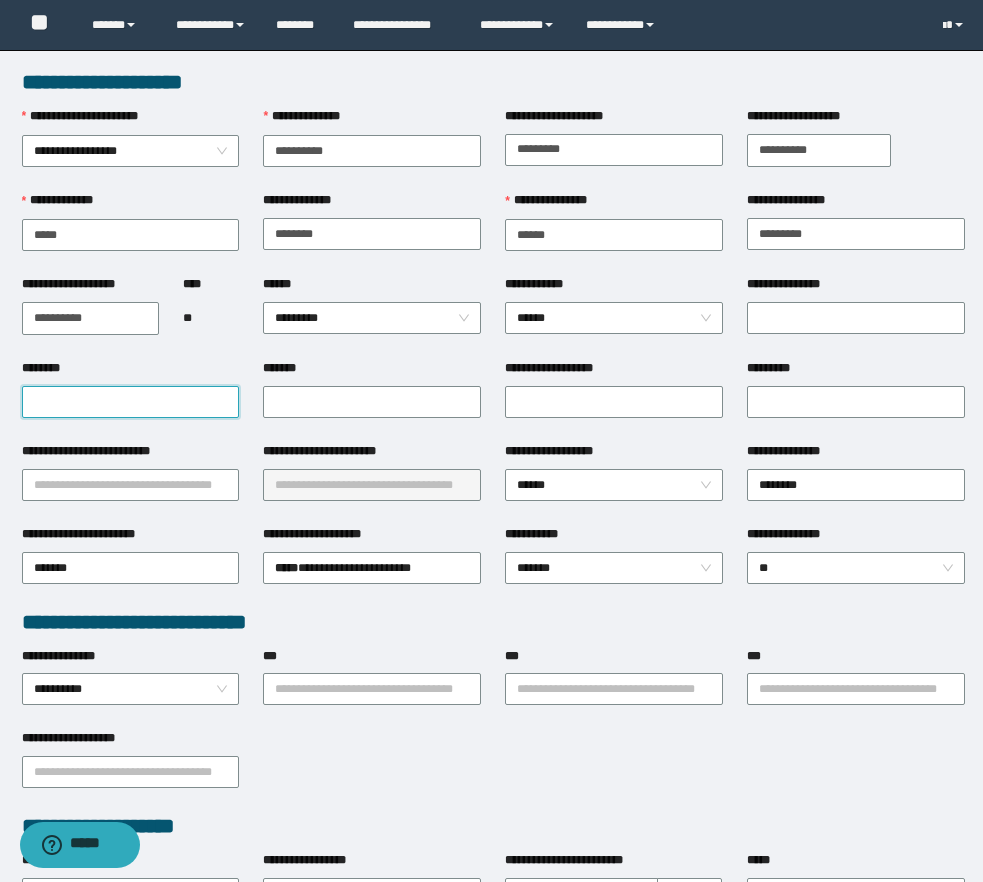 click on "********" at bounding box center (131, 402) 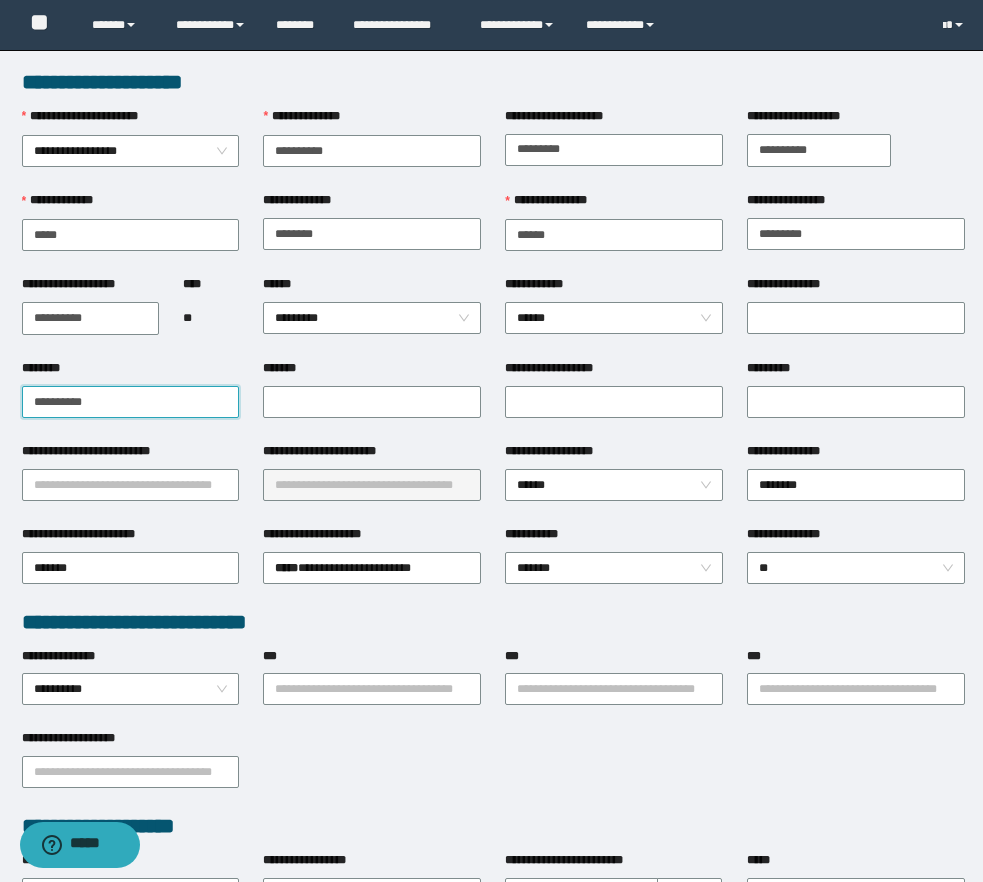 type on "**********" 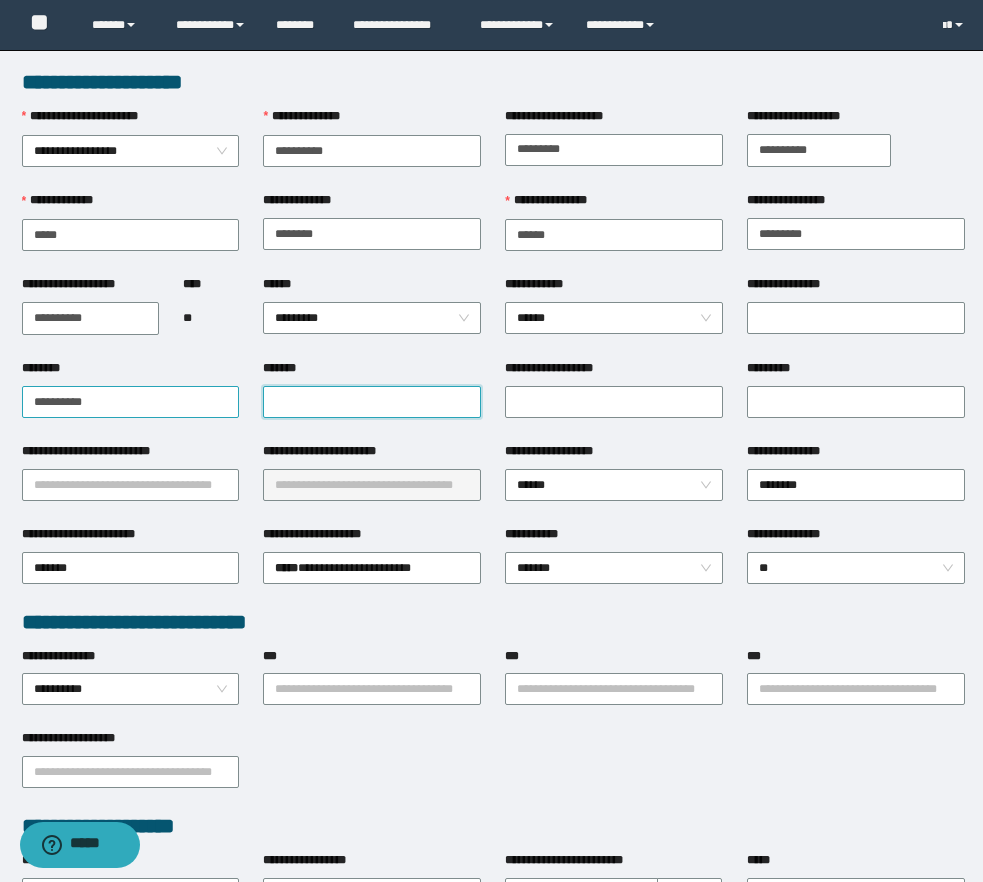 paste on "**********" 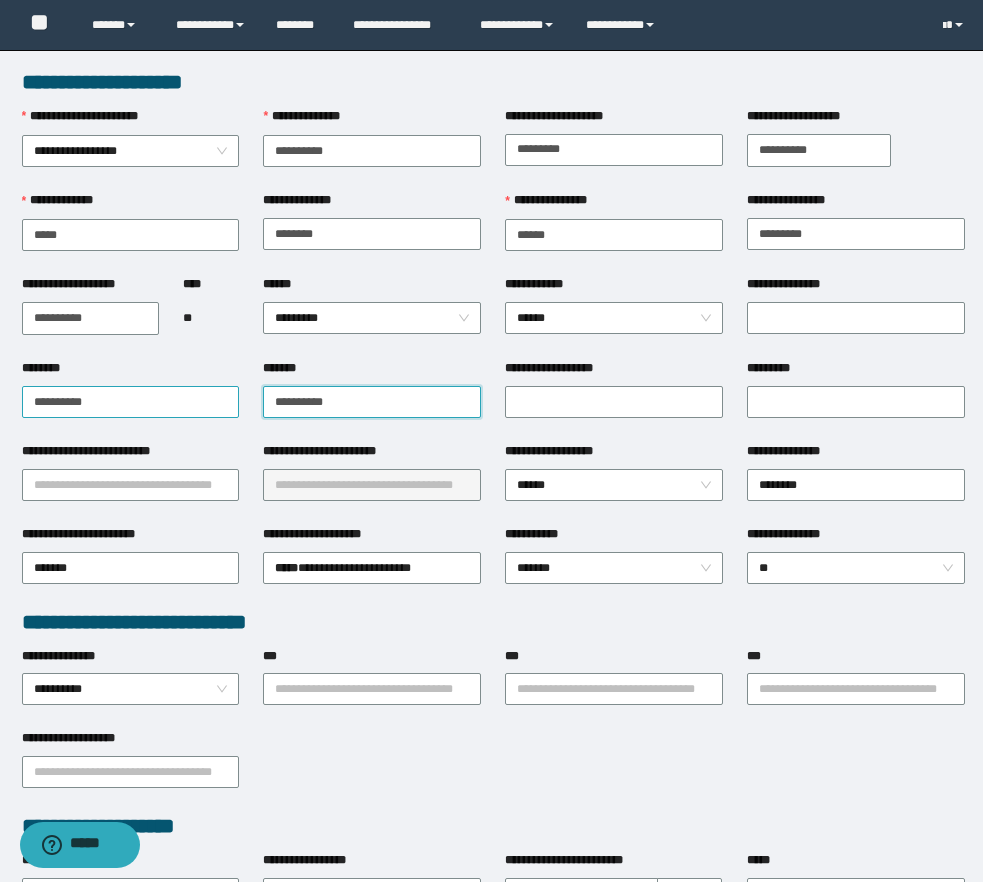 type on "**********" 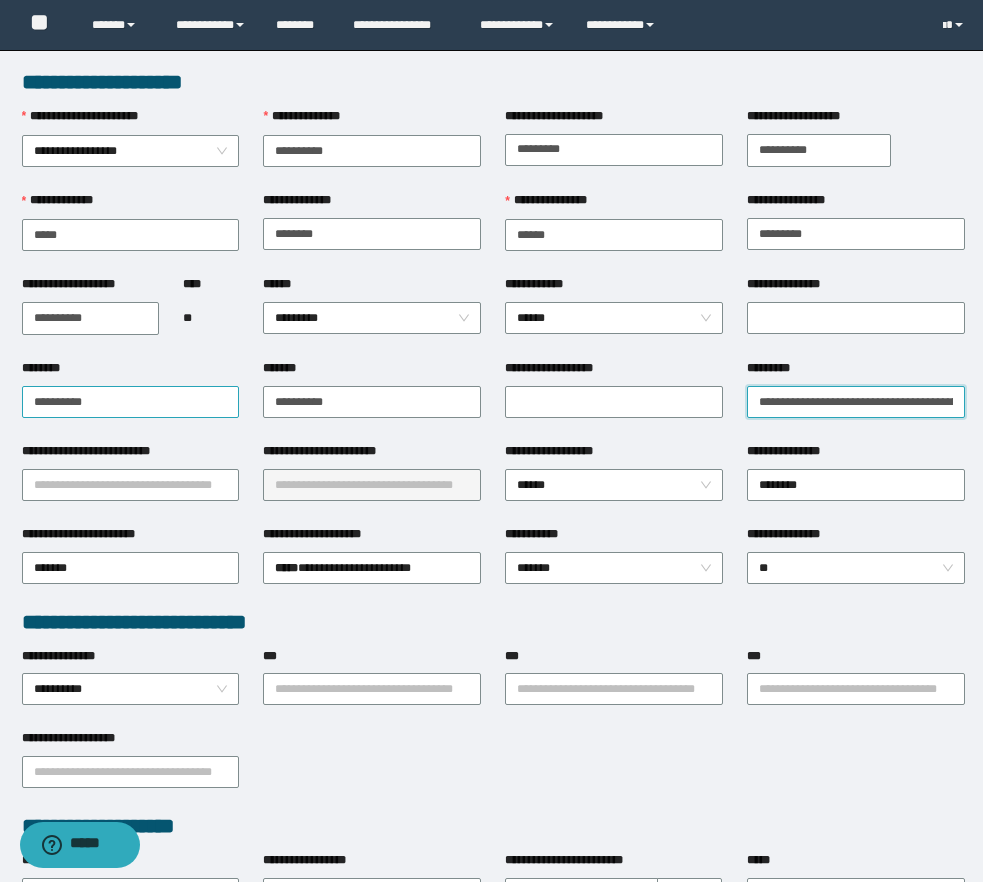 type on "**********" 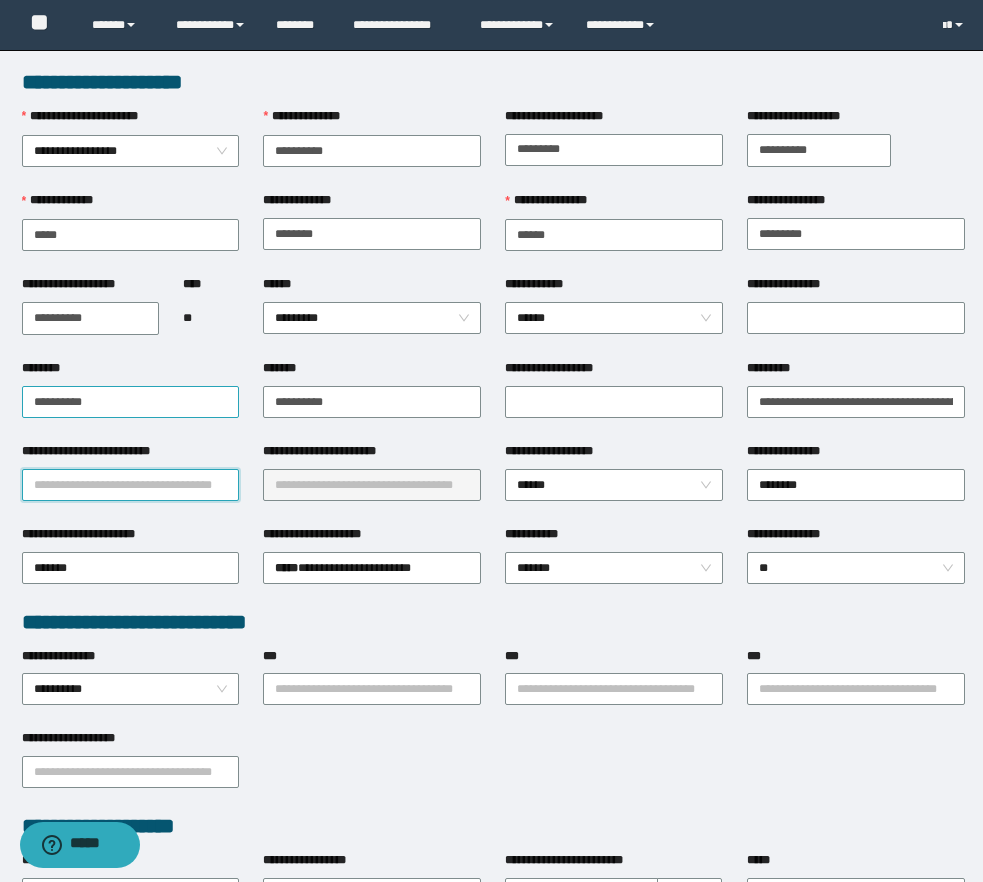 type on "*" 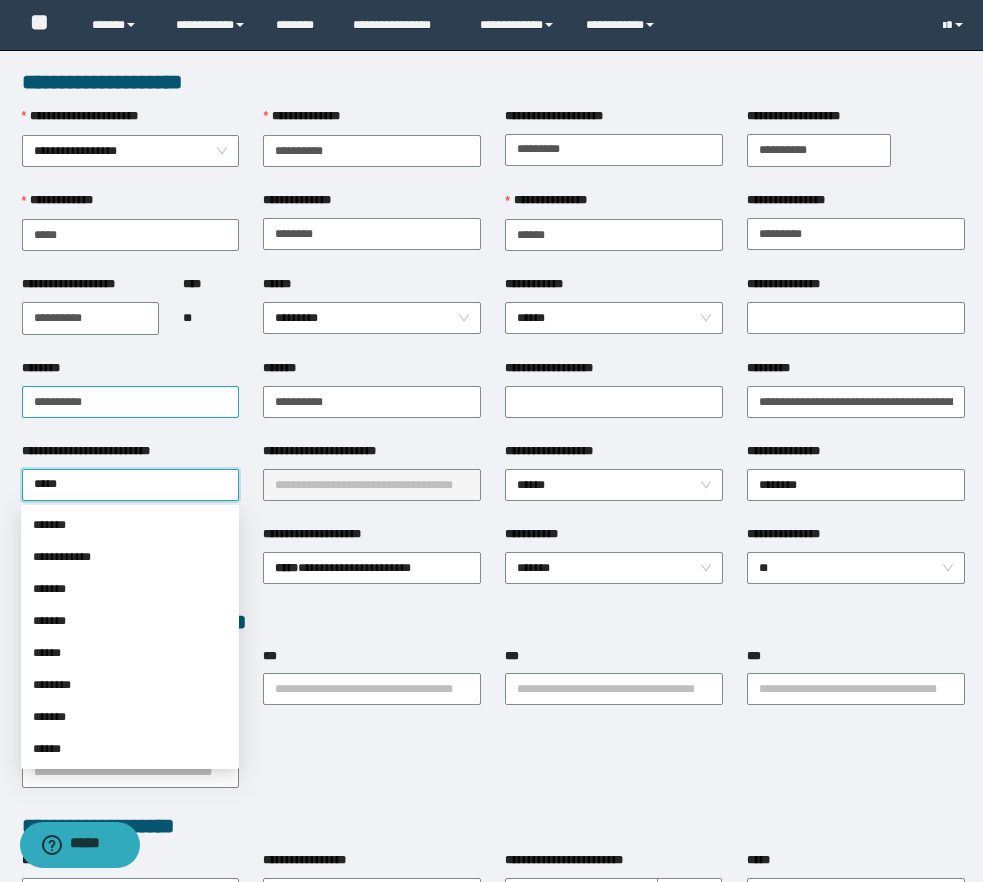 type on "******" 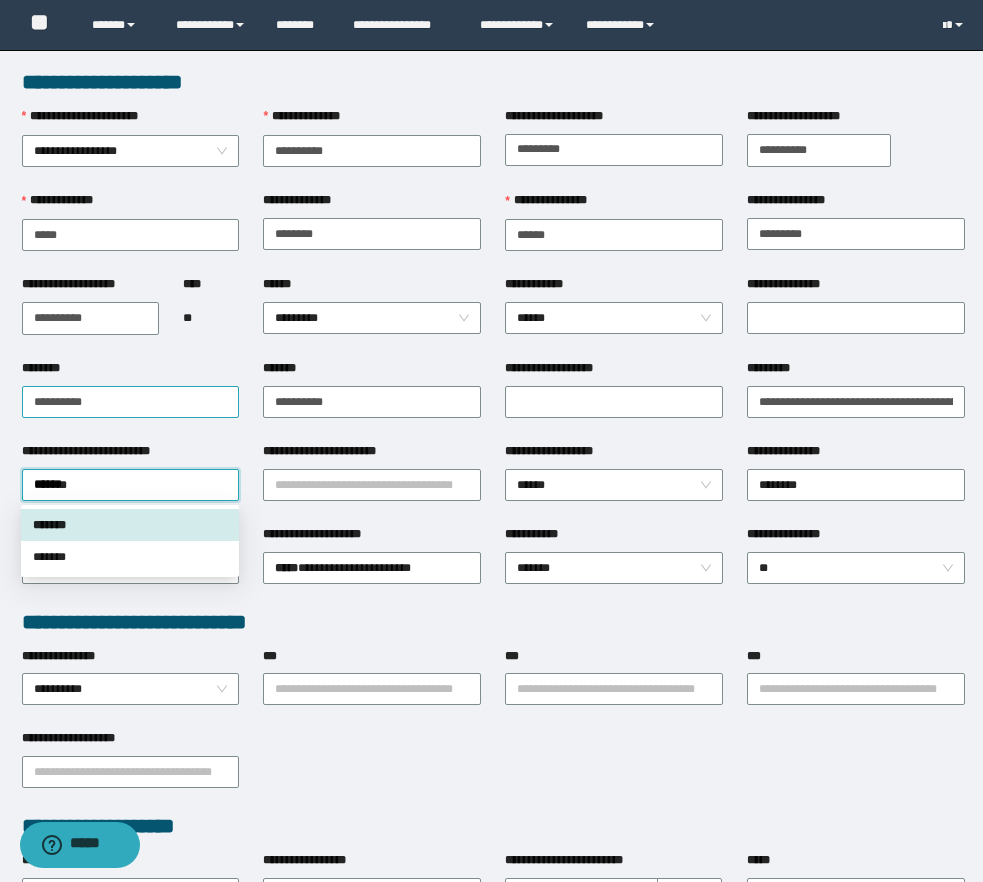 type 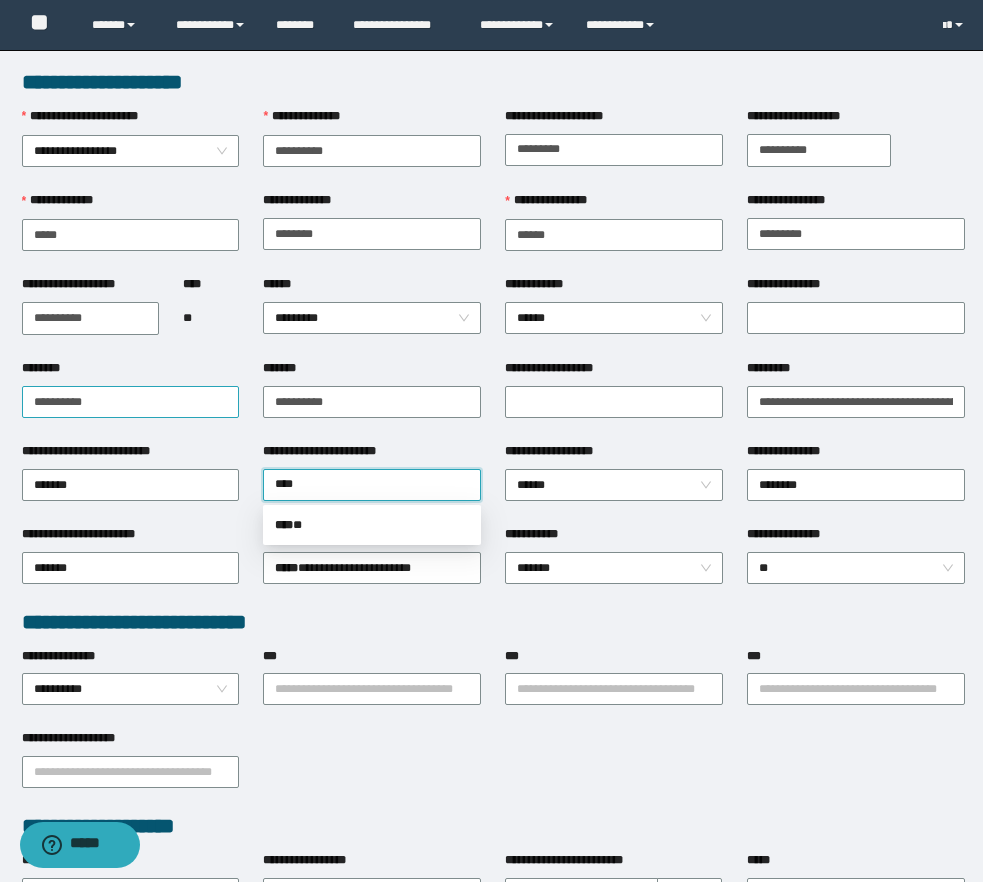 type on "*****" 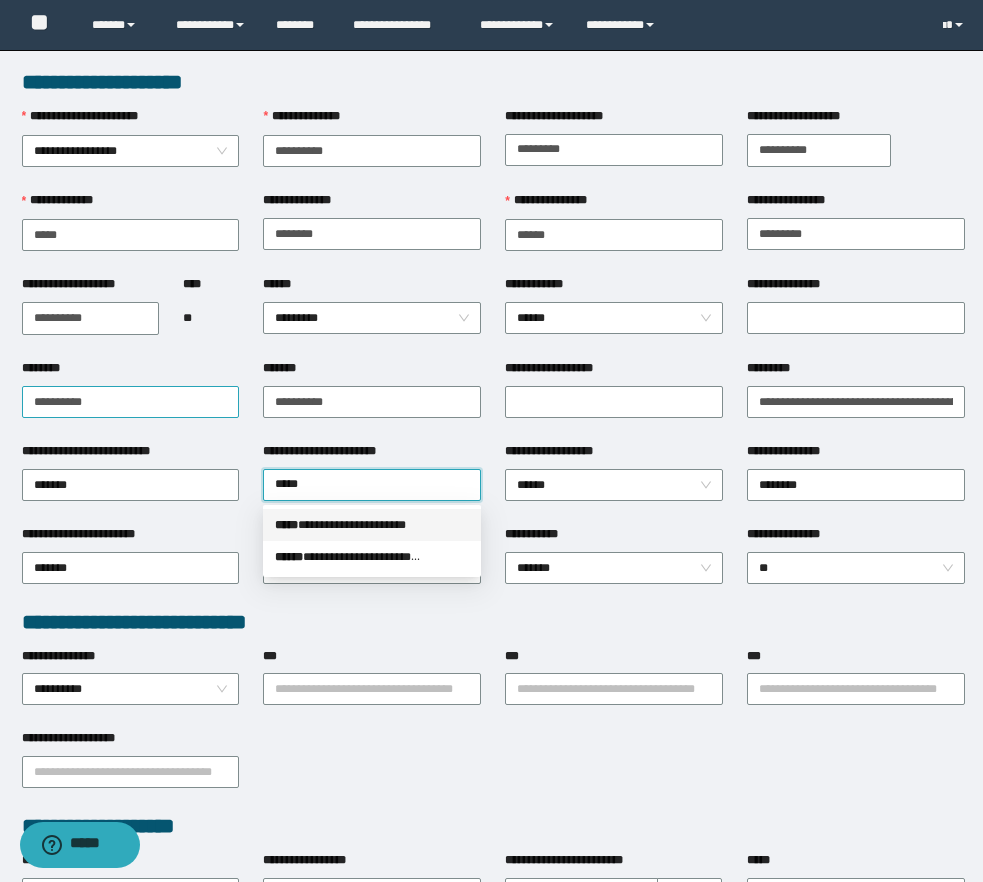 type 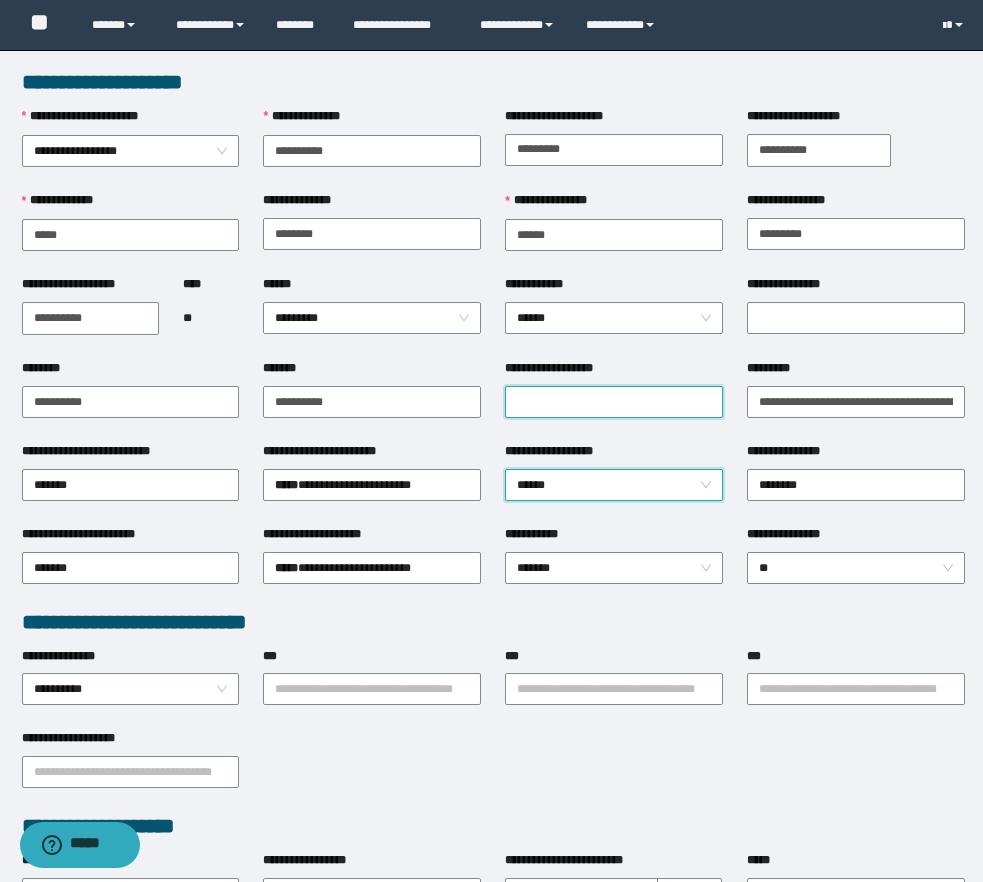 click on "**********" at bounding box center (614, 402) 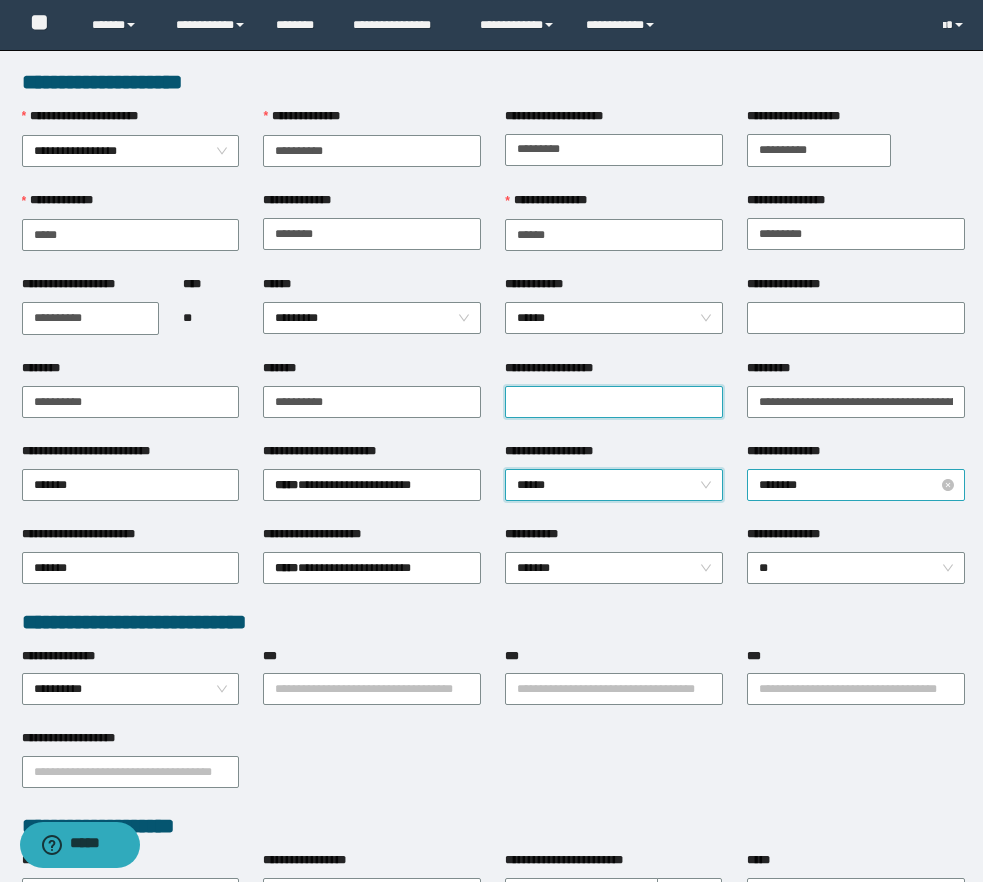 paste on "**********" 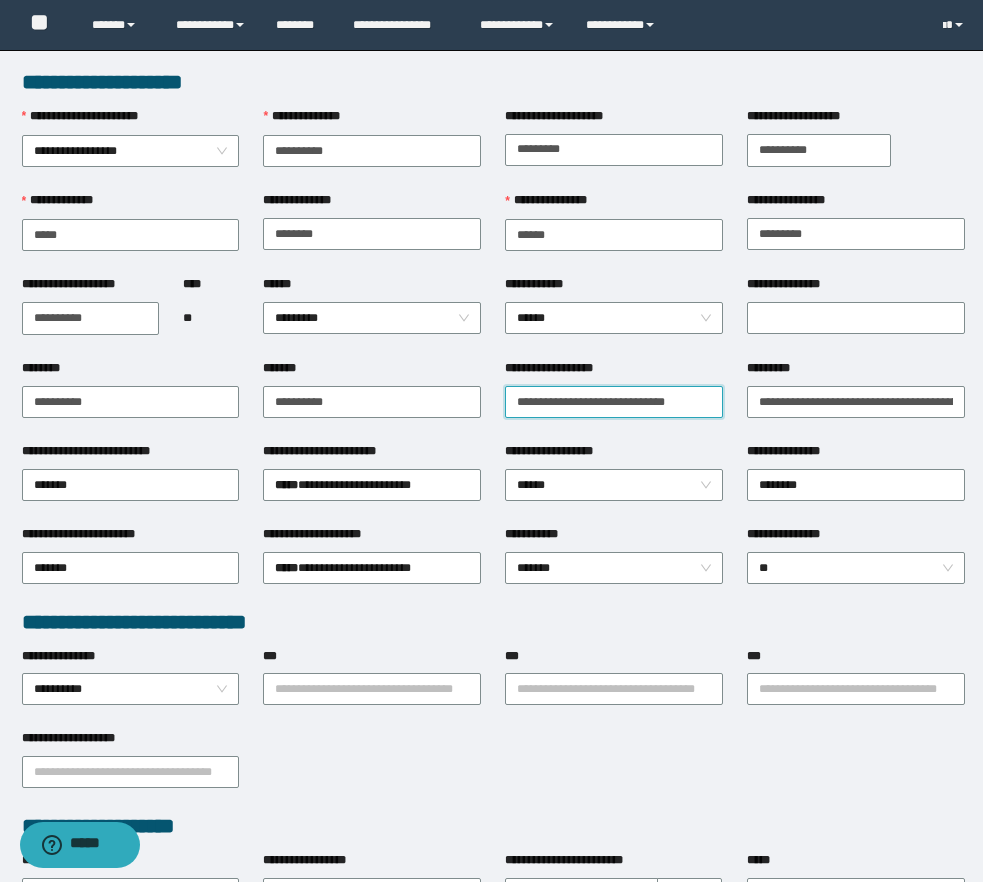 type on "**********" 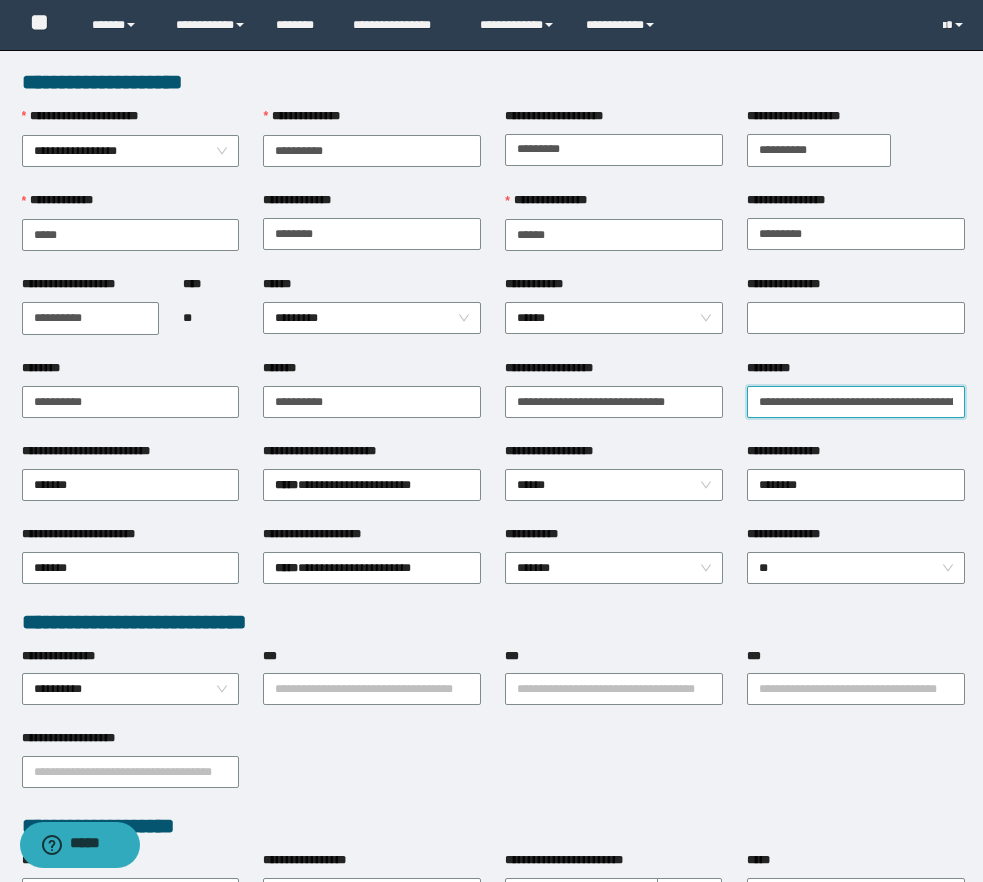 scroll, scrollTop: 0, scrollLeft: 60, axis: horizontal 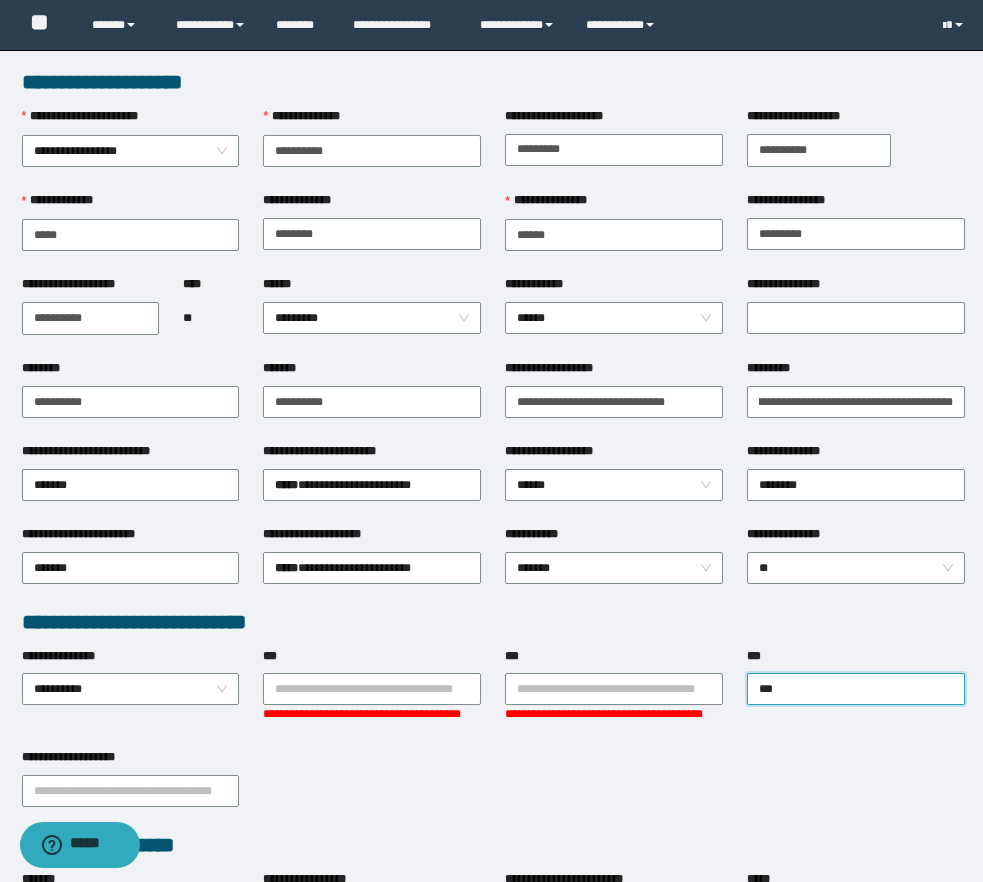 type on "****" 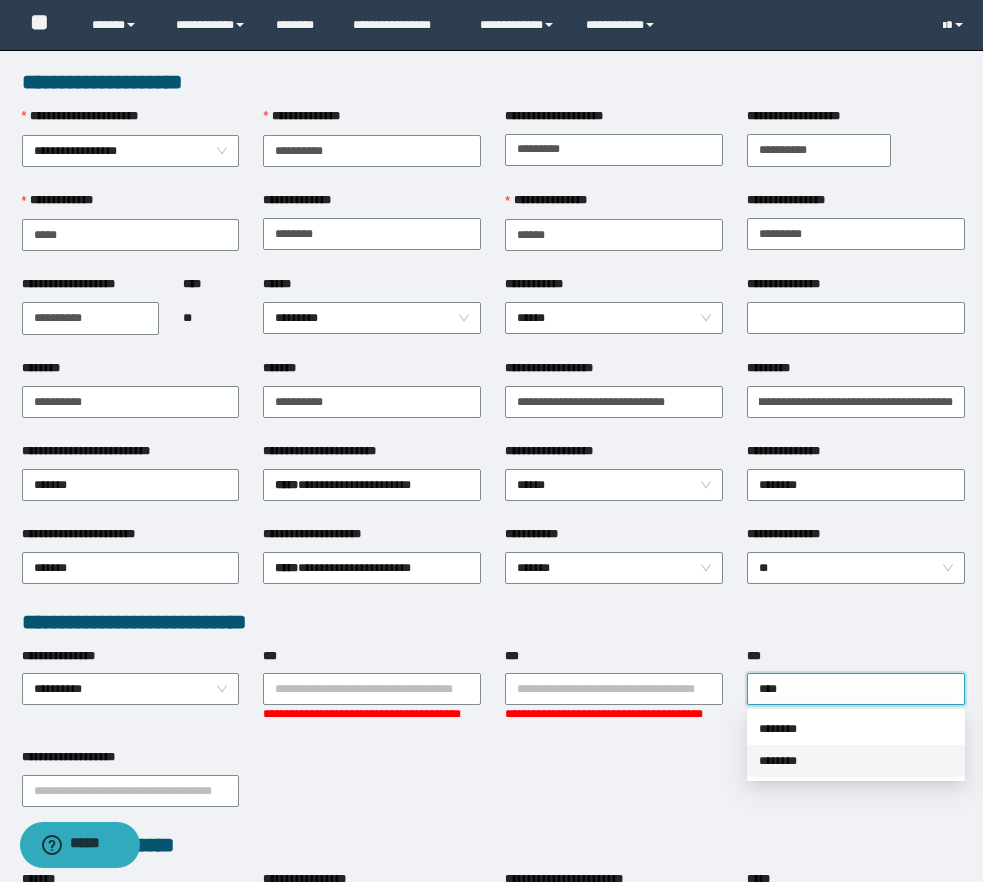type 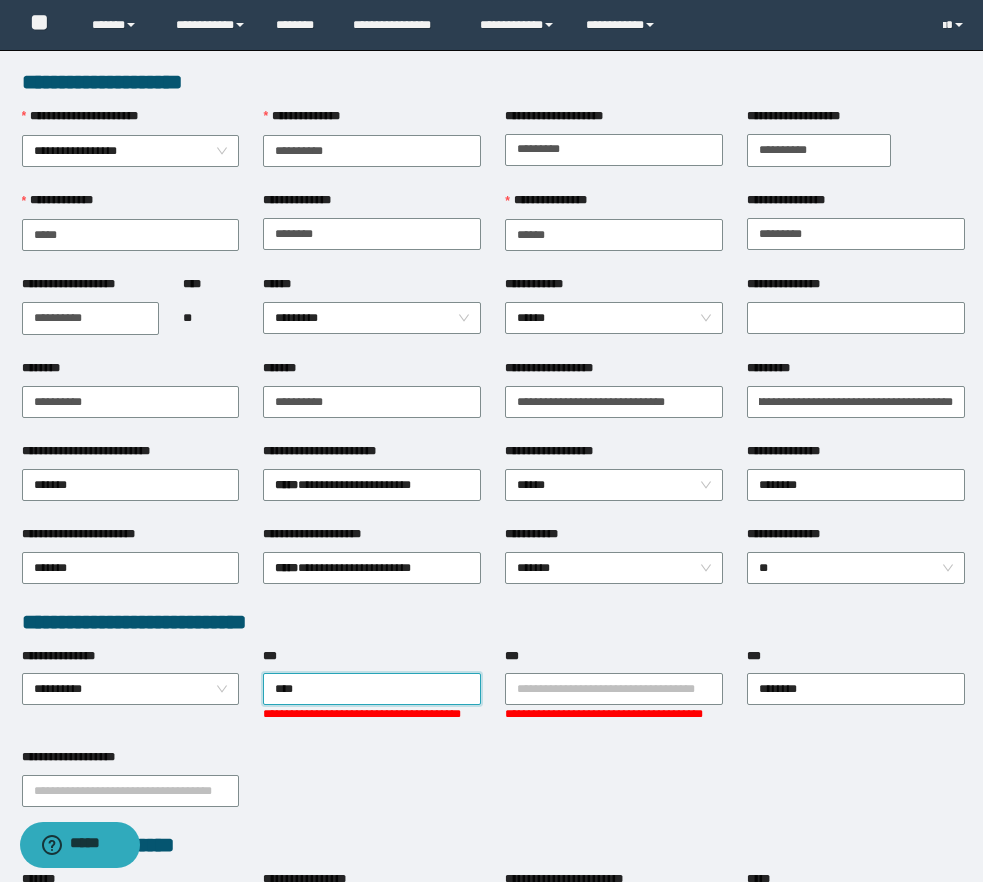 type on "*****" 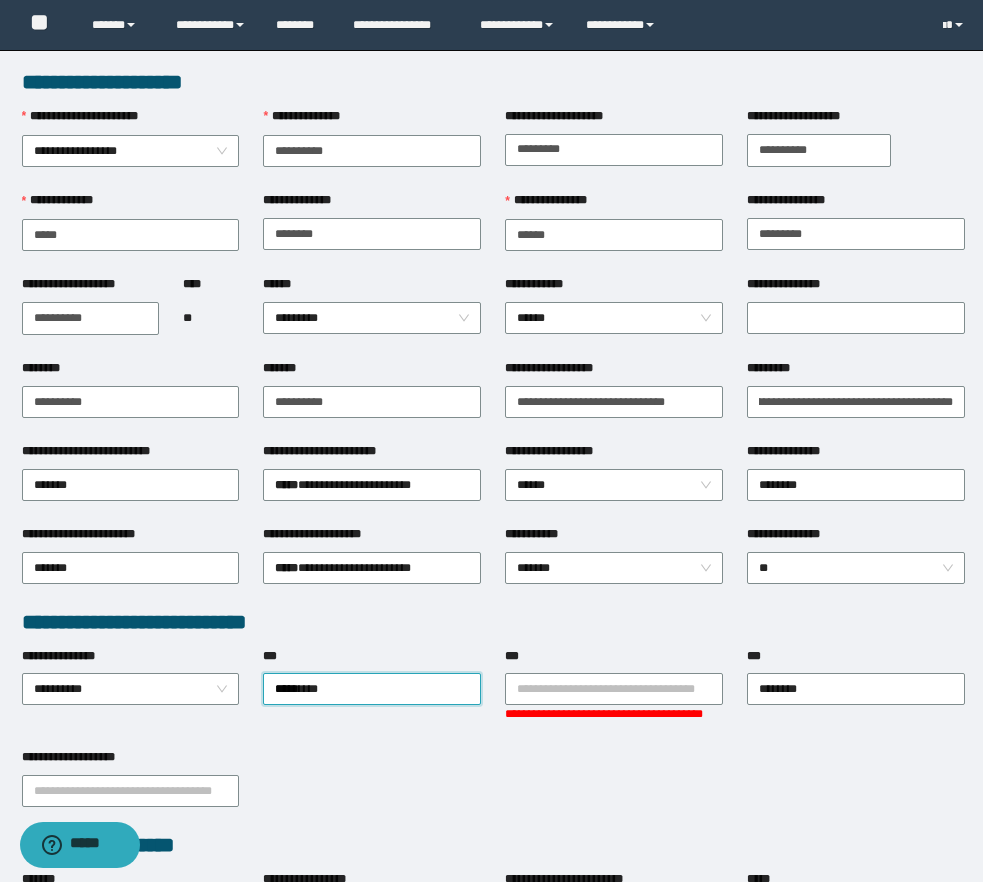 type 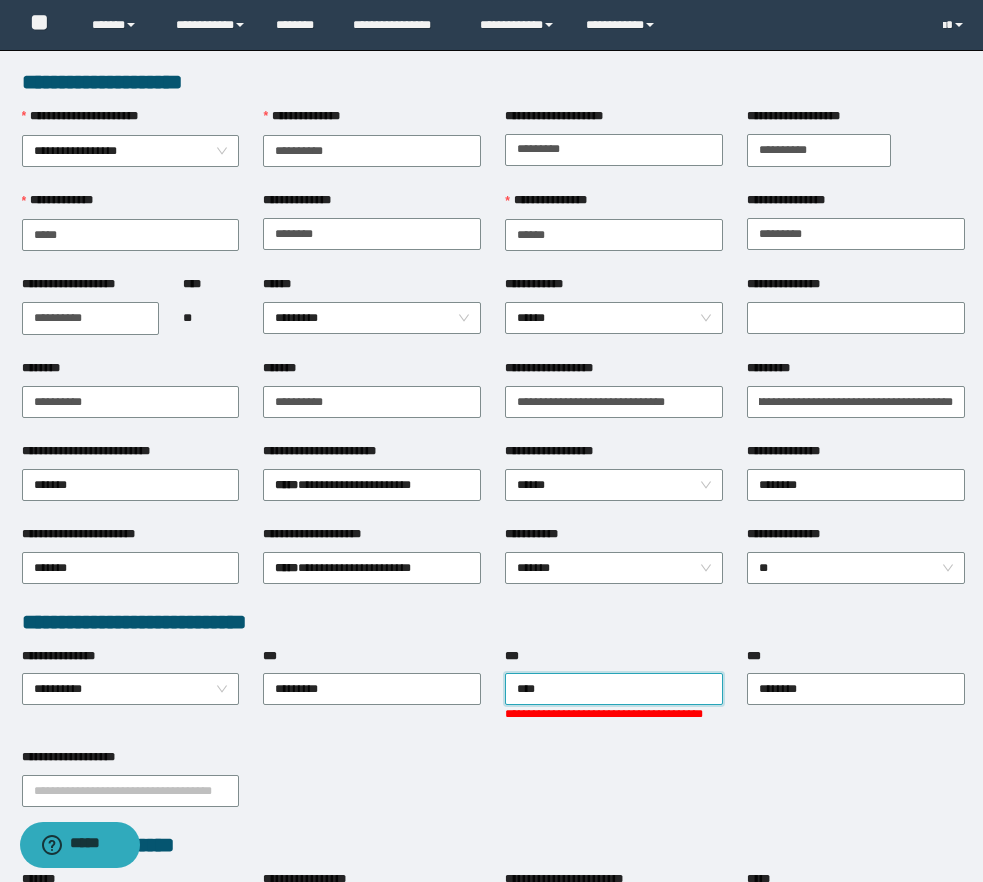 type on "*****" 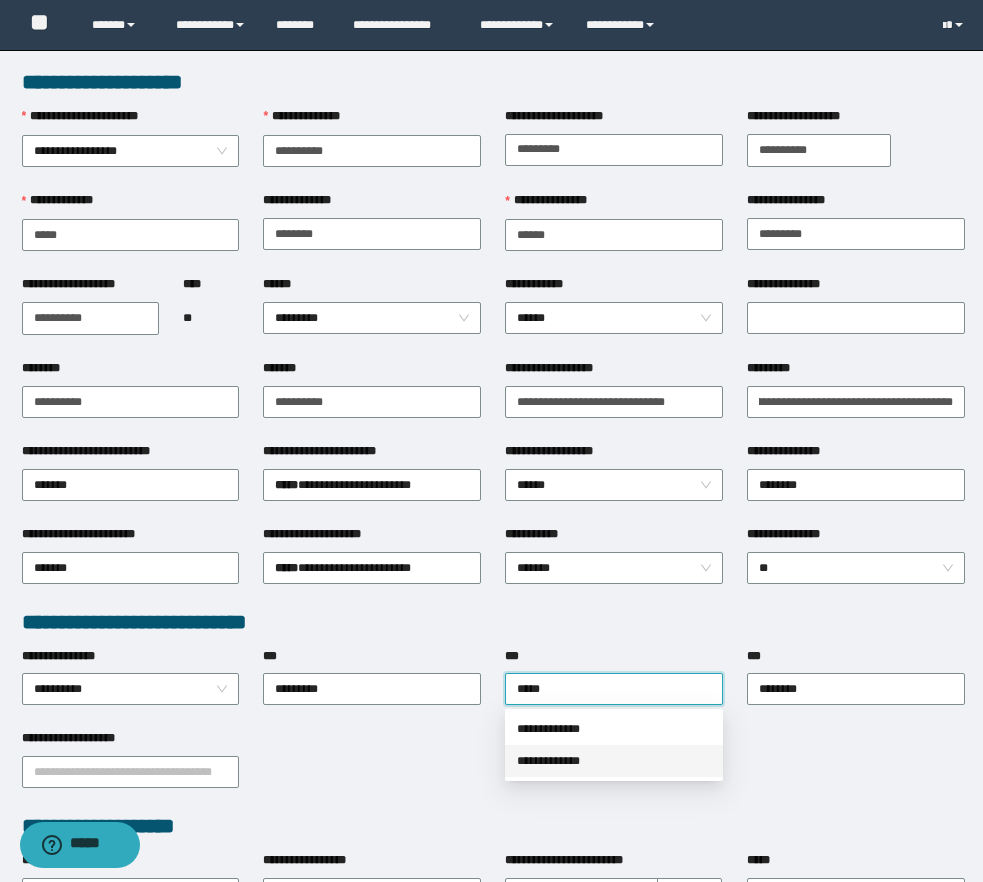type 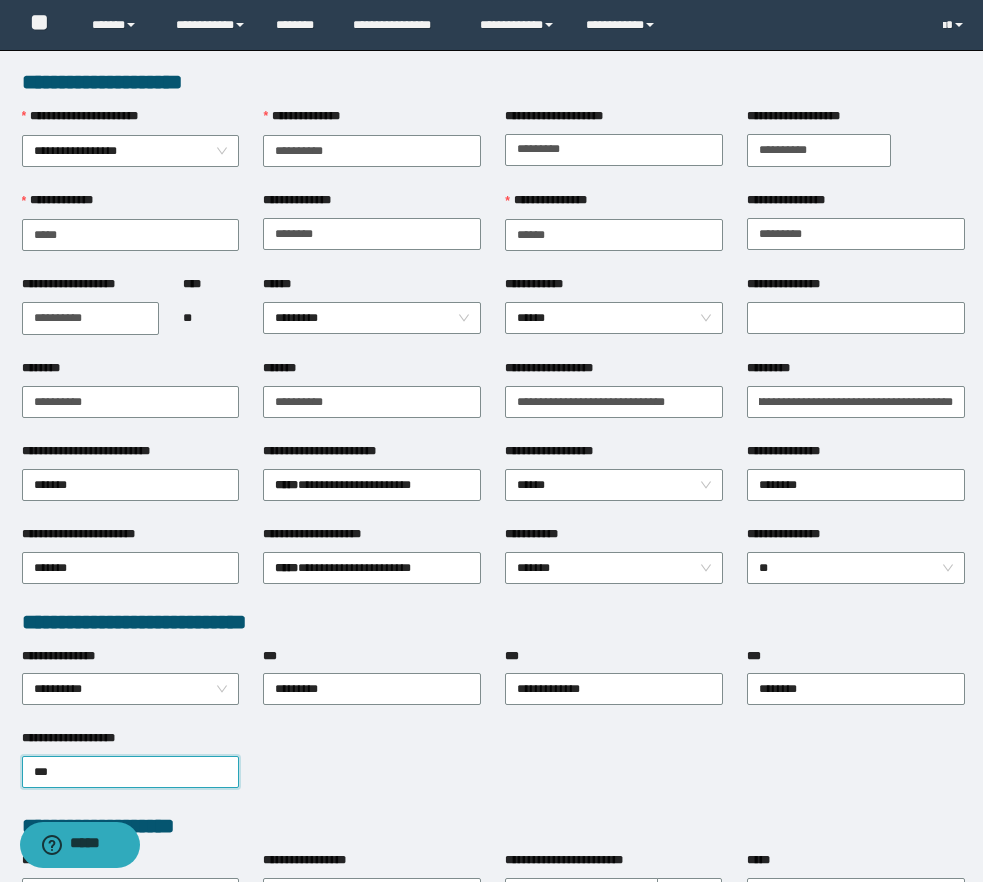 type on "****" 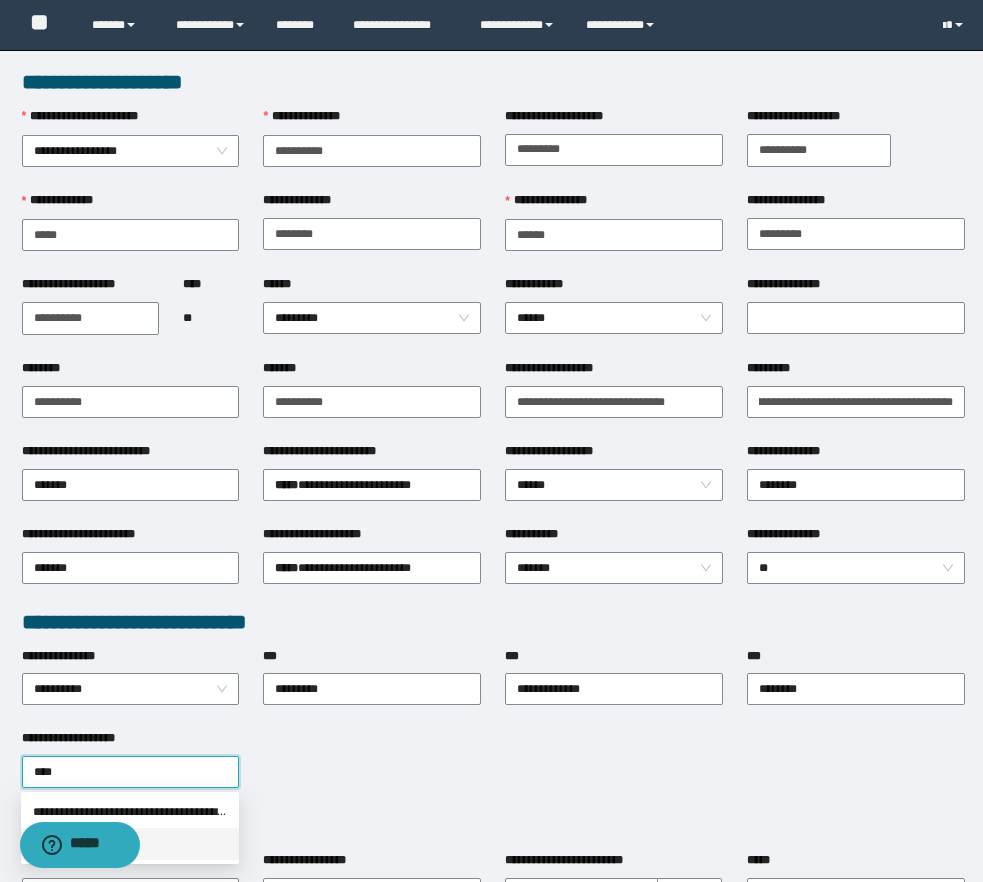 type 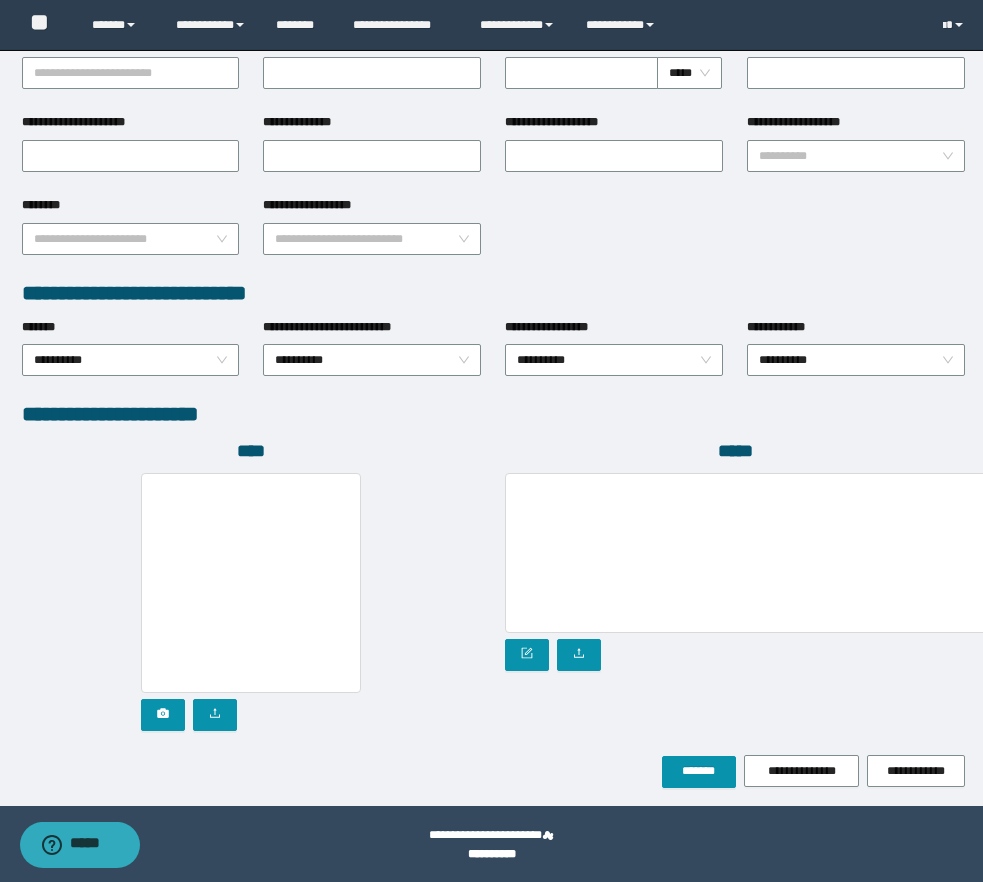 scroll, scrollTop: 822, scrollLeft: 0, axis: vertical 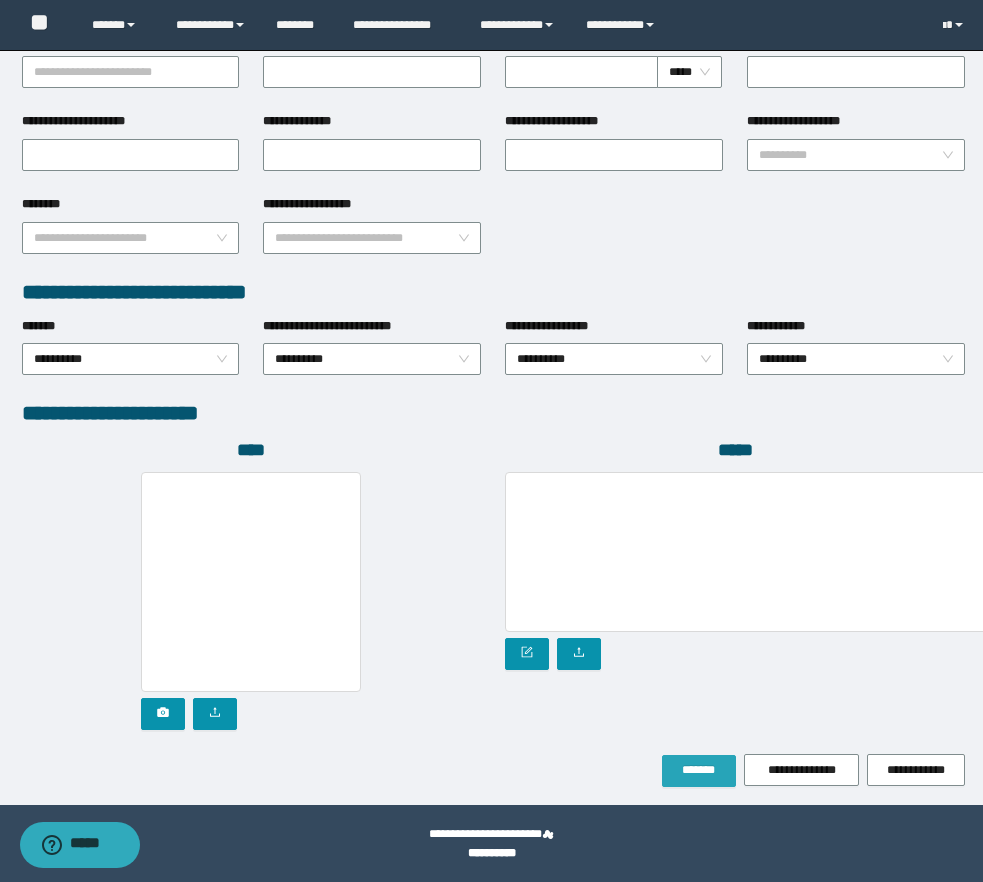 click on "*******" at bounding box center (699, 770) 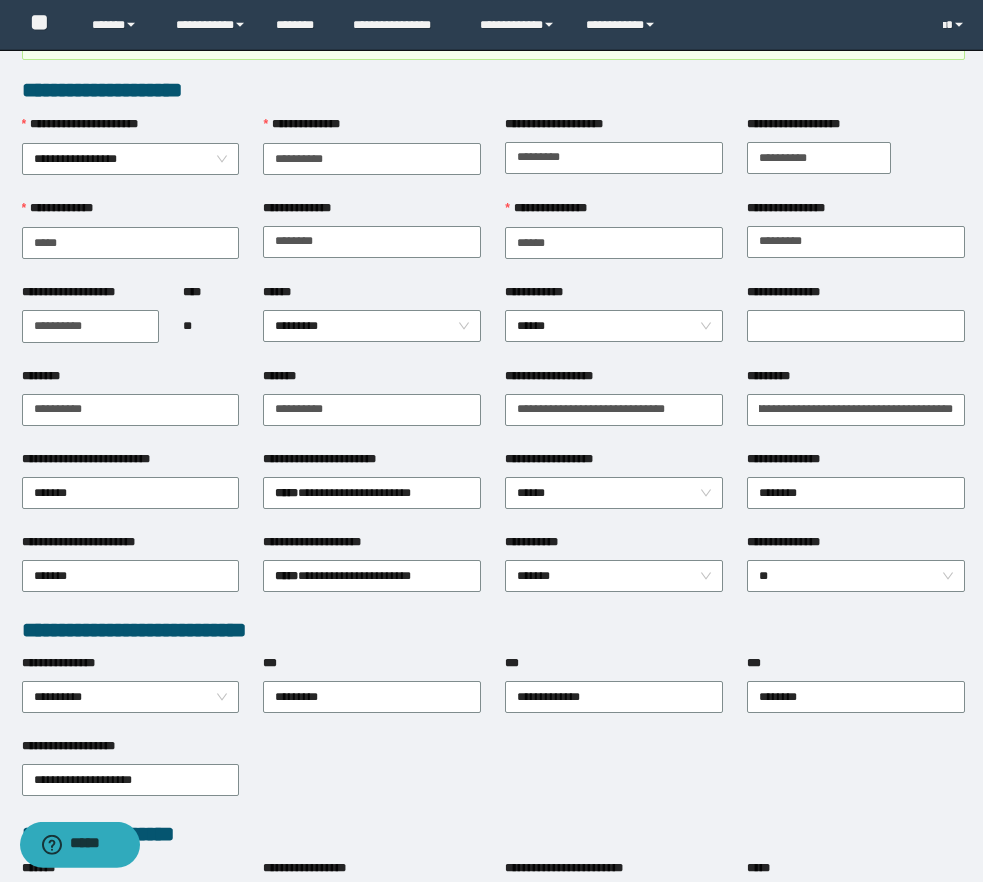 scroll, scrollTop: 0, scrollLeft: 0, axis: both 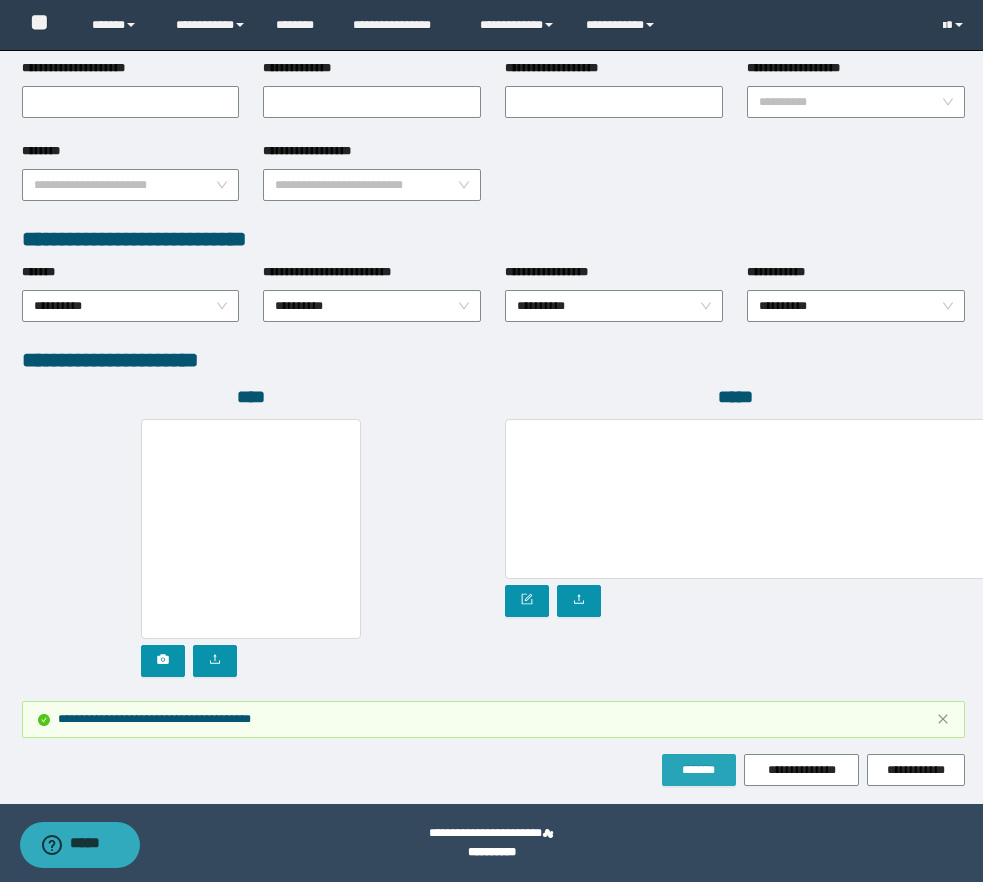 click on "*******" at bounding box center [699, 770] 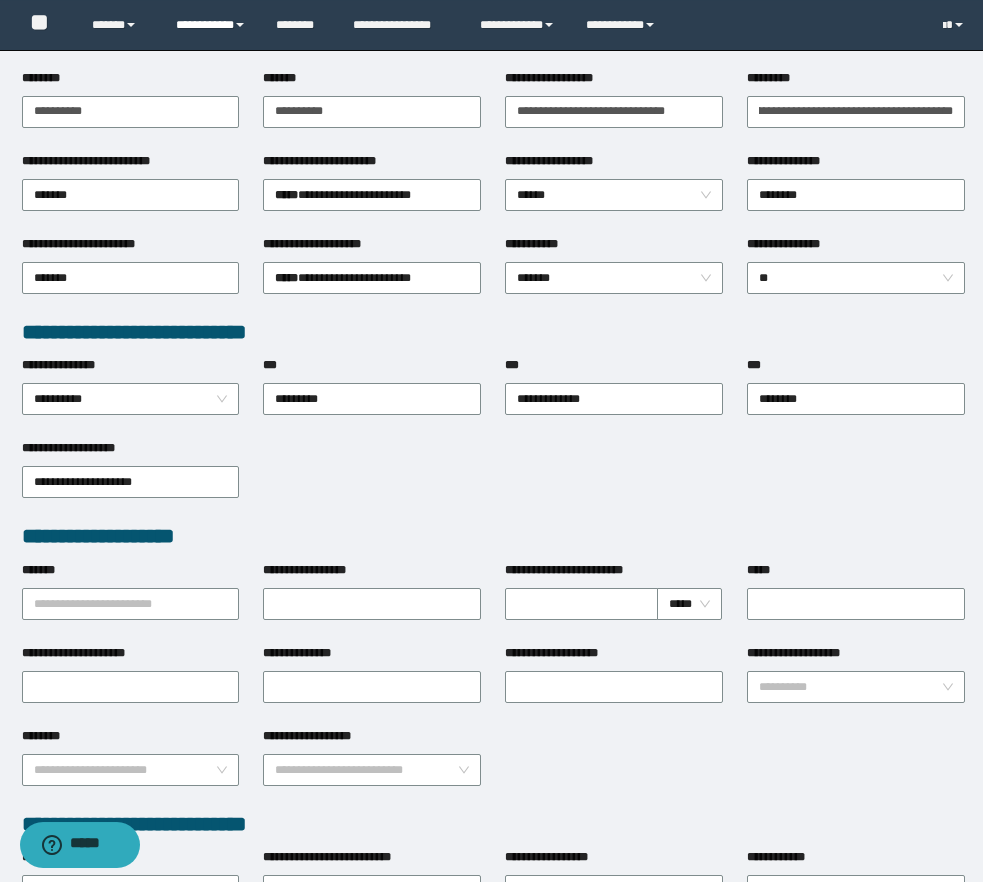 click on "**********" at bounding box center (211, 25) 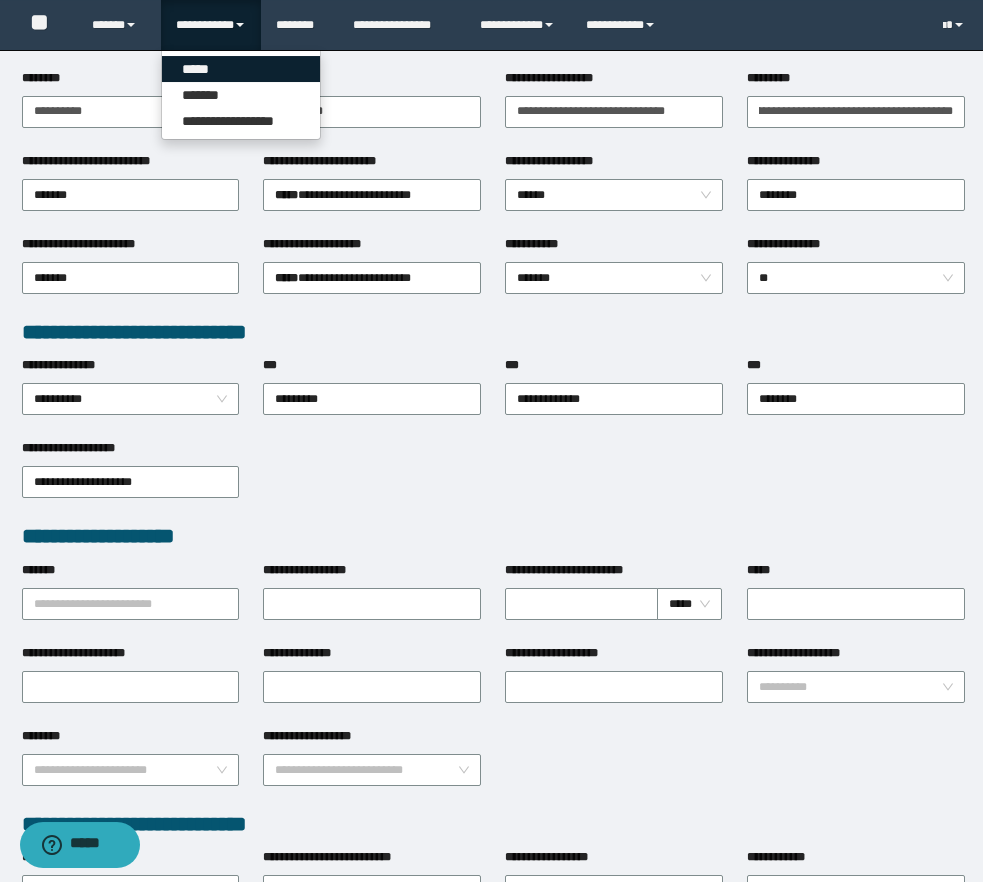 scroll, scrollTop: 0, scrollLeft: 0, axis: both 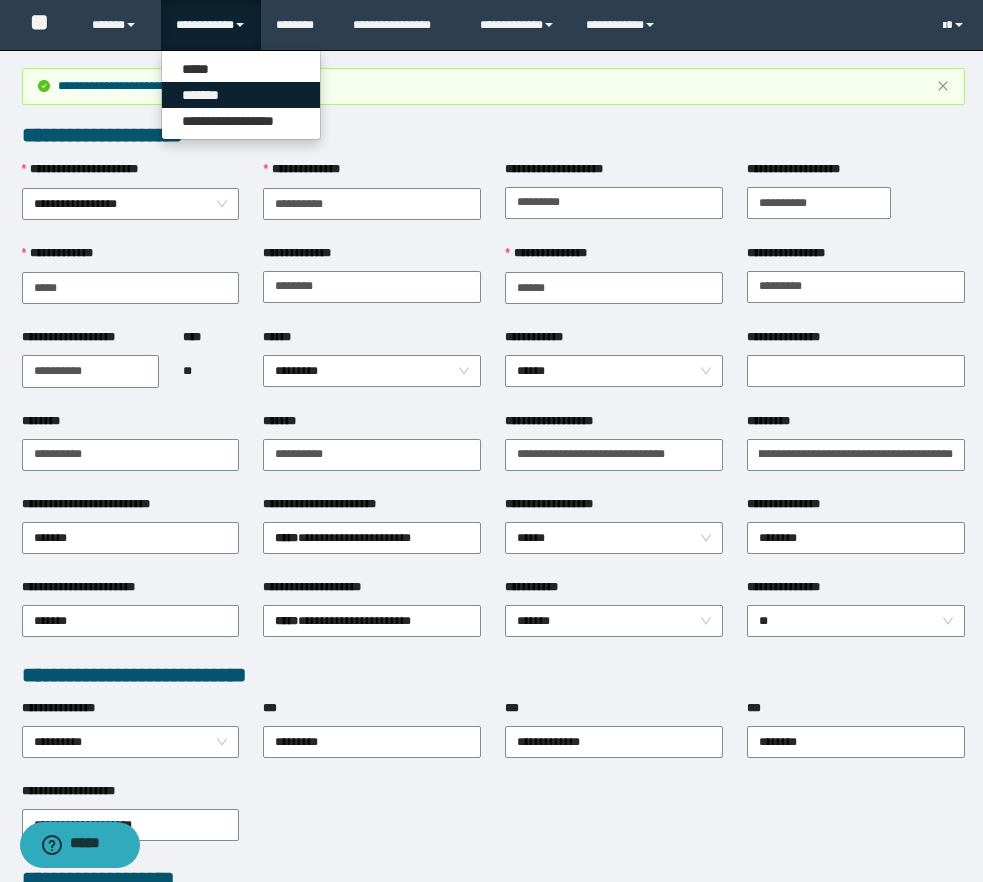 click on "*******" at bounding box center (241, 95) 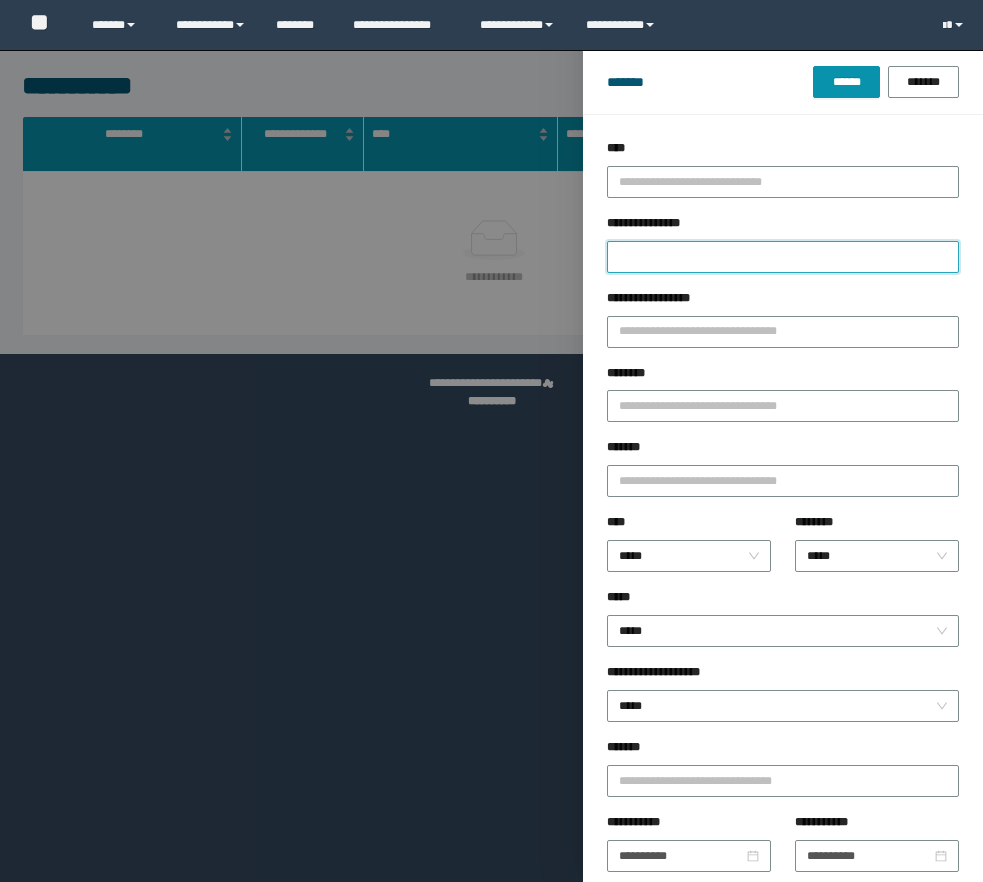 scroll, scrollTop: 0, scrollLeft: 0, axis: both 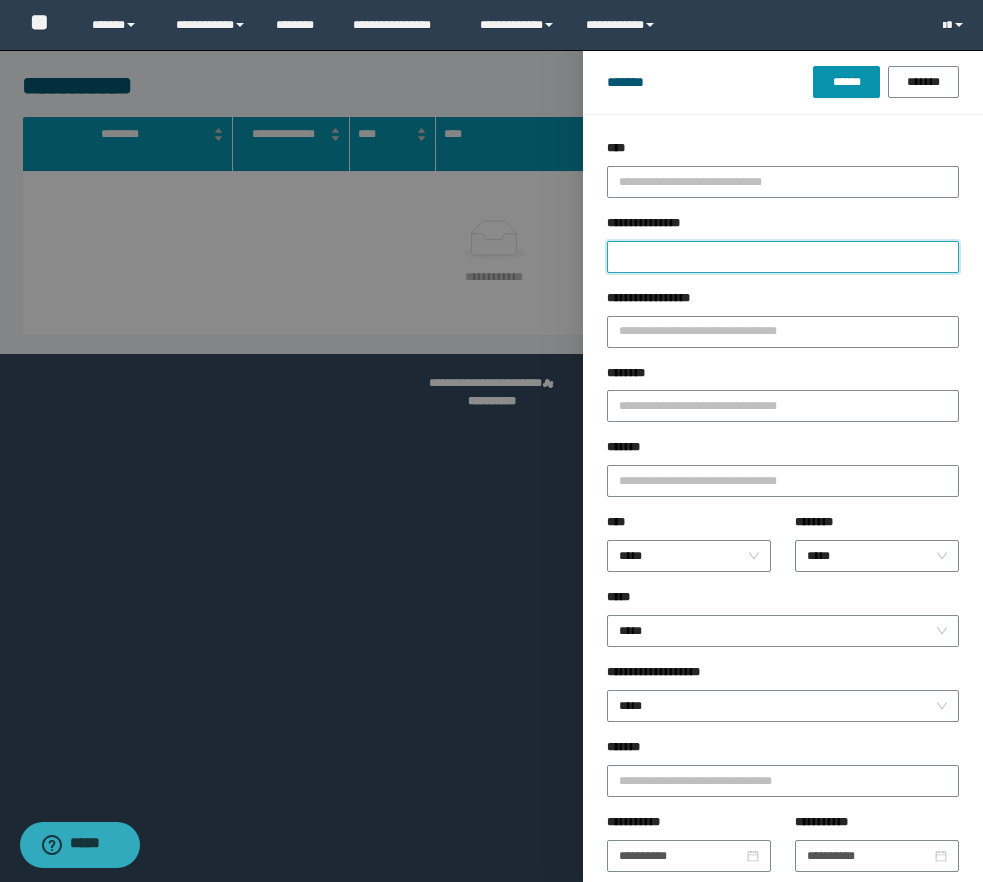 paste on "**********" 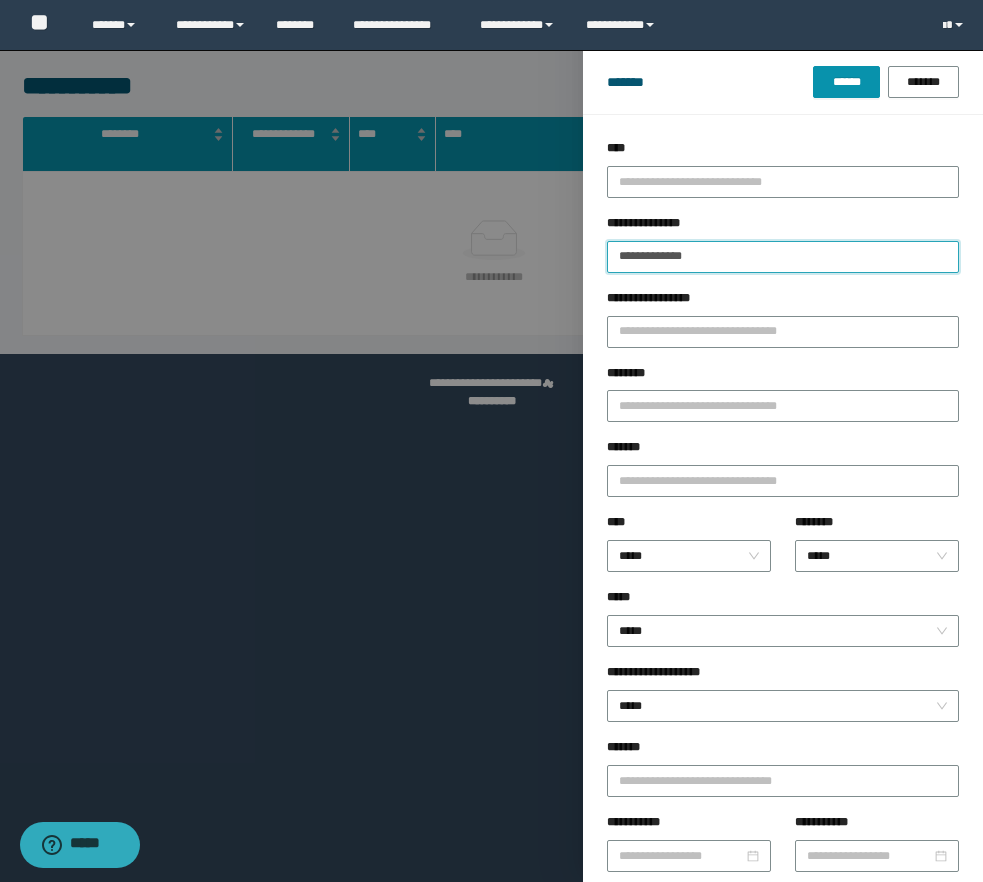 type on "**********" 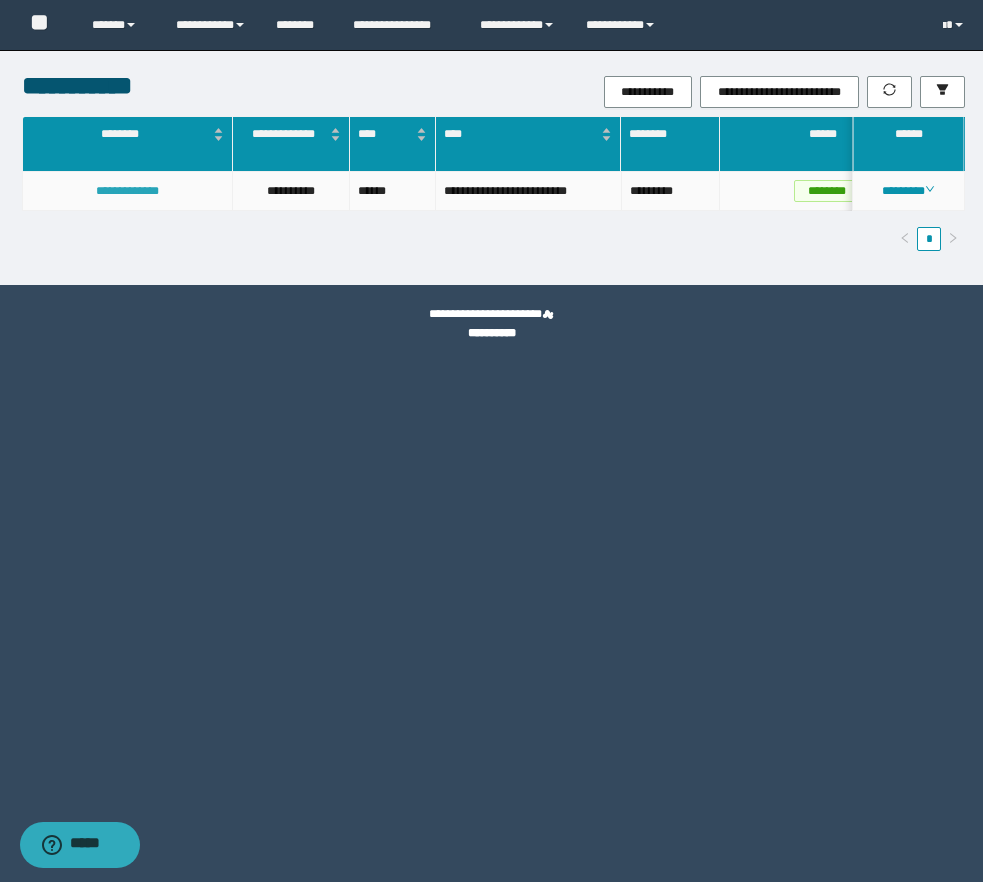 click on "**********" at bounding box center (127, 191) 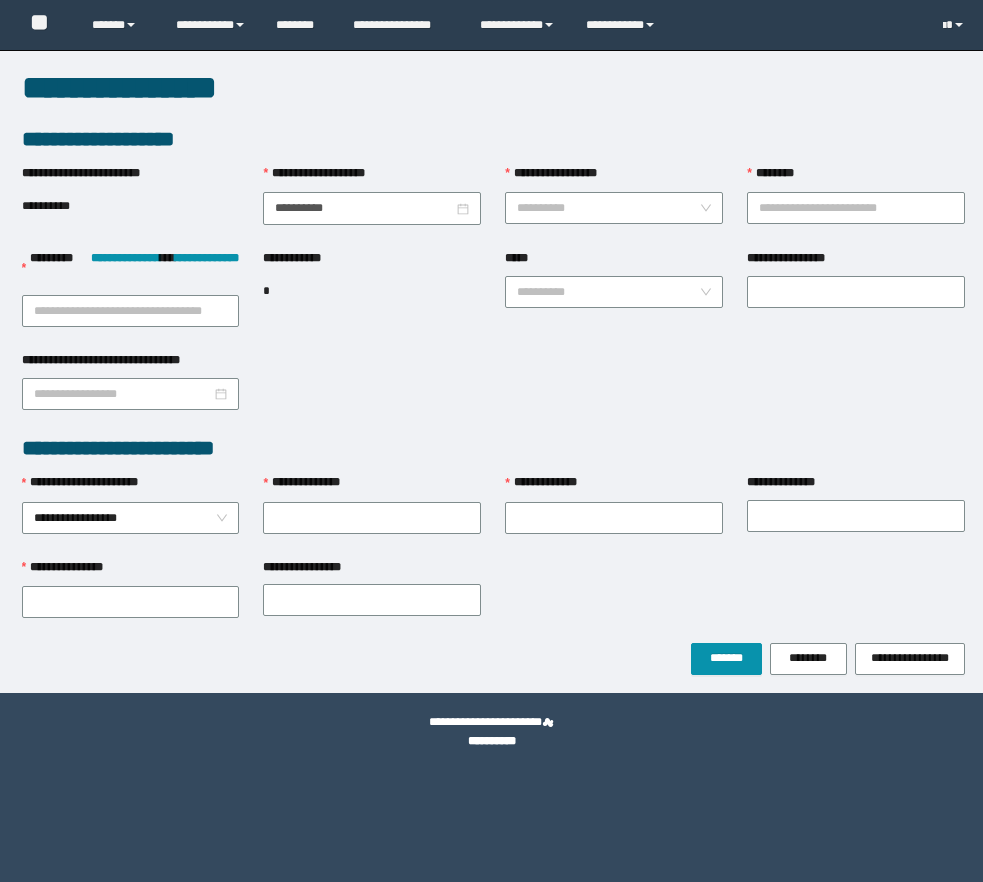 scroll, scrollTop: 0, scrollLeft: 0, axis: both 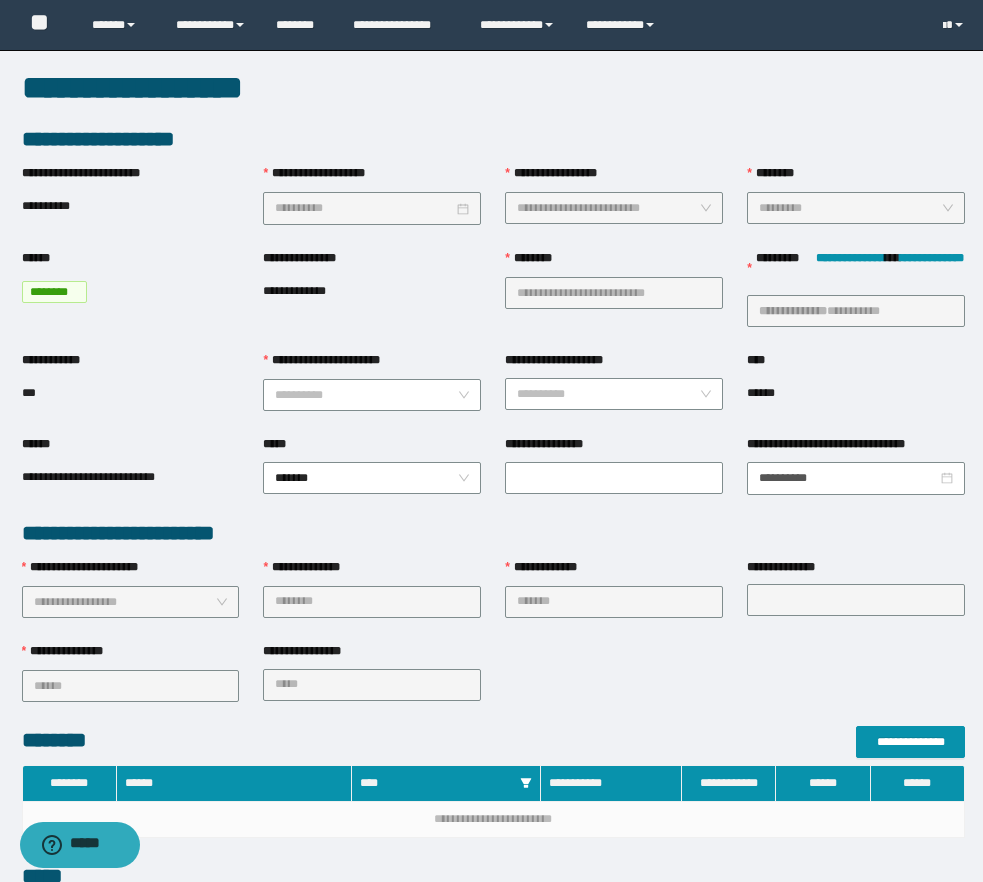 click on "**********" at bounding box center [372, 365] 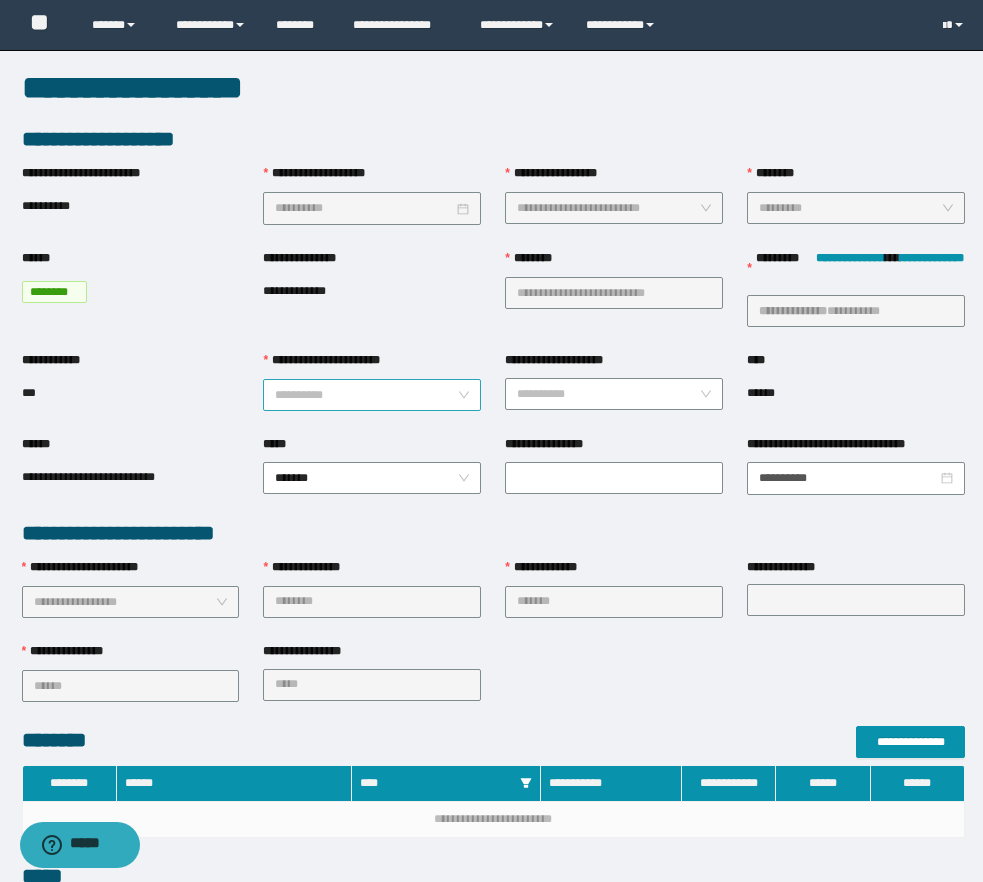 click on "**********" at bounding box center [366, 395] 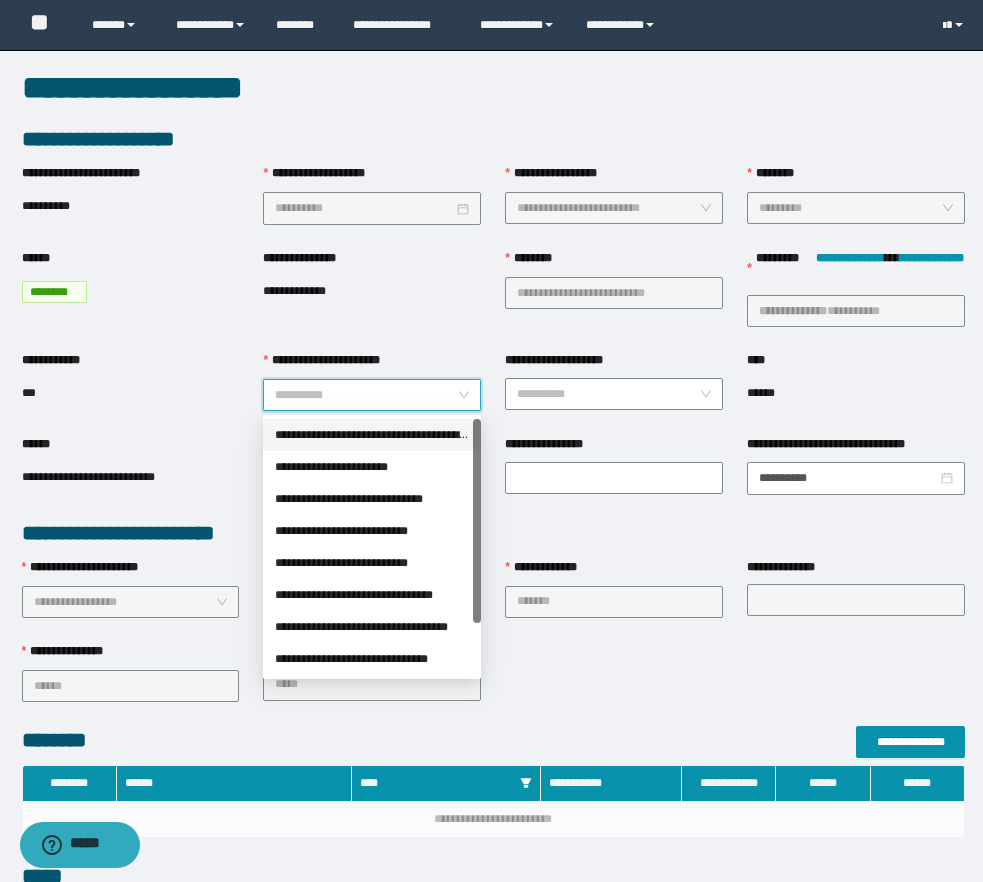 click on "**********" at bounding box center (372, 435) 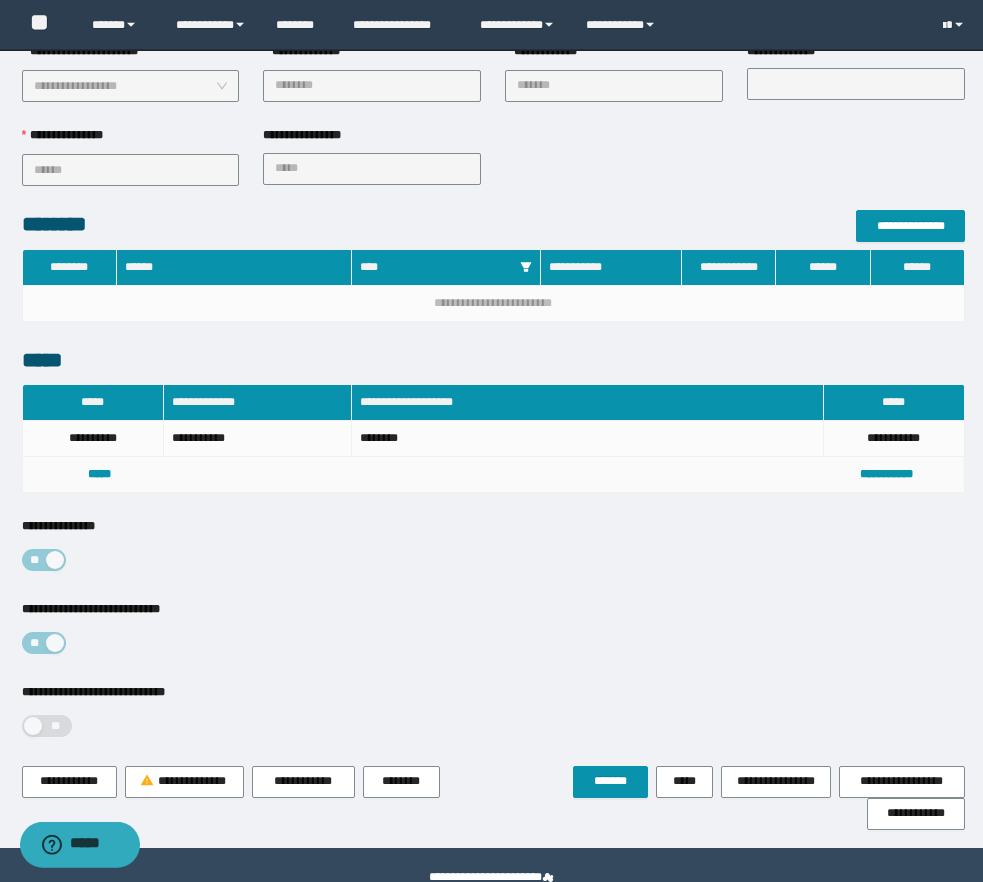 scroll, scrollTop: 560, scrollLeft: 0, axis: vertical 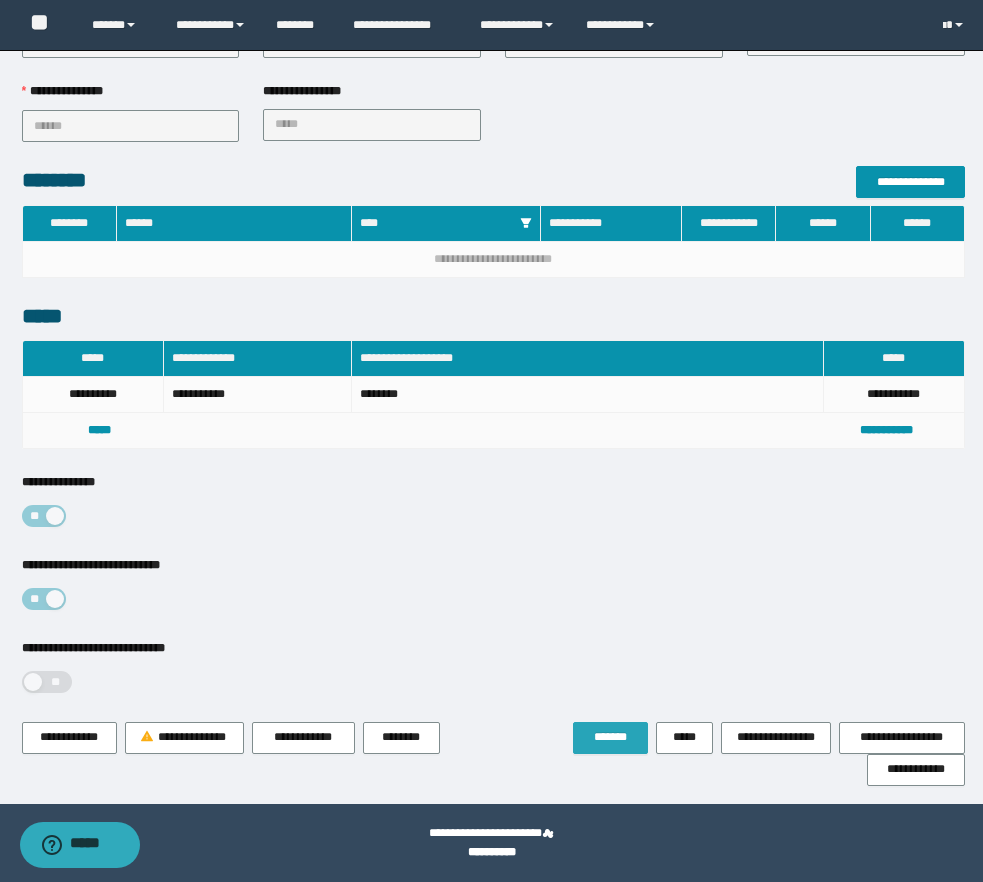 click on "*******" at bounding box center (610, 737) 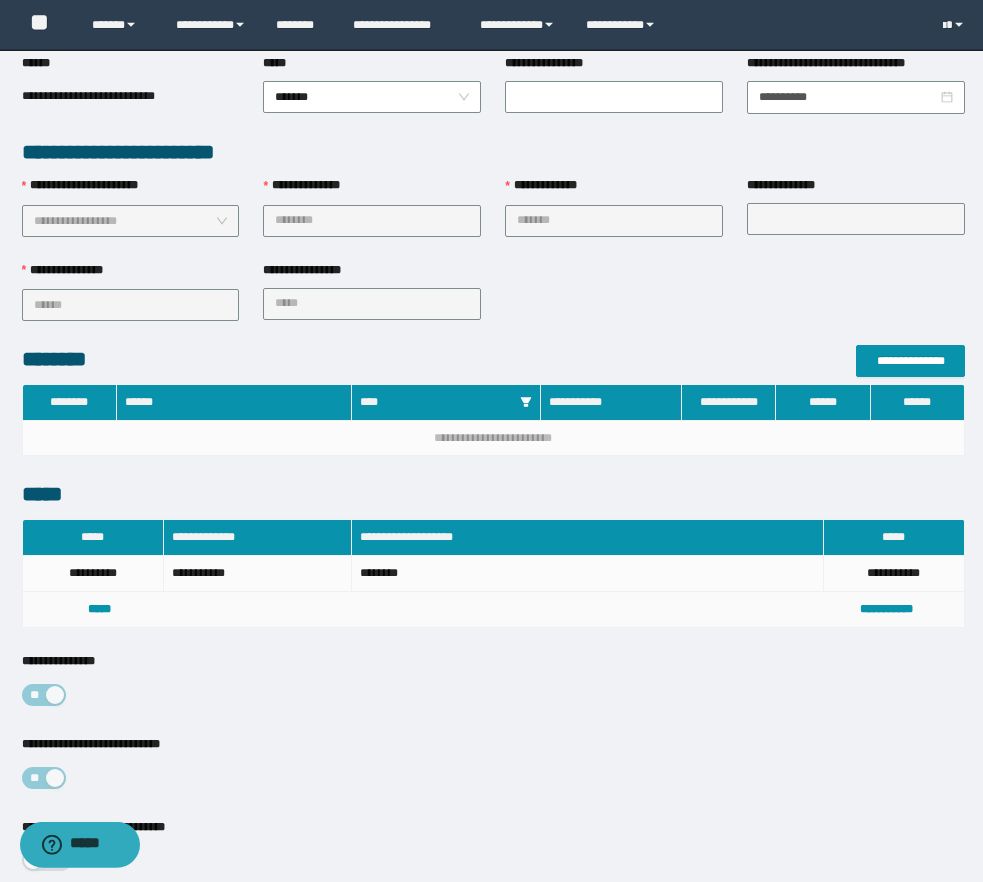 scroll, scrollTop: 613, scrollLeft: 0, axis: vertical 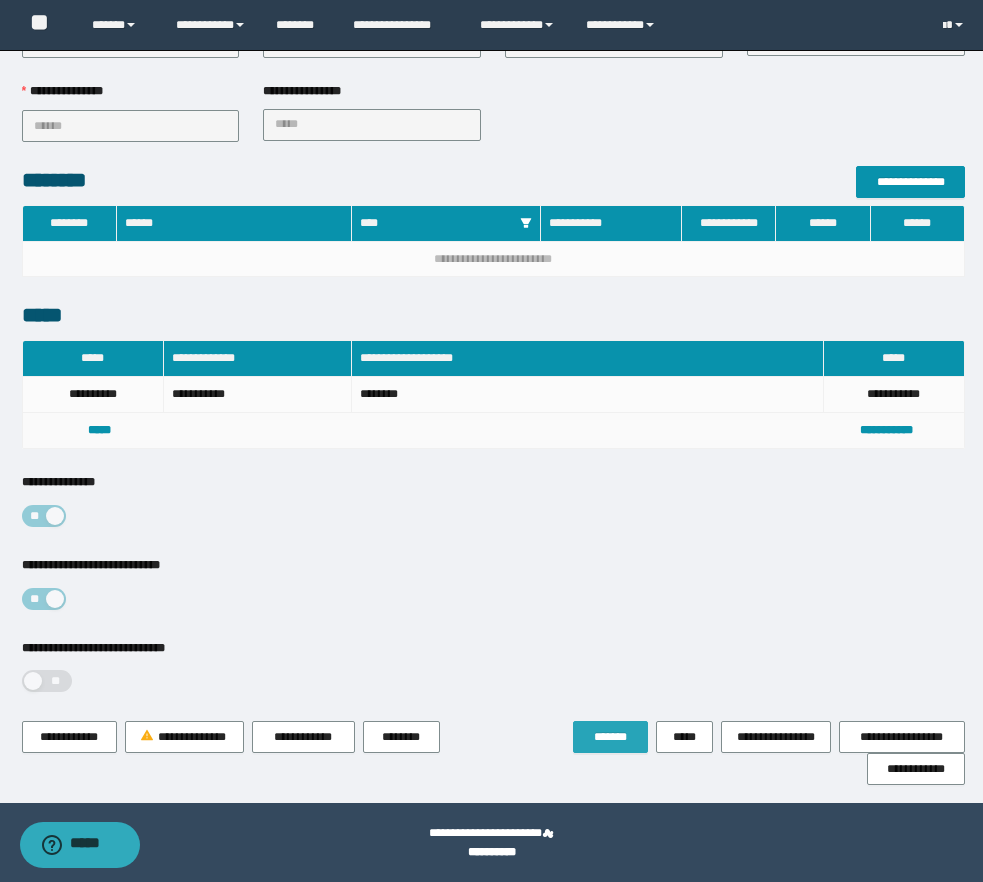 click on "*******" at bounding box center (610, 737) 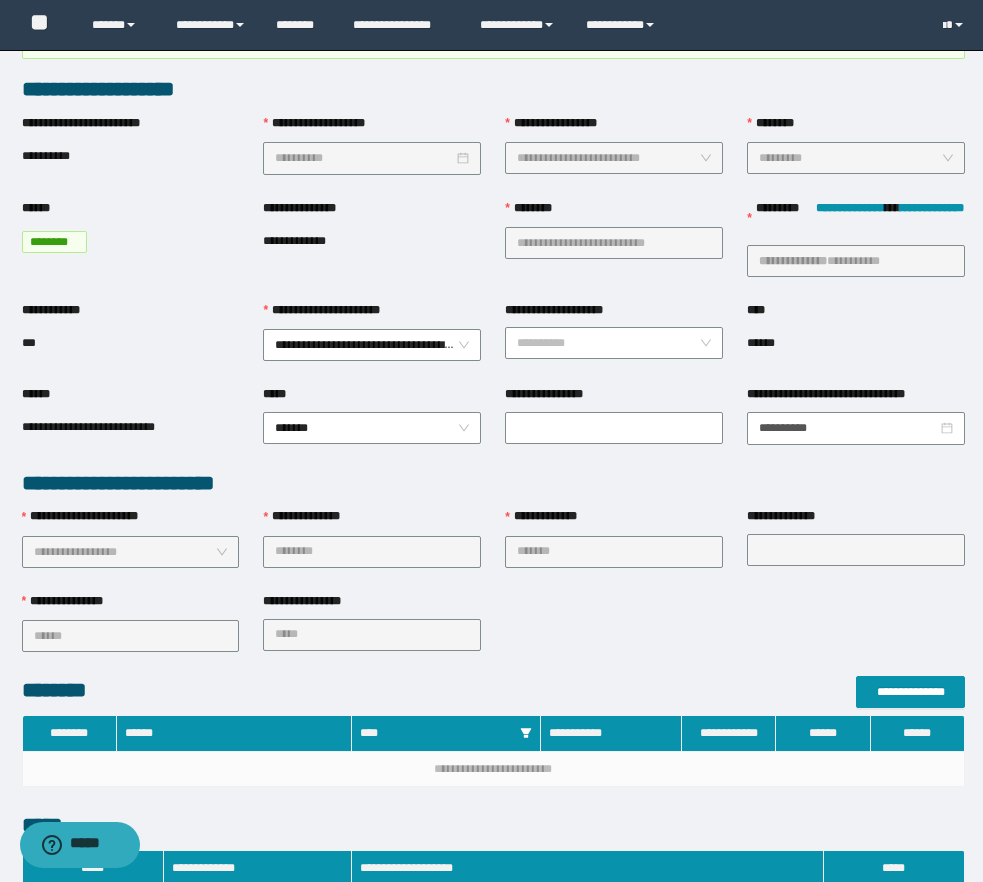 scroll, scrollTop: 0, scrollLeft: 0, axis: both 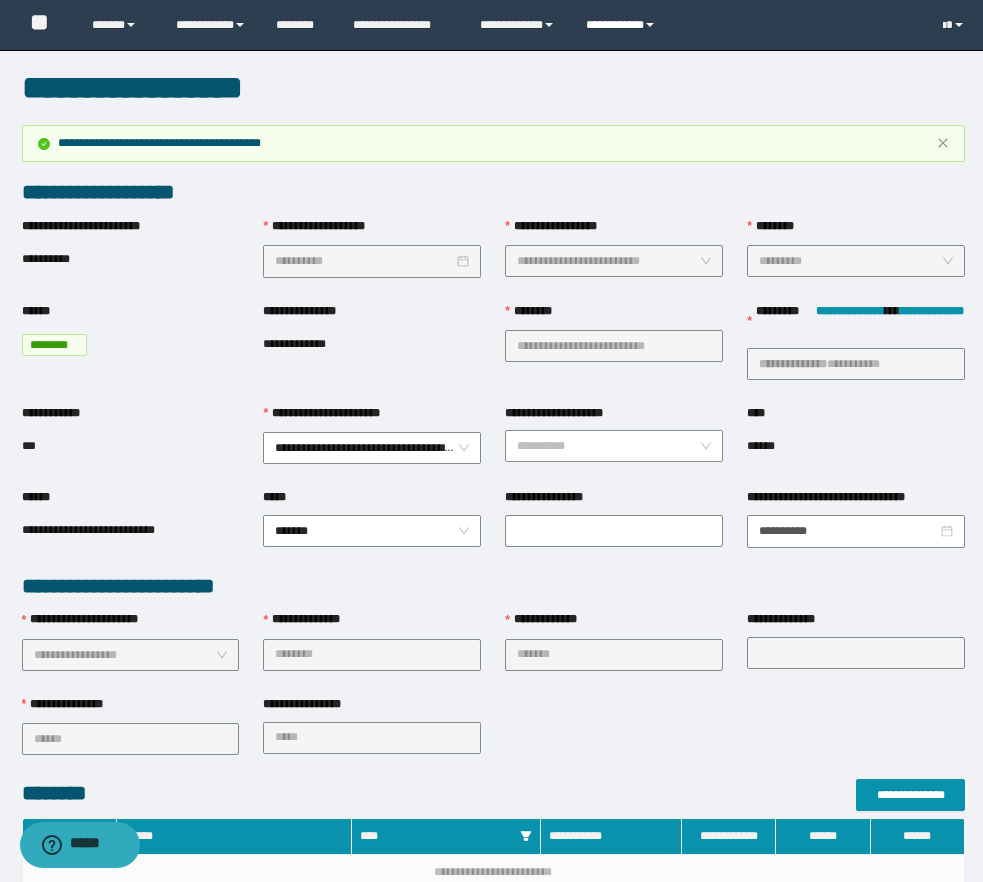 click on "**********" at bounding box center [623, 25] 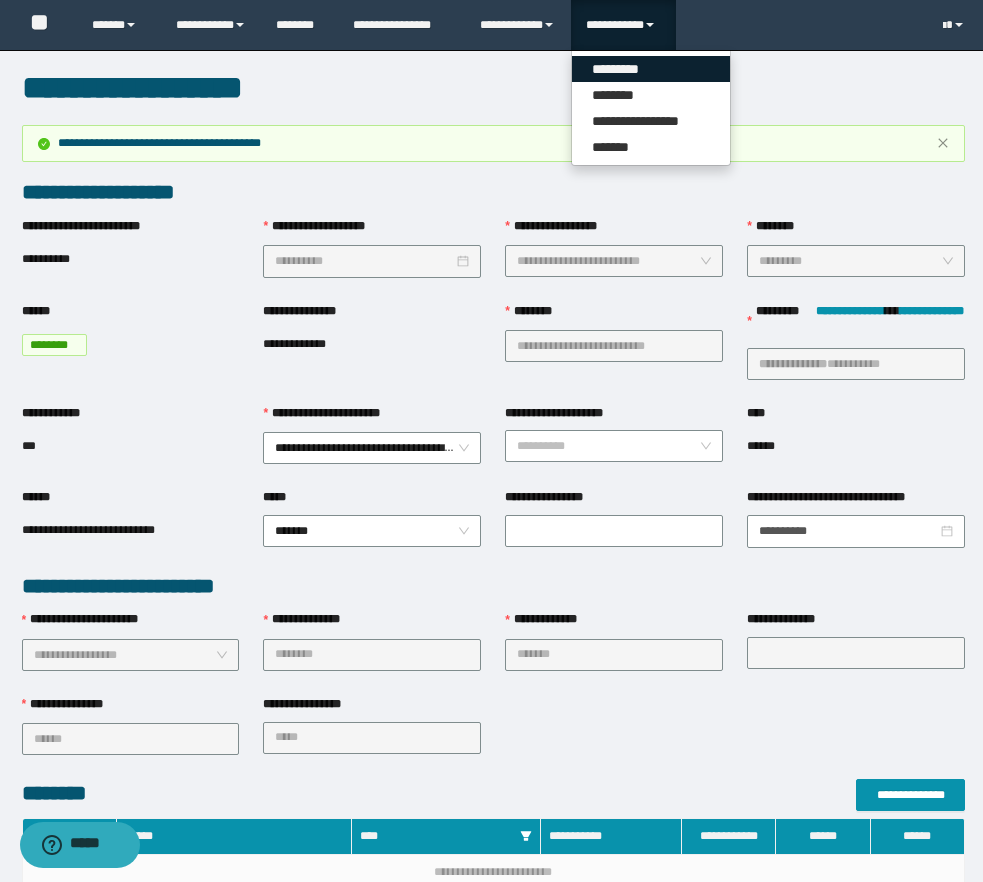 click on "*********" at bounding box center [651, 69] 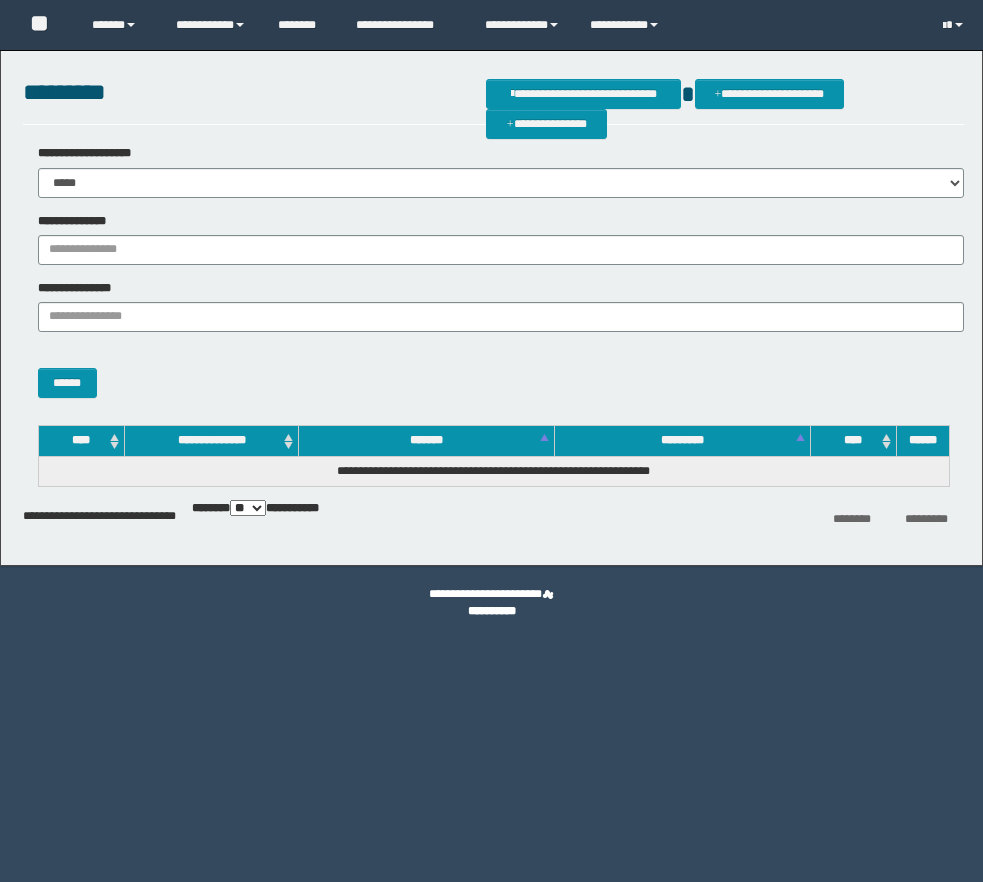 scroll, scrollTop: 0, scrollLeft: 0, axis: both 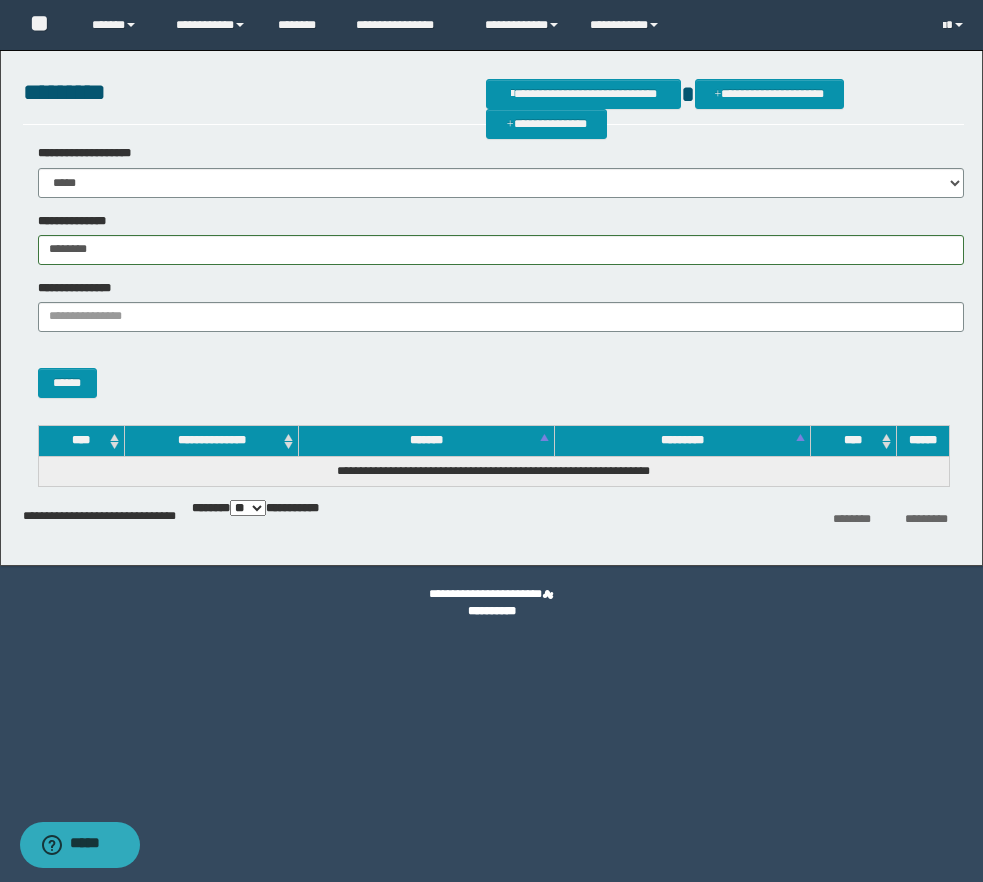 type on "********" 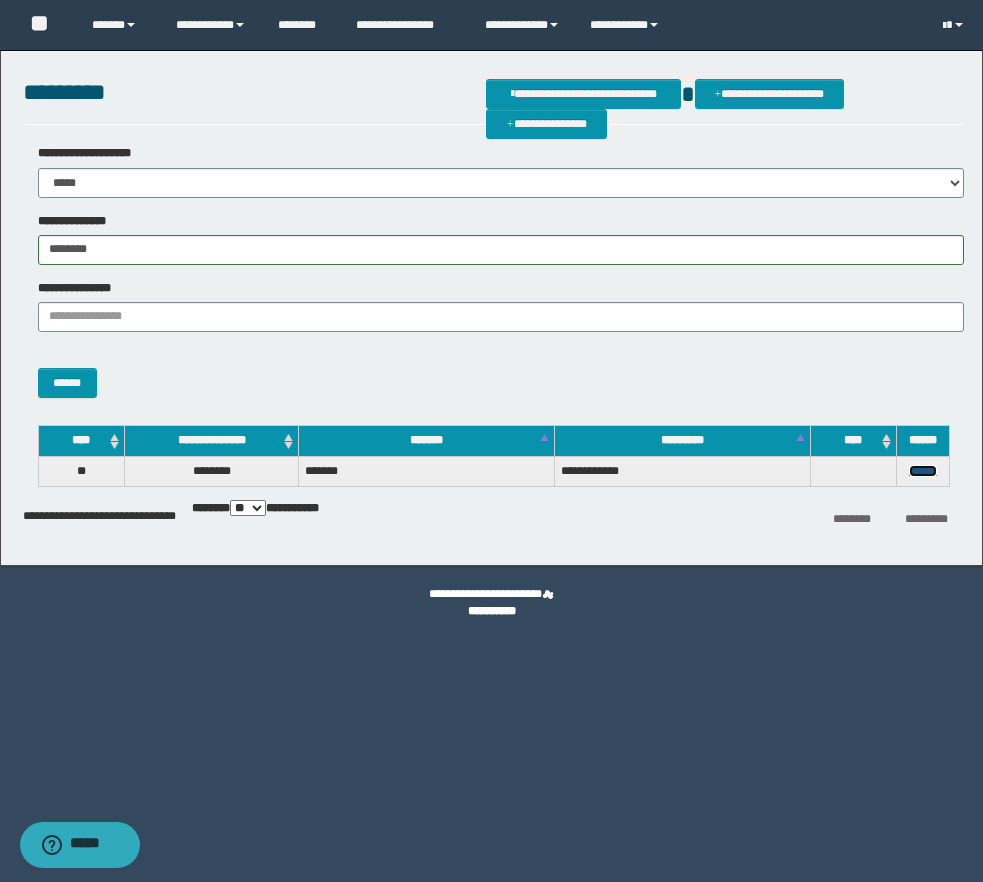 click on "******" at bounding box center (923, 471) 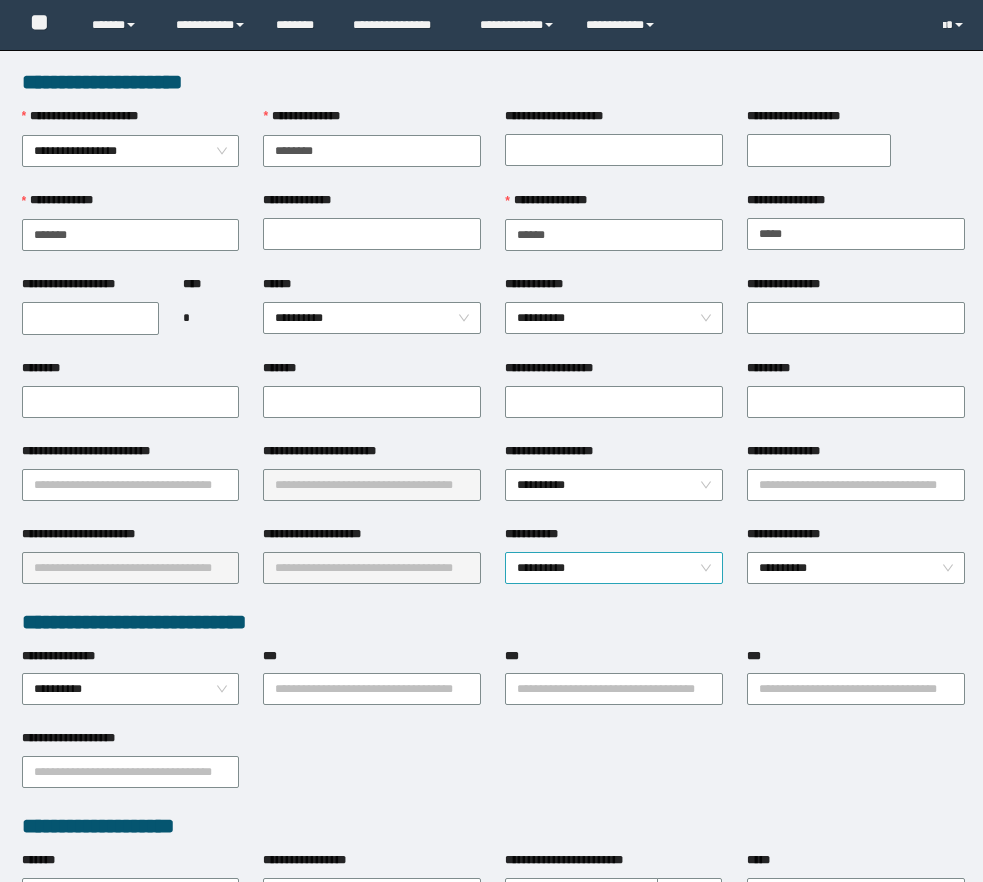 scroll, scrollTop: 0, scrollLeft: 0, axis: both 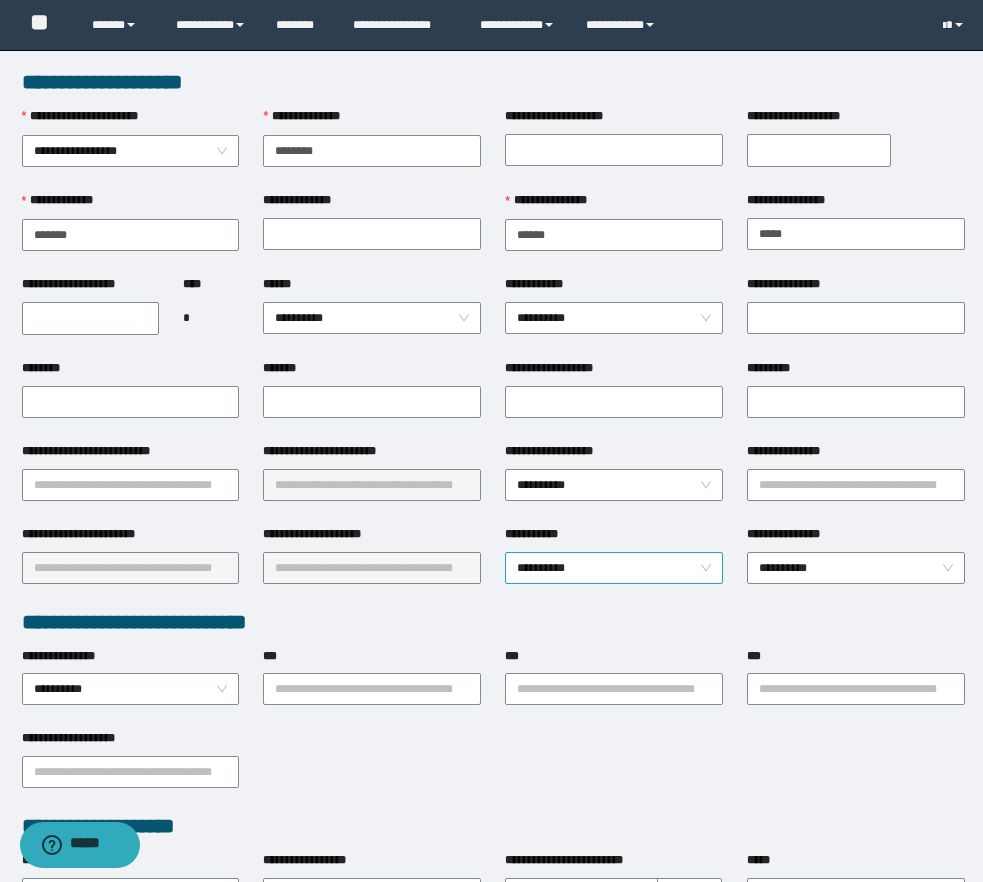 click on "**********" at bounding box center (614, 568) 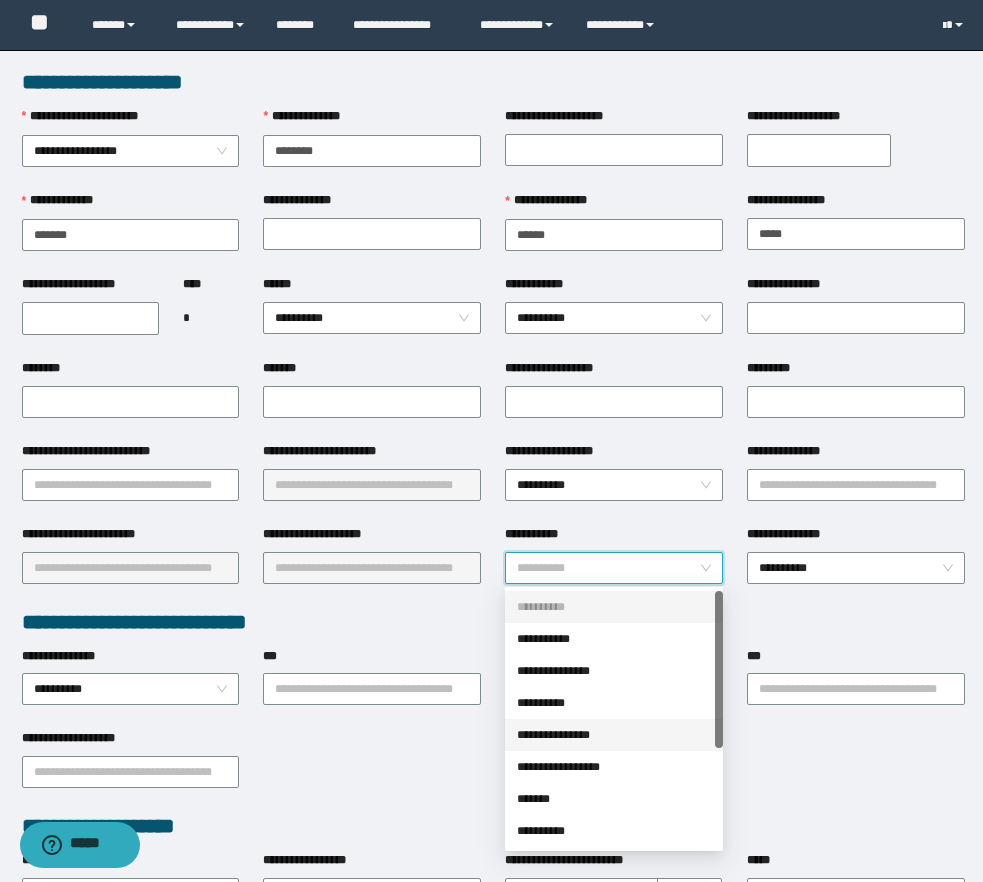click on "**********" at bounding box center (614, 735) 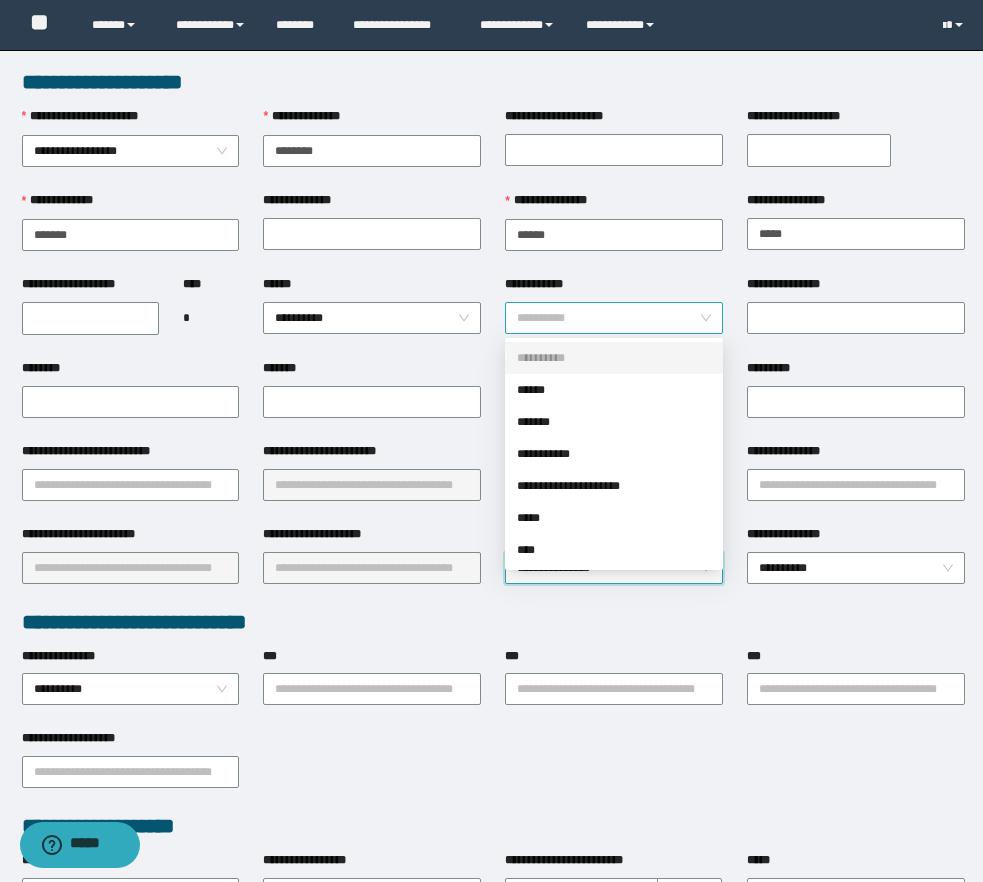 click on "**********" at bounding box center [614, 318] 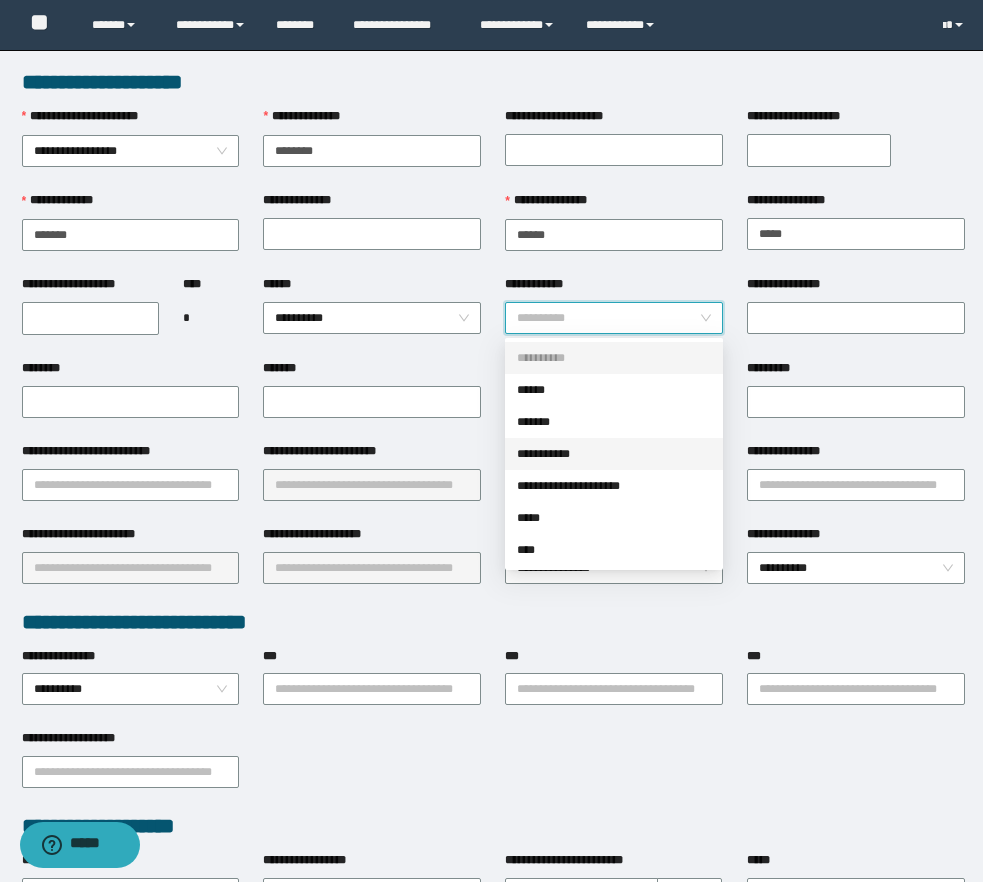 click on "**********" at bounding box center (614, 454) 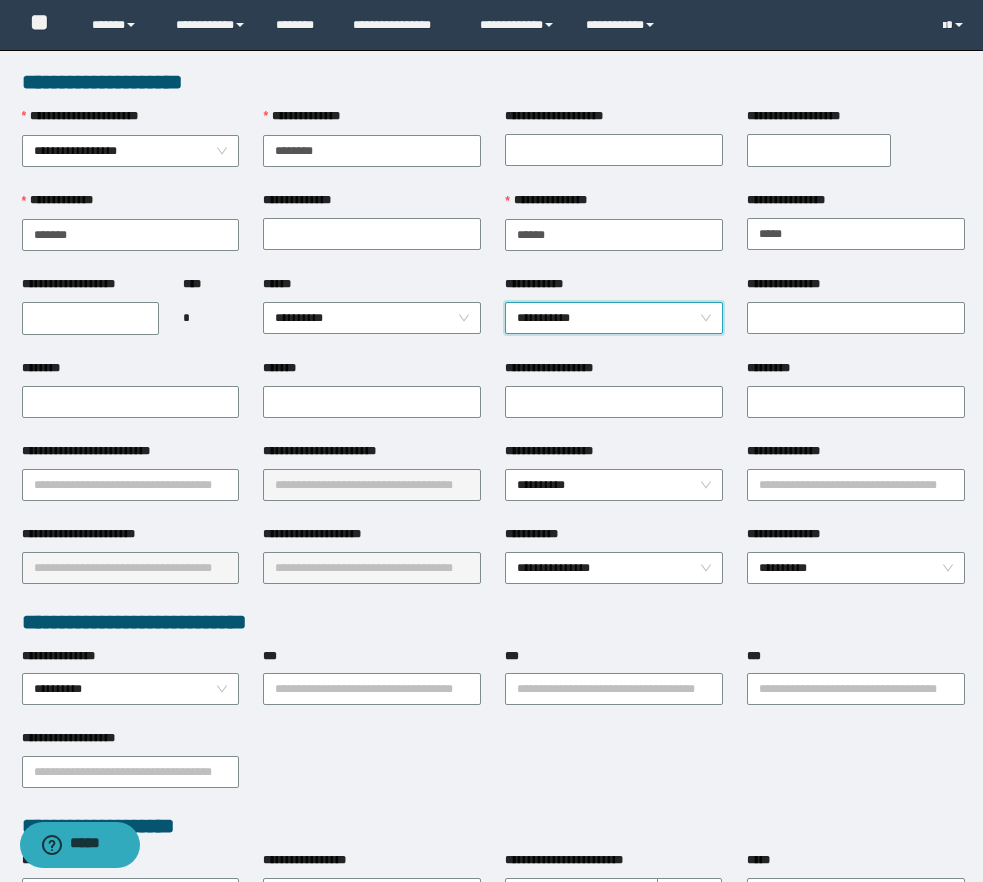 click on "**********" at bounding box center [90, 318] 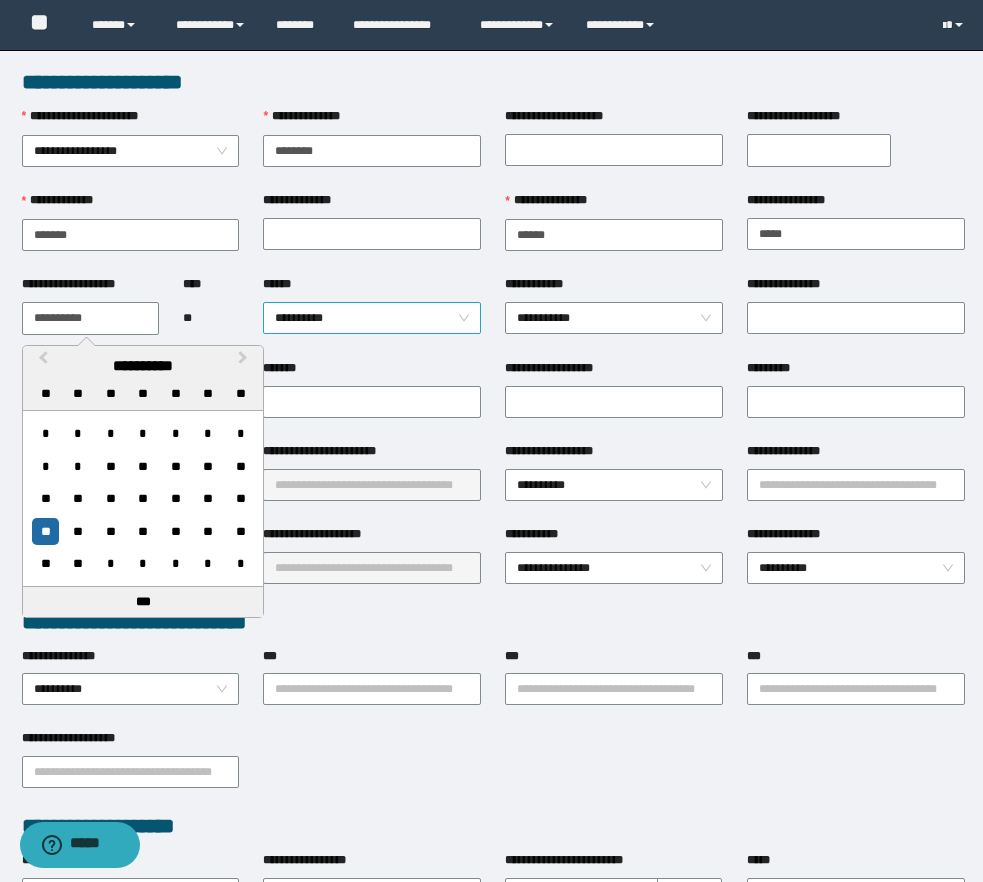 type on "**********" 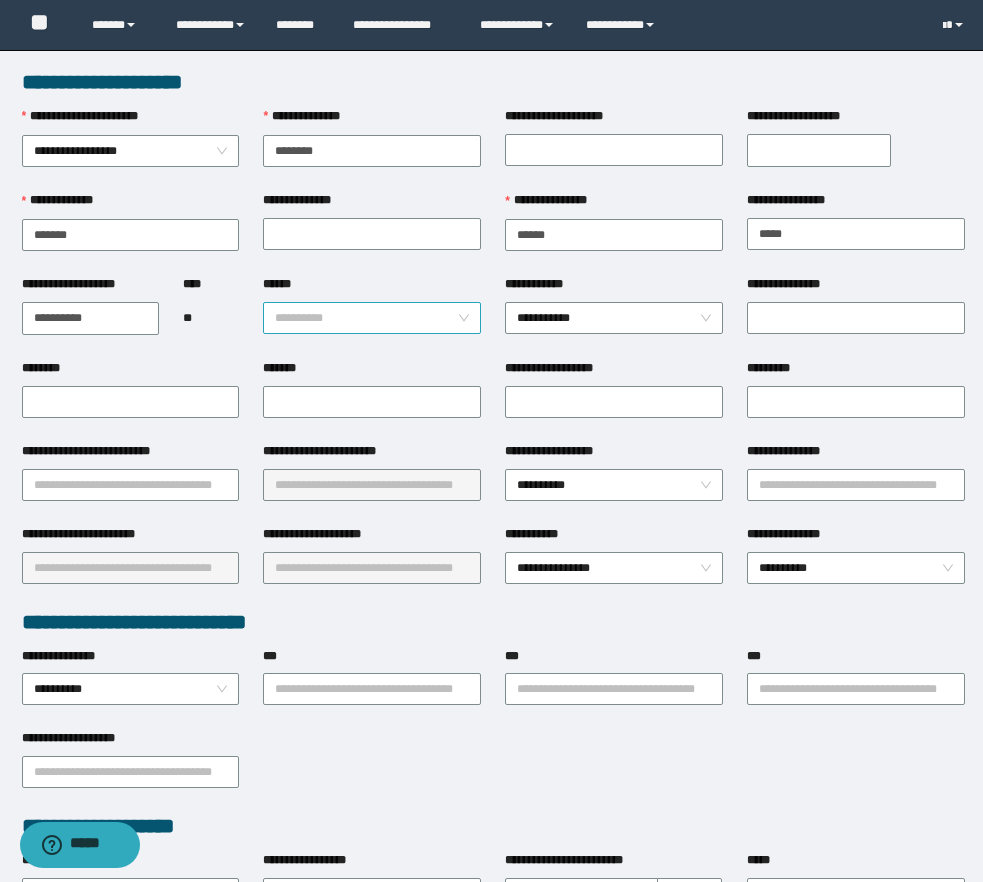 click on "**********" at bounding box center (372, 318) 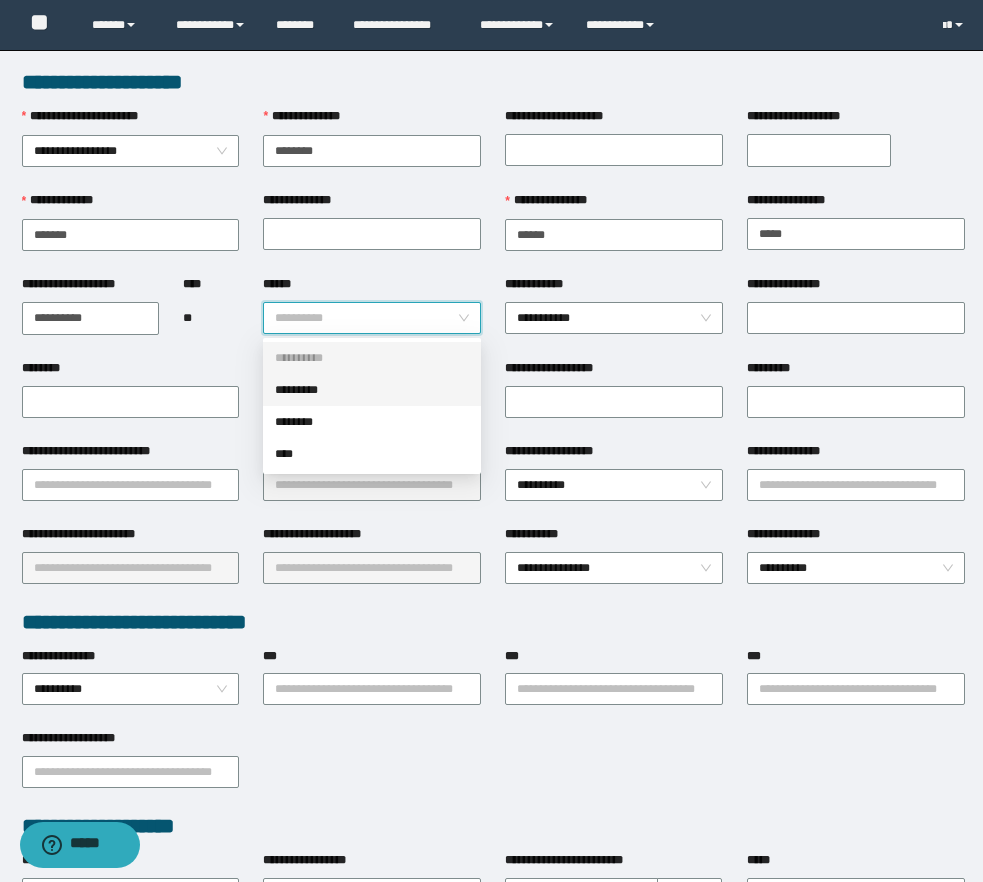 click on "*********" at bounding box center (372, 390) 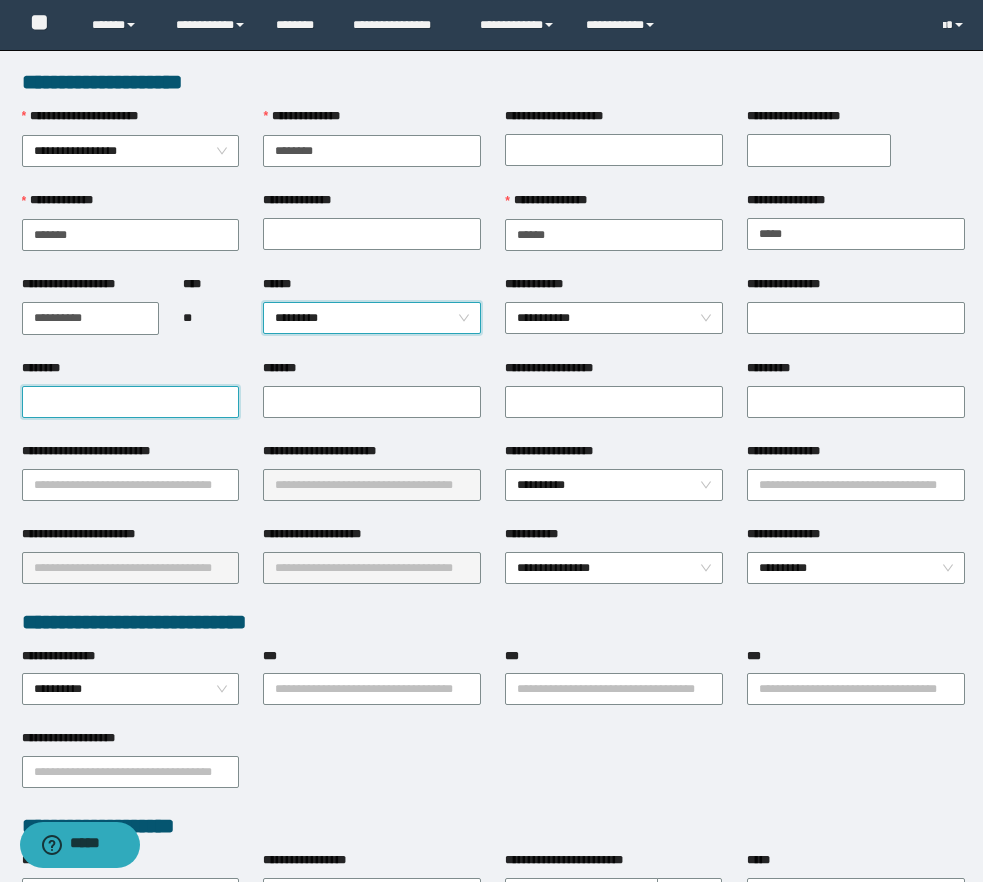 click on "********" at bounding box center [131, 402] 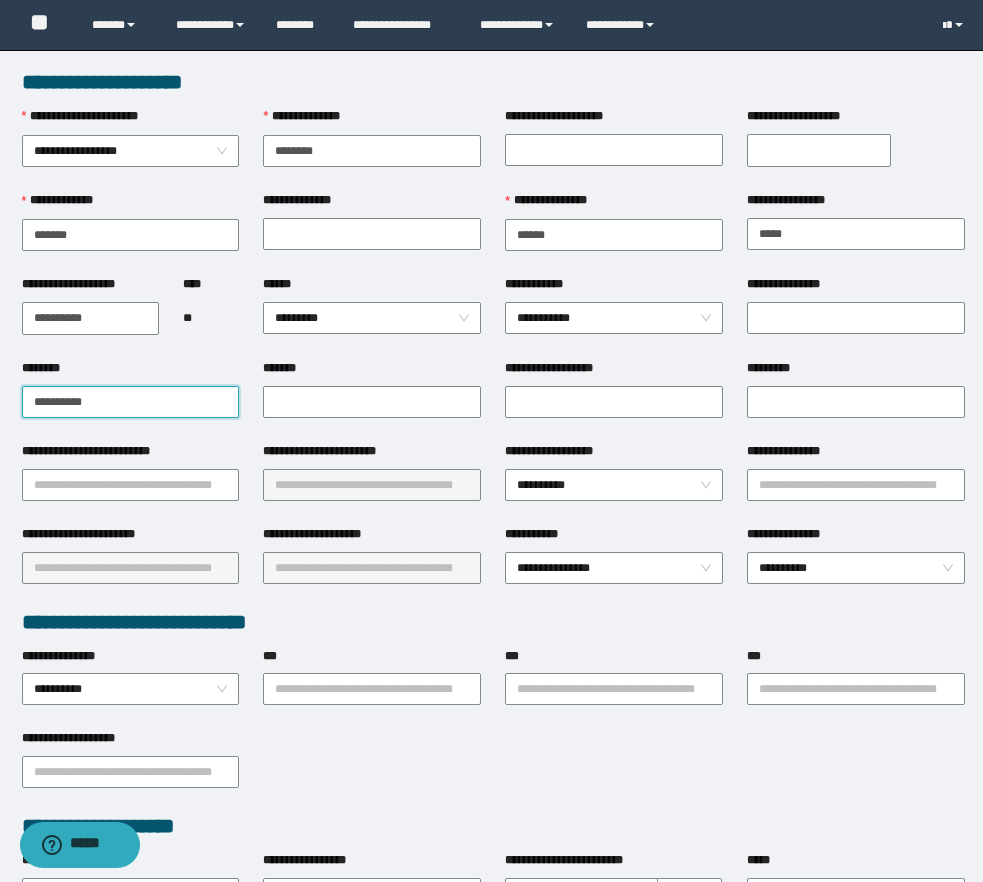 type on "**********" 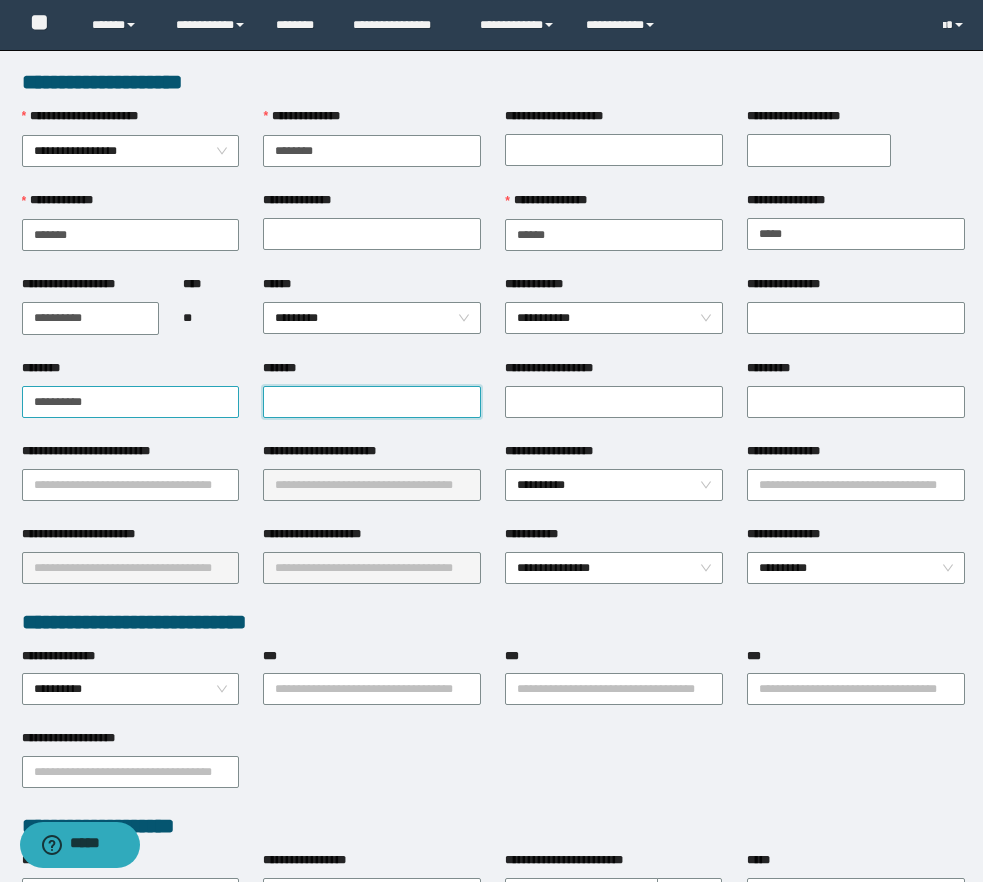 paste on "**********" 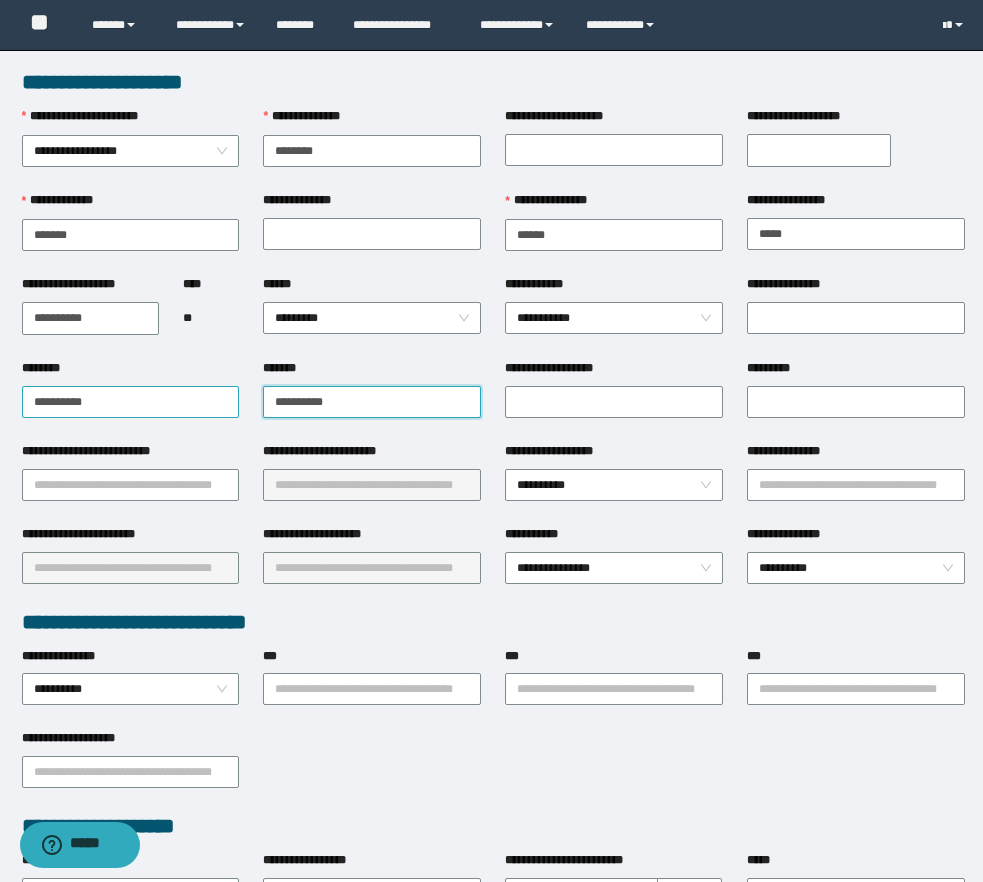 type on "**********" 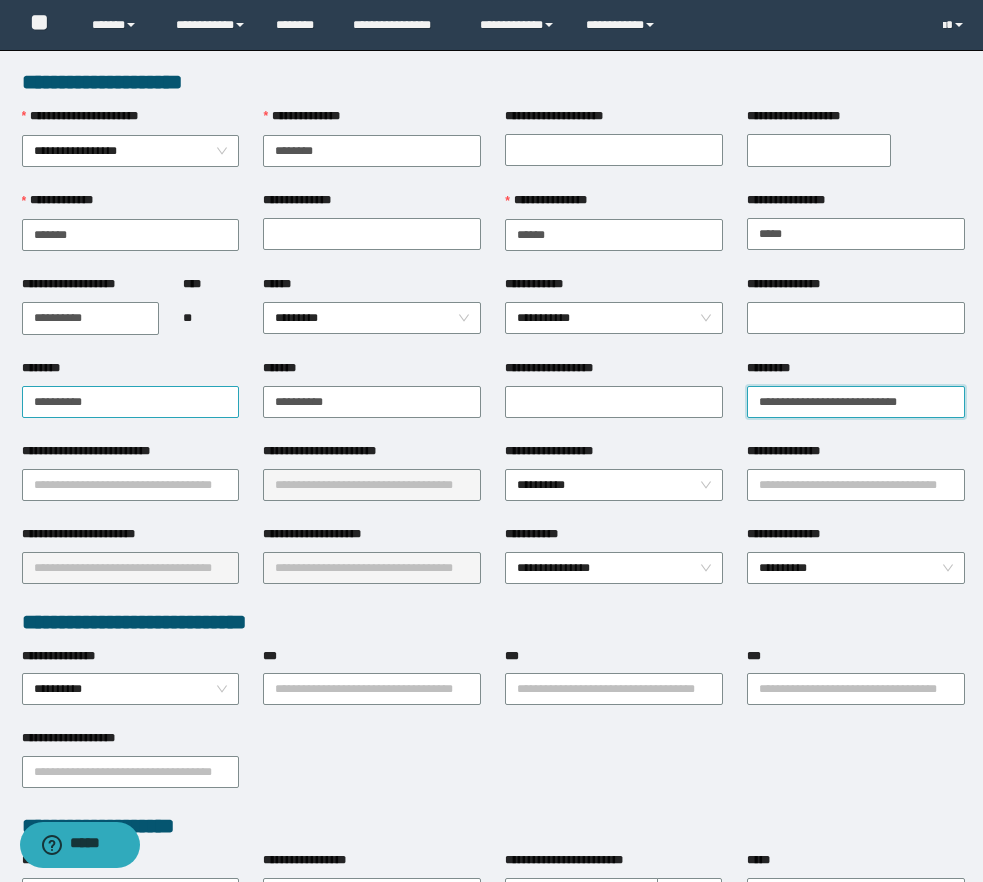 type on "**********" 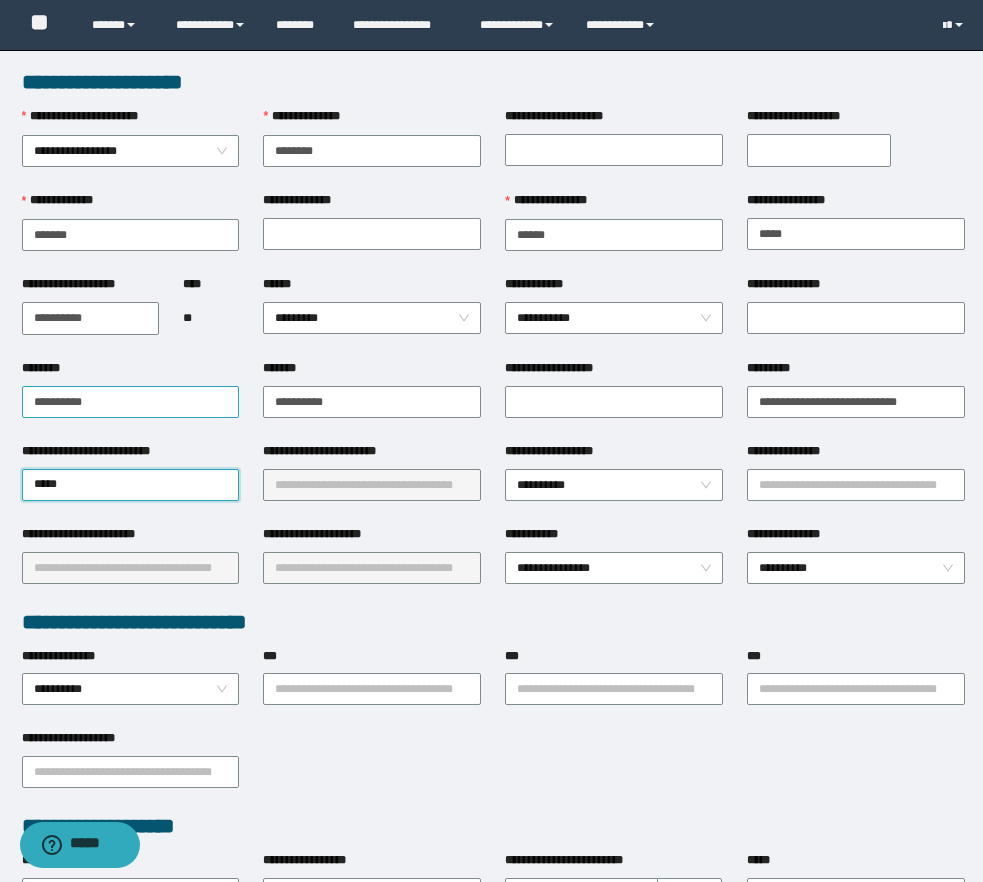 type on "******" 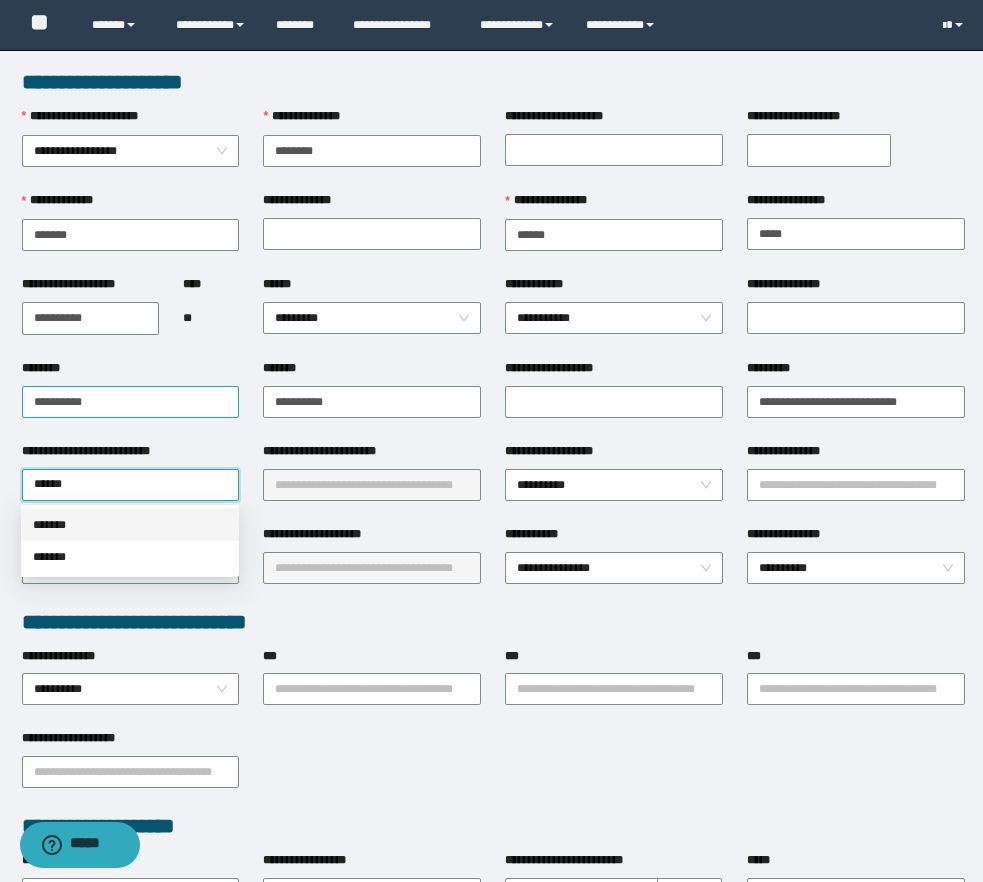 type 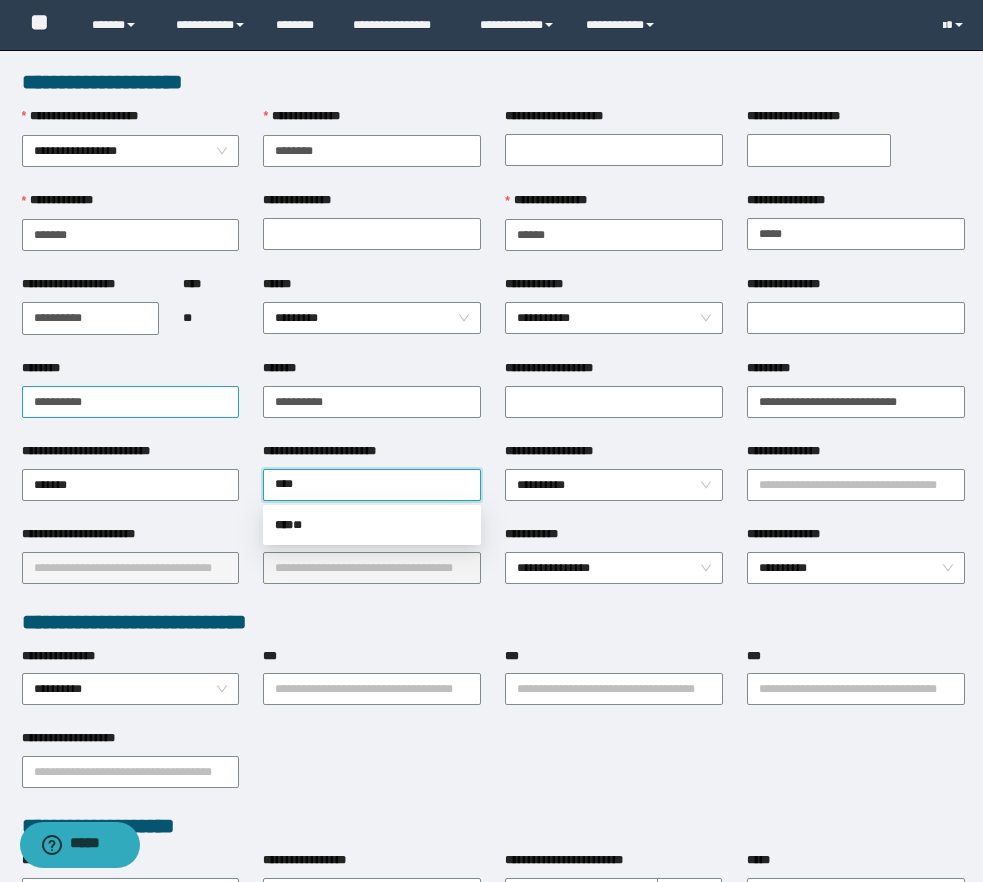 type on "*****" 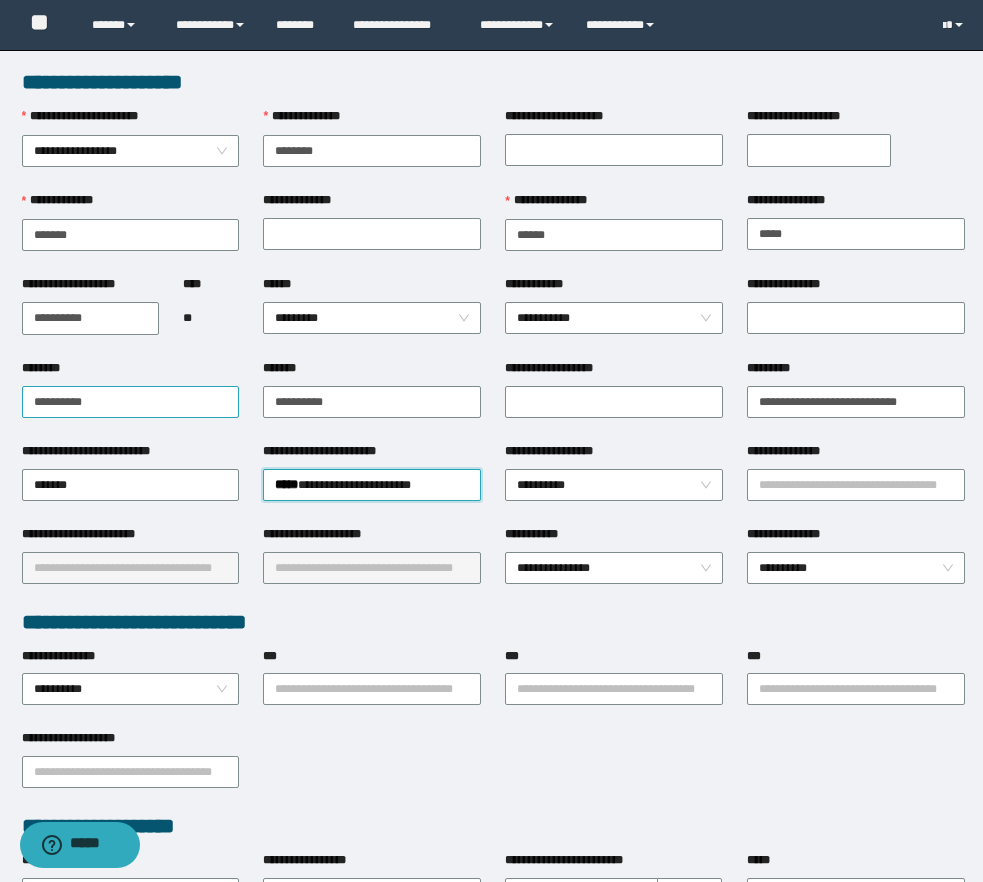 type 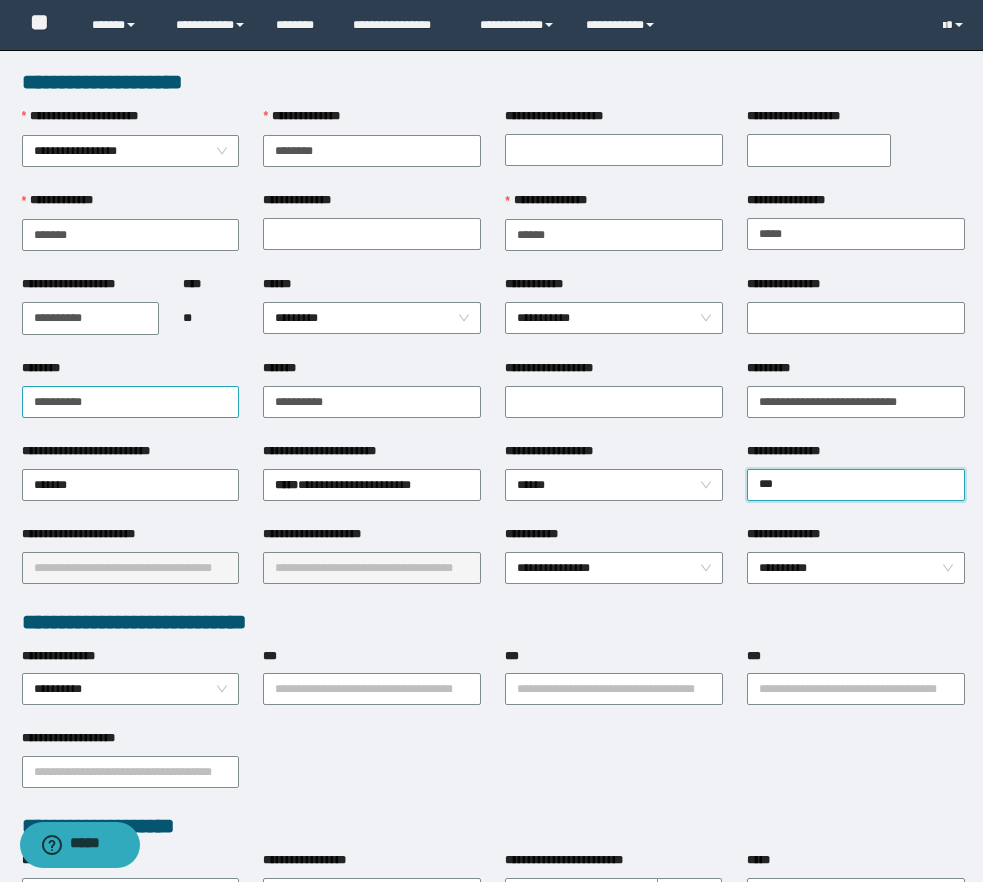 type on "****" 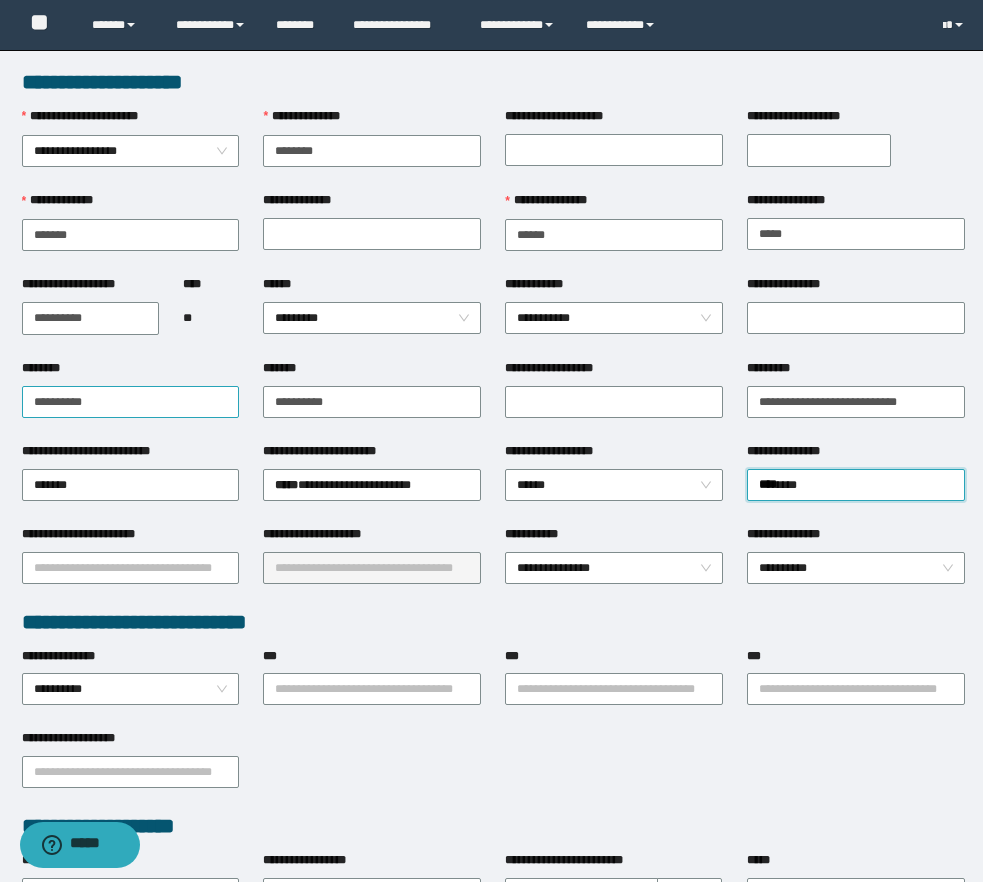 type 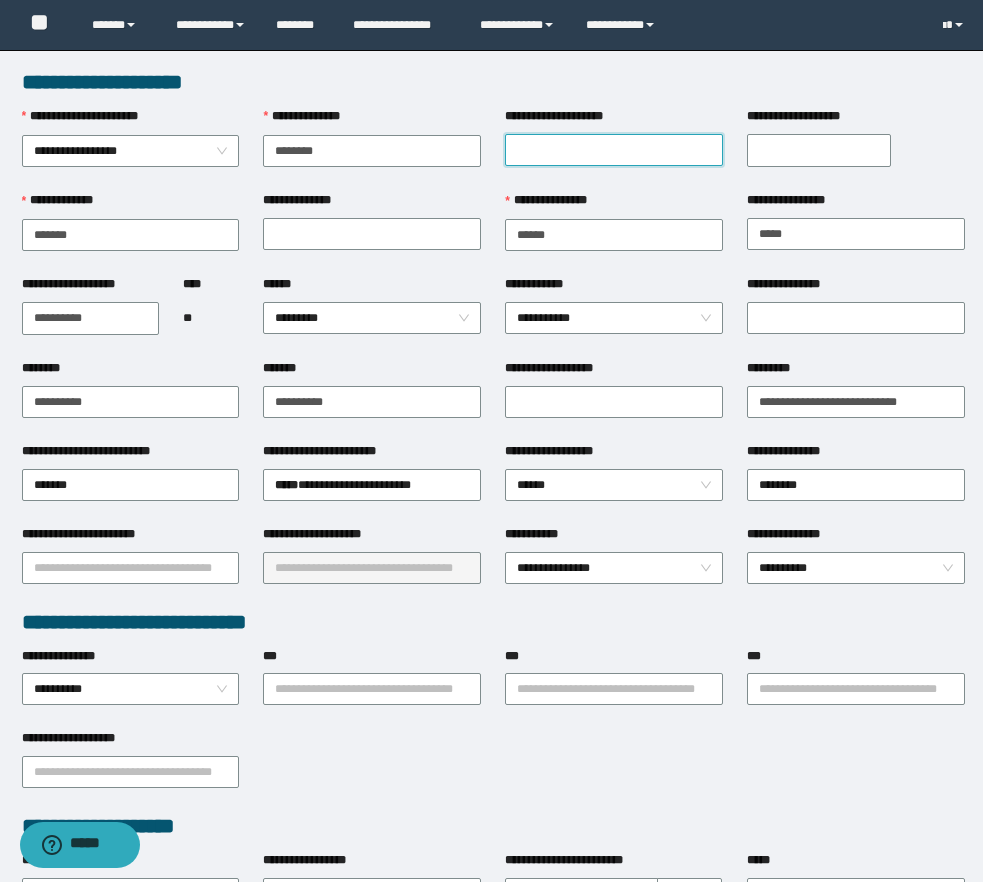 click on "**********" at bounding box center (614, 150) 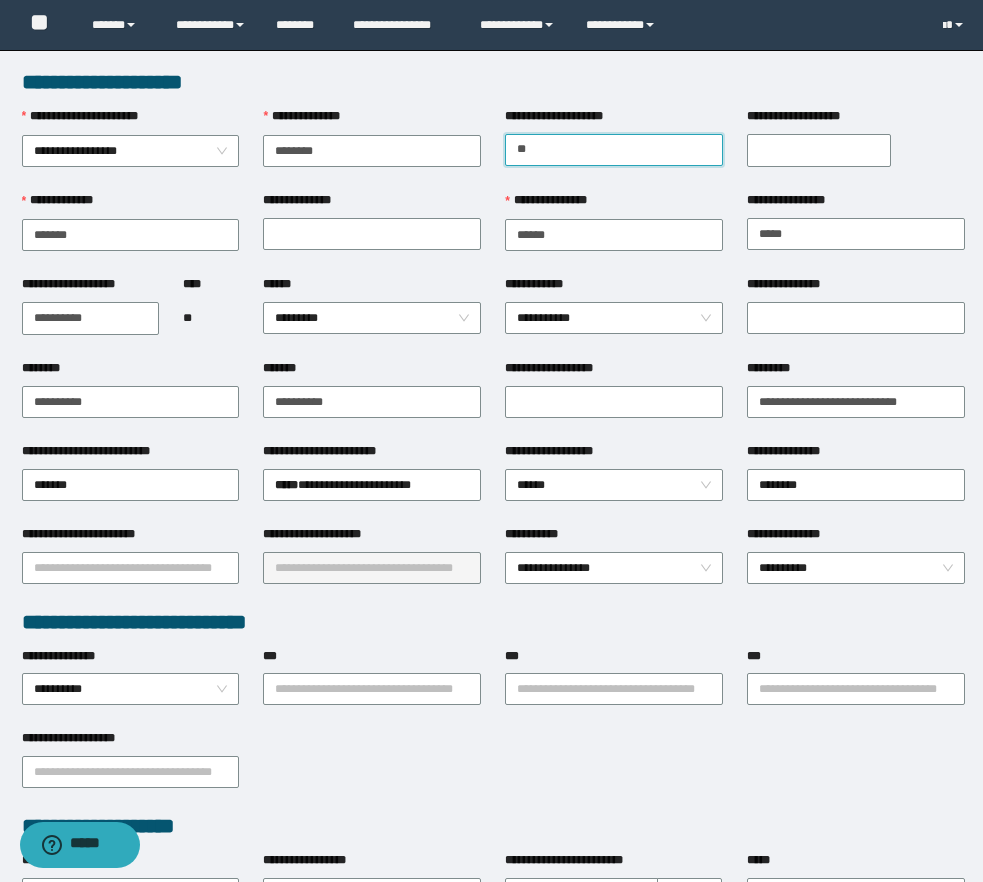 type on "*" 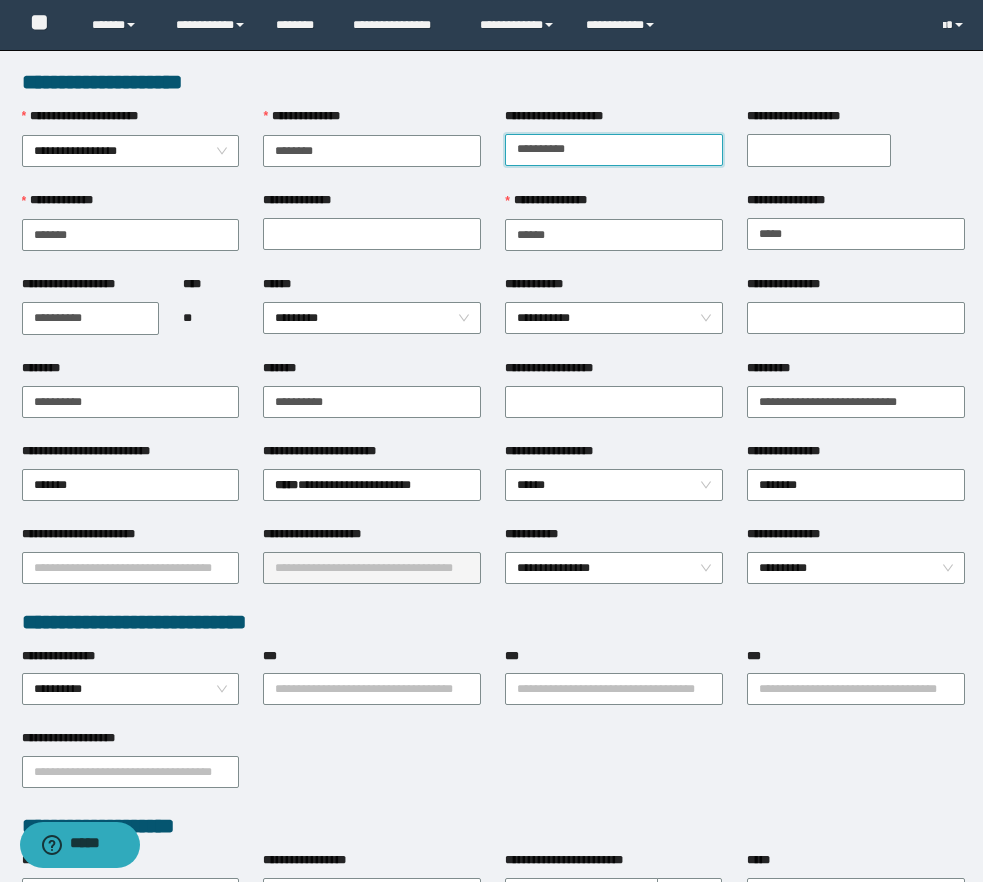 type on "**********" 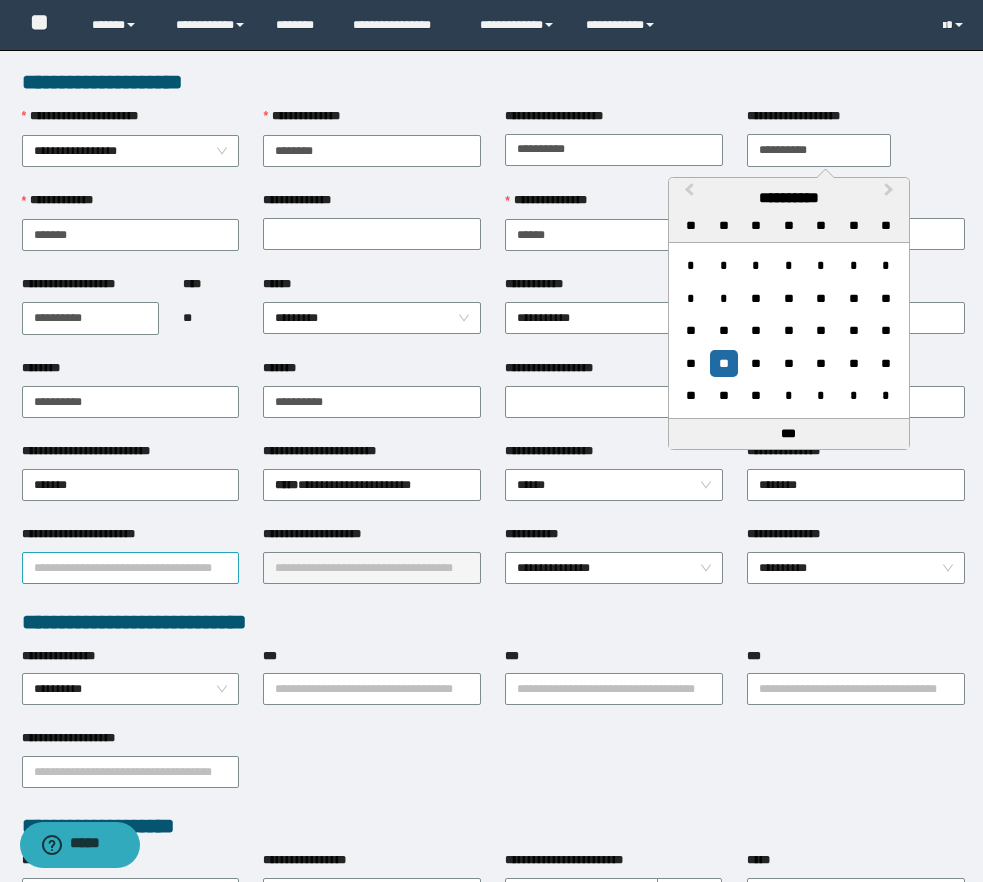 type on "**********" 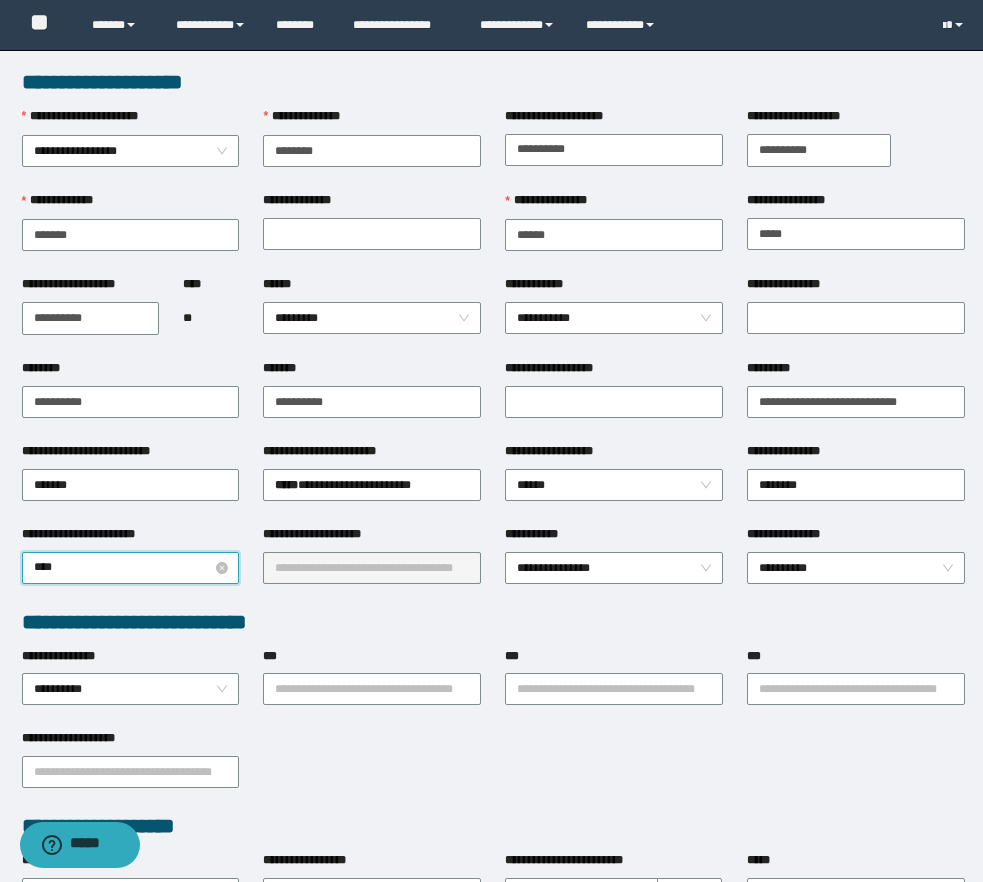 type on "*****" 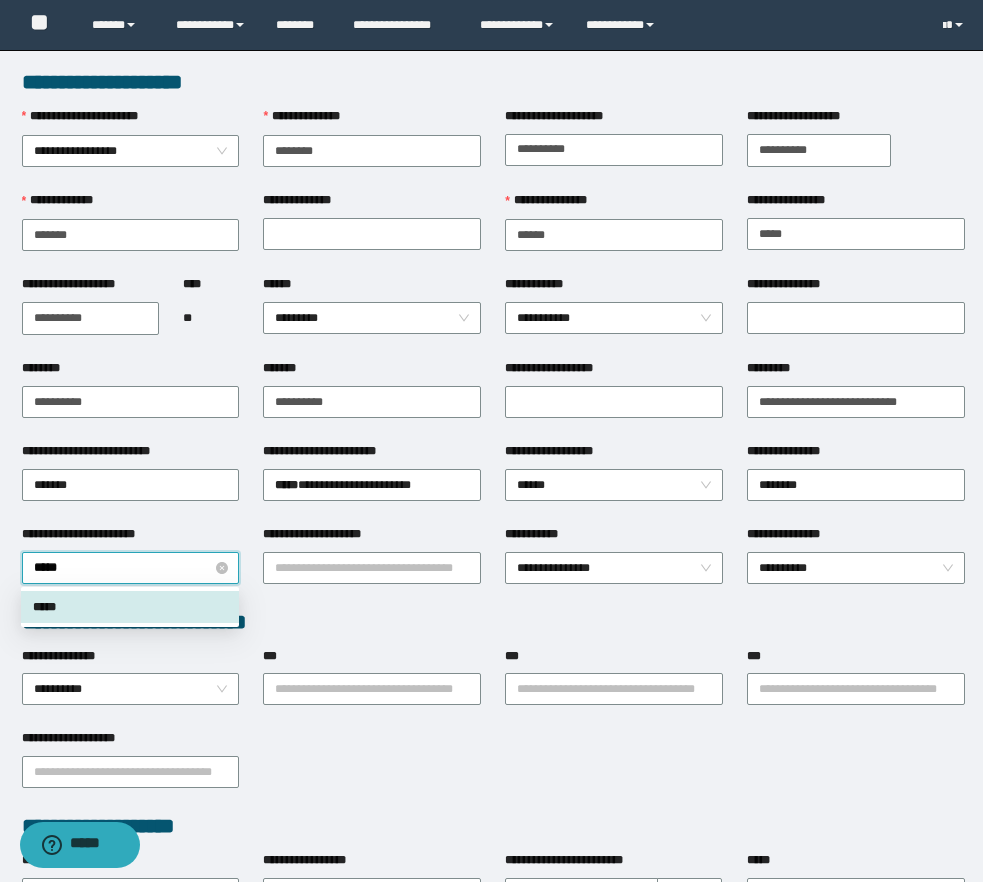 type 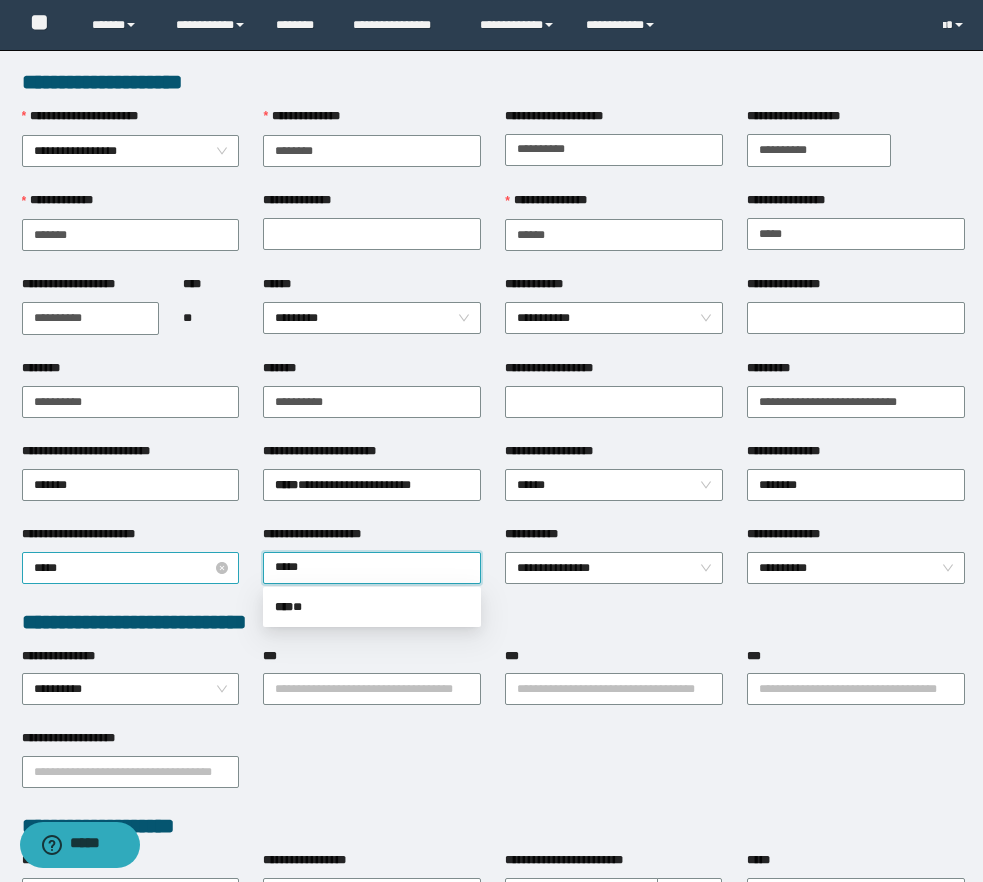 type on "******" 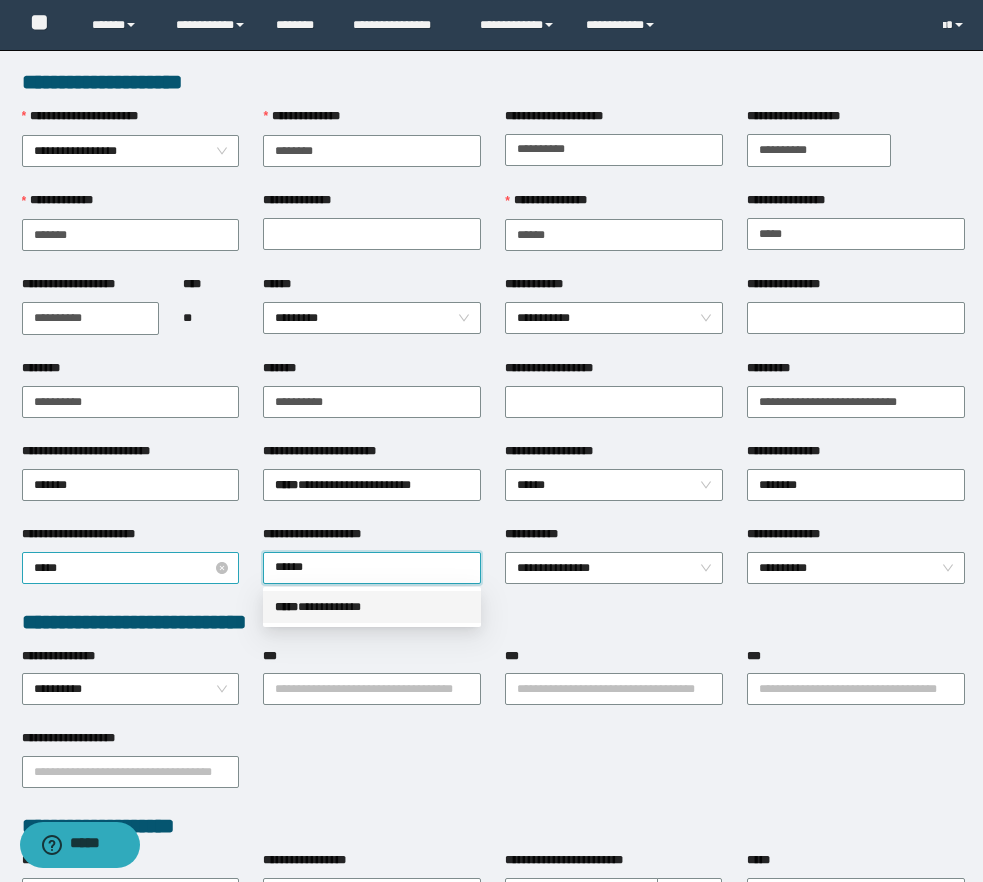 type 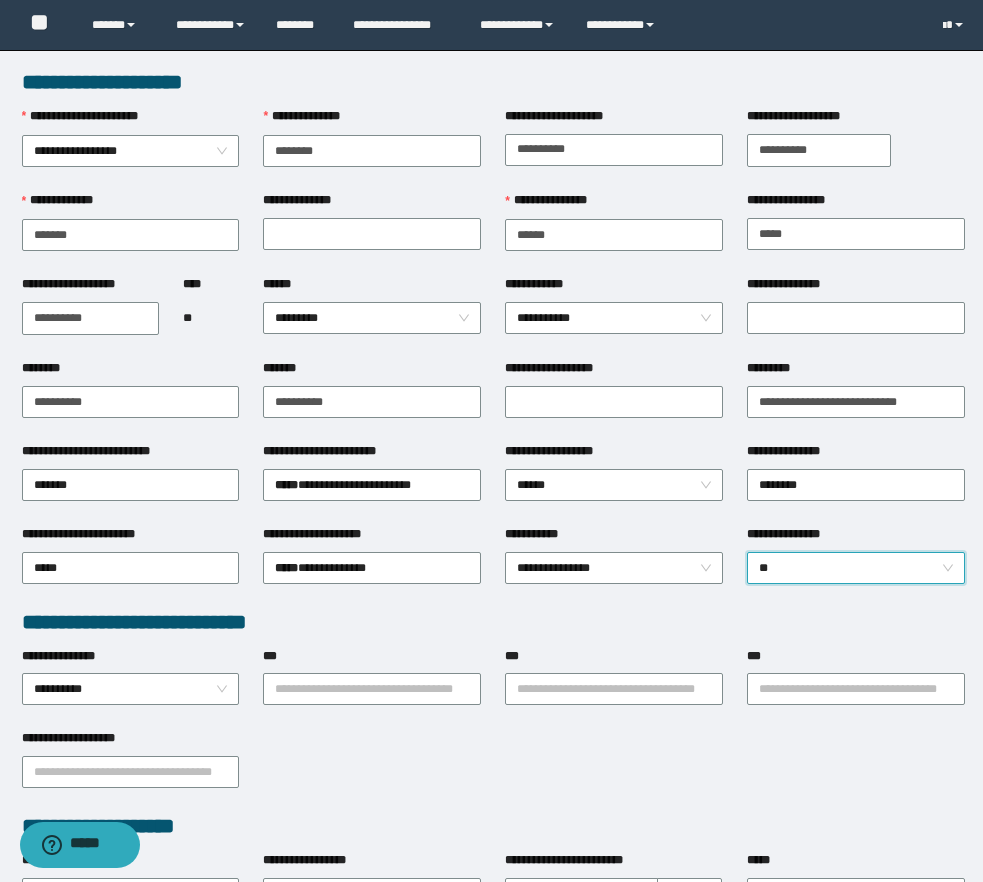 scroll, scrollTop: 822, scrollLeft: 0, axis: vertical 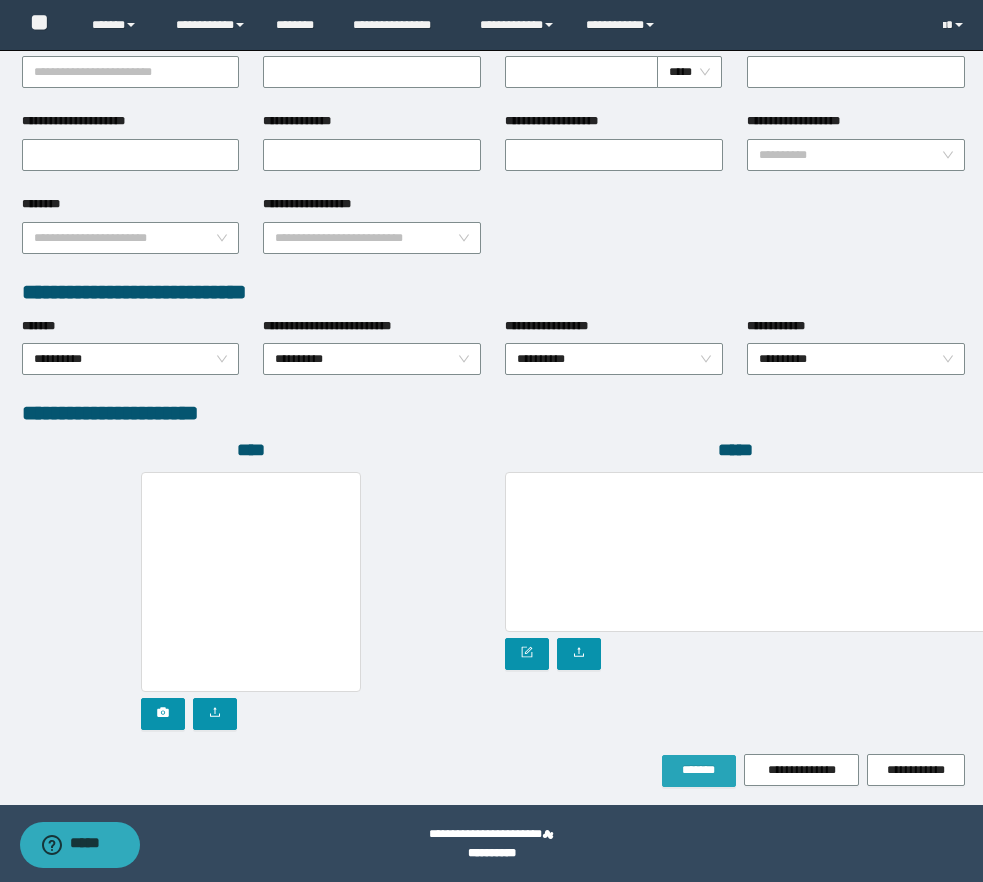 click on "*******" at bounding box center [699, 770] 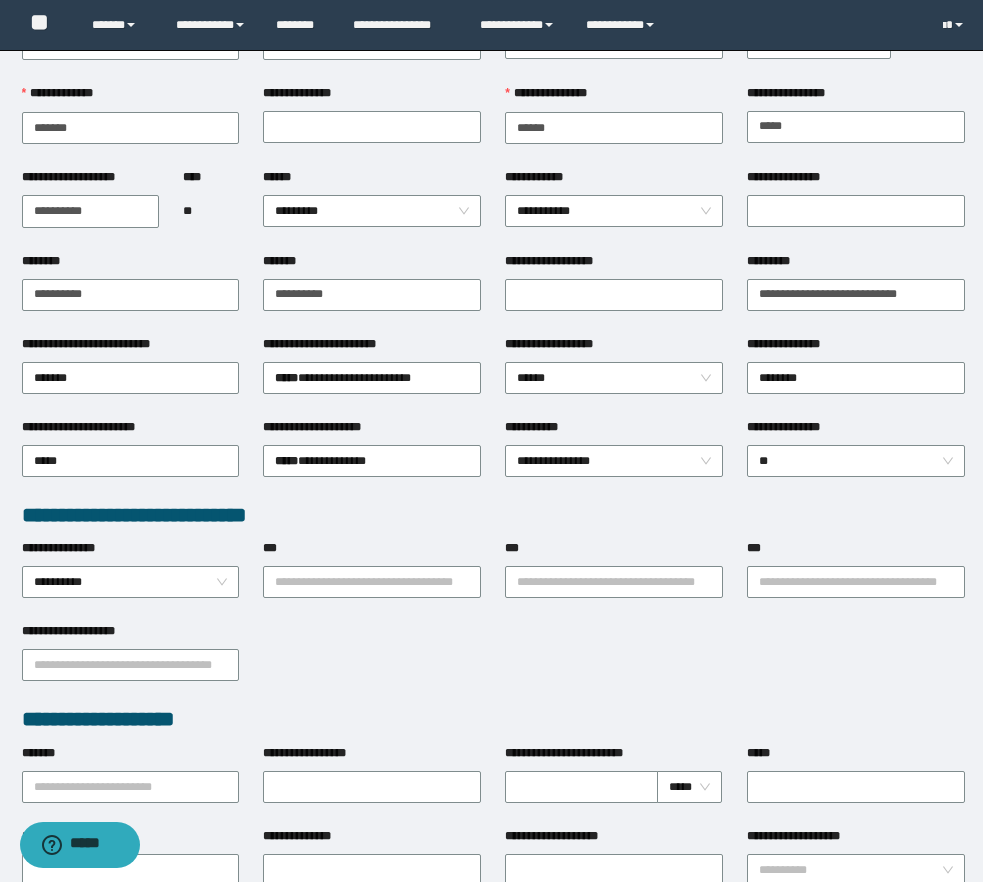 scroll, scrollTop: 0, scrollLeft: 0, axis: both 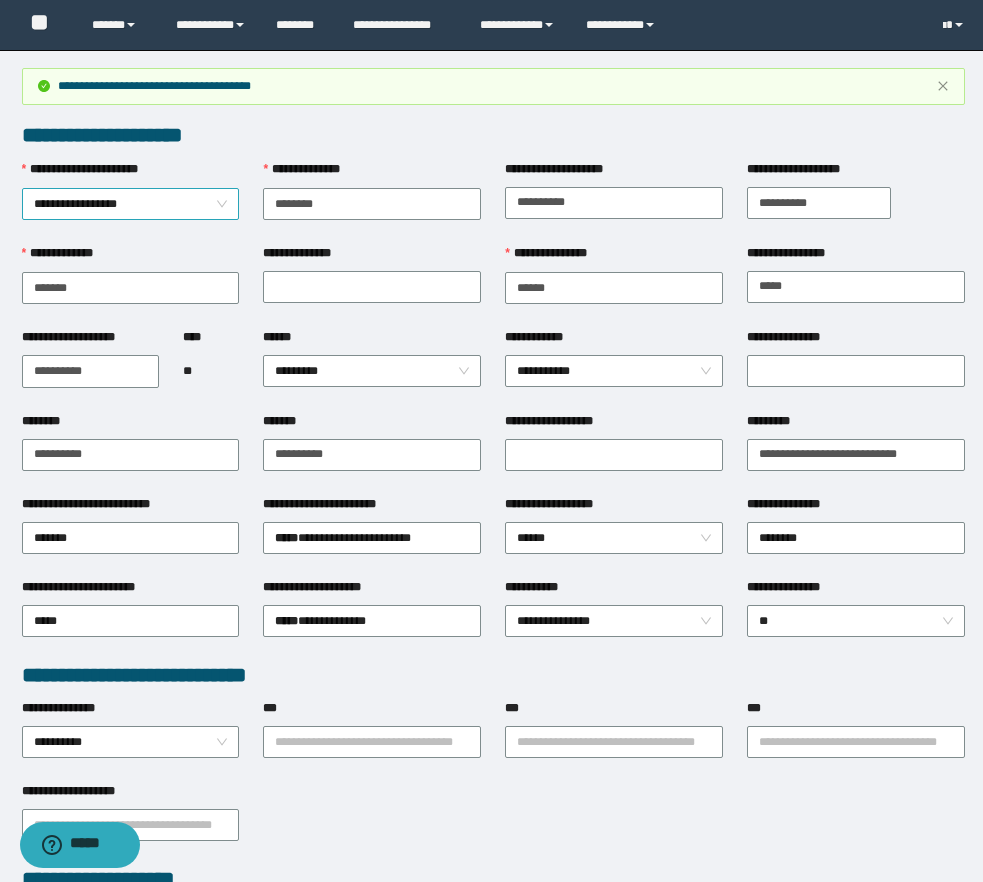type 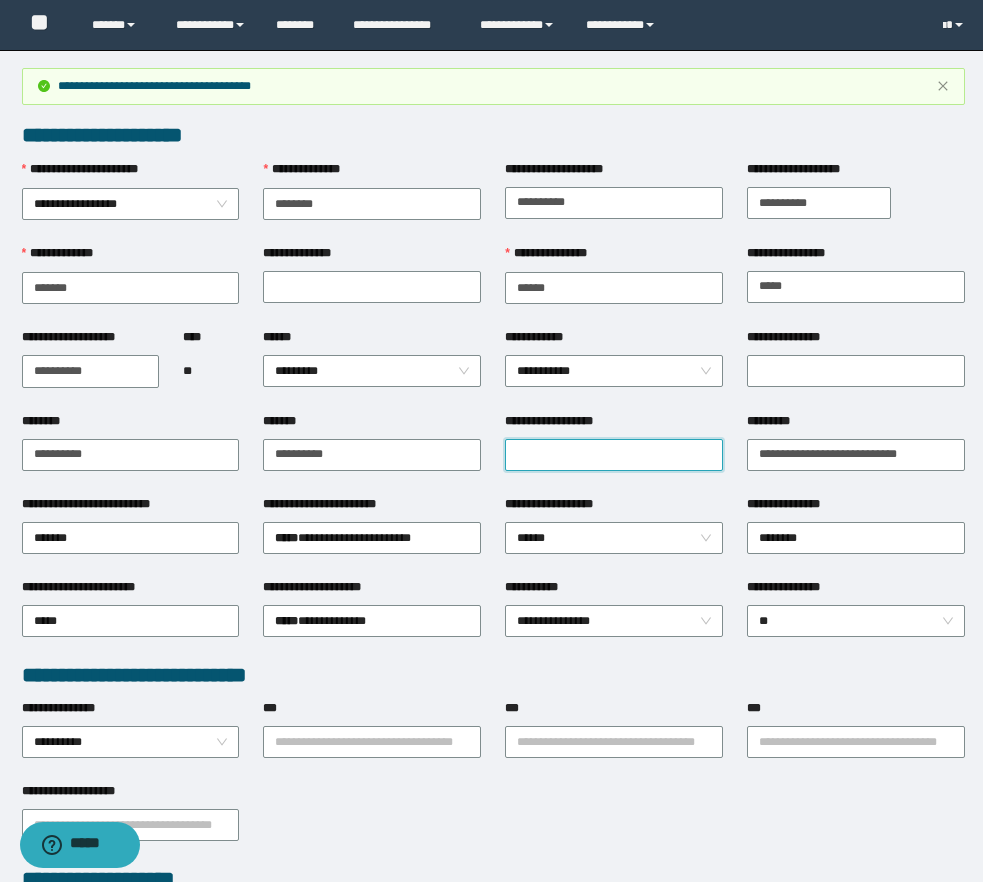 click on "**********" at bounding box center (614, 455) 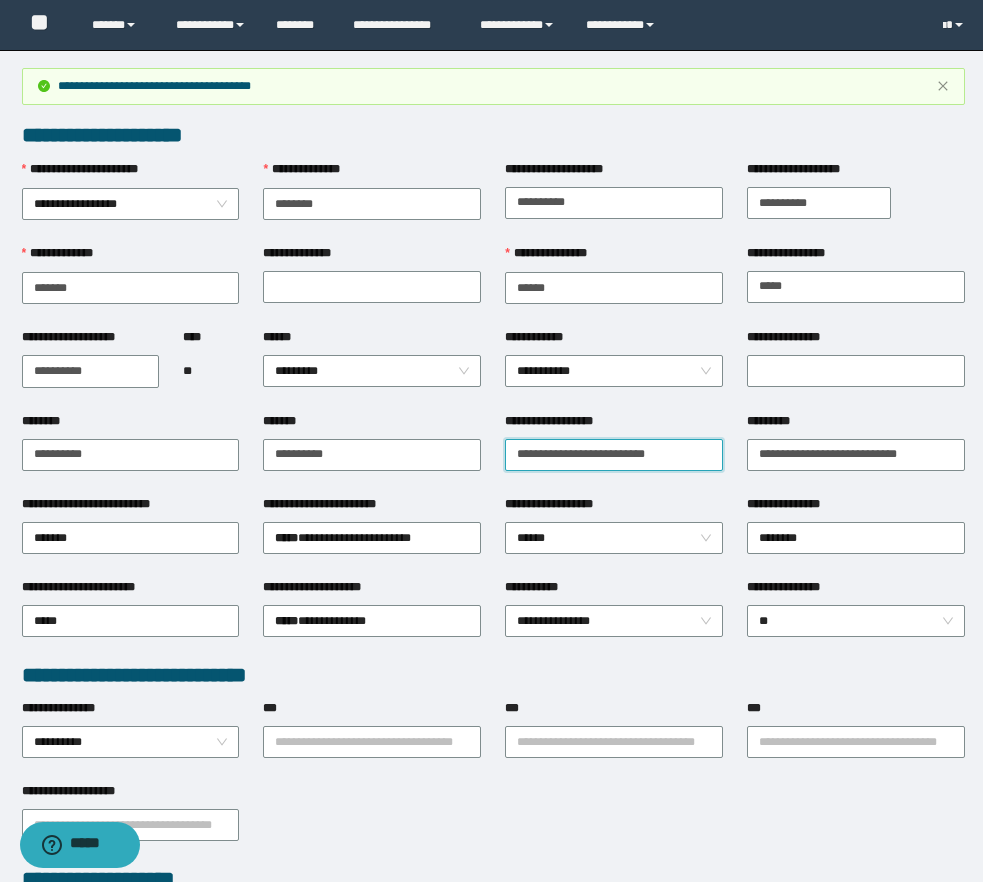 type on "**********" 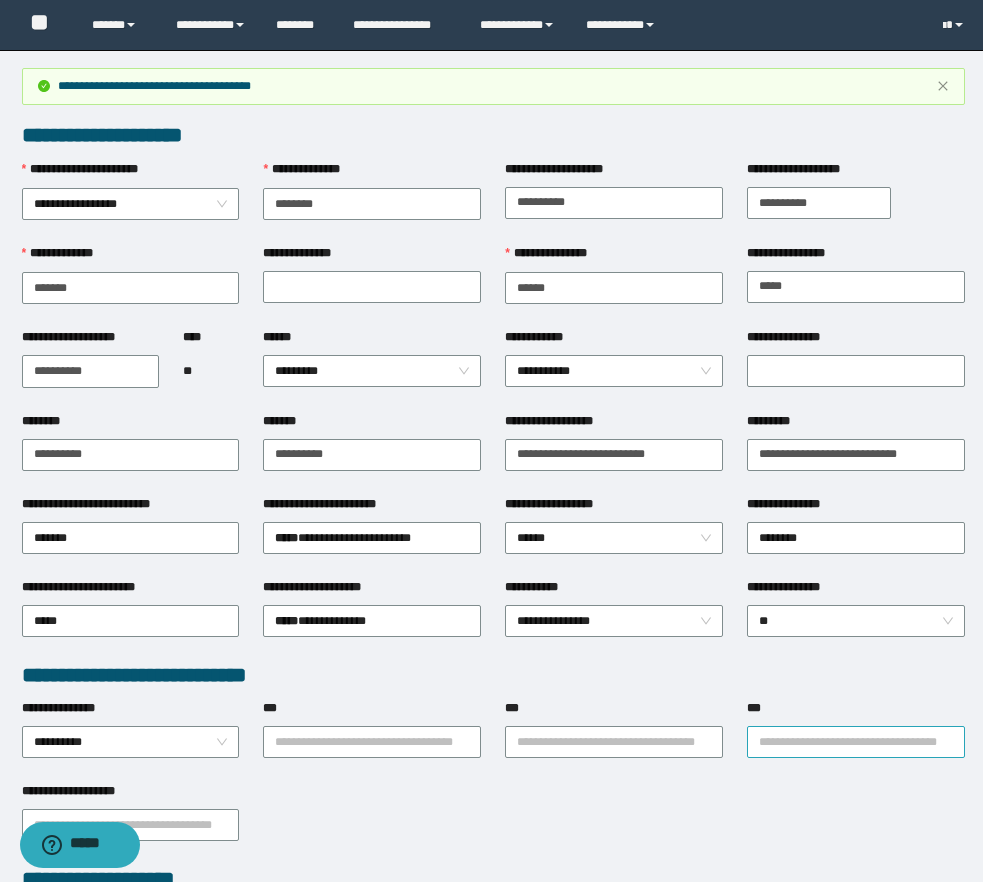 click on "***" at bounding box center (856, 742) 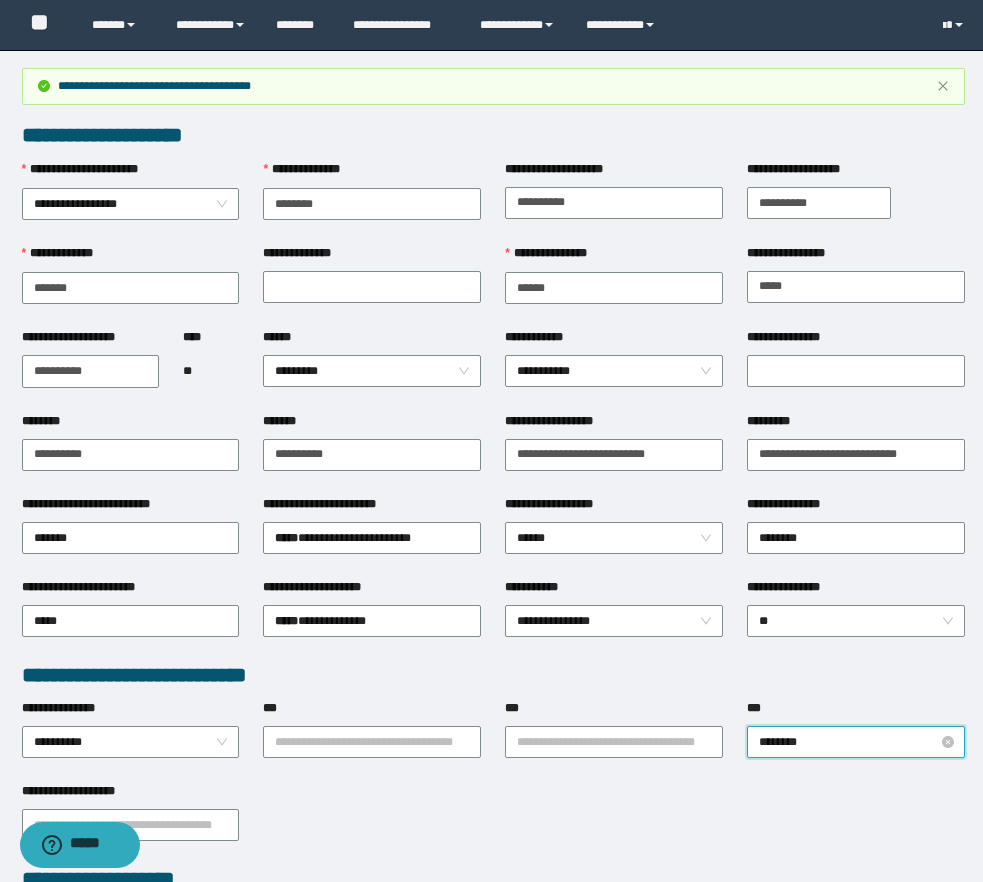 type on "*********" 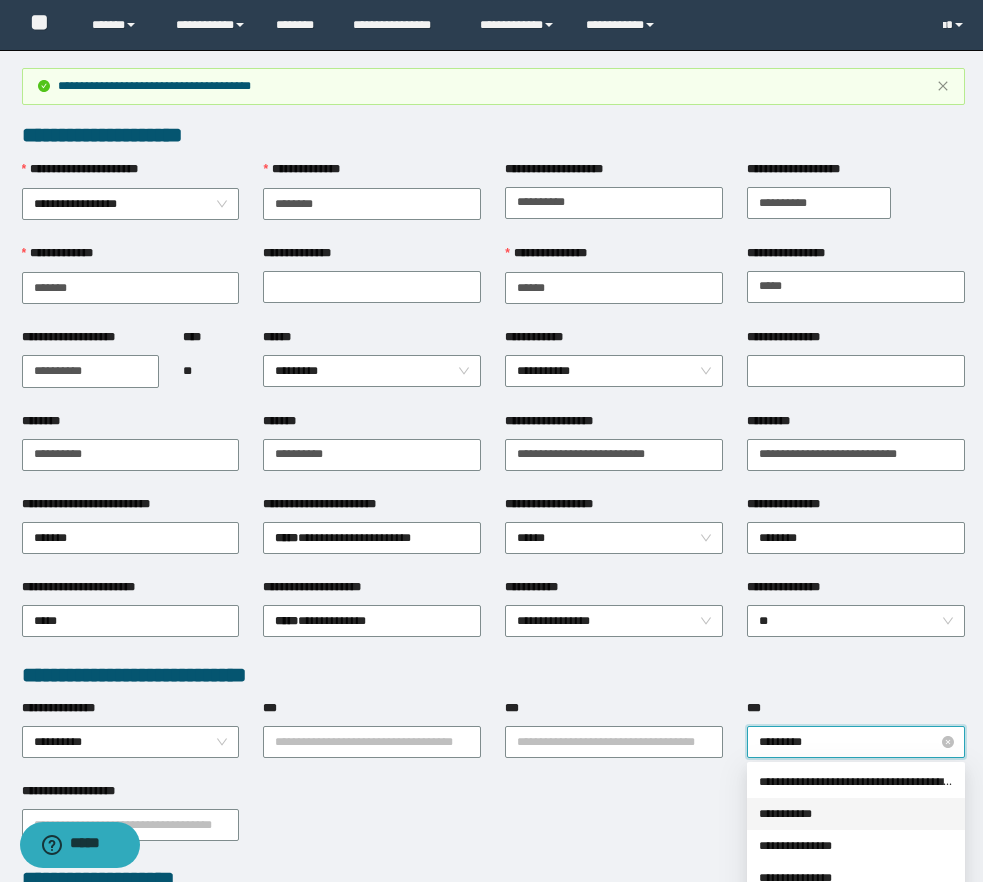 type 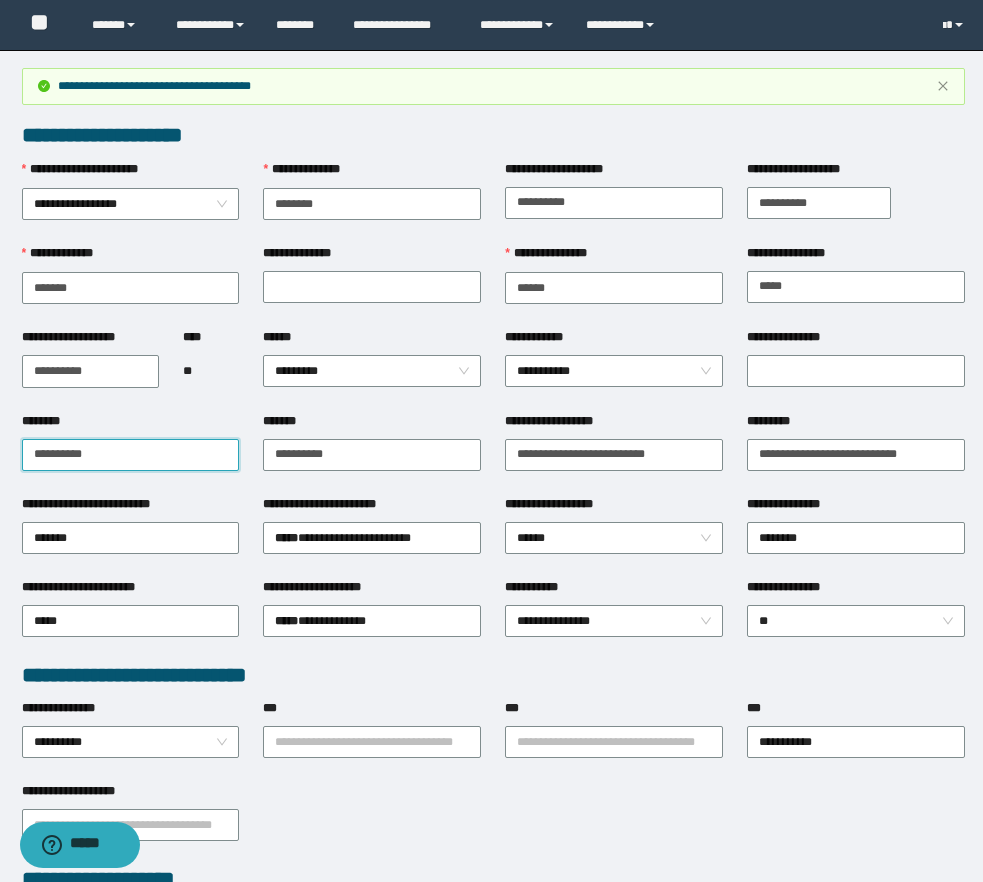 click on "**********" at bounding box center (131, 455) 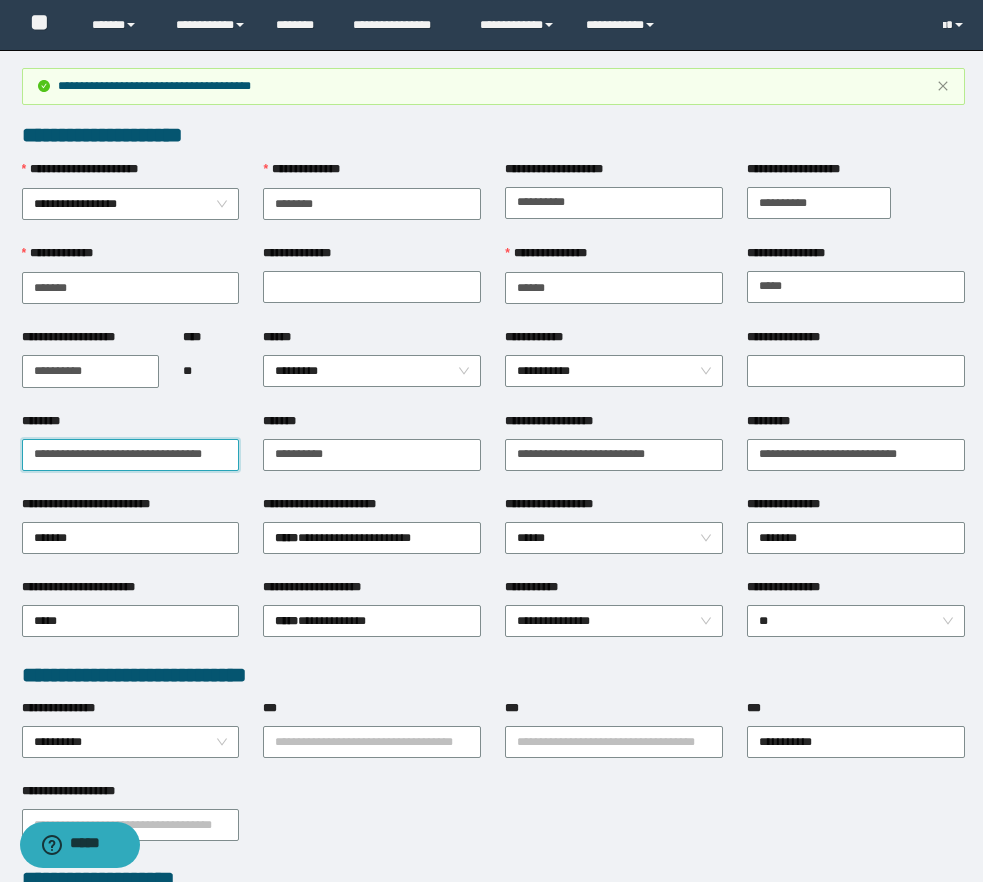 scroll, scrollTop: 0, scrollLeft: 0, axis: both 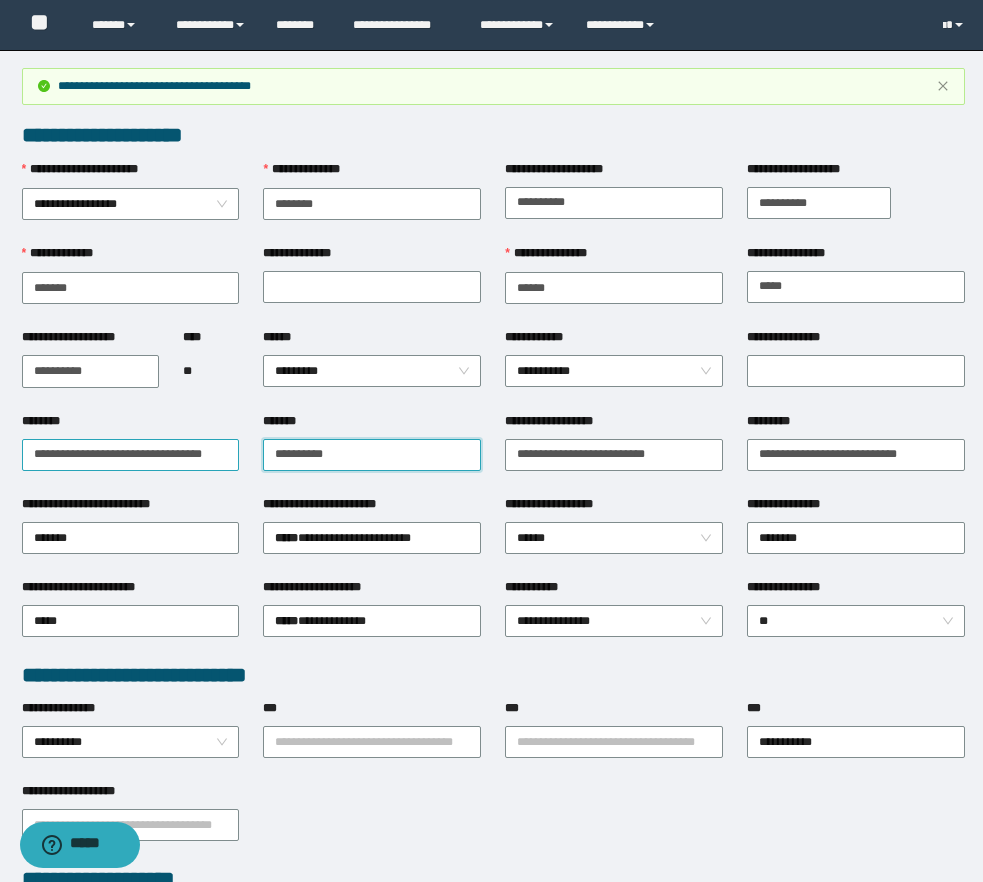 paste on "**********" 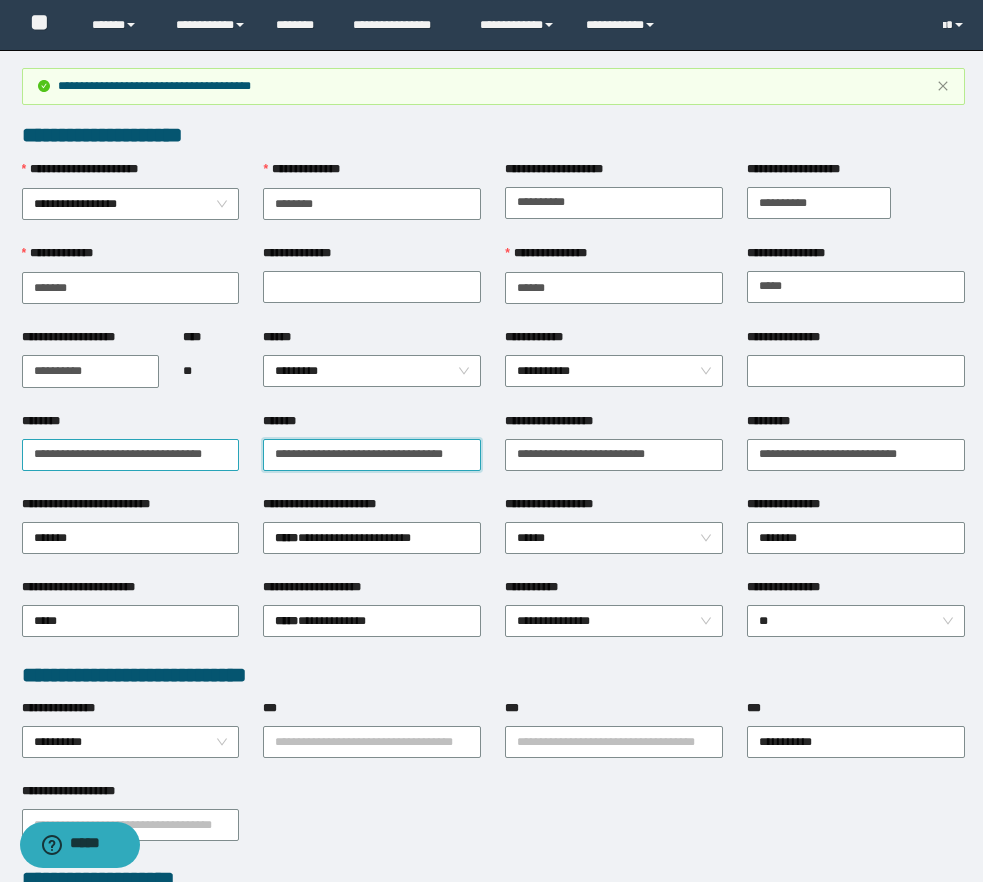 scroll, scrollTop: 0, scrollLeft: 19, axis: horizontal 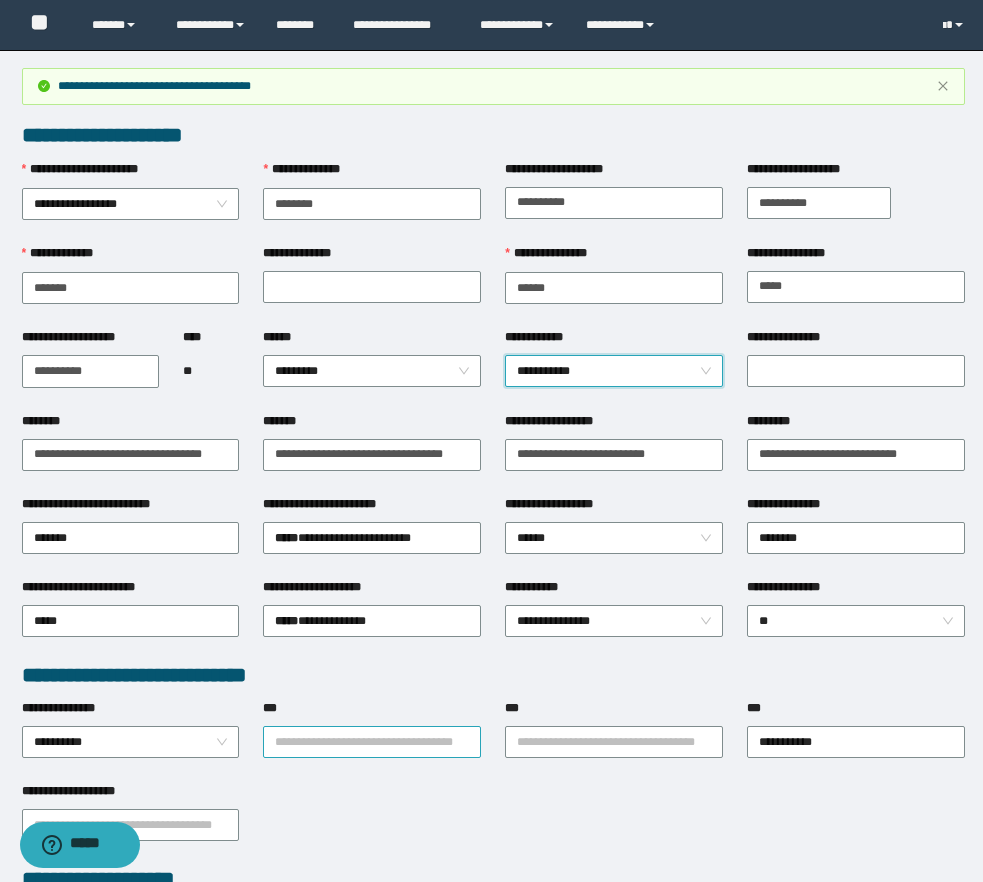 drag, startPoint x: 367, startPoint y: 753, endPoint x: 329, endPoint y: 688, distance: 75.29276 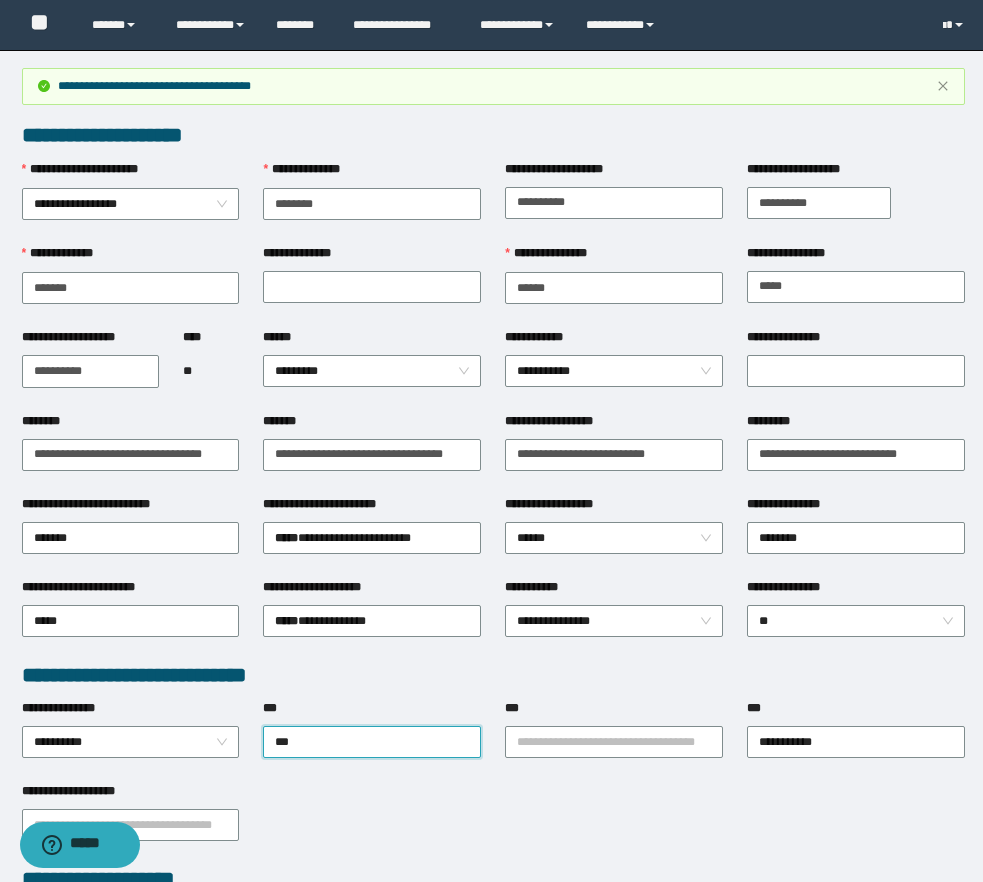 type on "****" 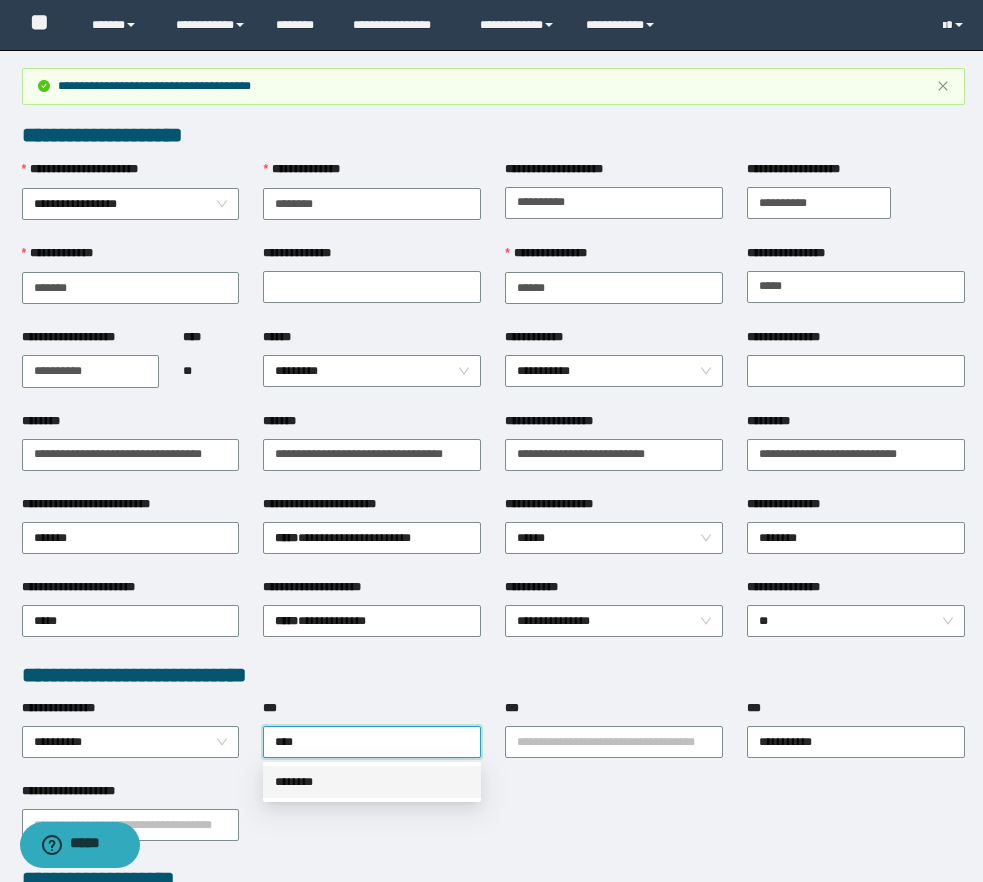 type 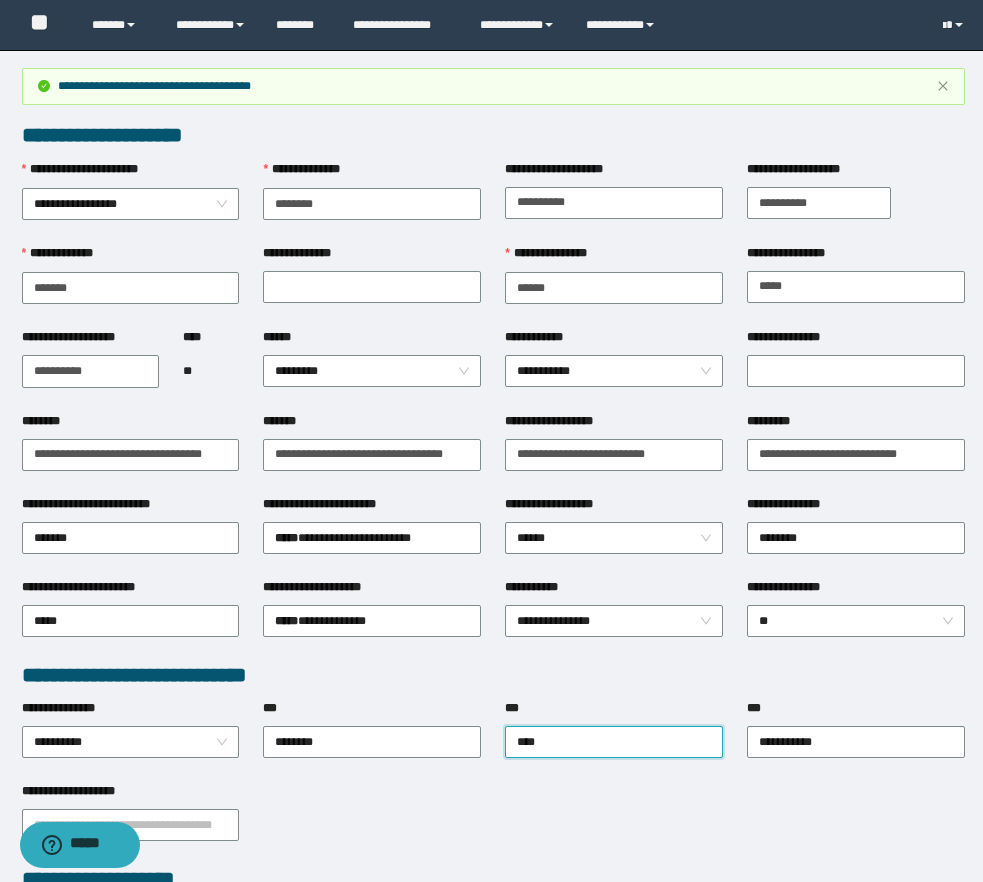 type on "*****" 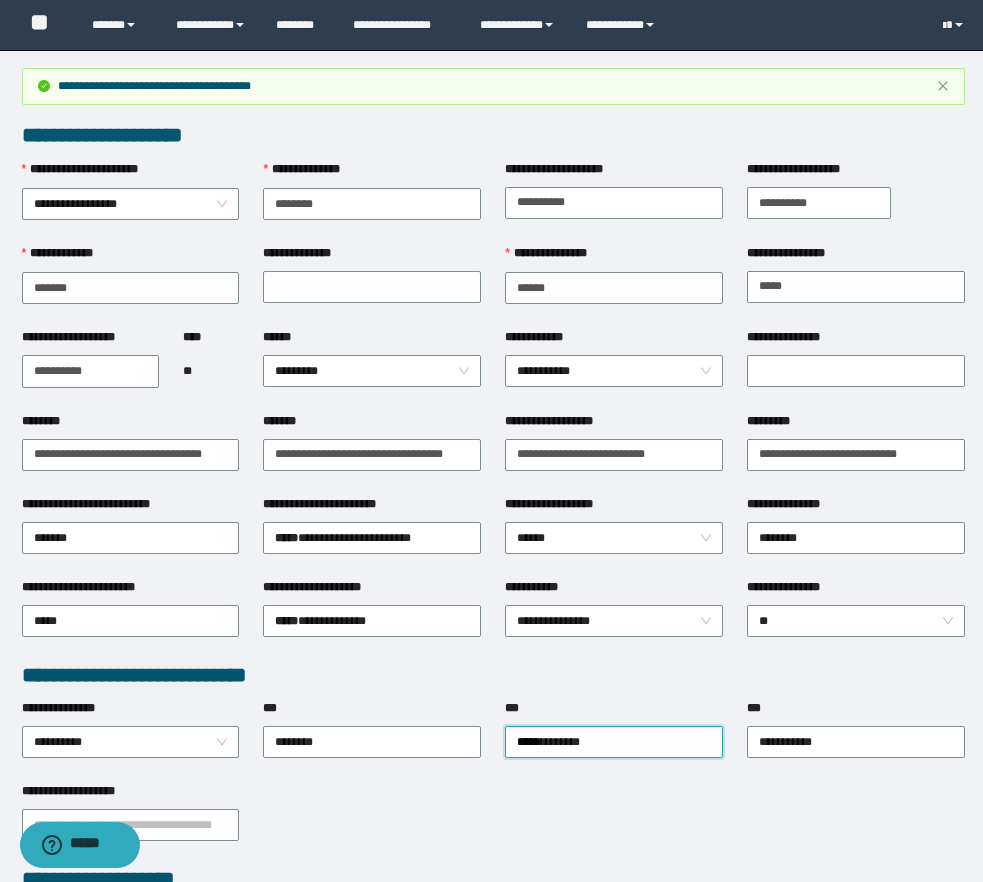 type 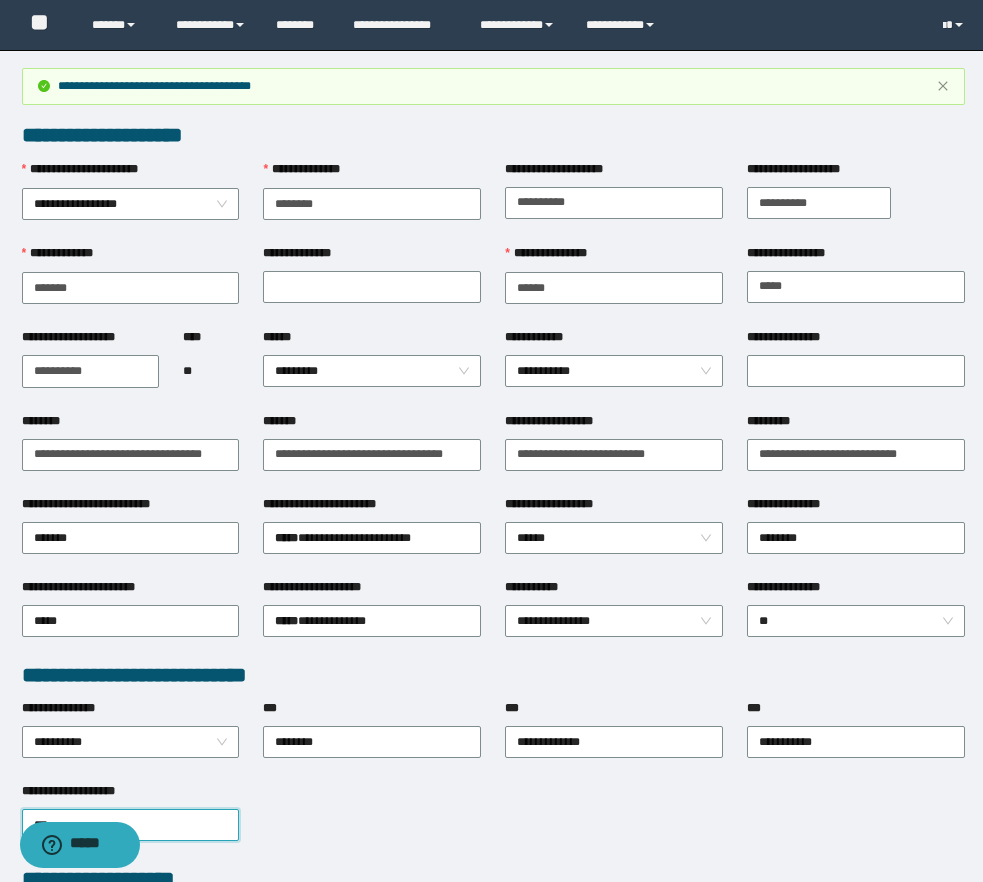 type on "****" 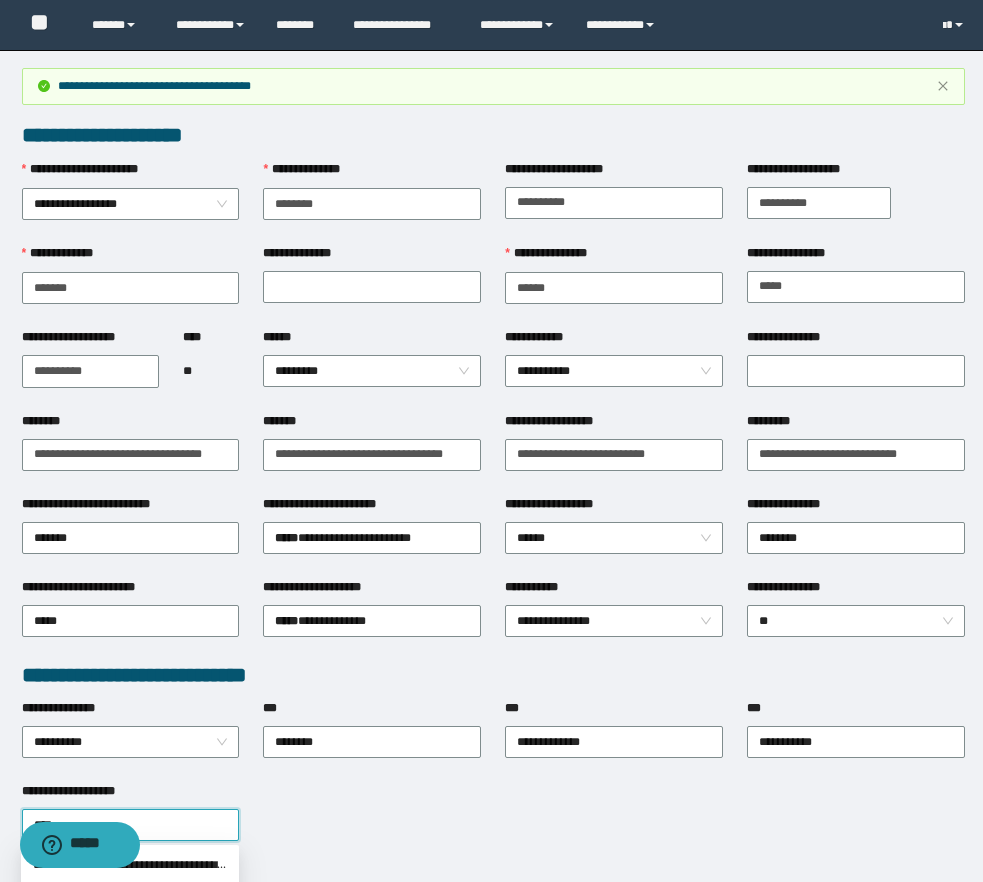 type 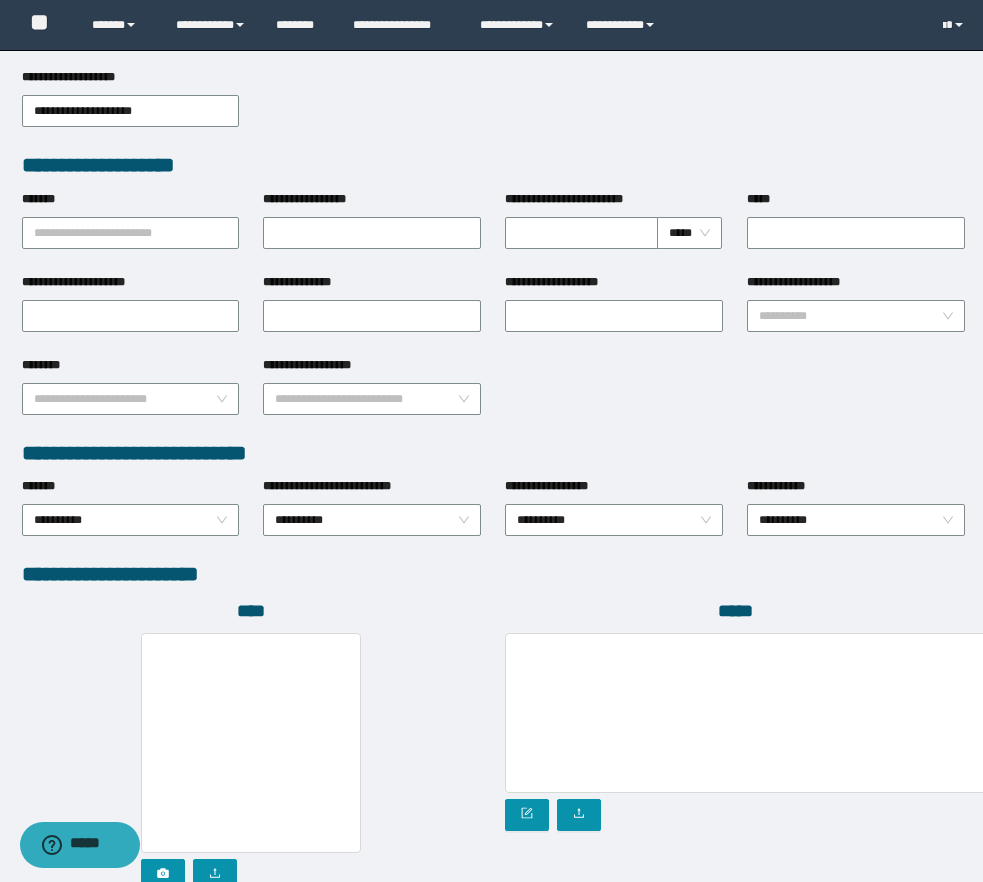 scroll, scrollTop: 928, scrollLeft: 0, axis: vertical 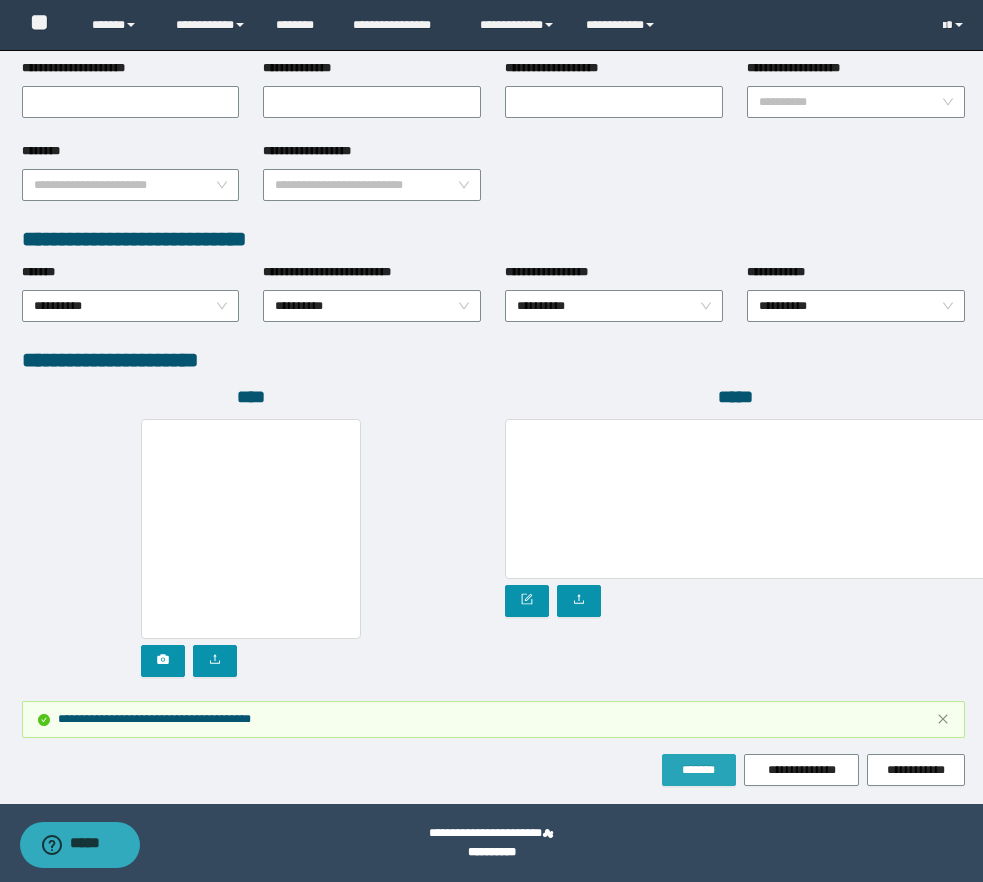 click on "*******" at bounding box center (699, 770) 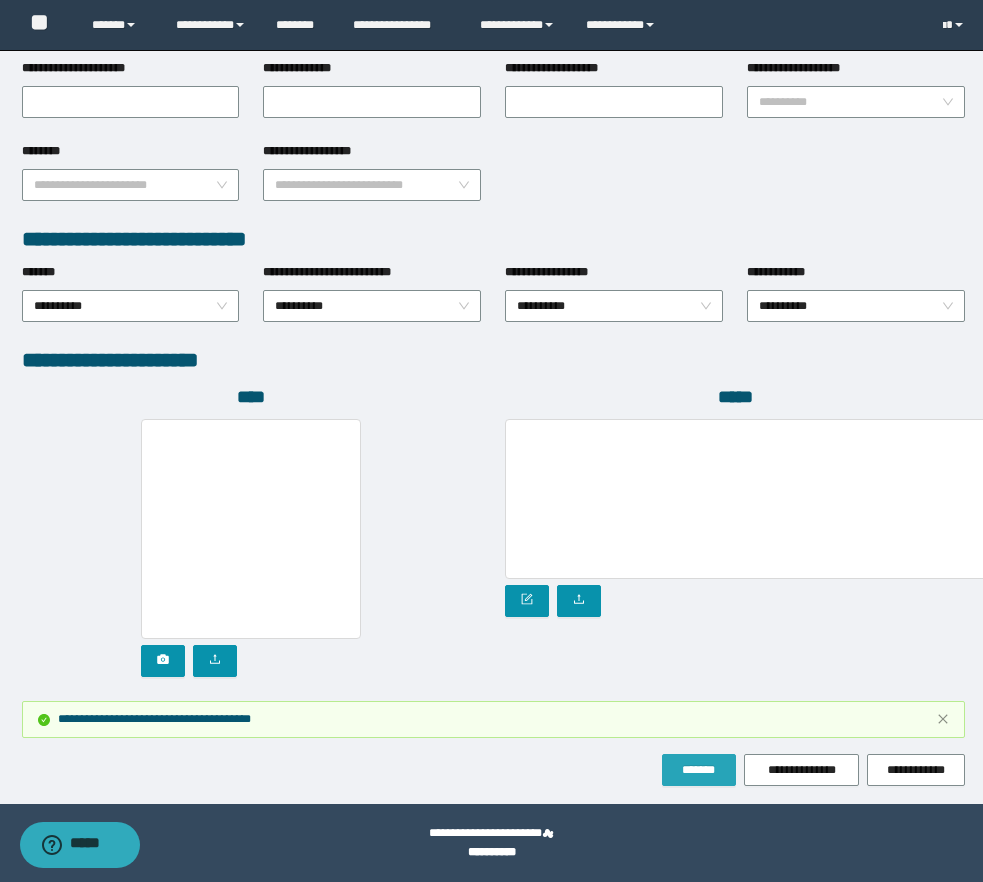 click on "*******" at bounding box center (699, 770) 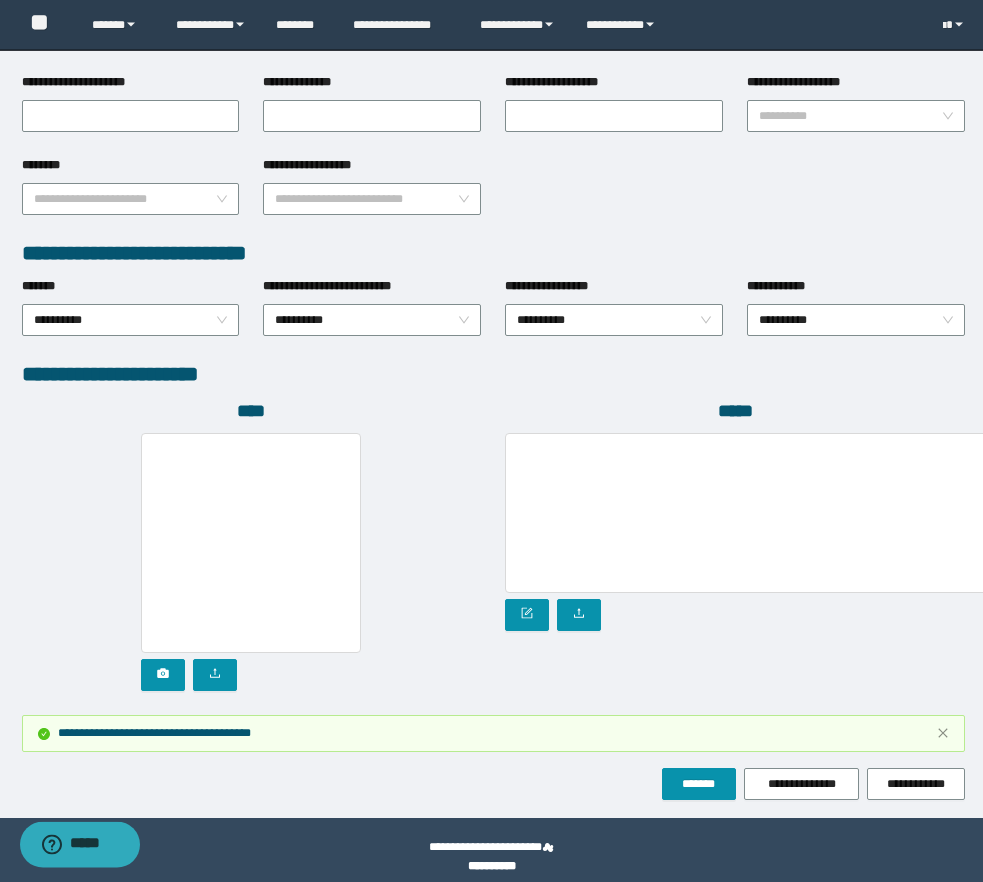 scroll, scrollTop: 928, scrollLeft: 0, axis: vertical 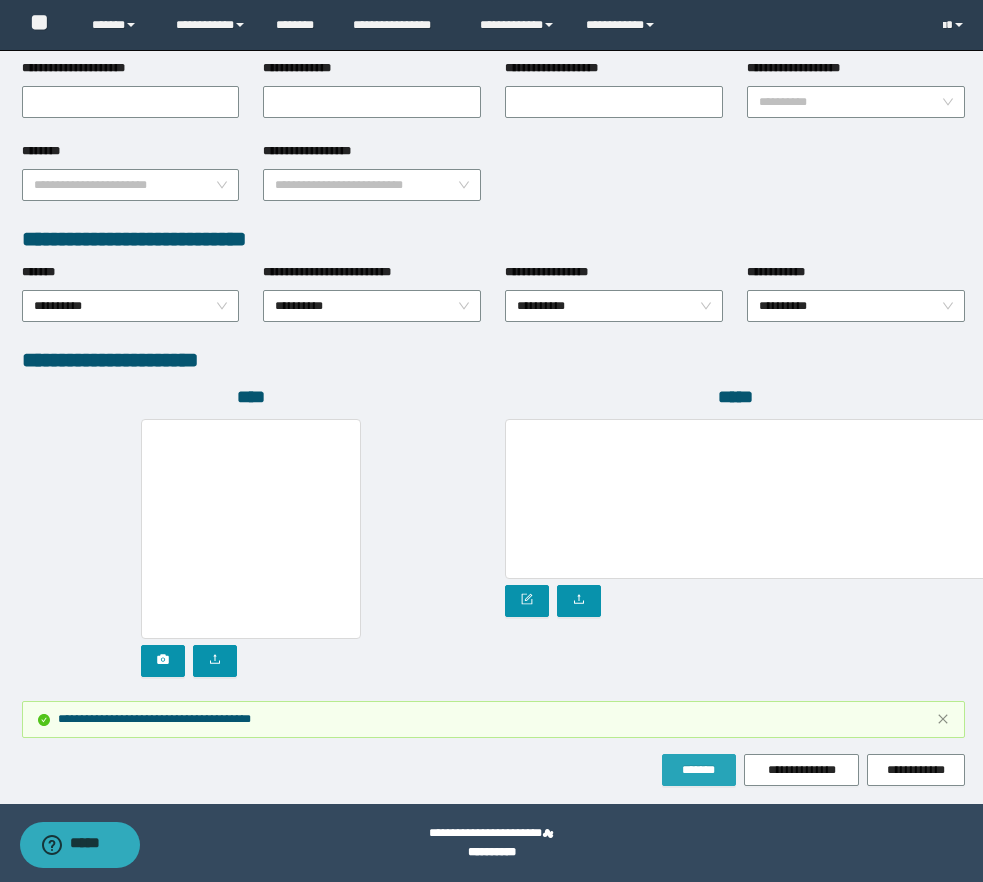 click on "*******" at bounding box center (699, 770) 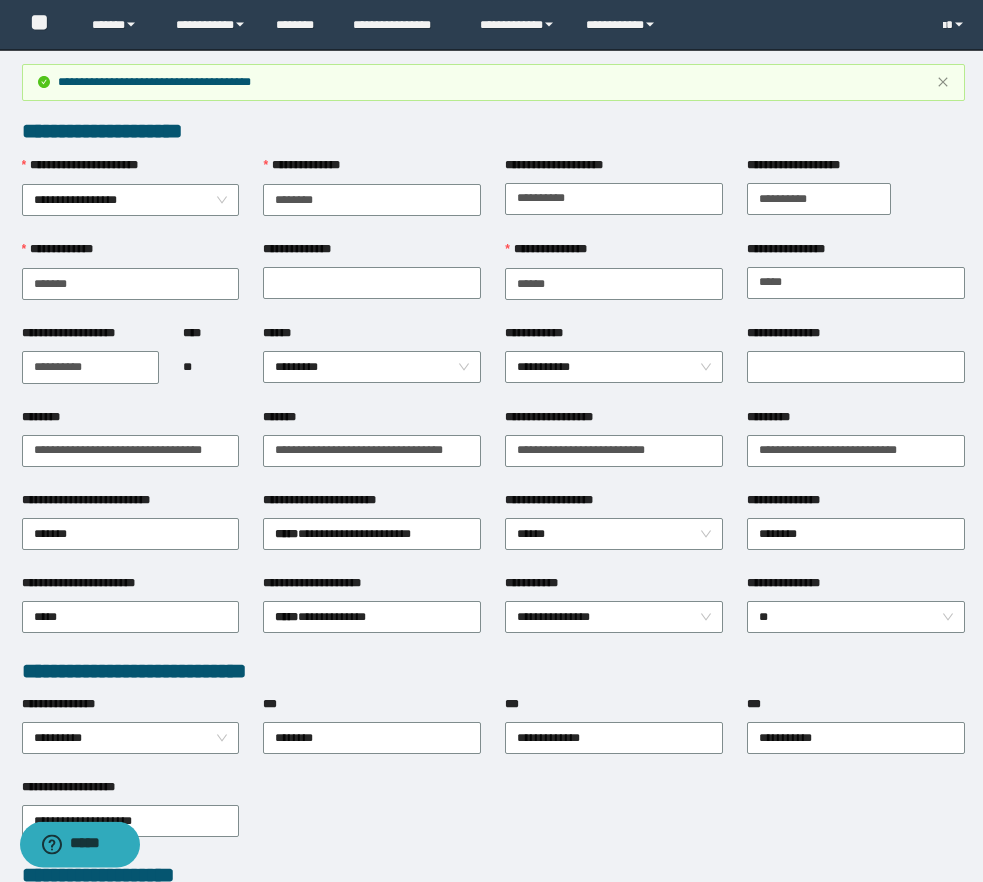 scroll, scrollTop: 0, scrollLeft: 0, axis: both 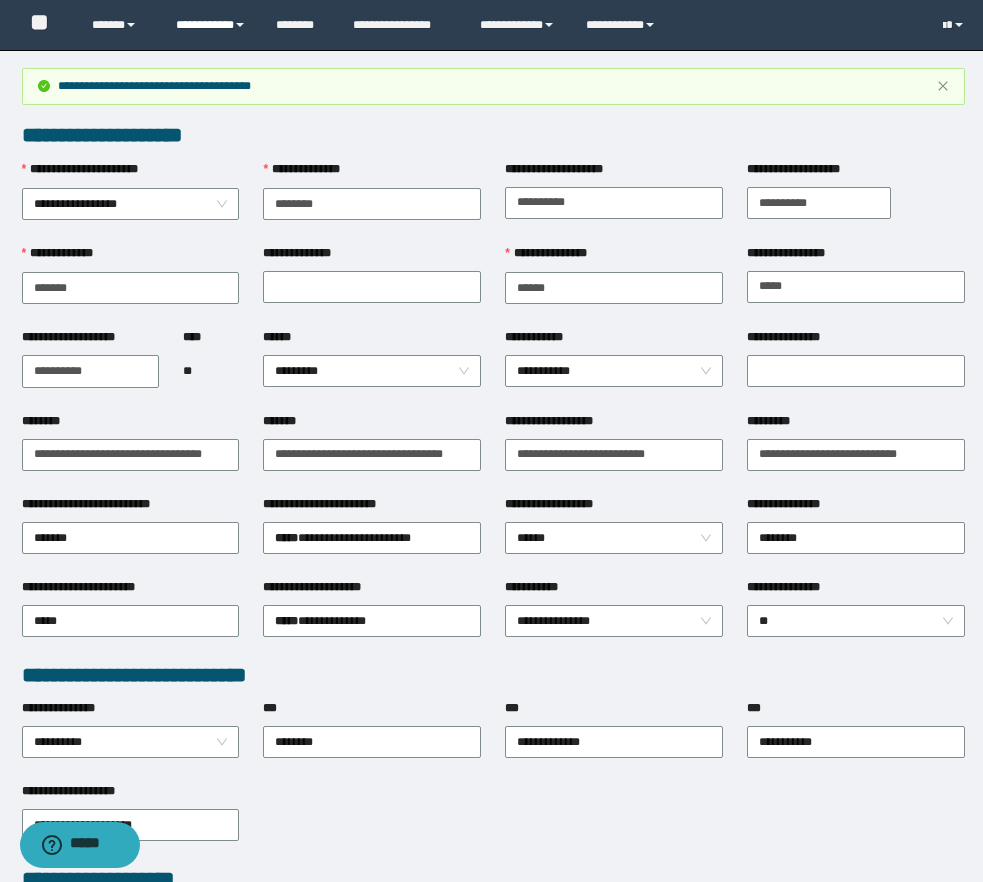 click on "**********" at bounding box center [211, 25] 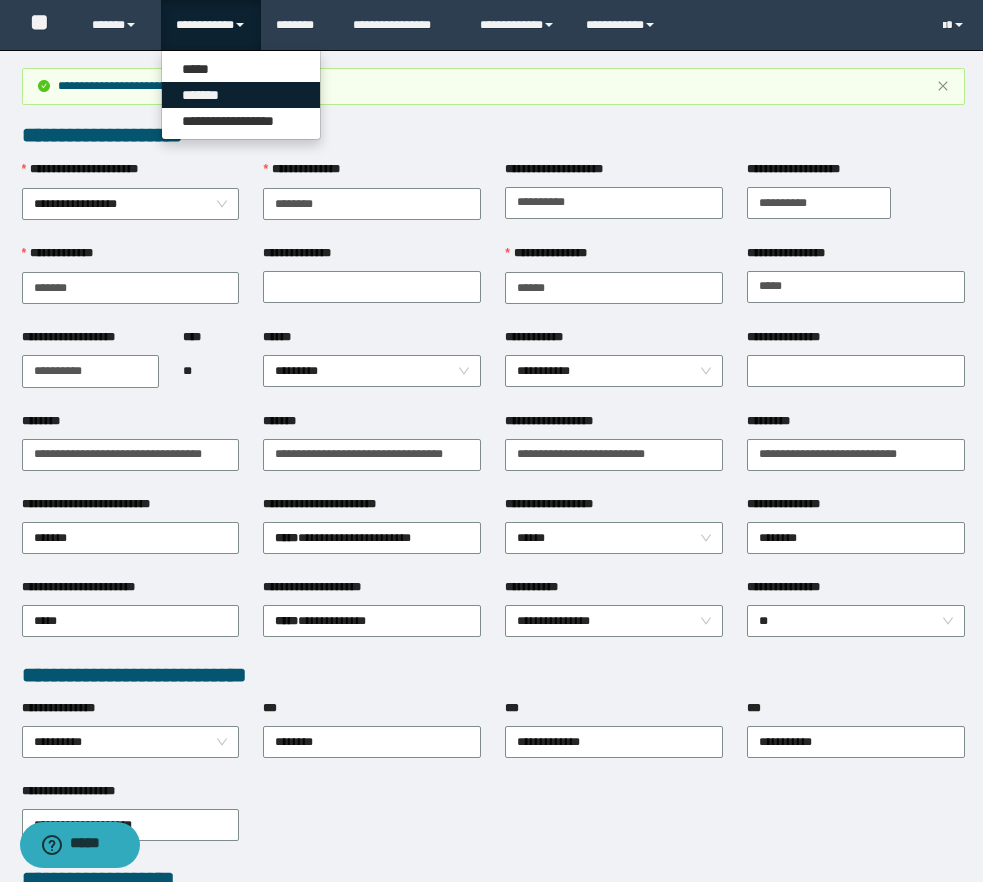 click on "*******" at bounding box center [241, 95] 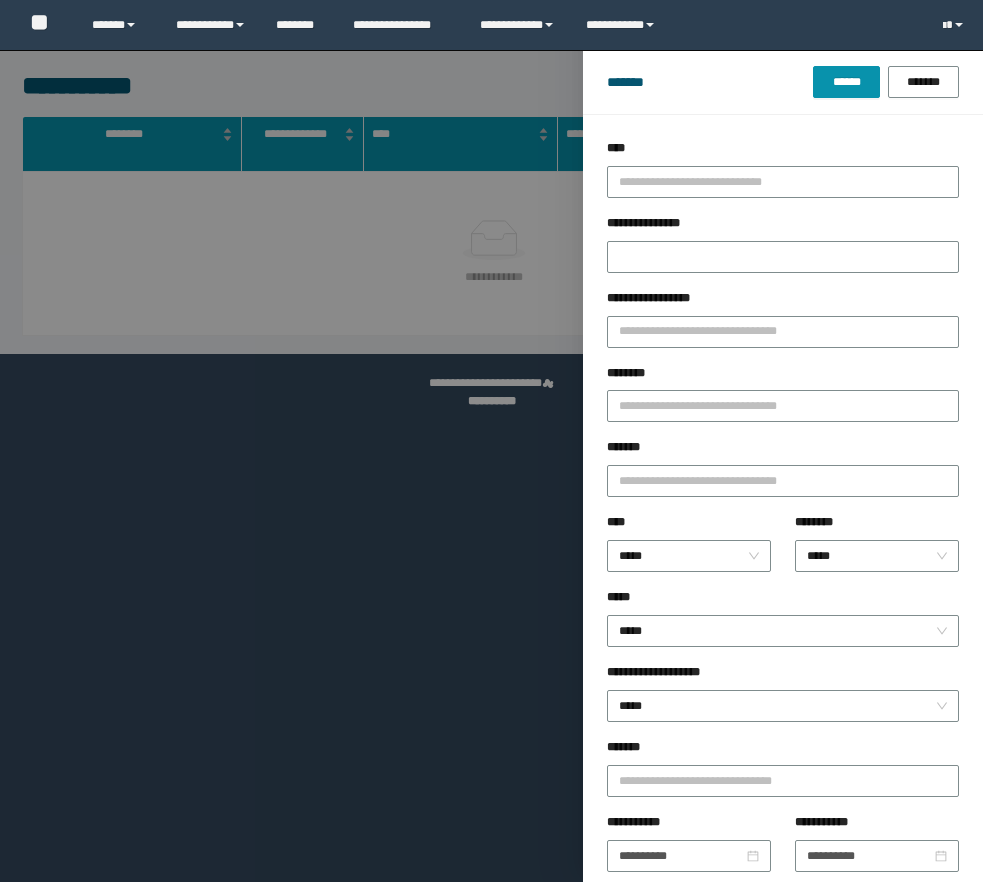 scroll, scrollTop: 0, scrollLeft: 0, axis: both 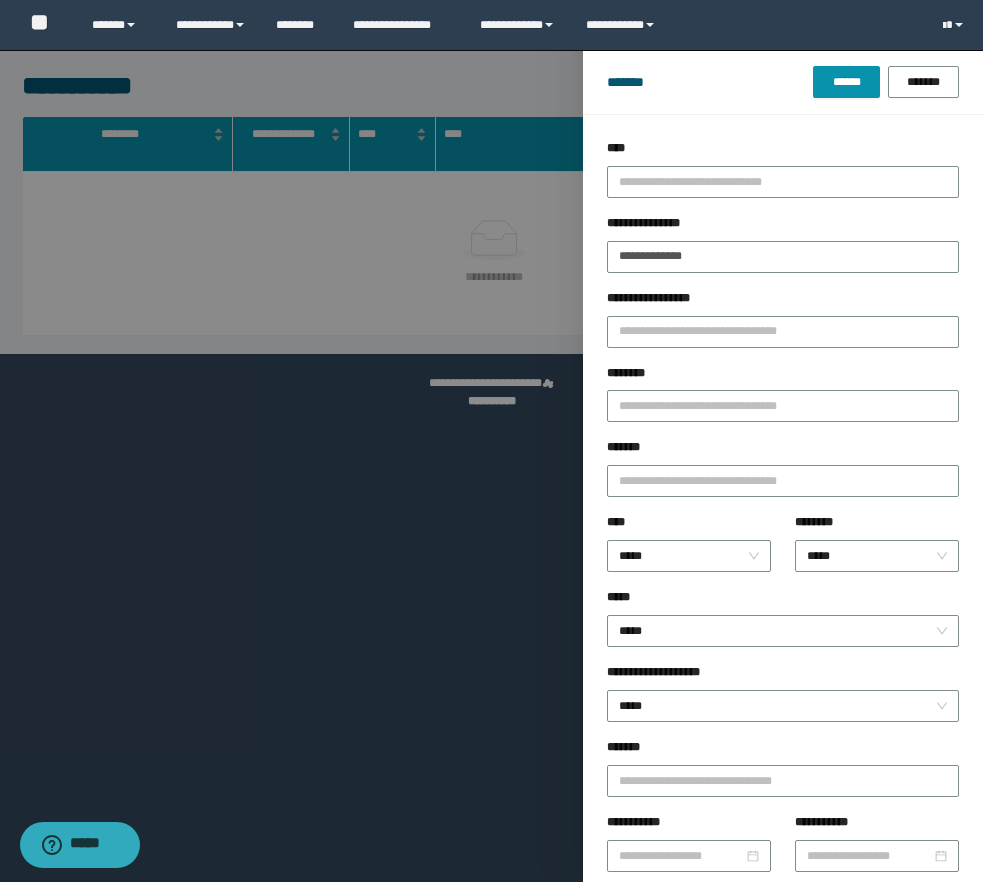 type on "**********" 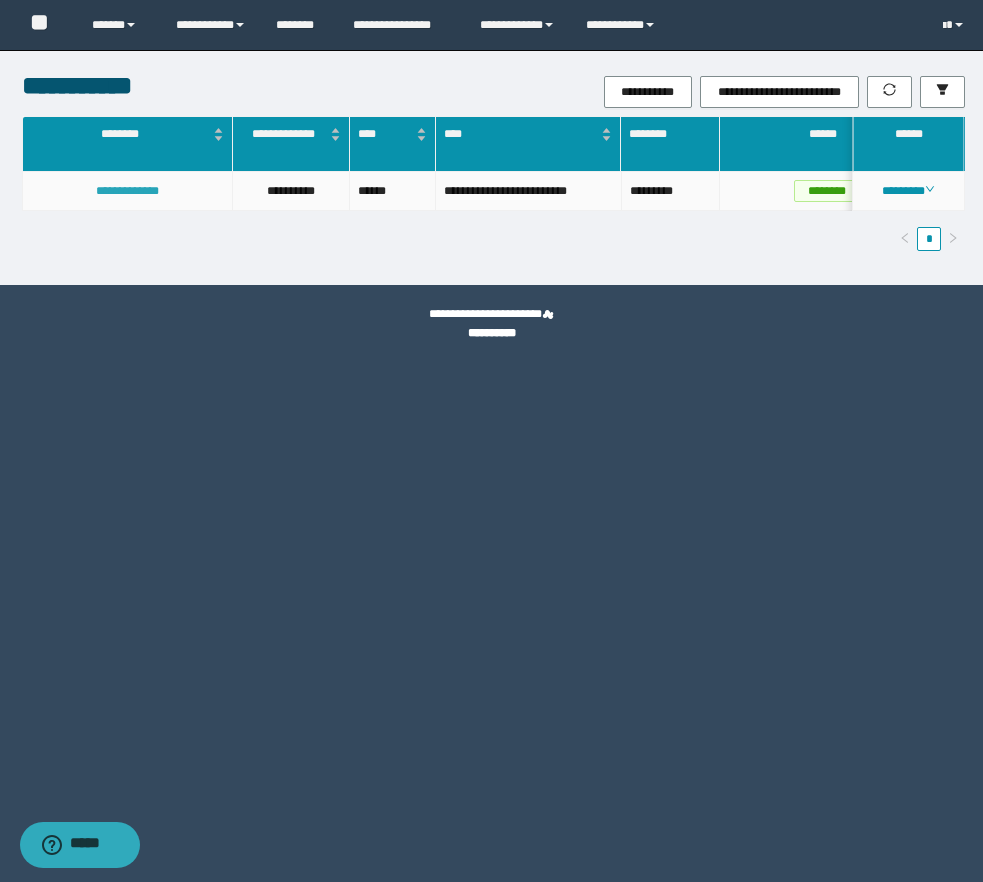 click on "**********" at bounding box center (127, 191) 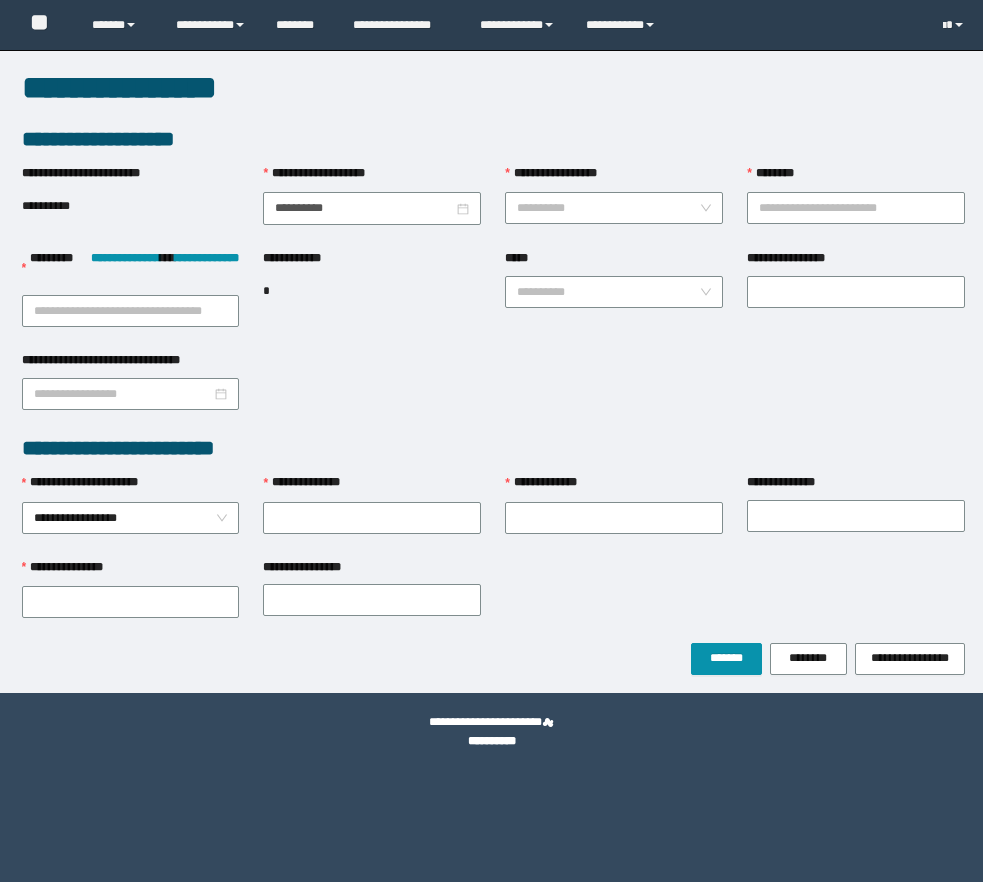 scroll, scrollTop: 0, scrollLeft: 0, axis: both 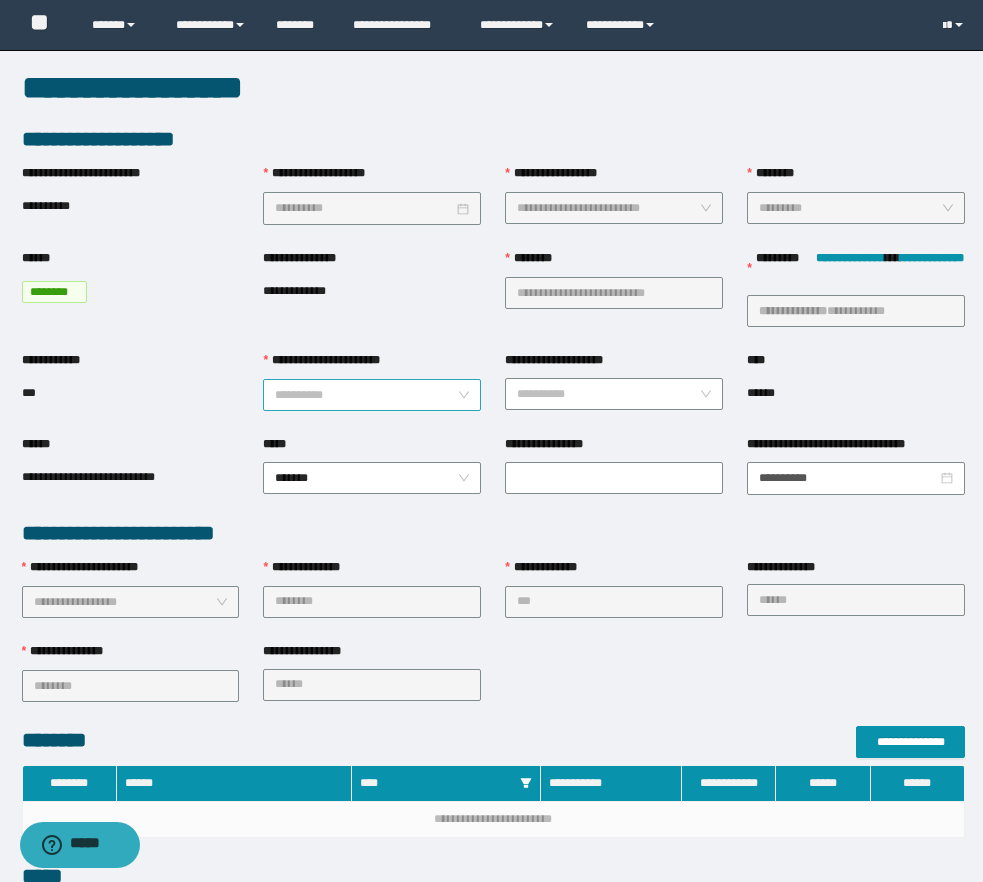 click on "**********" at bounding box center [366, 395] 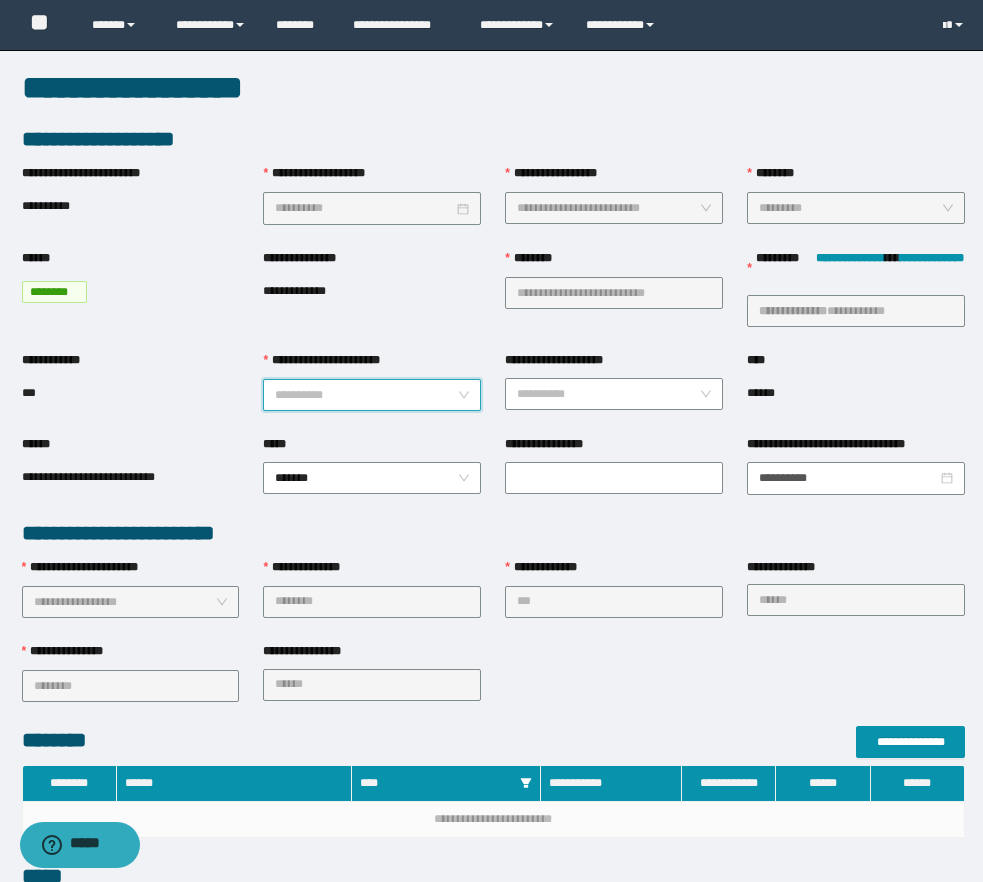 click on "**********" at bounding box center [366, 395] 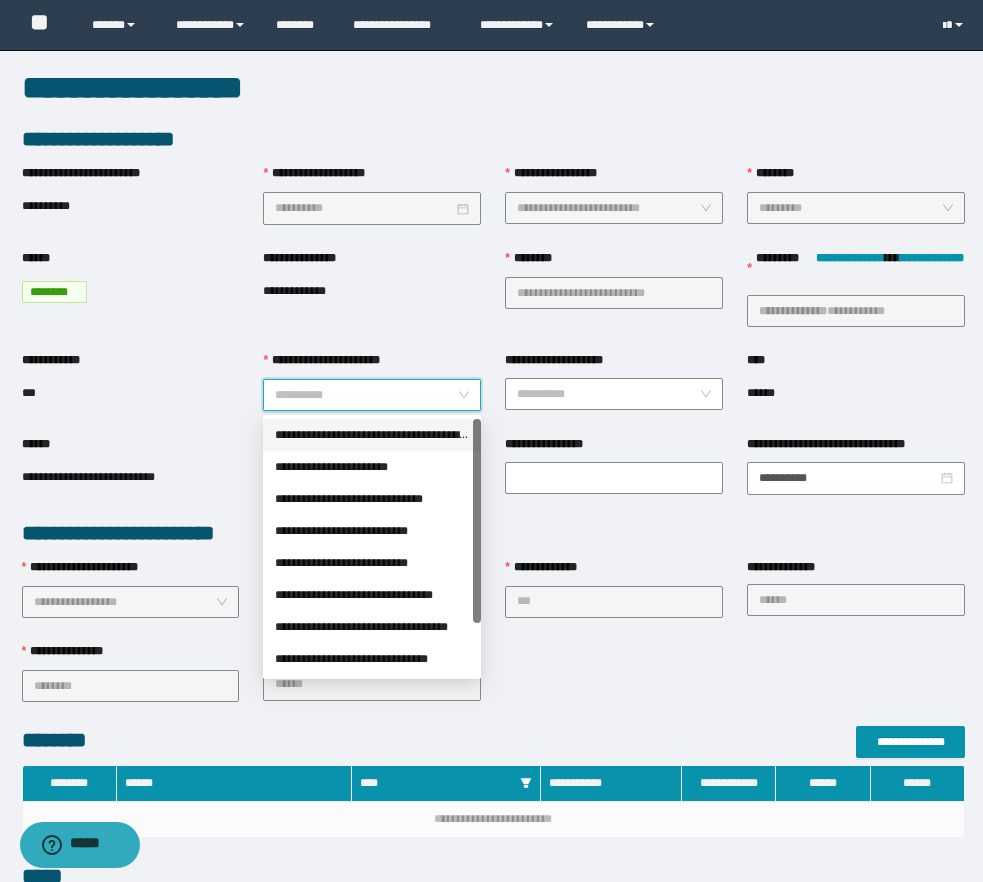 click on "**********" at bounding box center [372, 435] 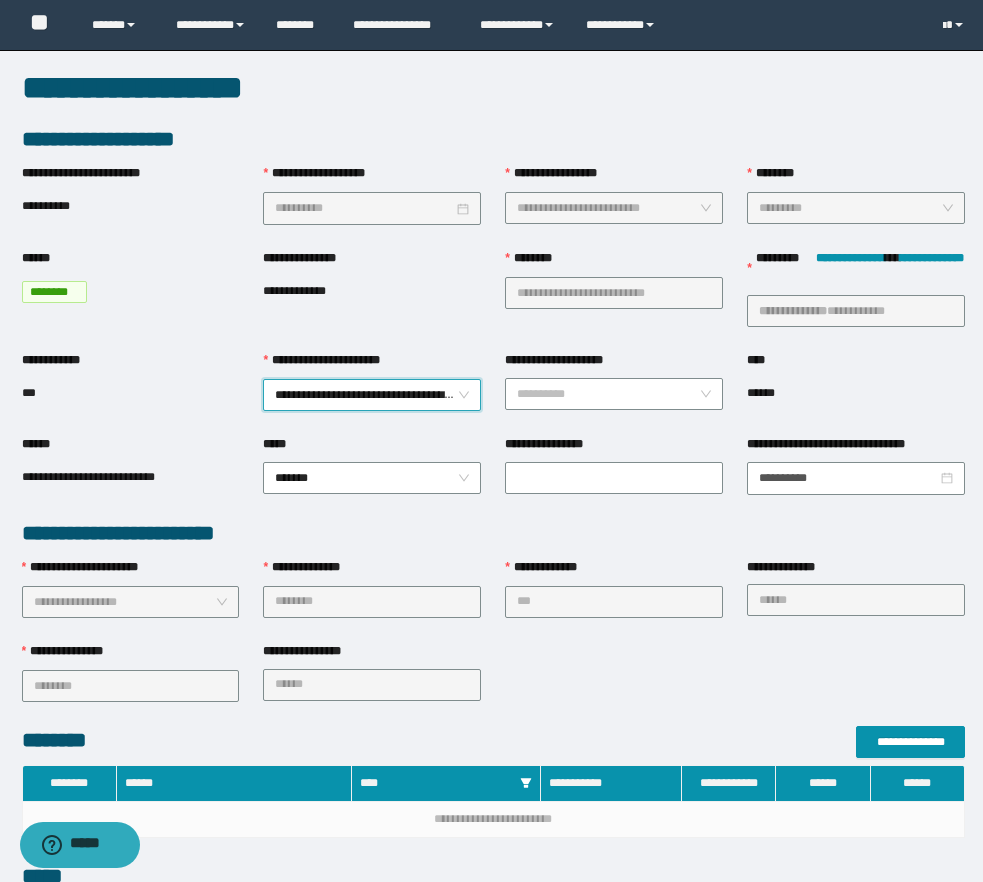 scroll, scrollTop: 560, scrollLeft: 0, axis: vertical 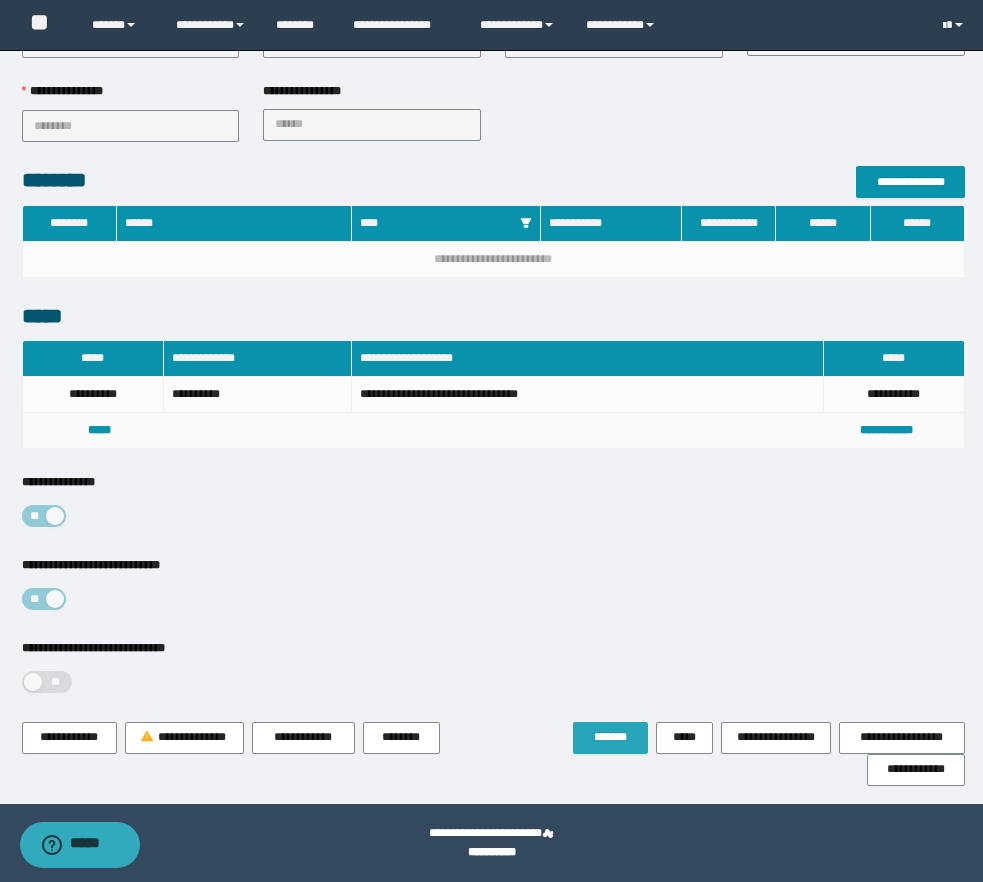 click on "*******" at bounding box center (610, 737) 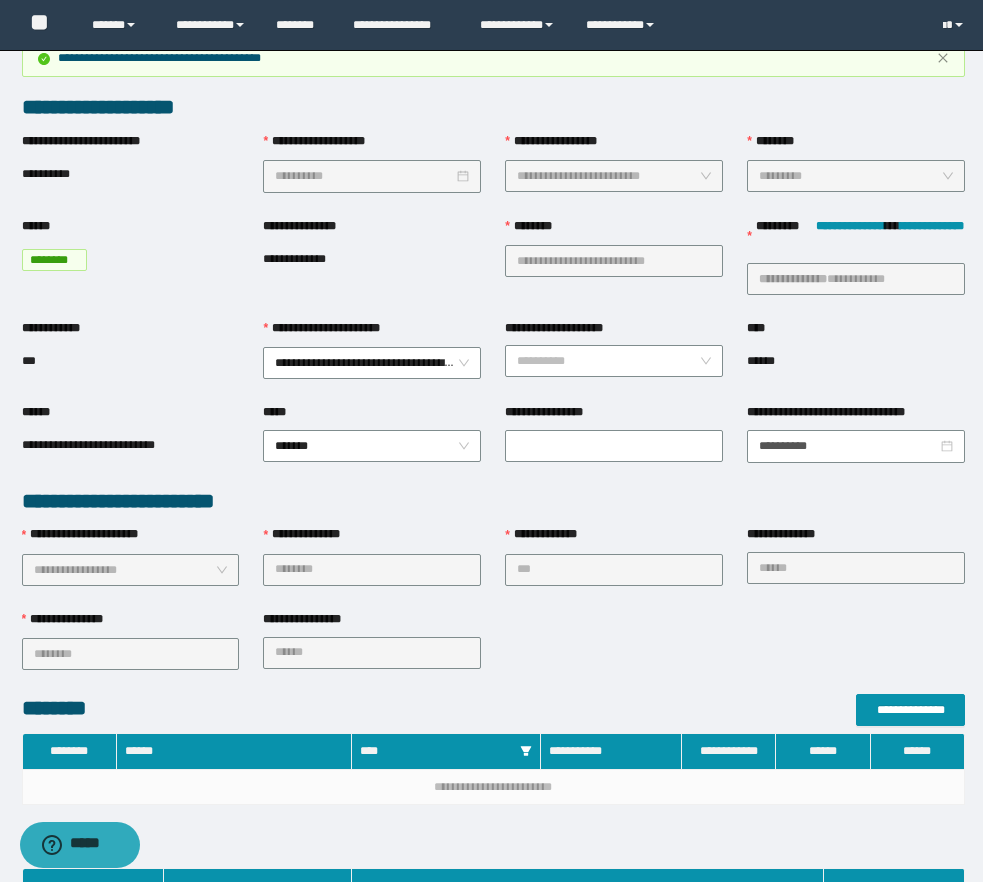 scroll, scrollTop: 0, scrollLeft: 0, axis: both 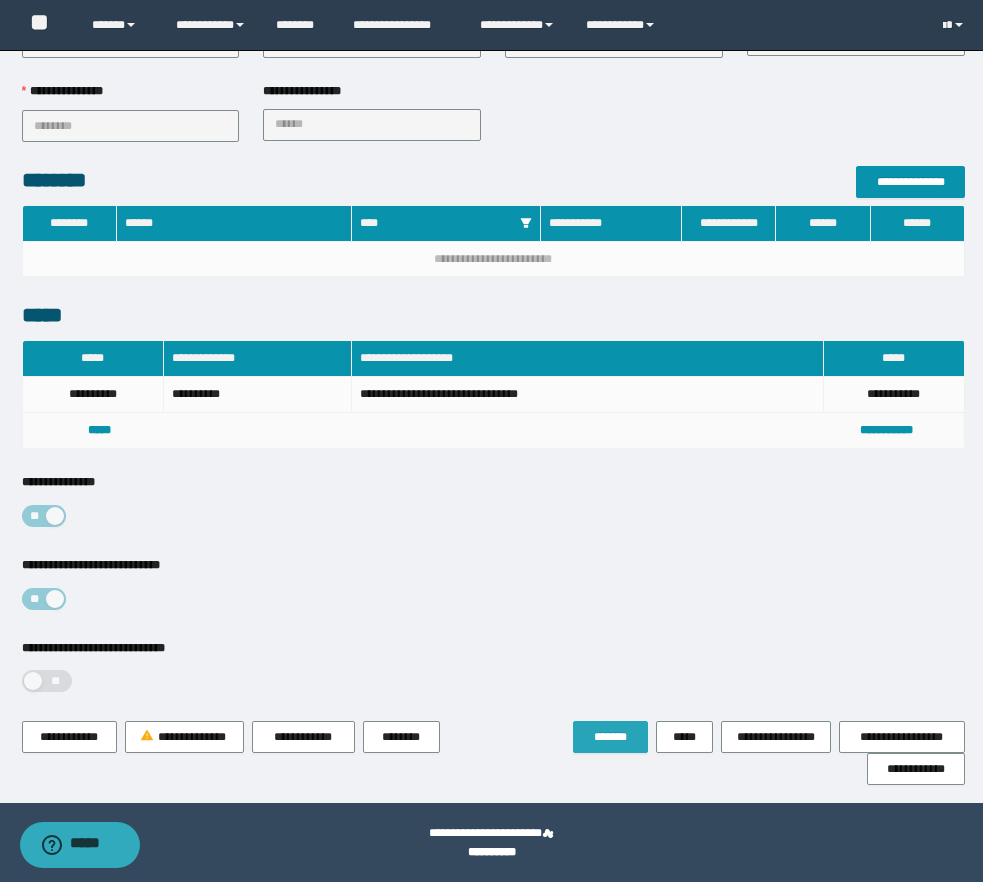click on "*******" at bounding box center (610, 737) 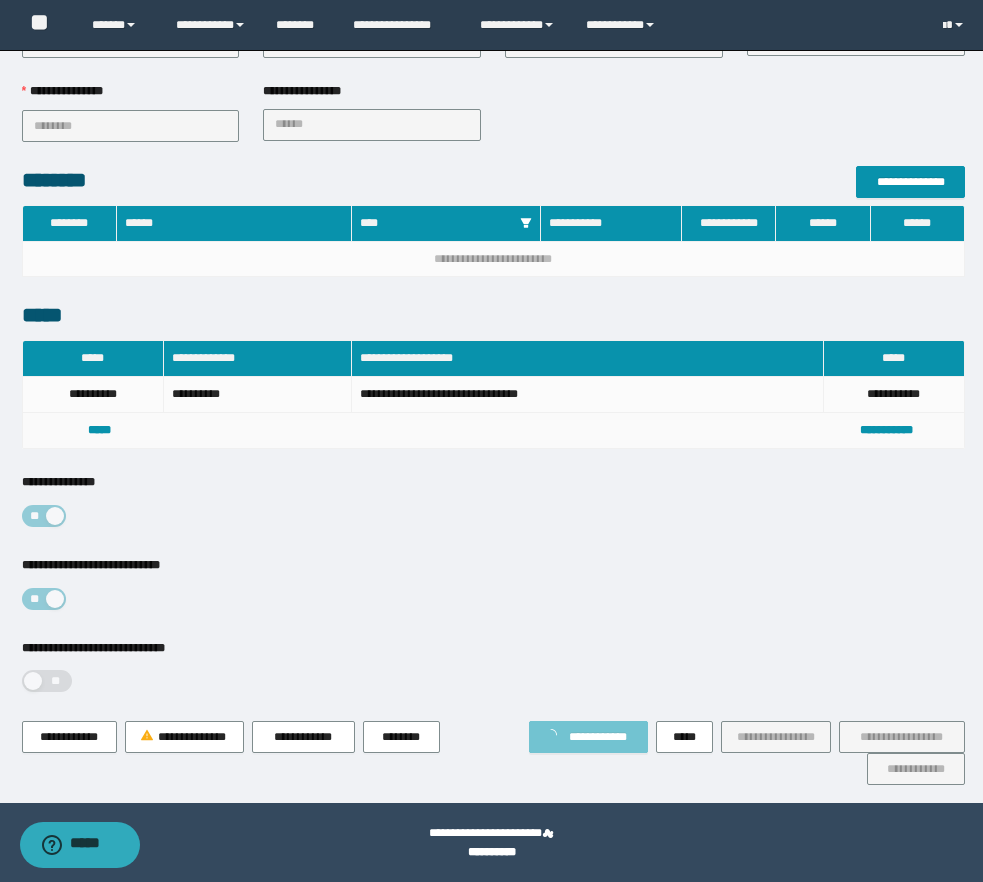 scroll, scrollTop: 0, scrollLeft: 0, axis: both 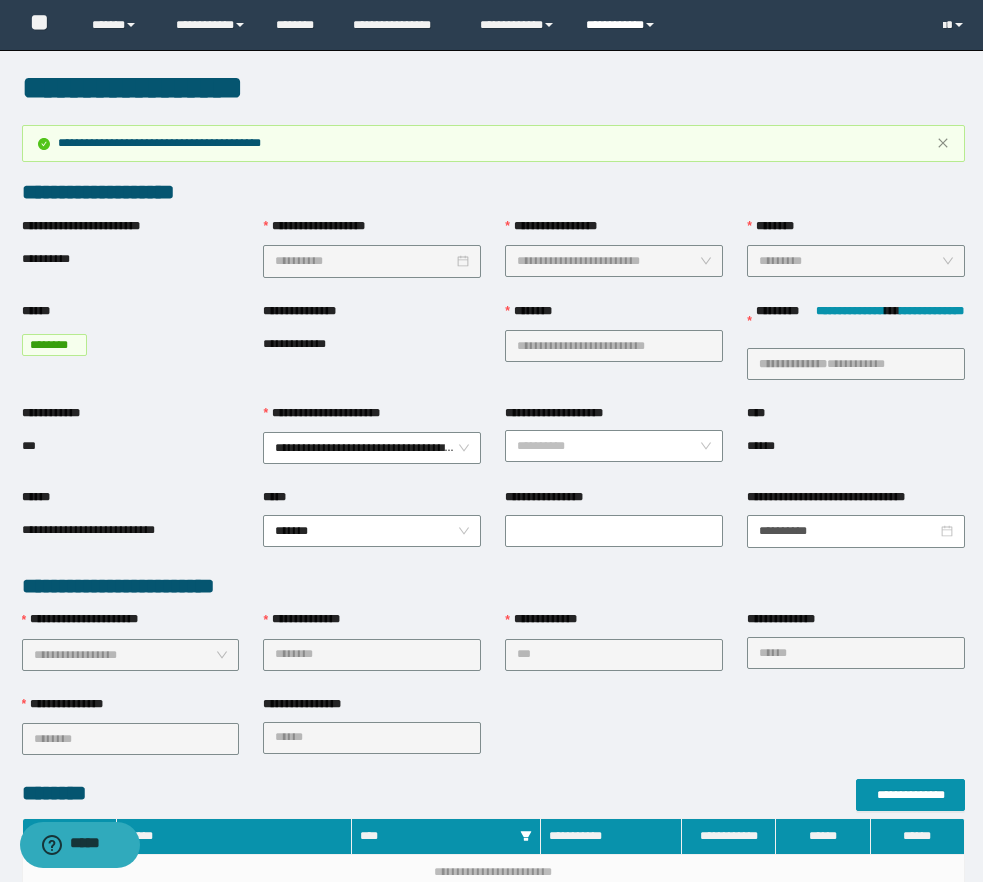 click on "**********" at bounding box center [623, 25] 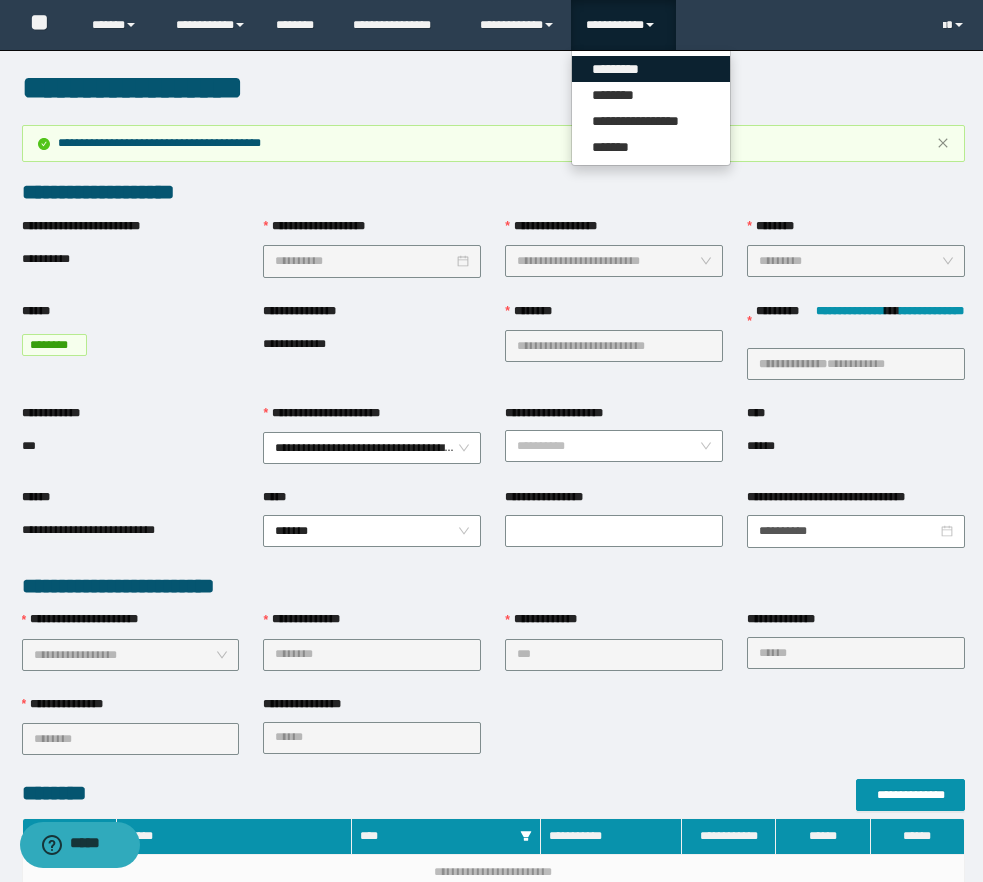 click on "*********" at bounding box center [651, 69] 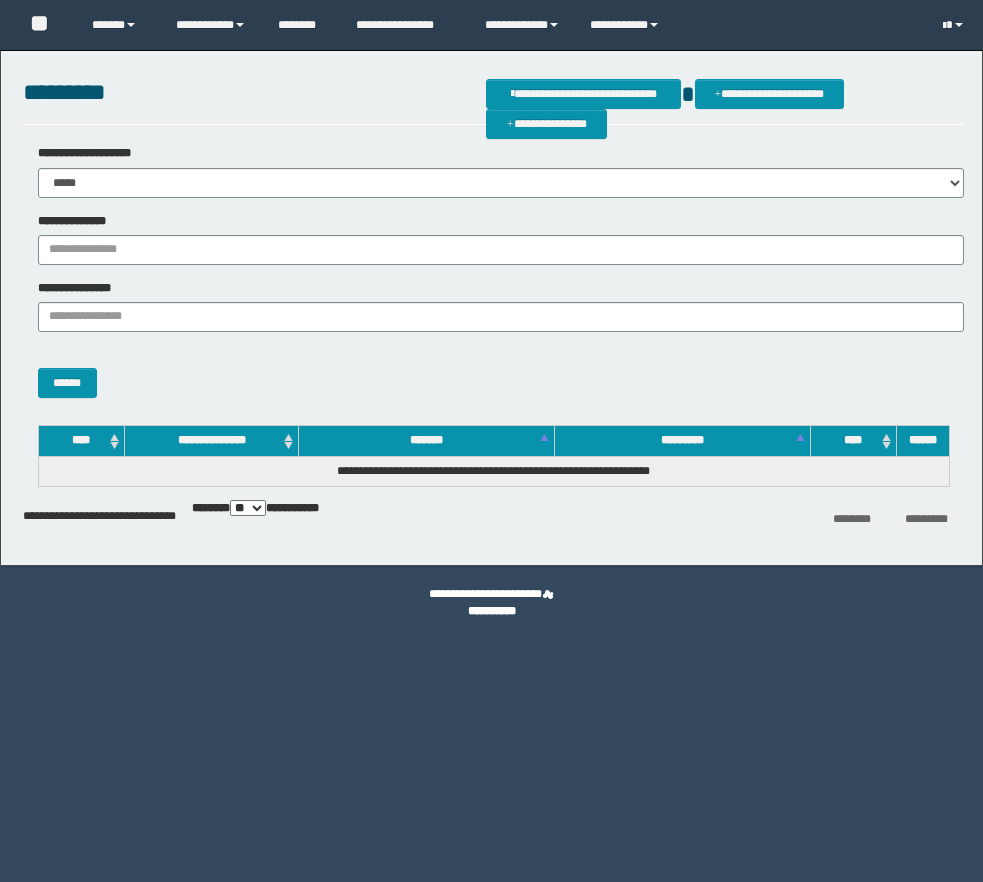 scroll, scrollTop: 0, scrollLeft: 0, axis: both 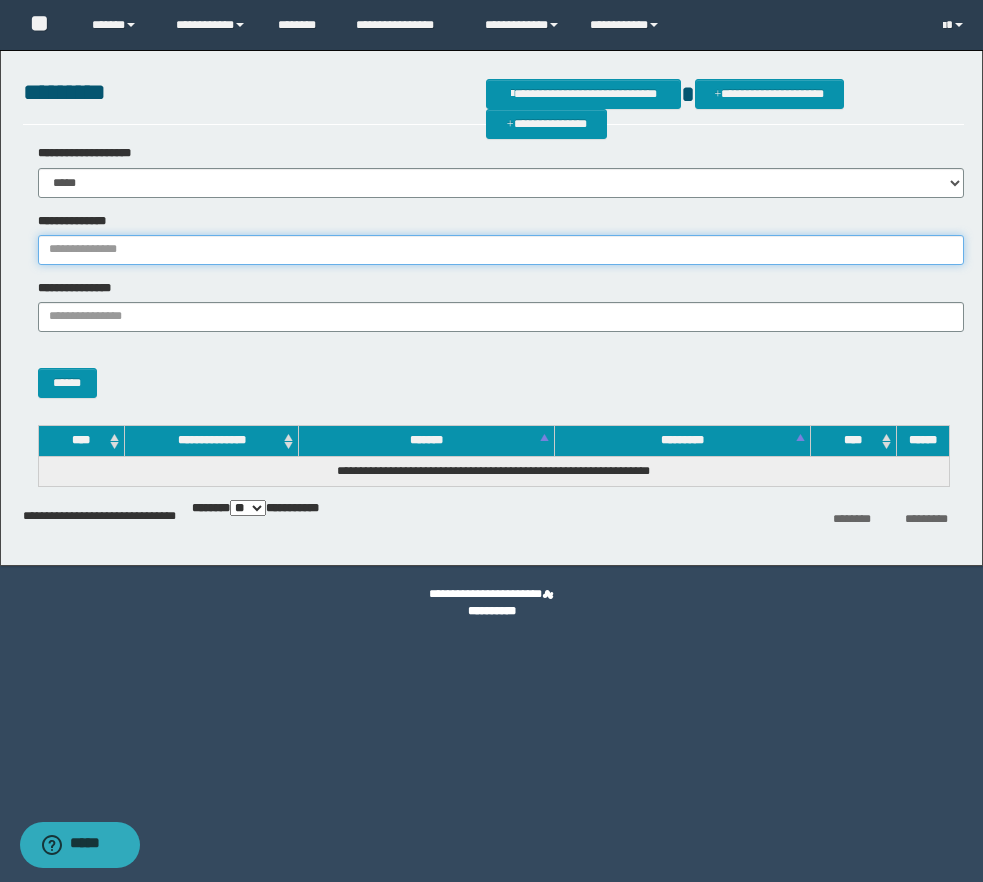 click on "**********" at bounding box center (501, 250) 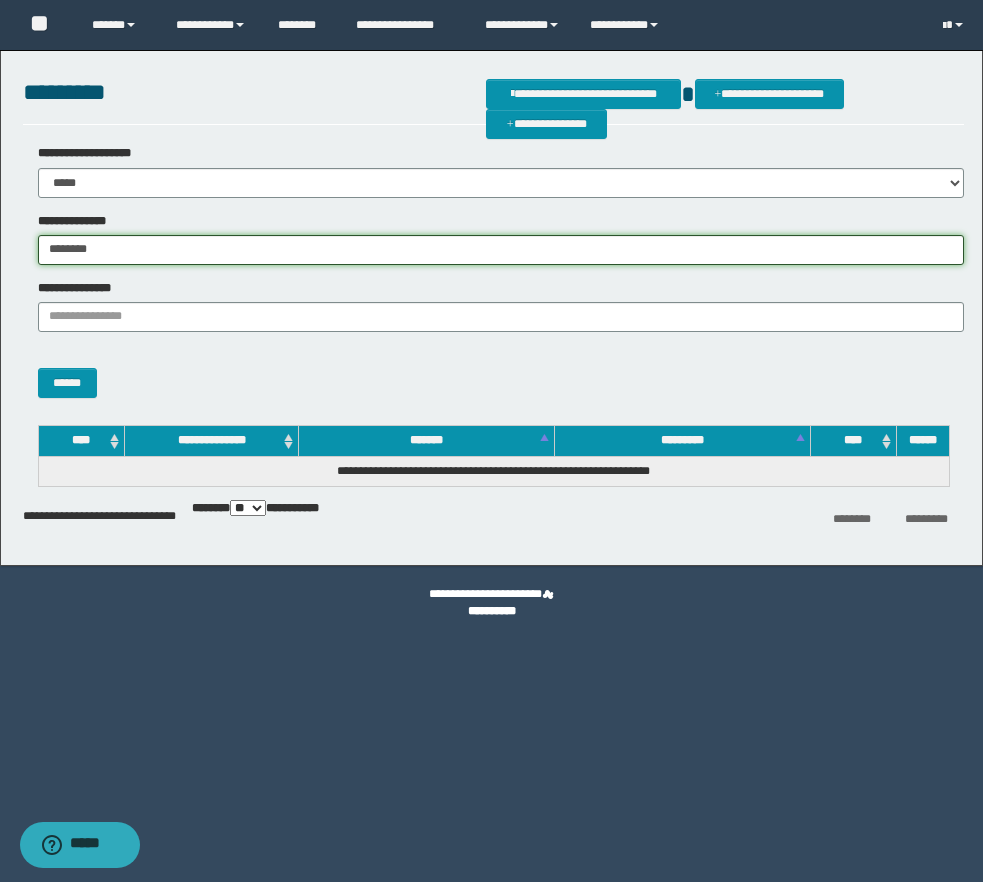 type on "********" 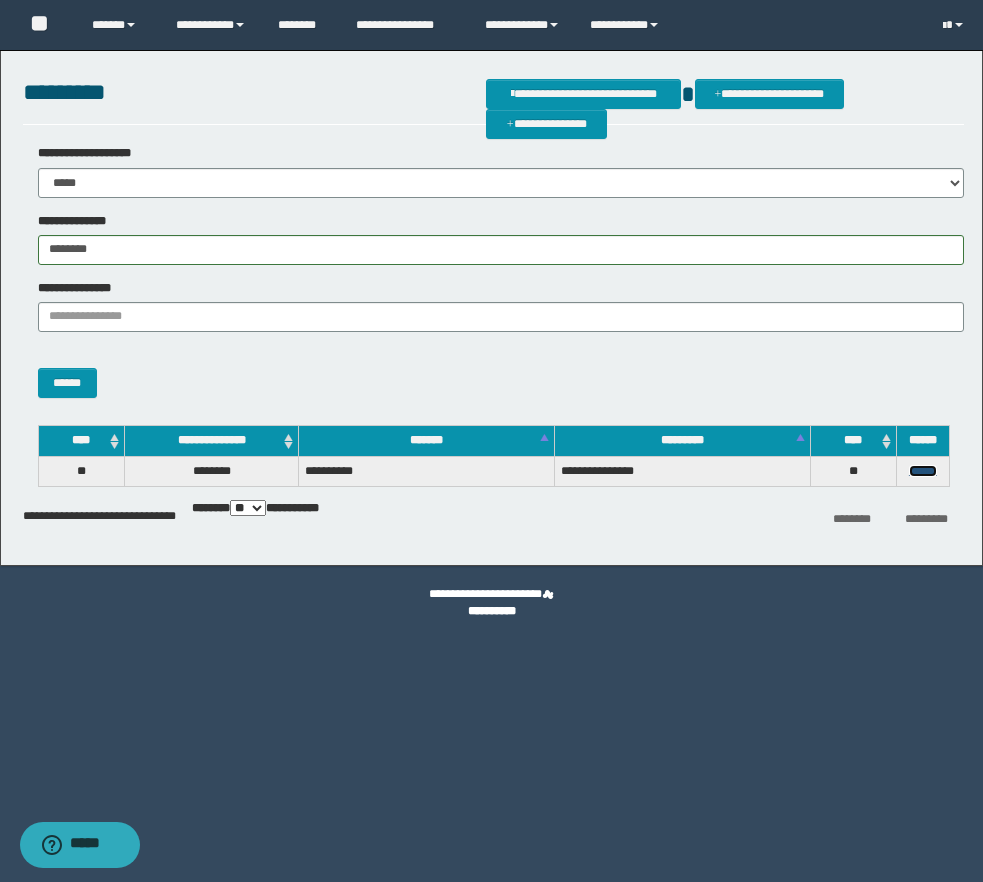 click on "******" at bounding box center (923, 471) 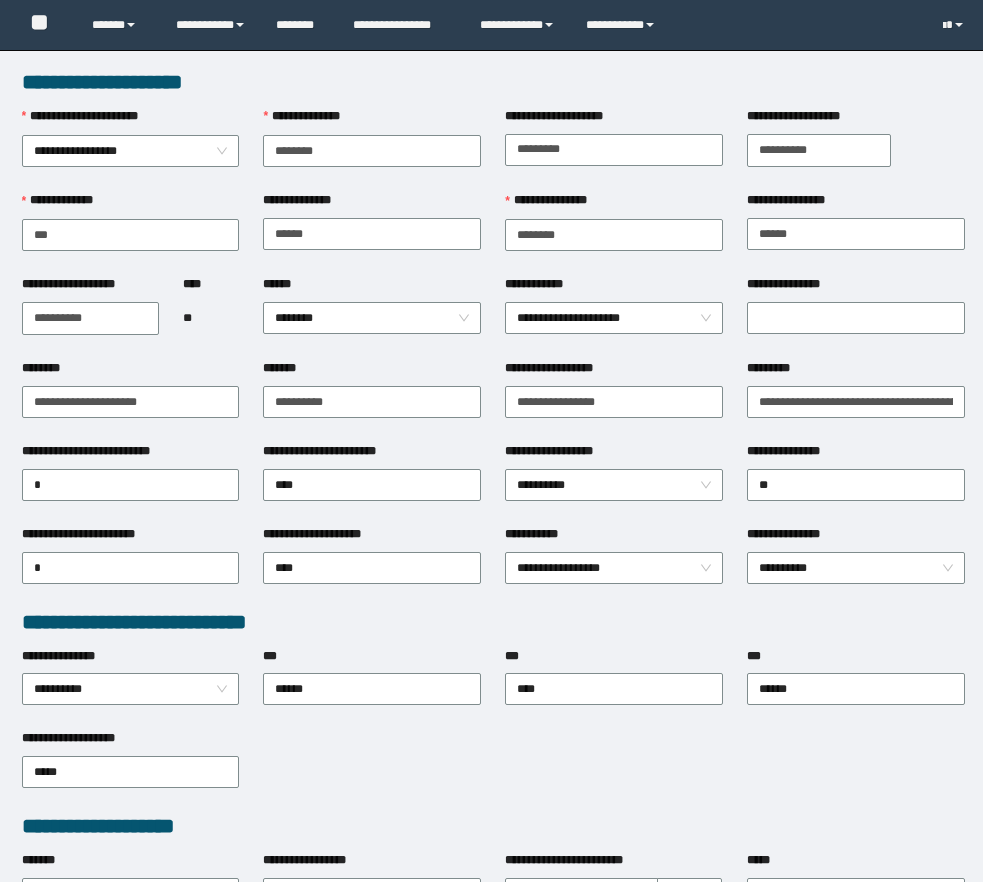 scroll, scrollTop: 0, scrollLeft: 0, axis: both 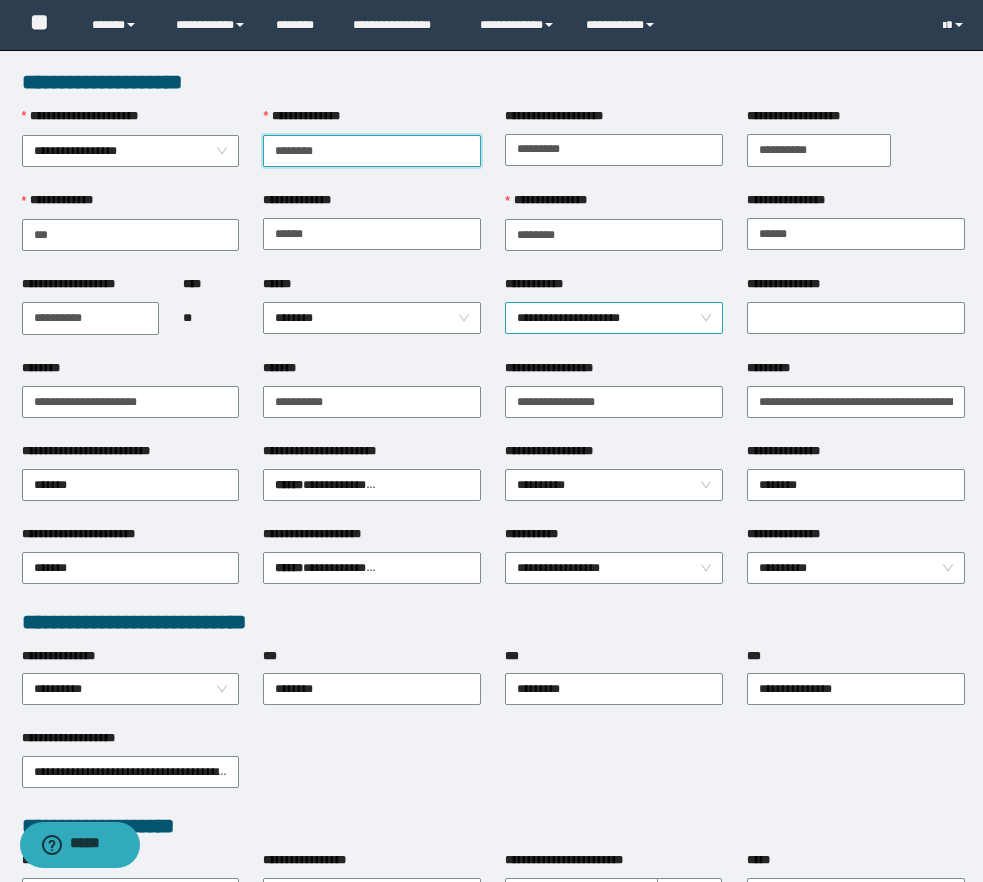 click on "**********" at bounding box center (614, 318) 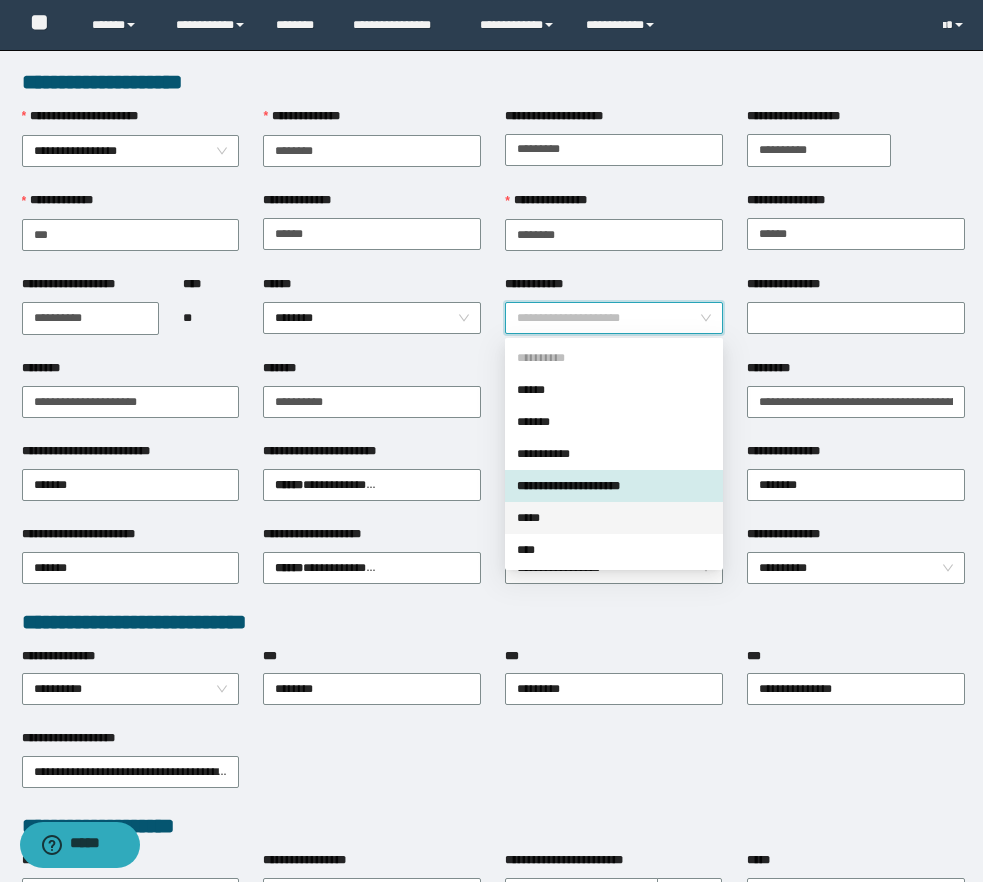 click on "*****" at bounding box center [614, 518] 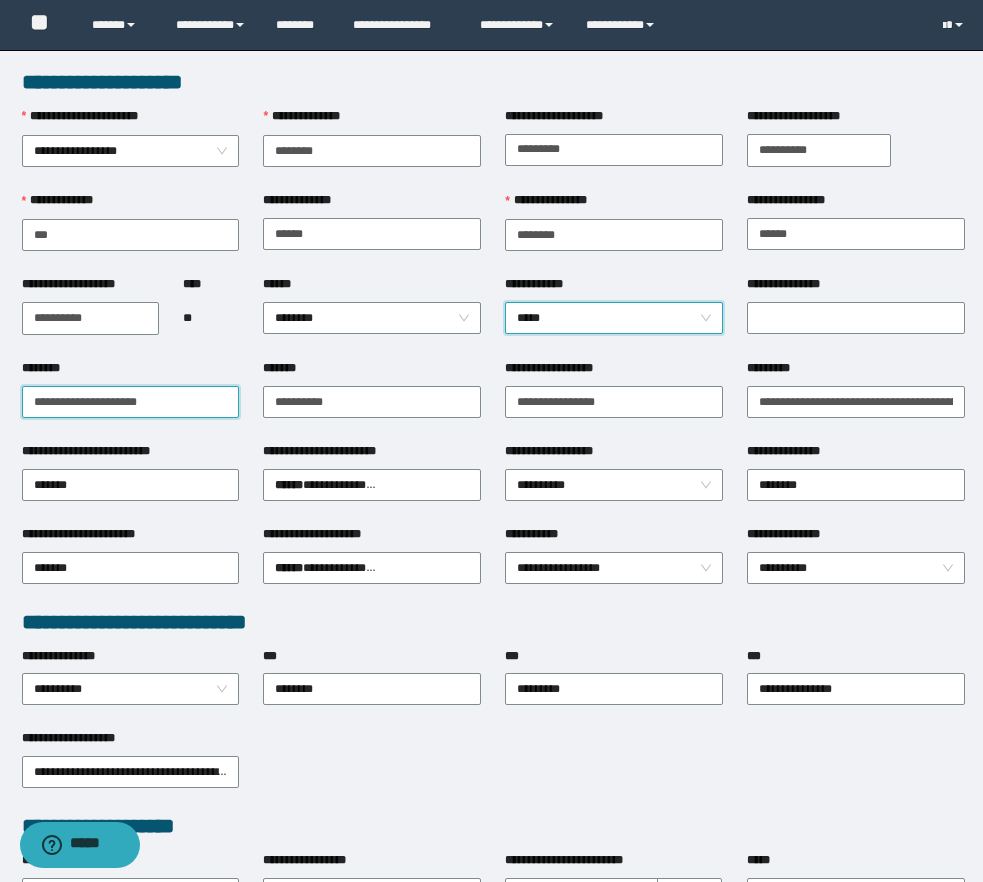 click on "**********" at bounding box center (131, 402) 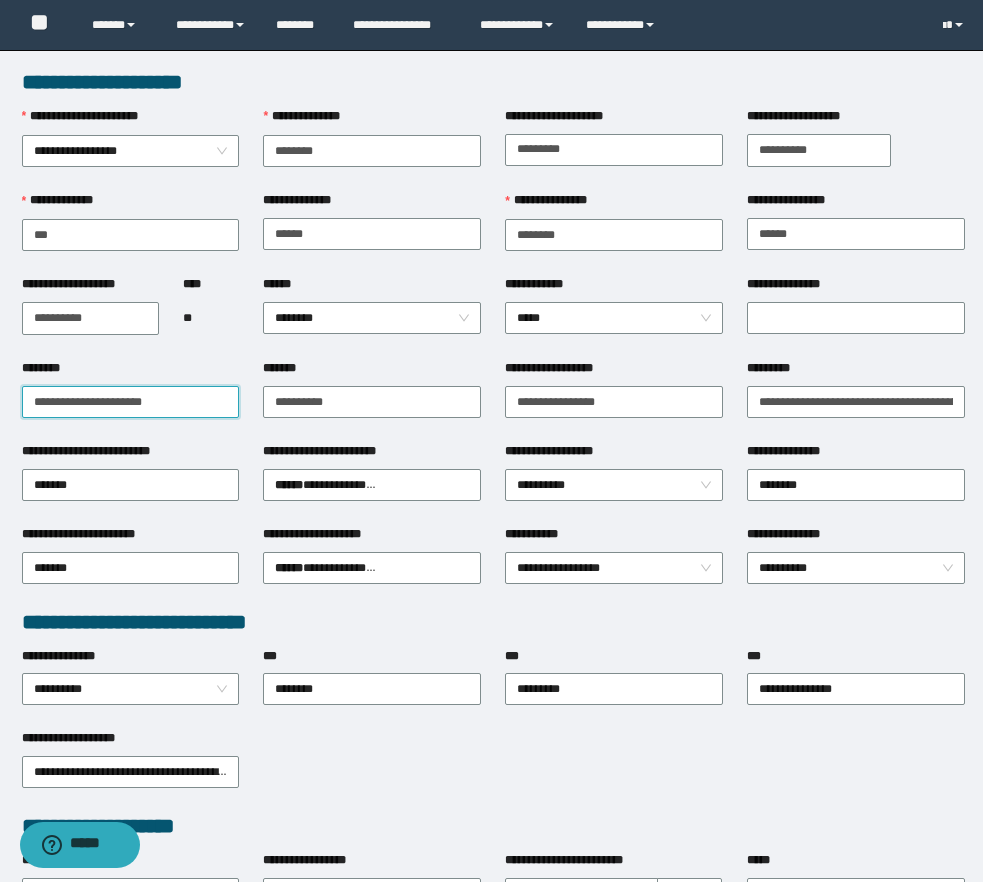 type on "**********" 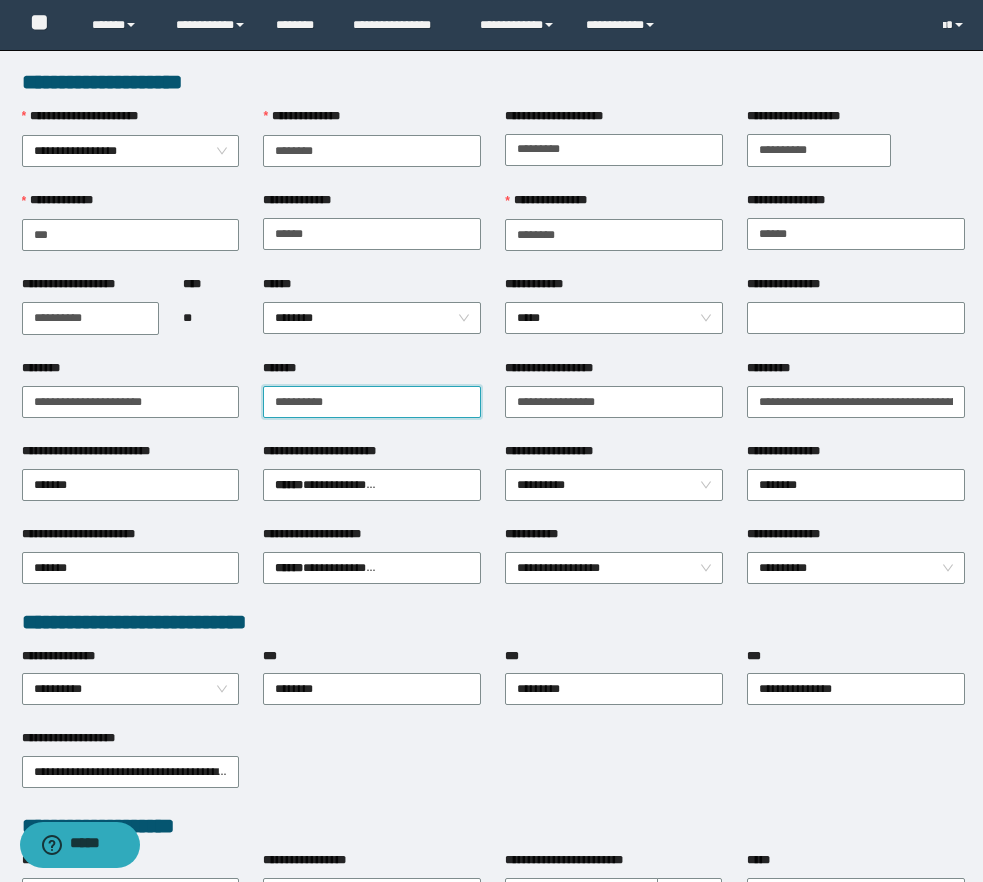 paste on "**********" 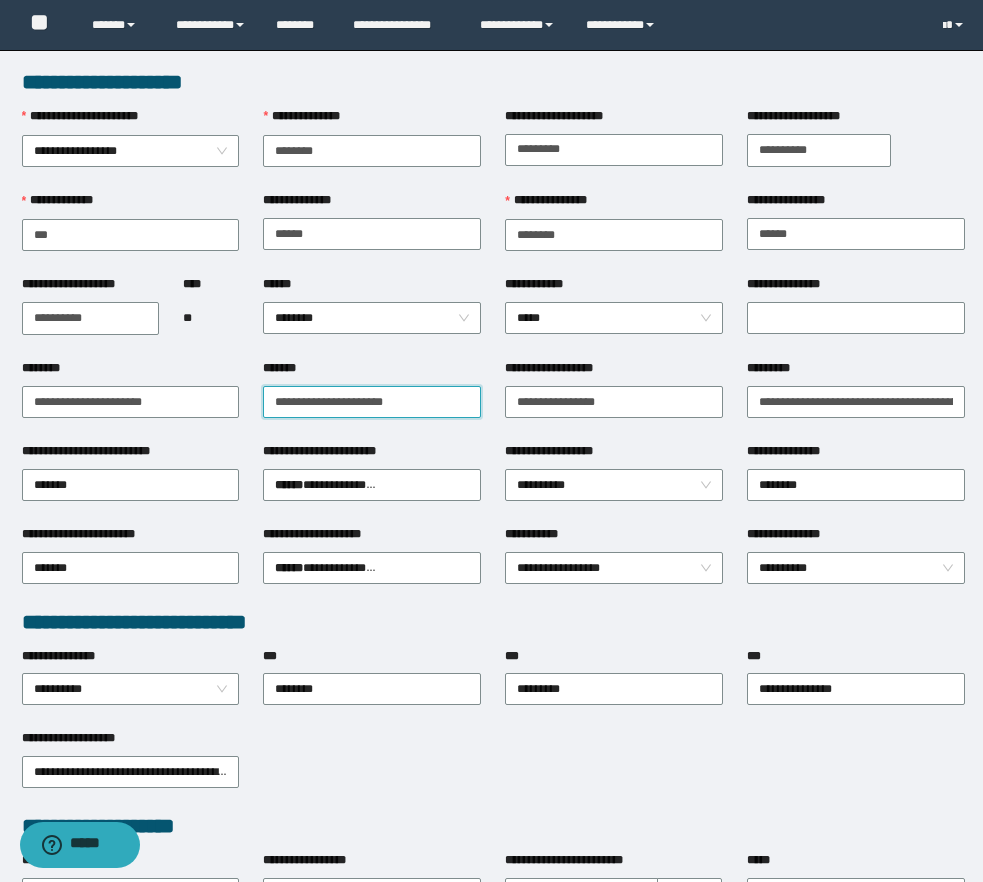 type on "**********" 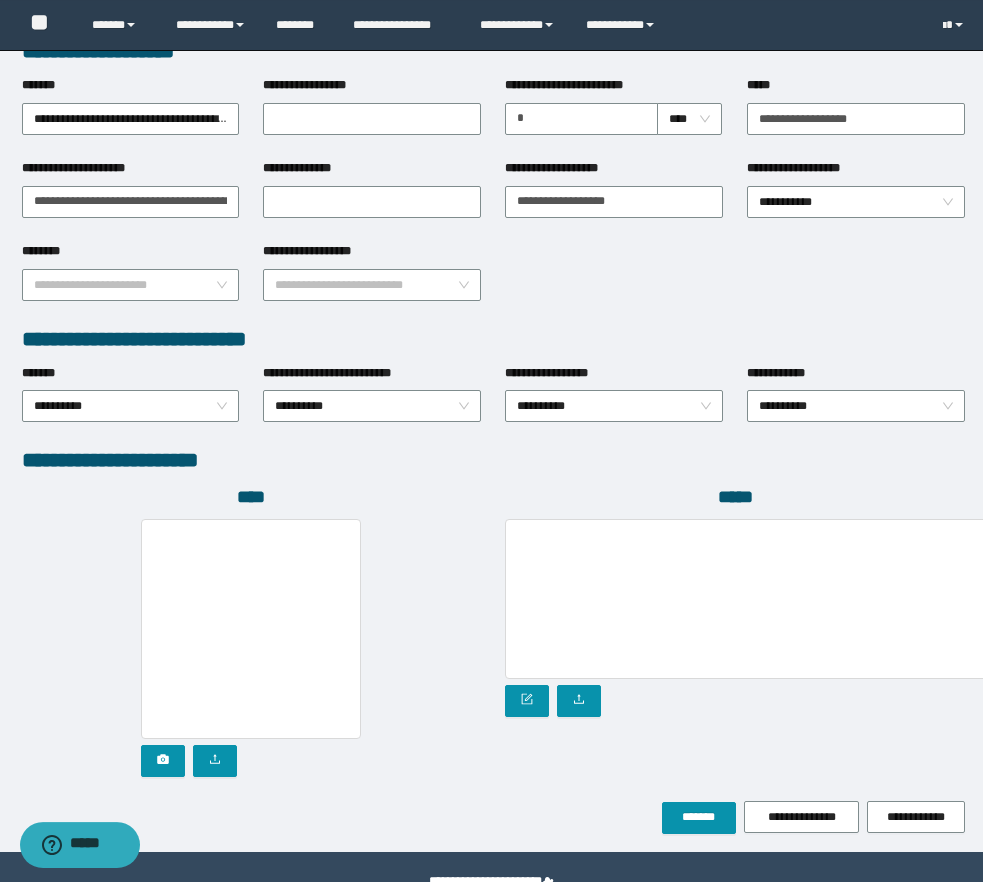 scroll, scrollTop: 822, scrollLeft: 0, axis: vertical 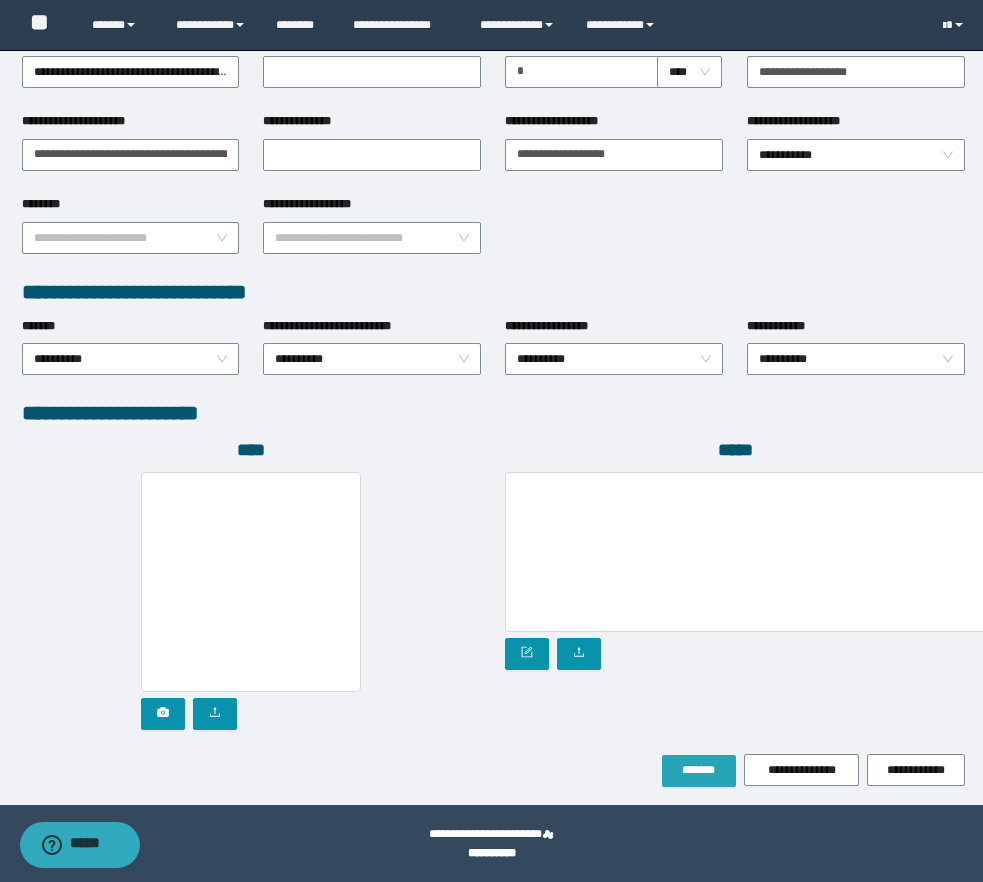 click on "*******" at bounding box center [699, 770] 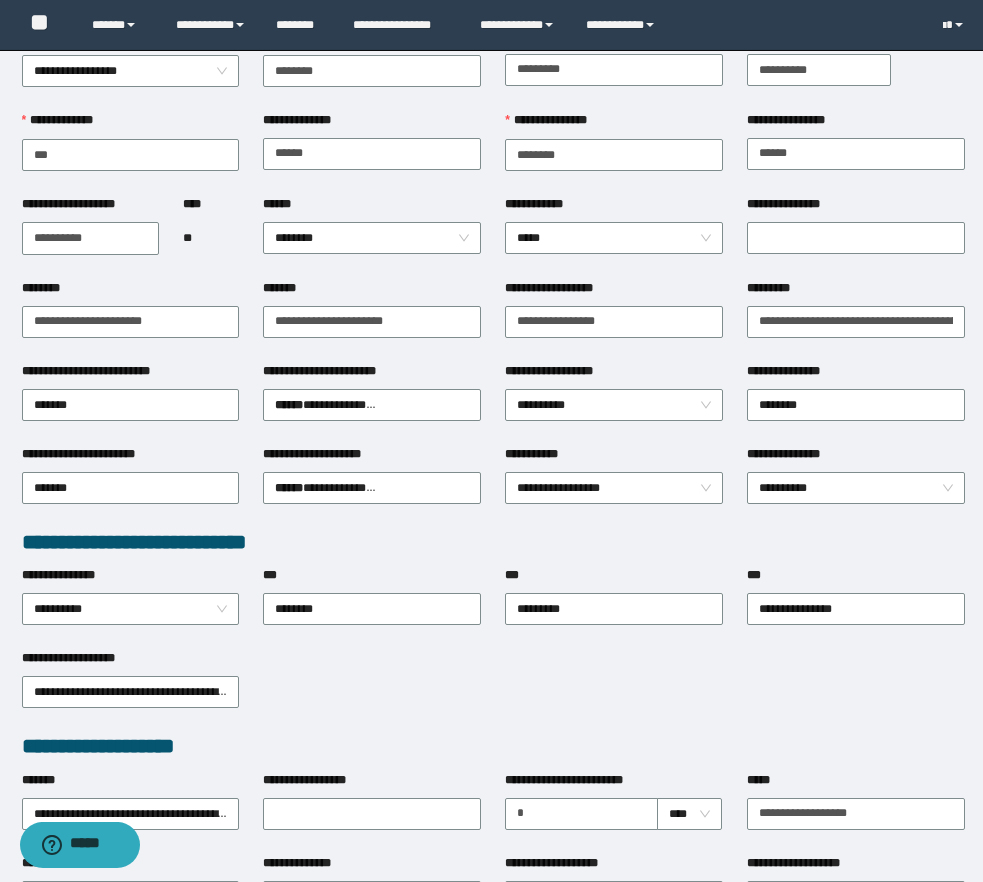 scroll, scrollTop: 0, scrollLeft: 0, axis: both 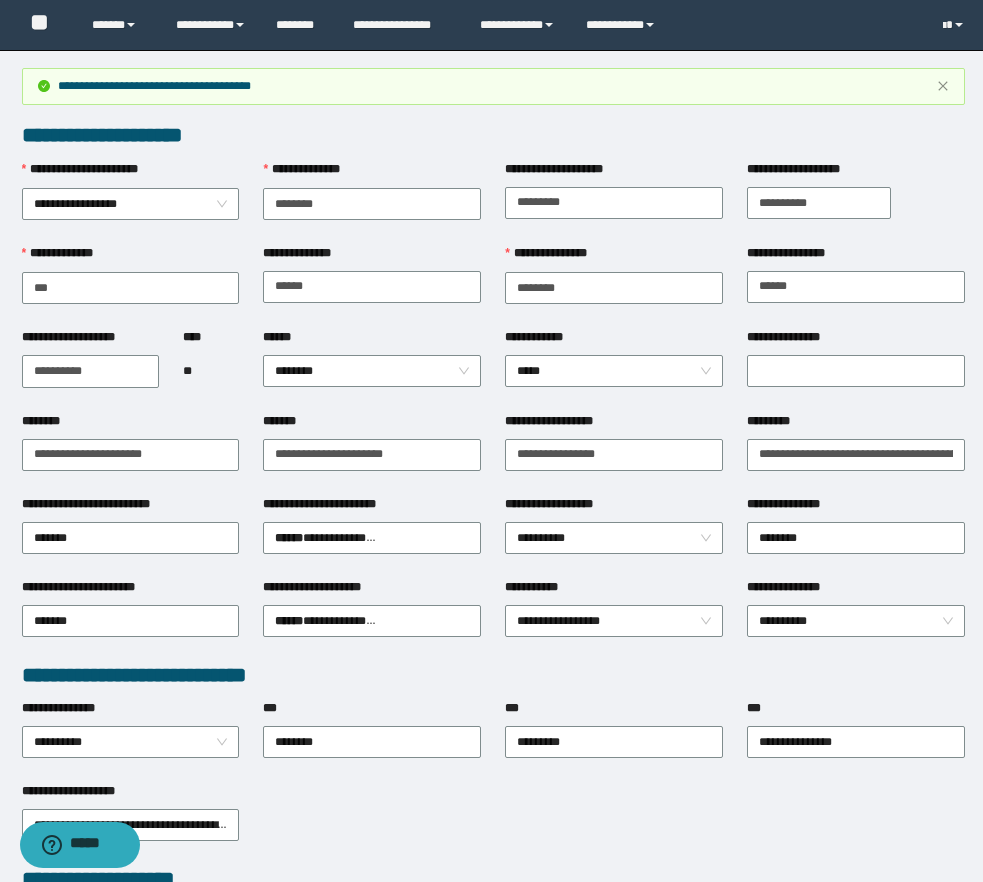 type 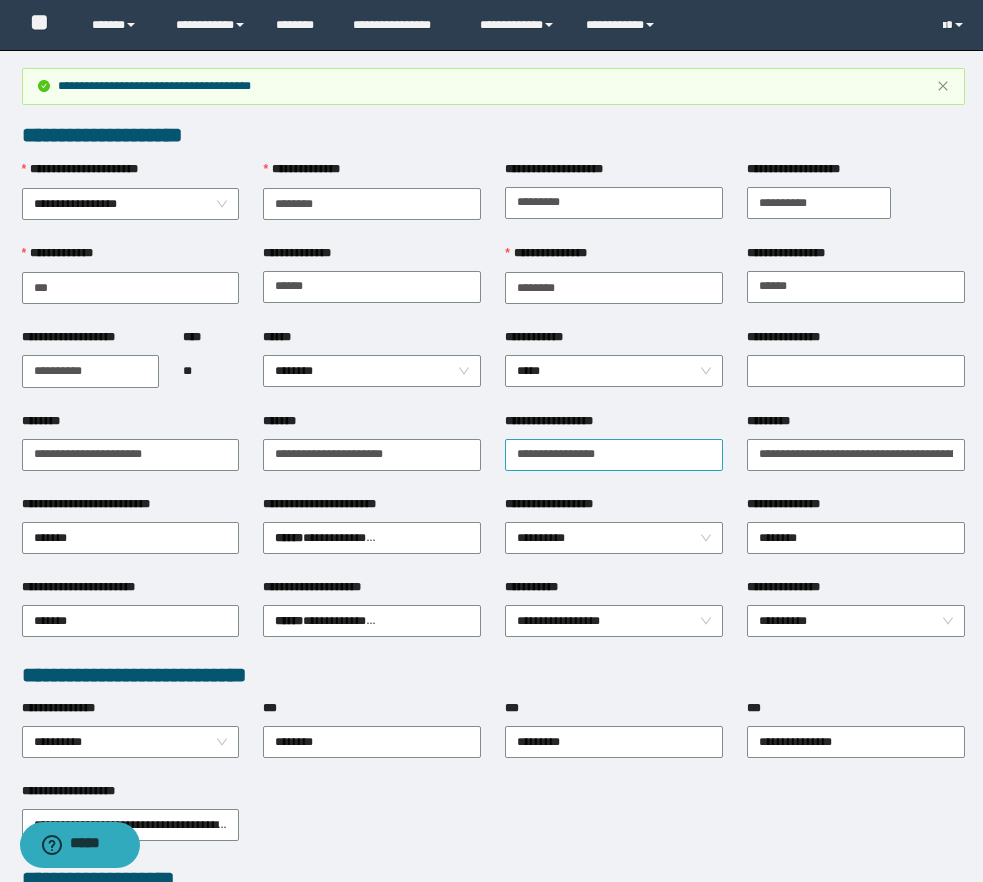 click on "**********" at bounding box center [614, 455] 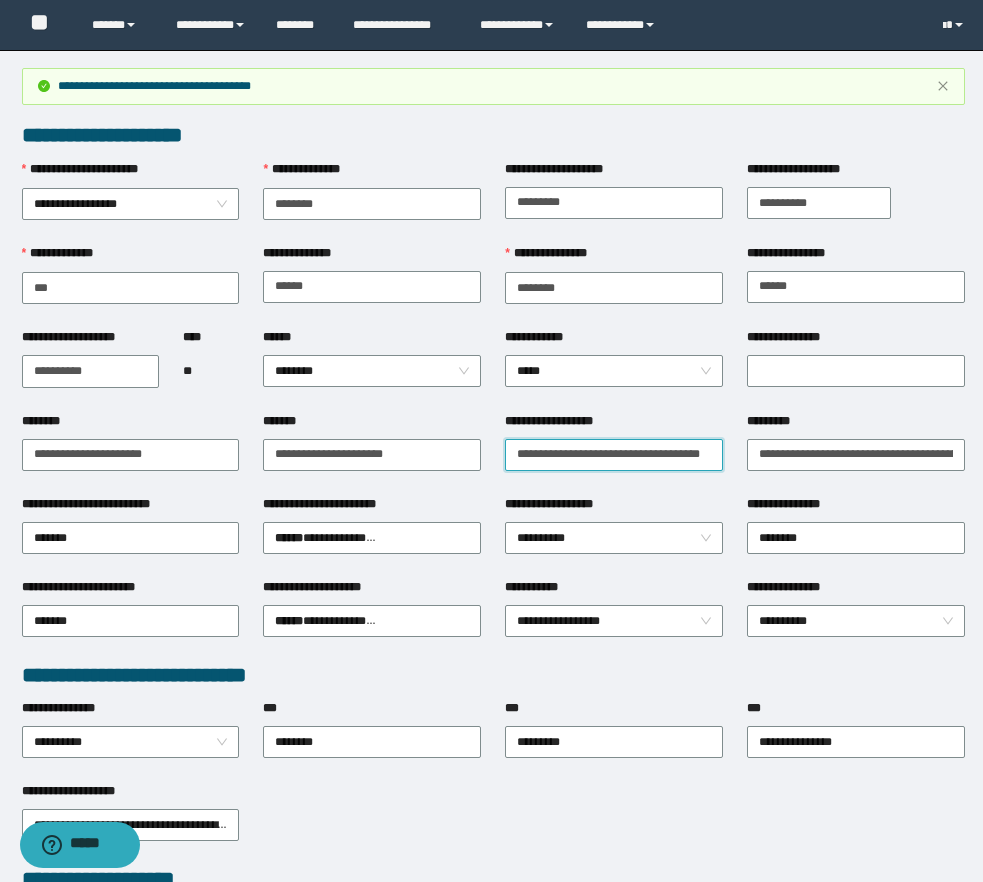 scroll, scrollTop: 0, scrollLeft: 32, axis: horizontal 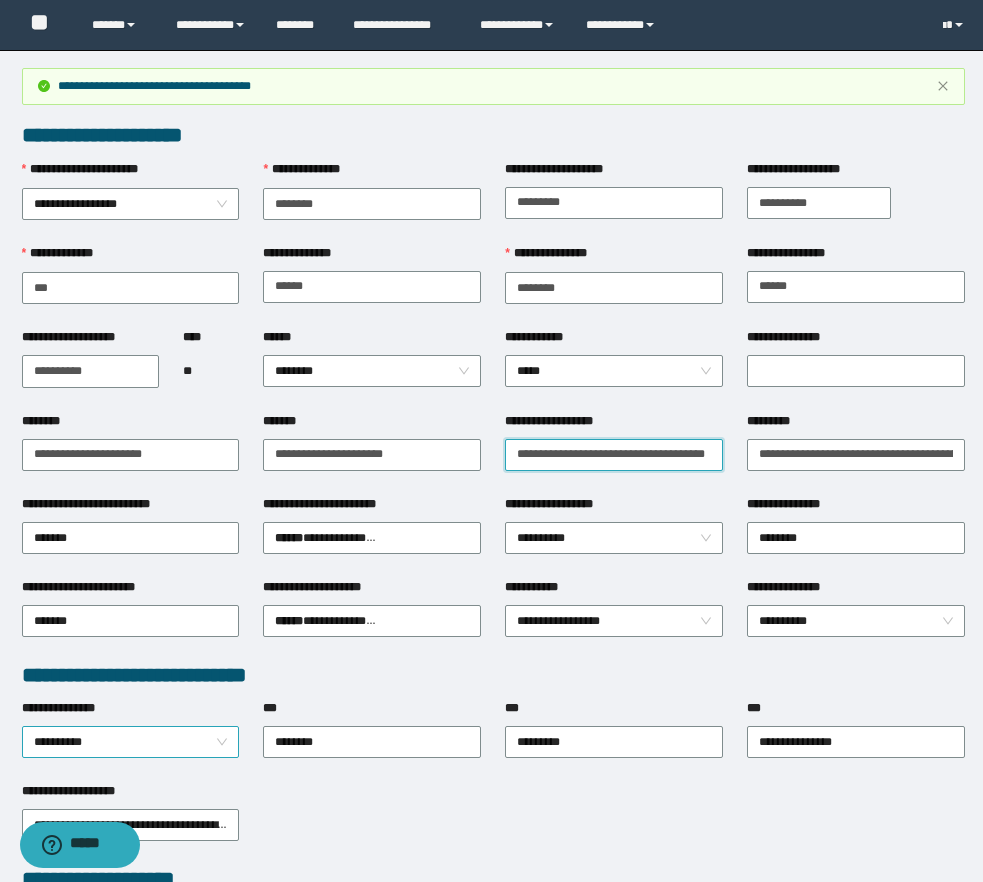type on "**********" 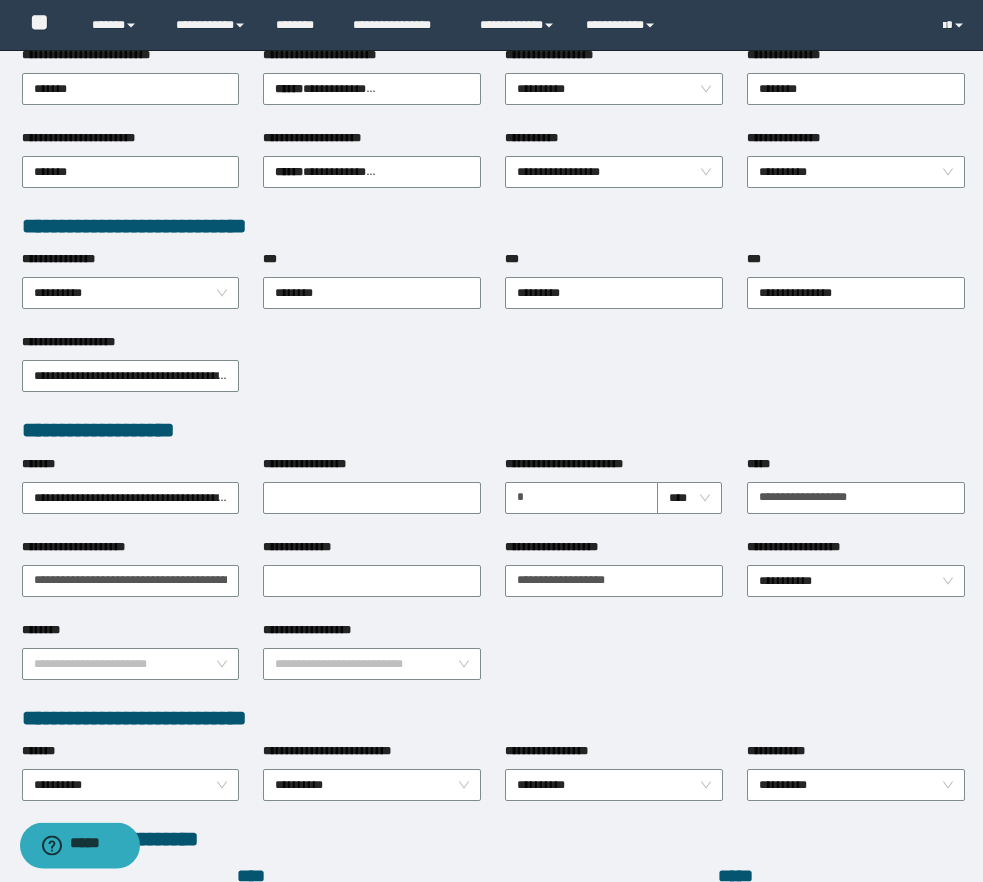 scroll, scrollTop: 928, scrollLeft: 0, axis: vertical 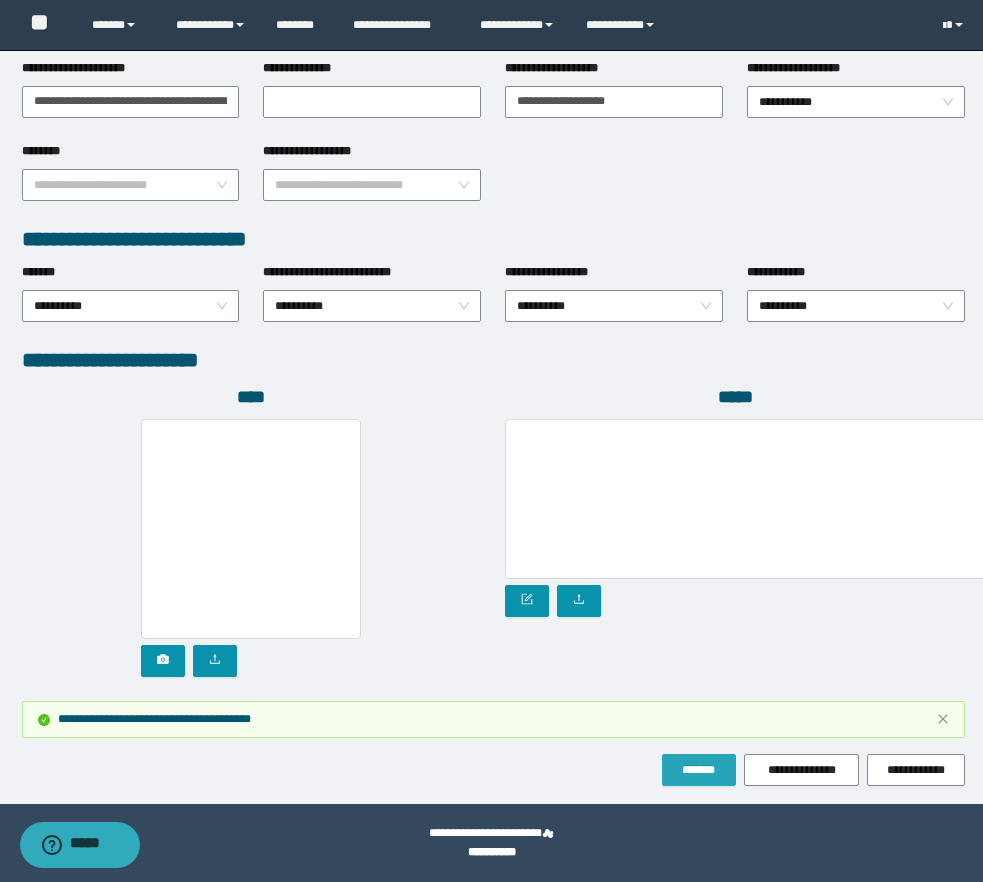 click on "*******" at bounding box center (699, 770) 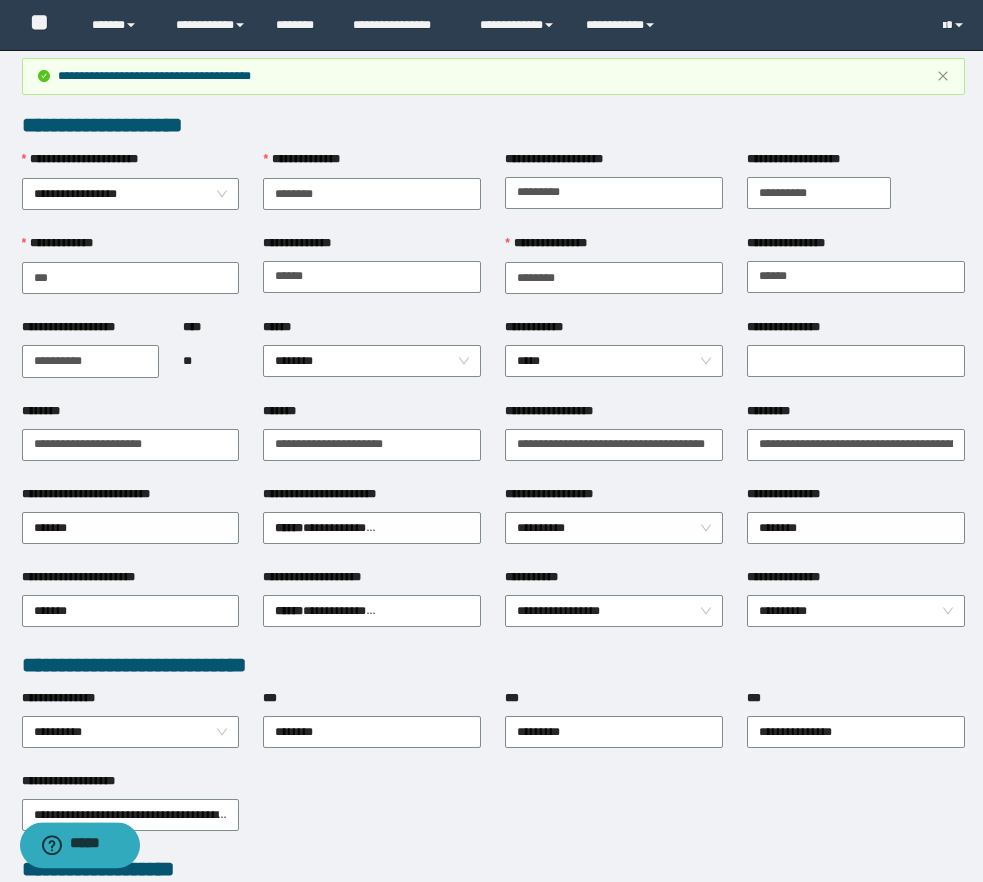 scroll, scrollTop: 0, scrollLeft: 0, axis: both 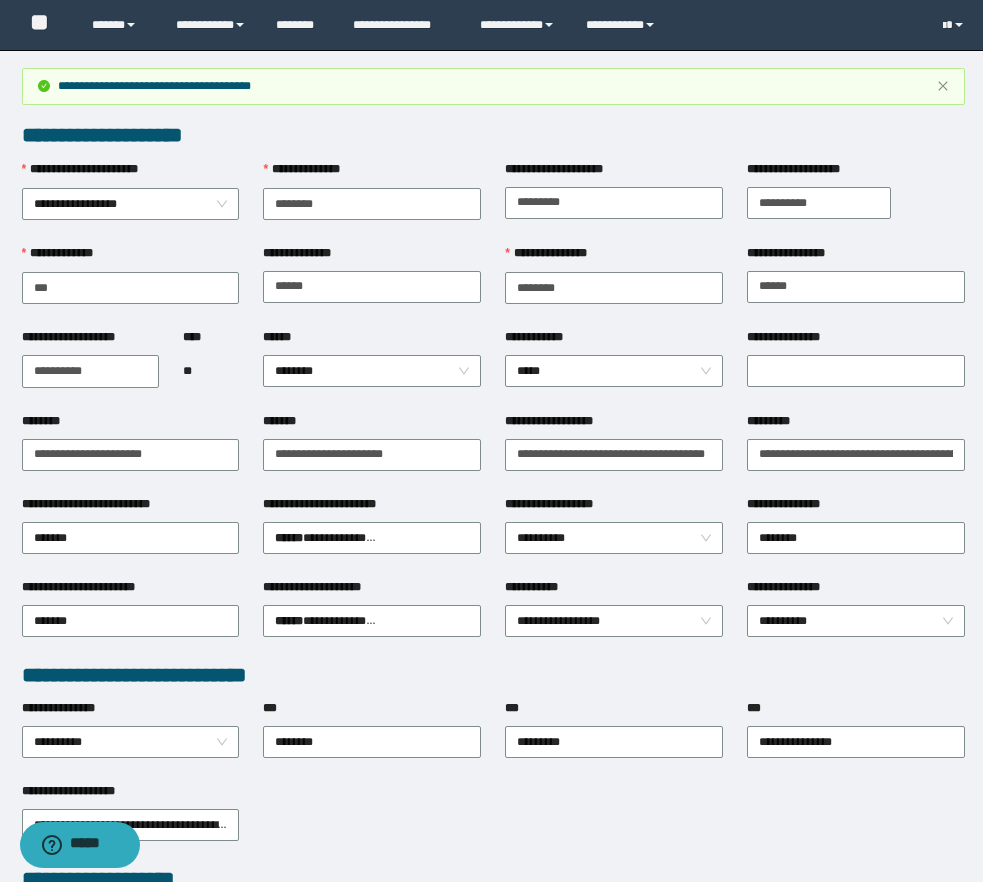 click on "*** *********" at bounding box center [614, 740] 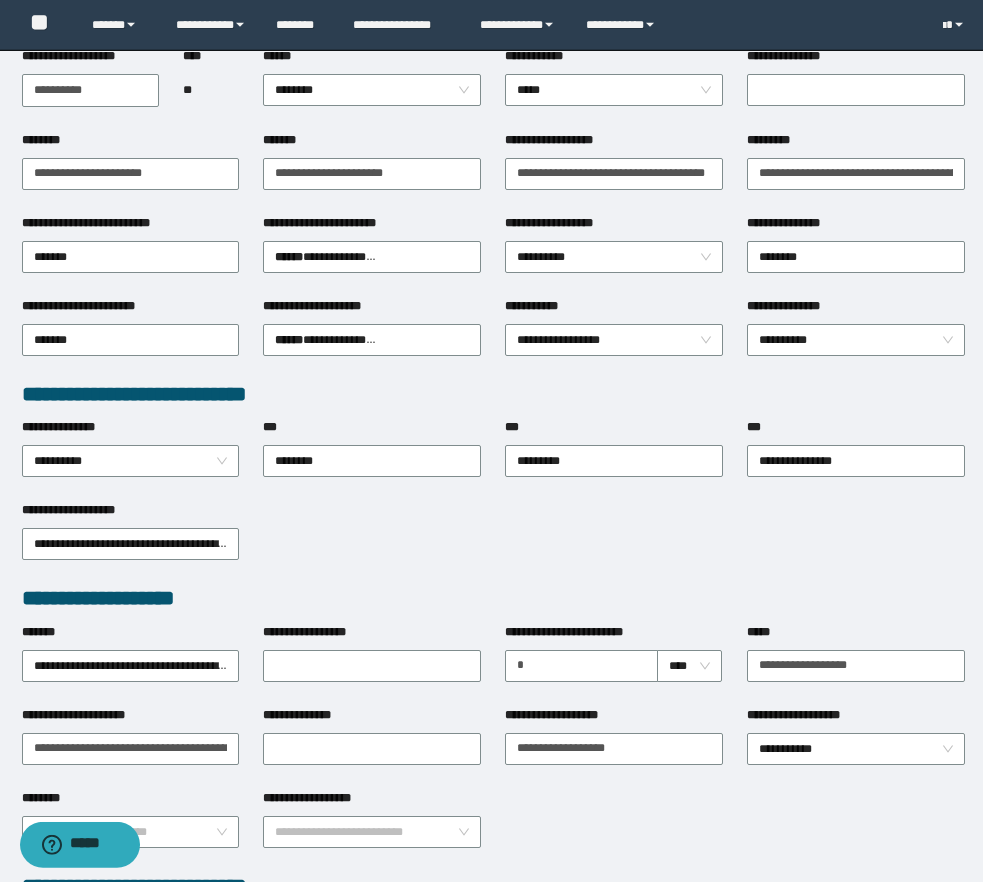 scroll, scrollTop: 0, scrollLeft: 0, axis: both 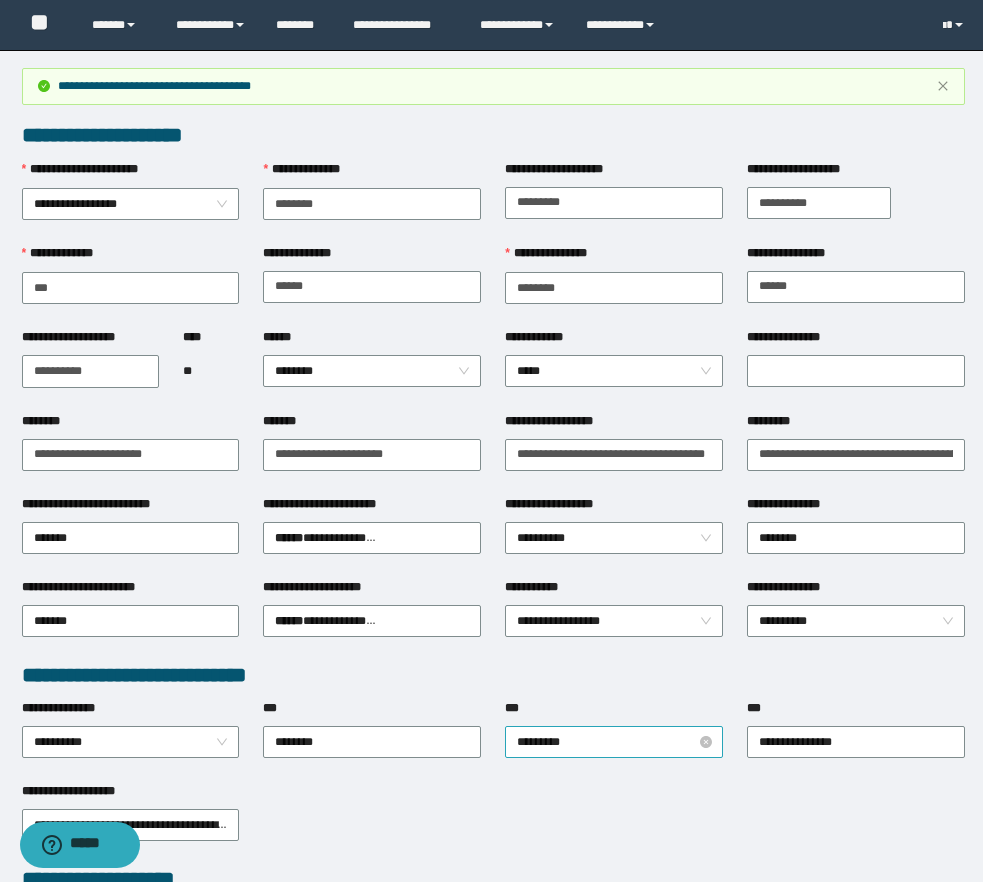 click on "*********" at bounding box center (614, 742) 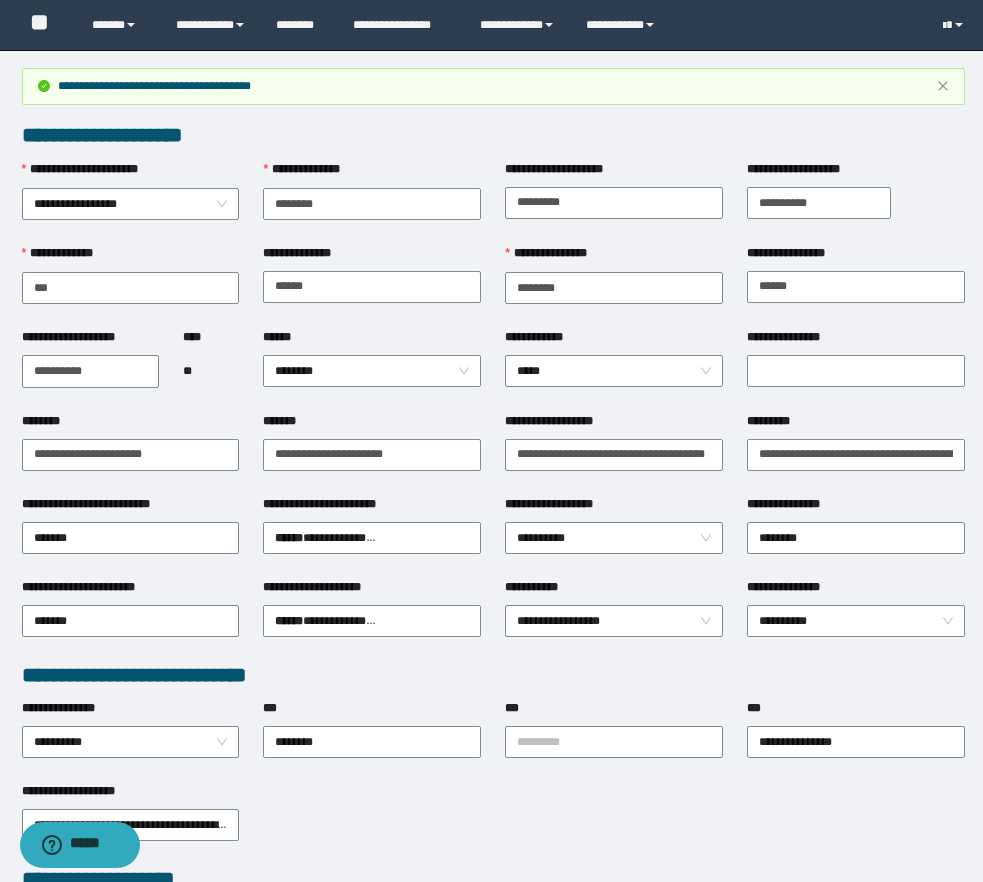 click on "*******" at bounding box center (699, 1698) 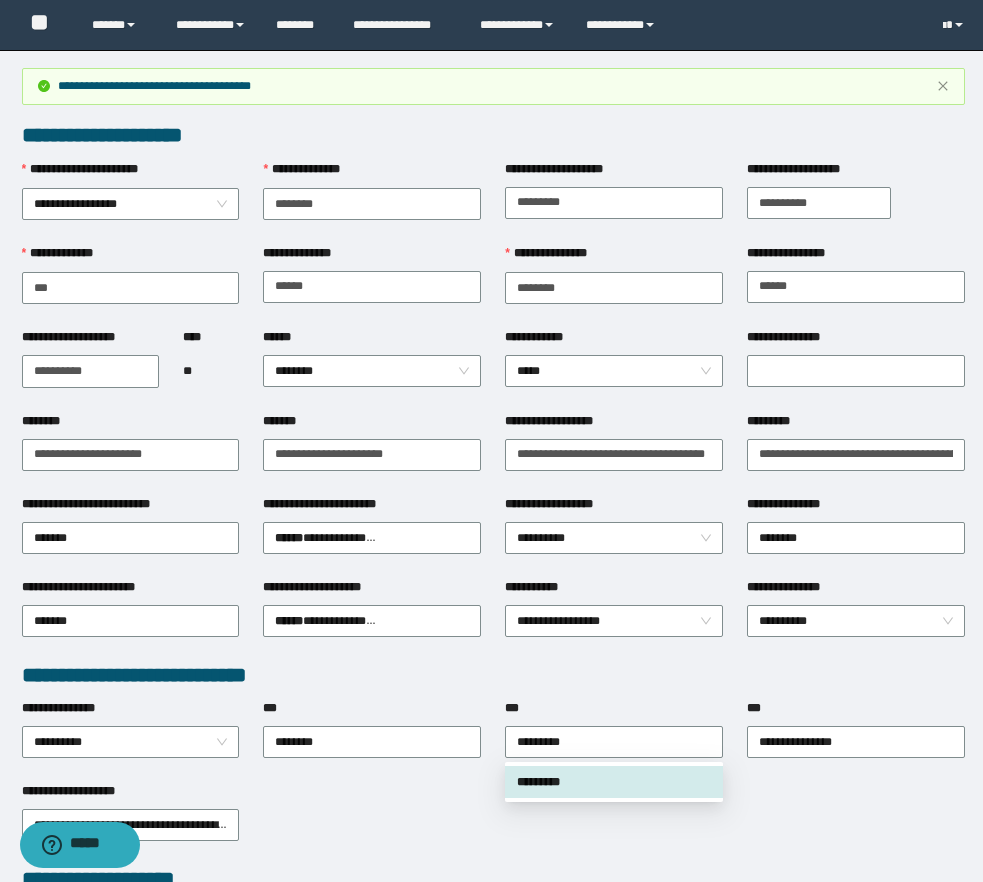 click on "*******" at bounding box center [699, 1698] 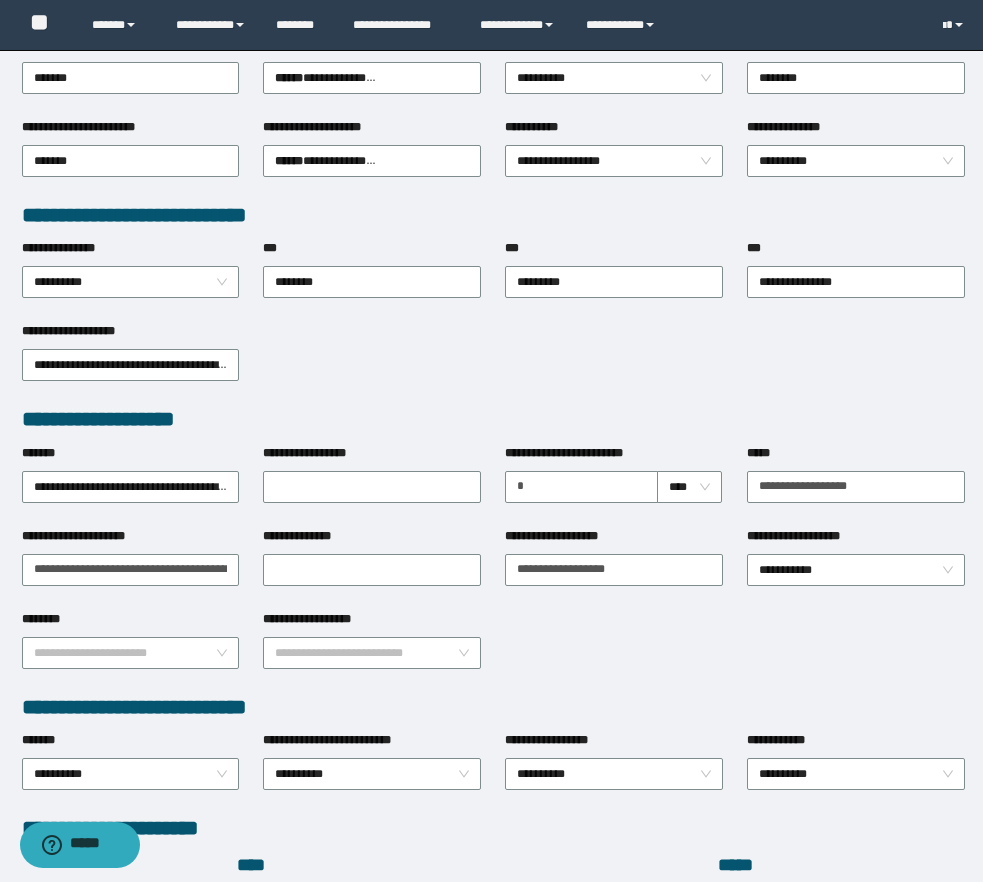 scroll, scrollTop: 612, scrollLeft: 0, axis: vertical 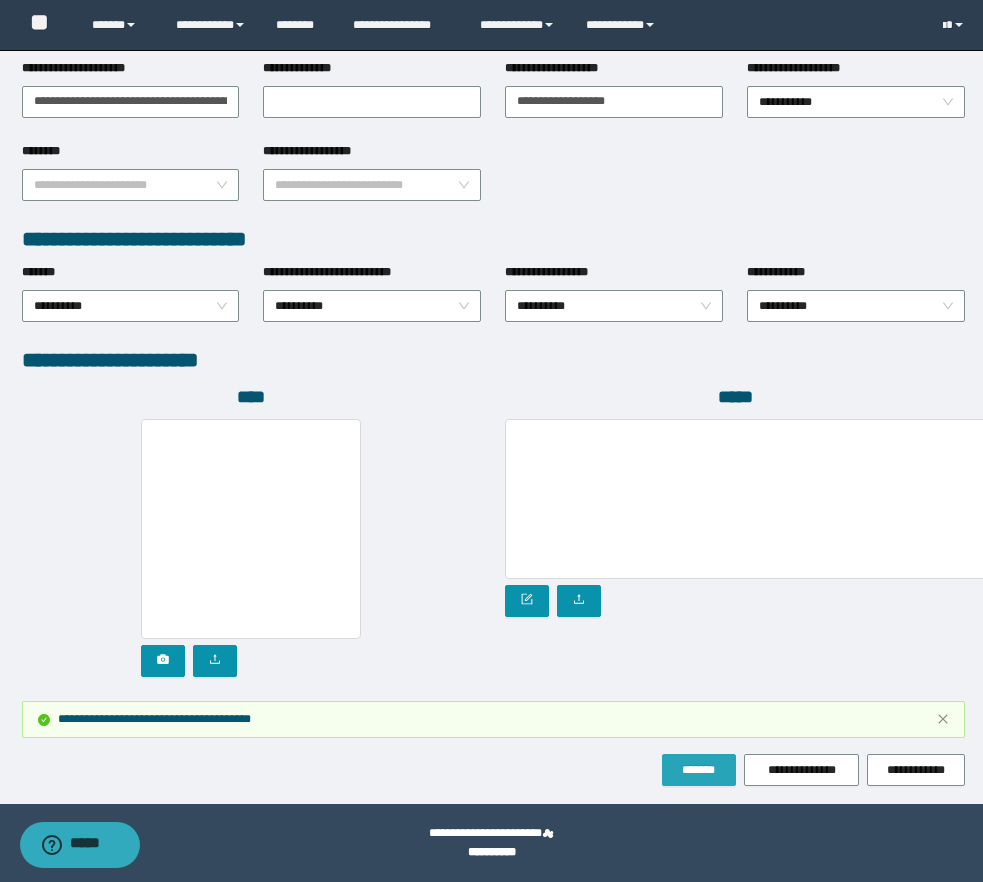 click on "*******" at bounding box center [699, 770] 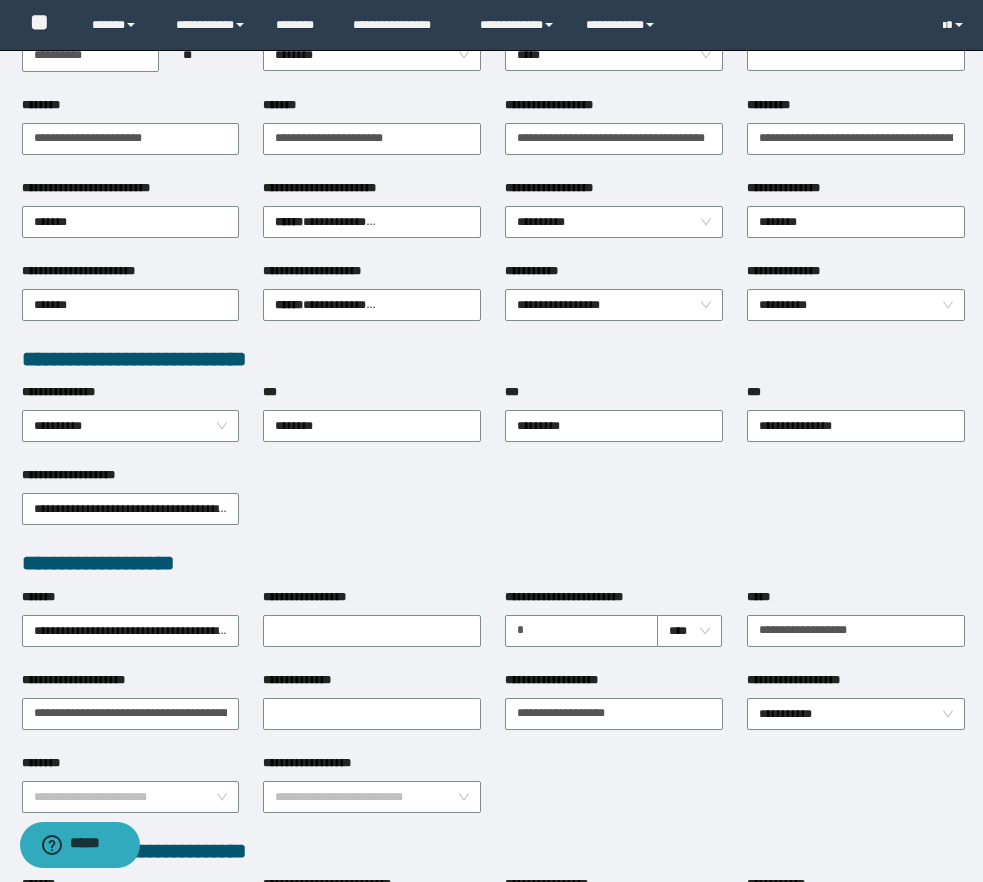 scroll, scrollTop: 0, scrollLeft: 0, axis: both 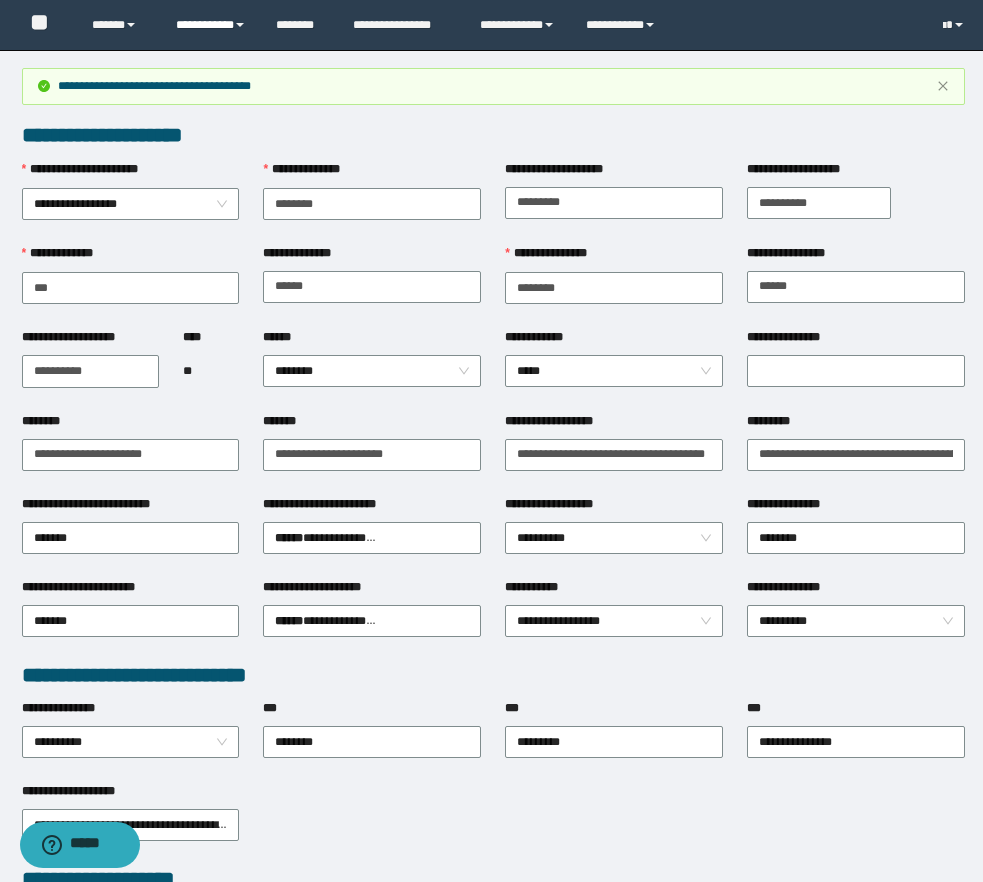 click on "**********" at bounding box center (211, 25) 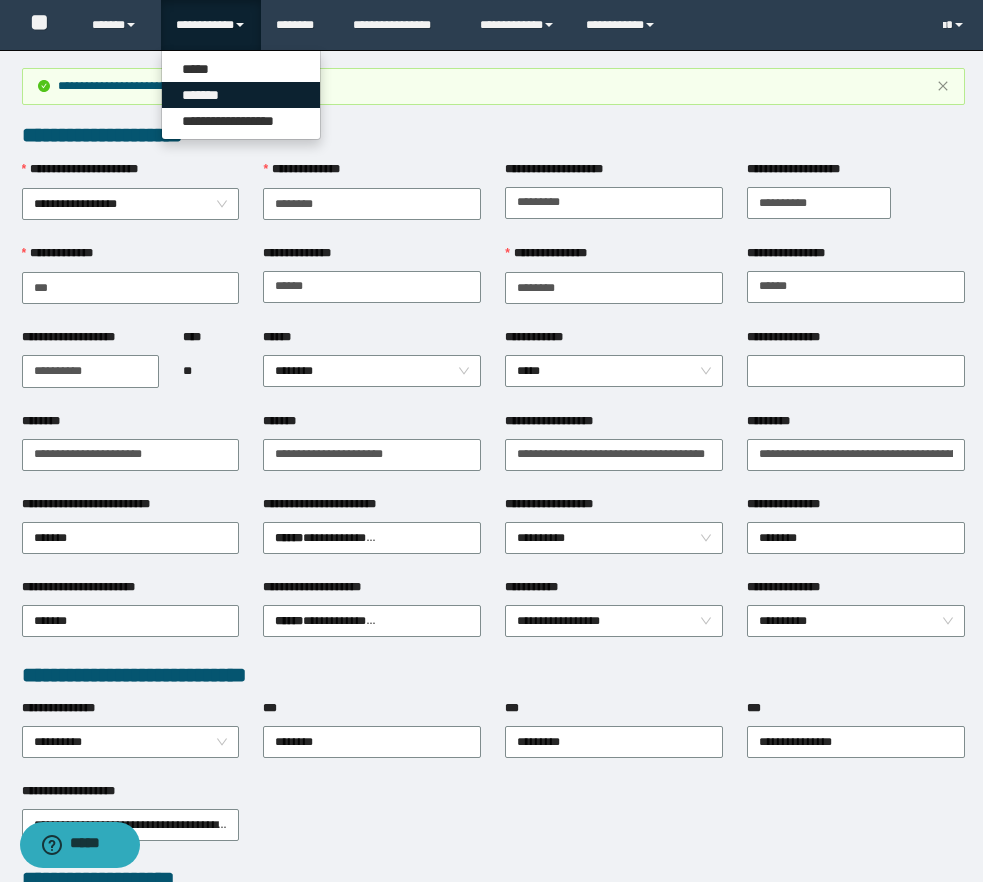 click on "*******" at bounding box center (241, 95) 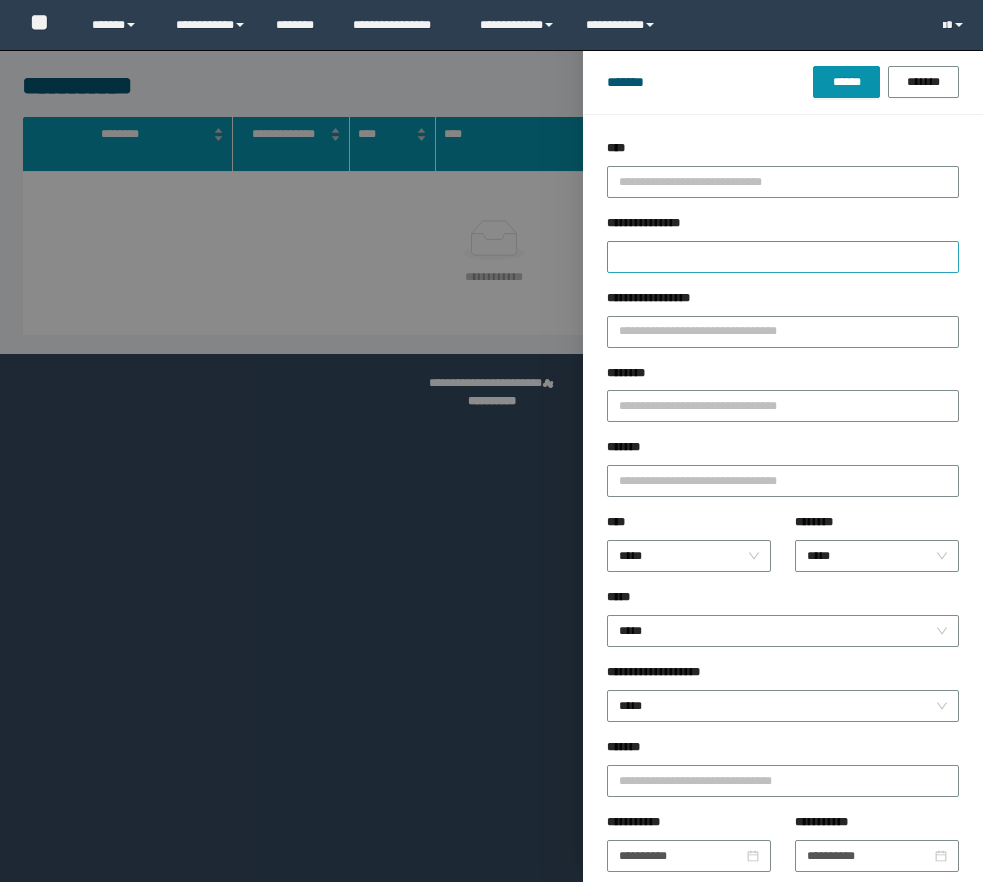 scroll, scrollTop: 0, scrollLeft: 0, axis: both 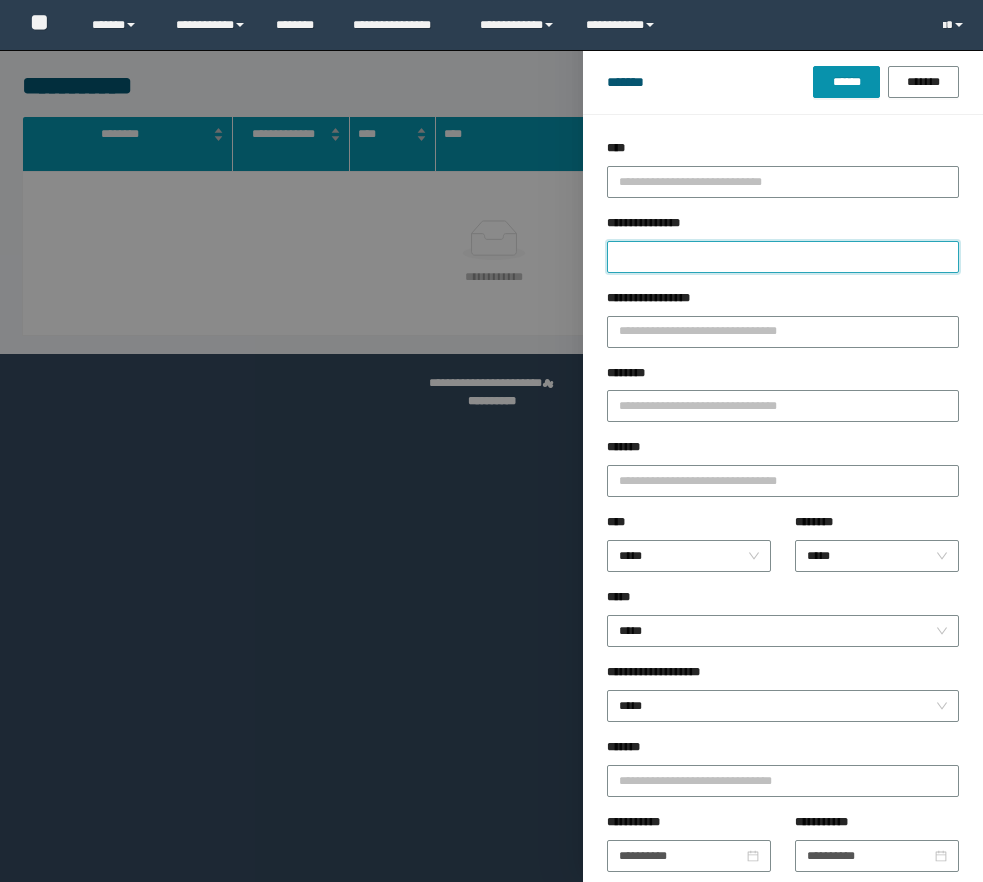 click on "**********" at bounding box center [783, 257] 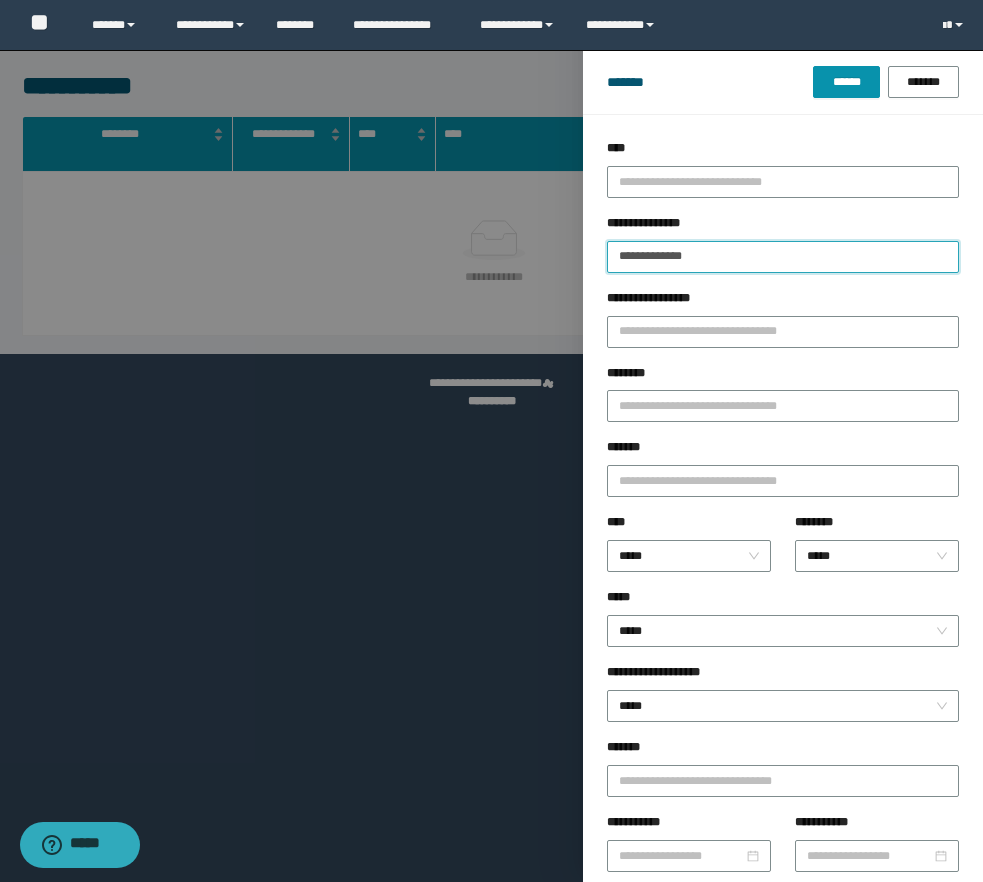 type on "**********" 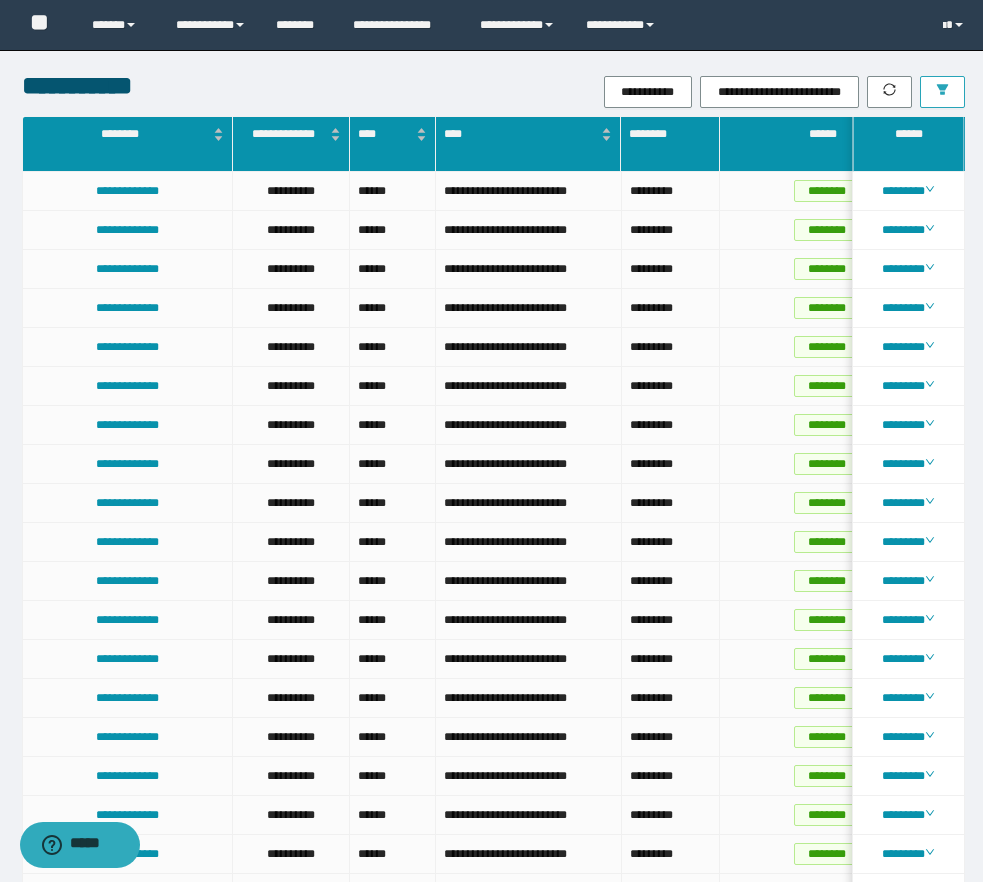 click at bounding box center (942, 92) 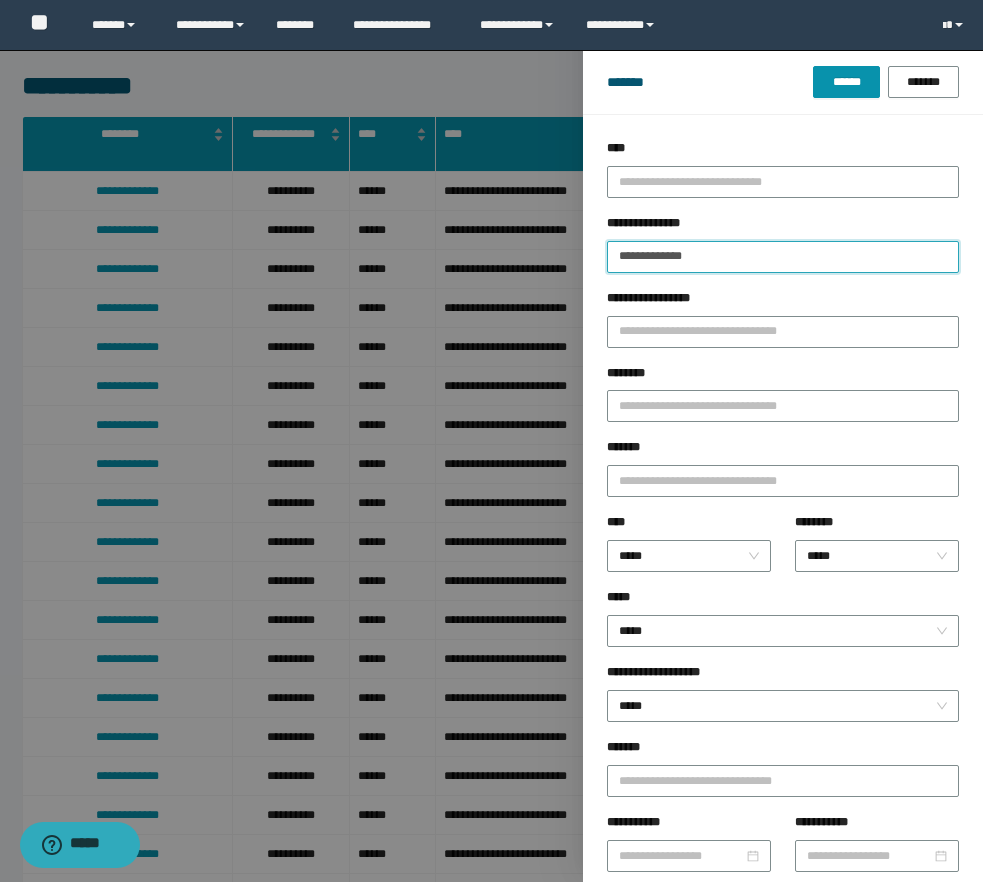 click on "**********" at bounding box center [783, 257] 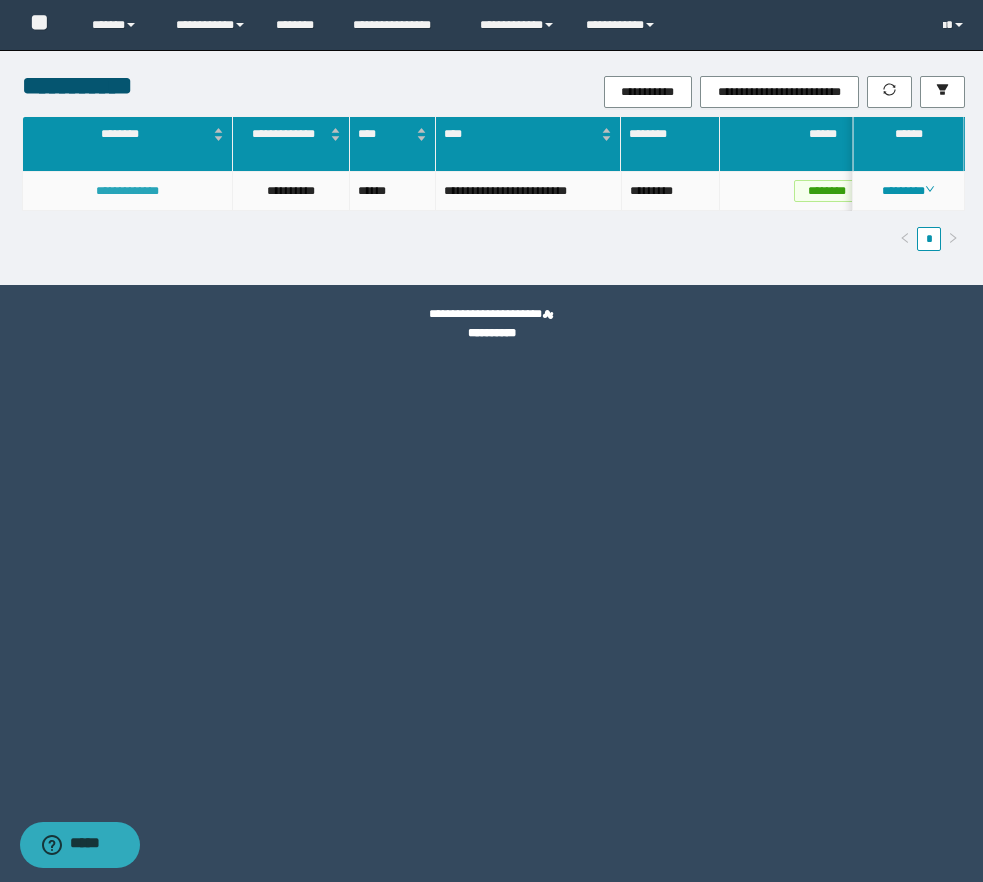 click on "**********" at bounding box center (127, 191) 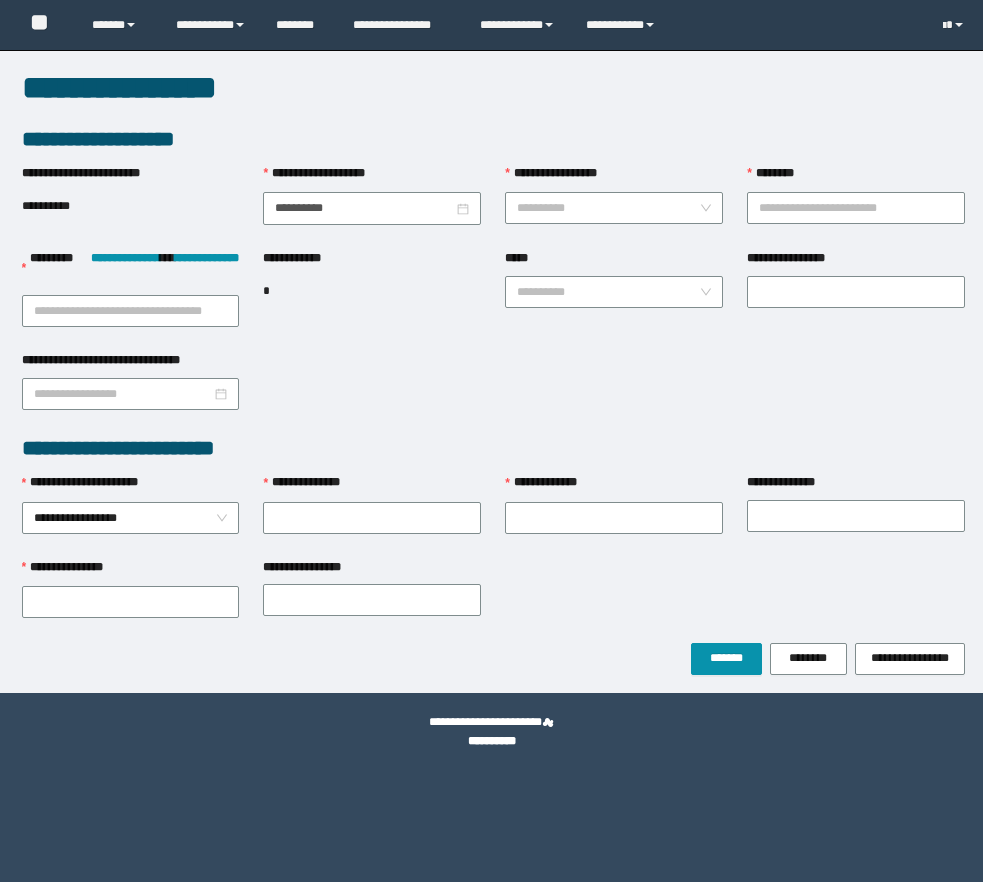 scroll, scrollTop: 0, scrollLeft: 0, axis: both 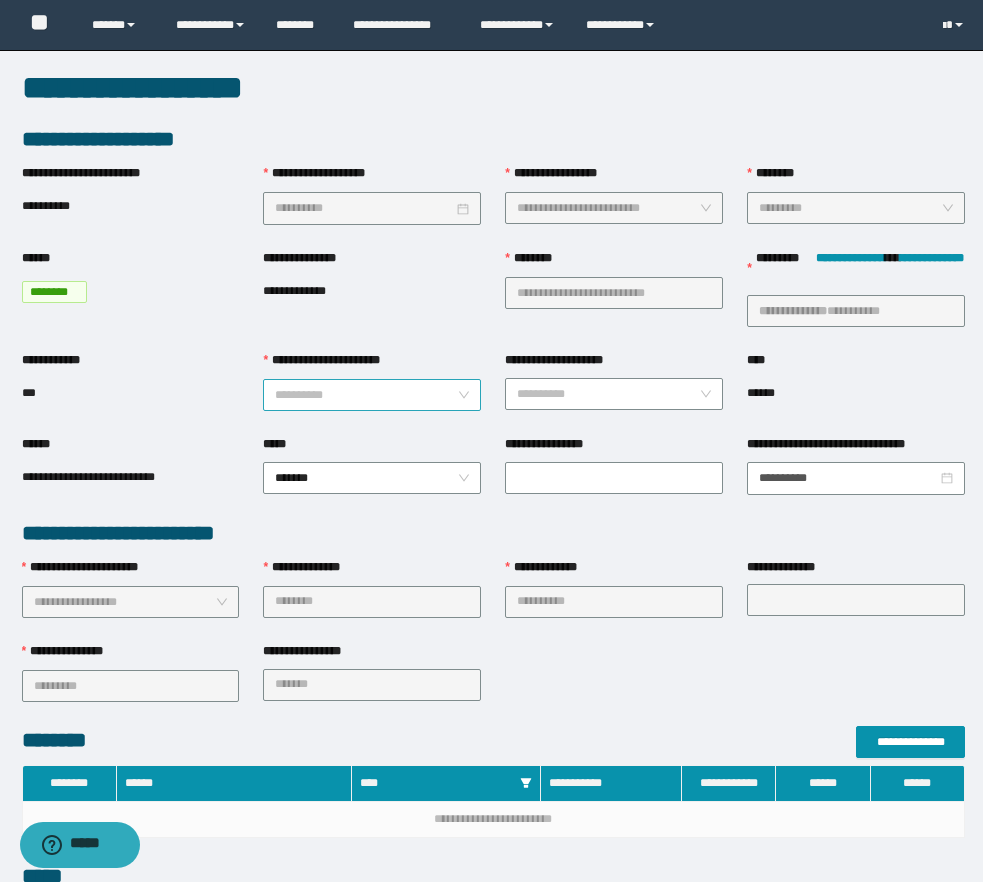 click on "**********" at bounding box center (366, 395) 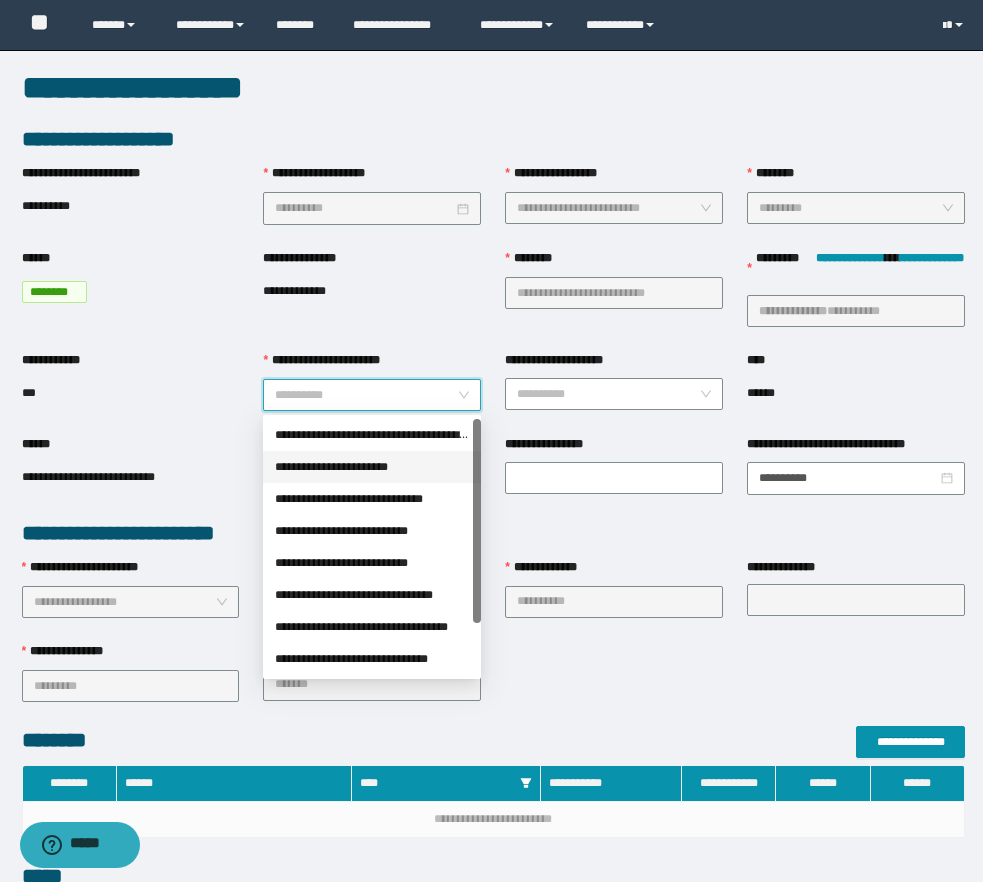 click on "**********" at bounding box center [372, 467] 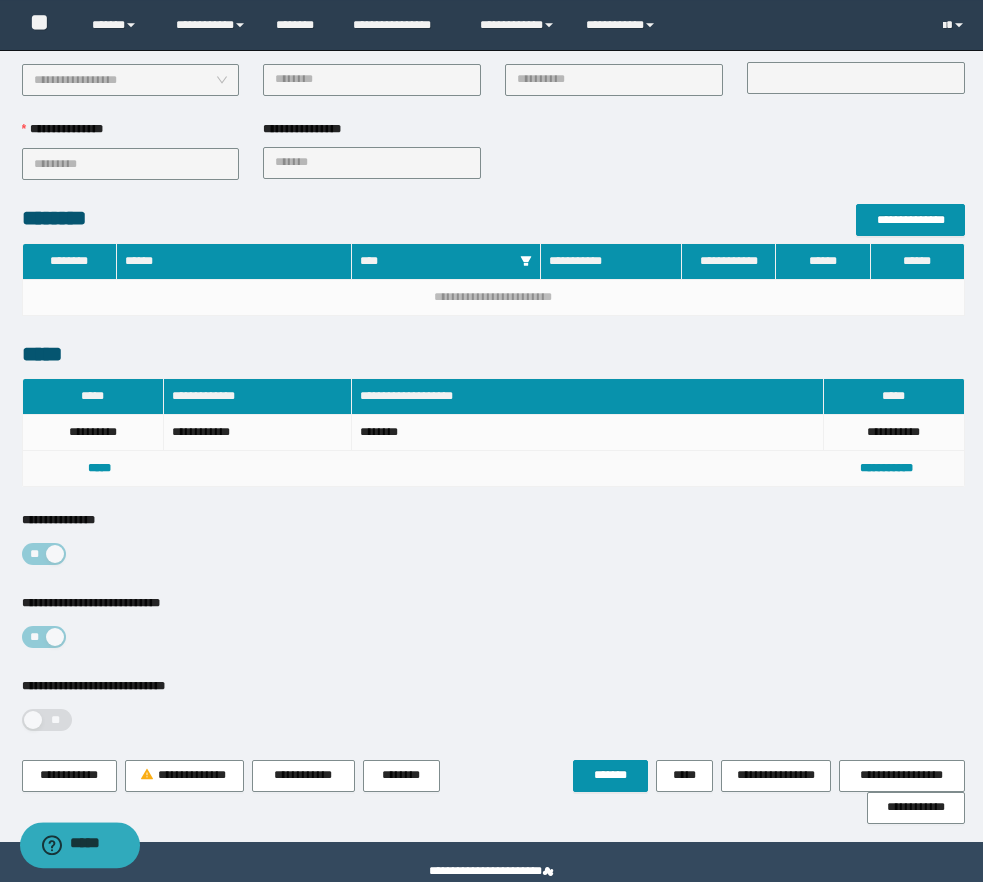 scroll, scrollTop: 560, scrollLeft: 0, axis: vertical 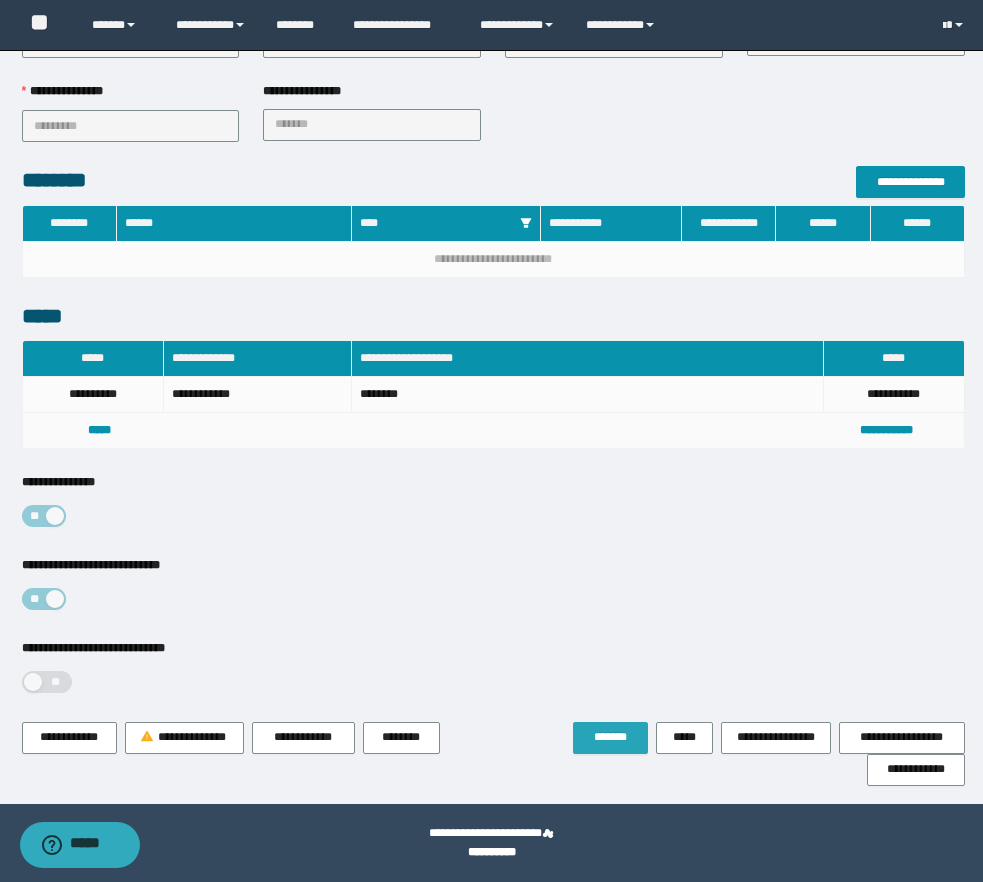 click on "*******" at bounding box center [610, 737] 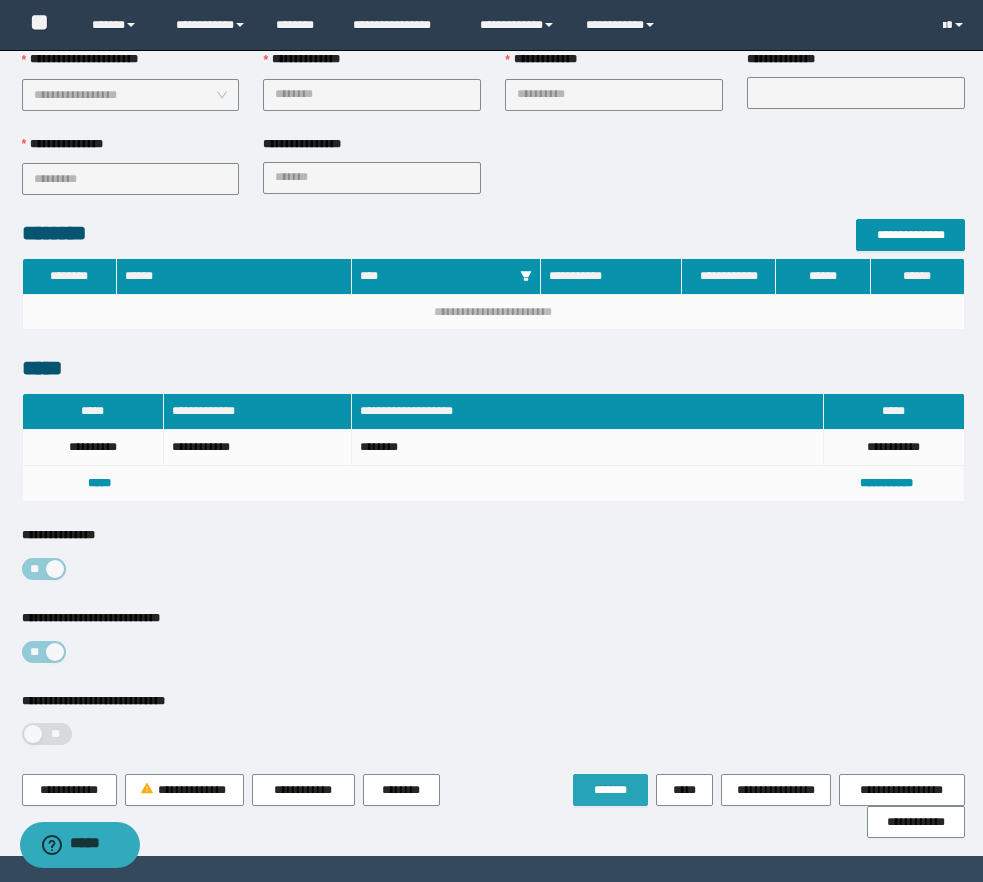 scroll, scrollTop: 0, scrollLeft: 0, axis: both 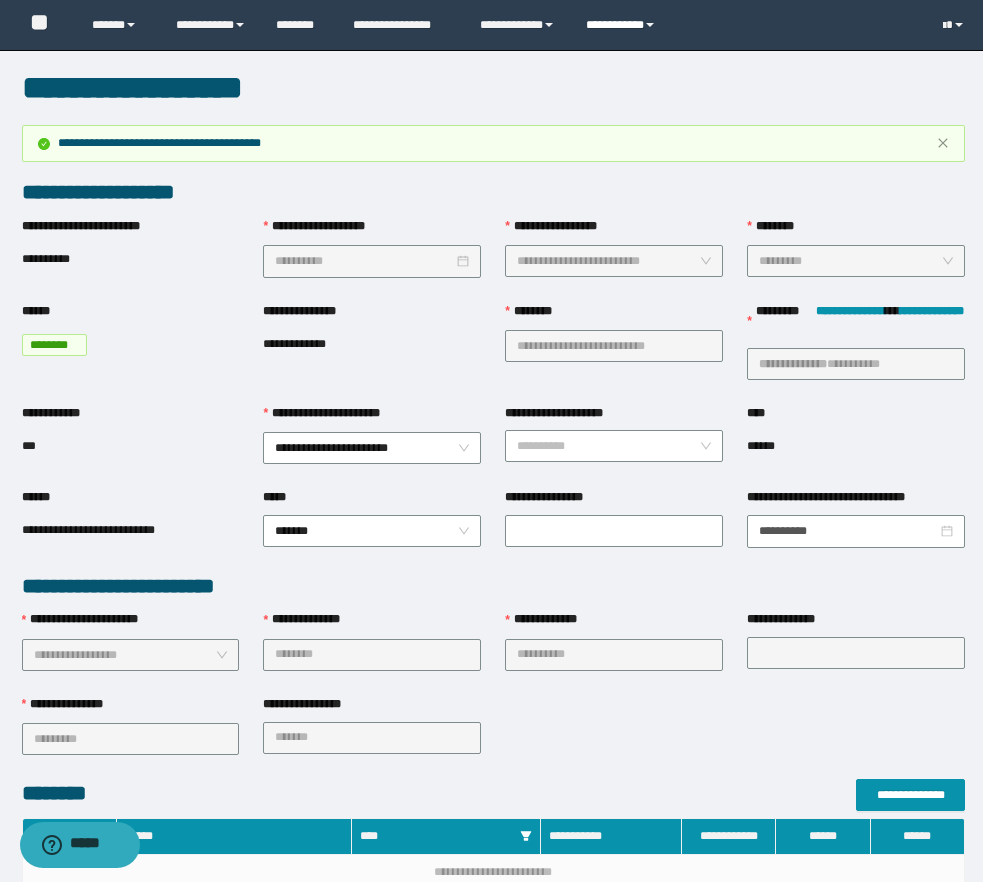 click on "**********" at bounding box center [623, 25] 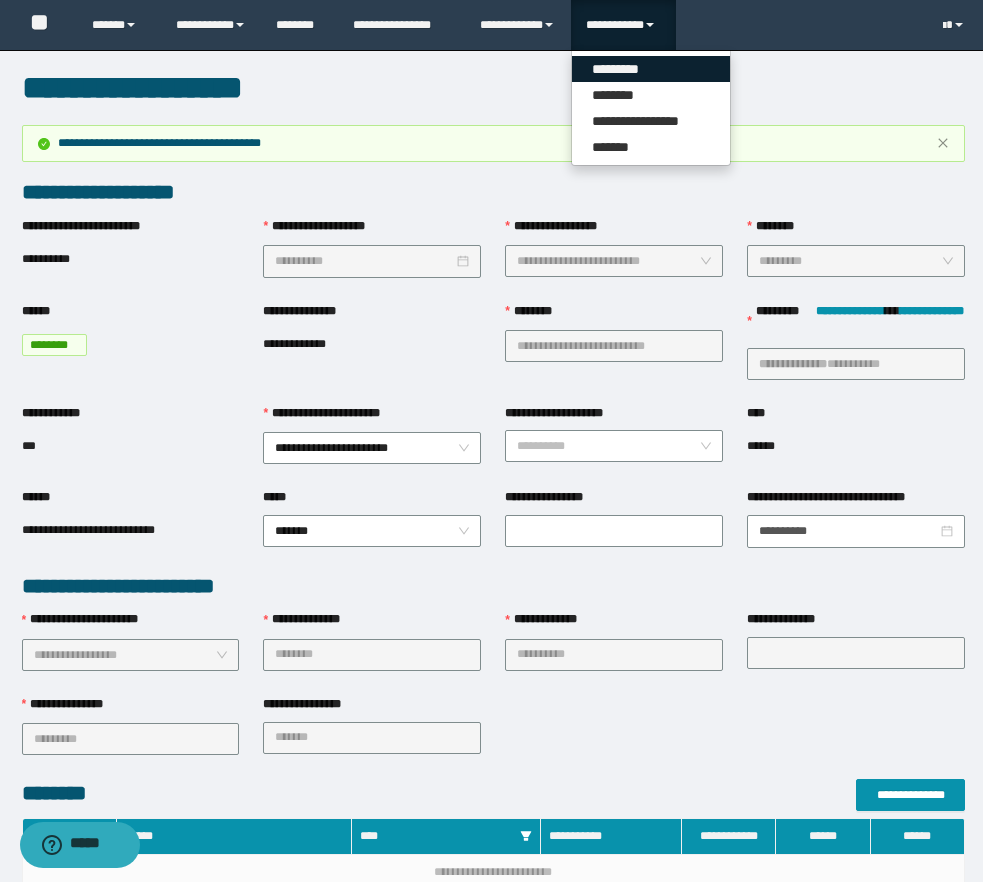 click on "*********" at bounding box center [651, 69] 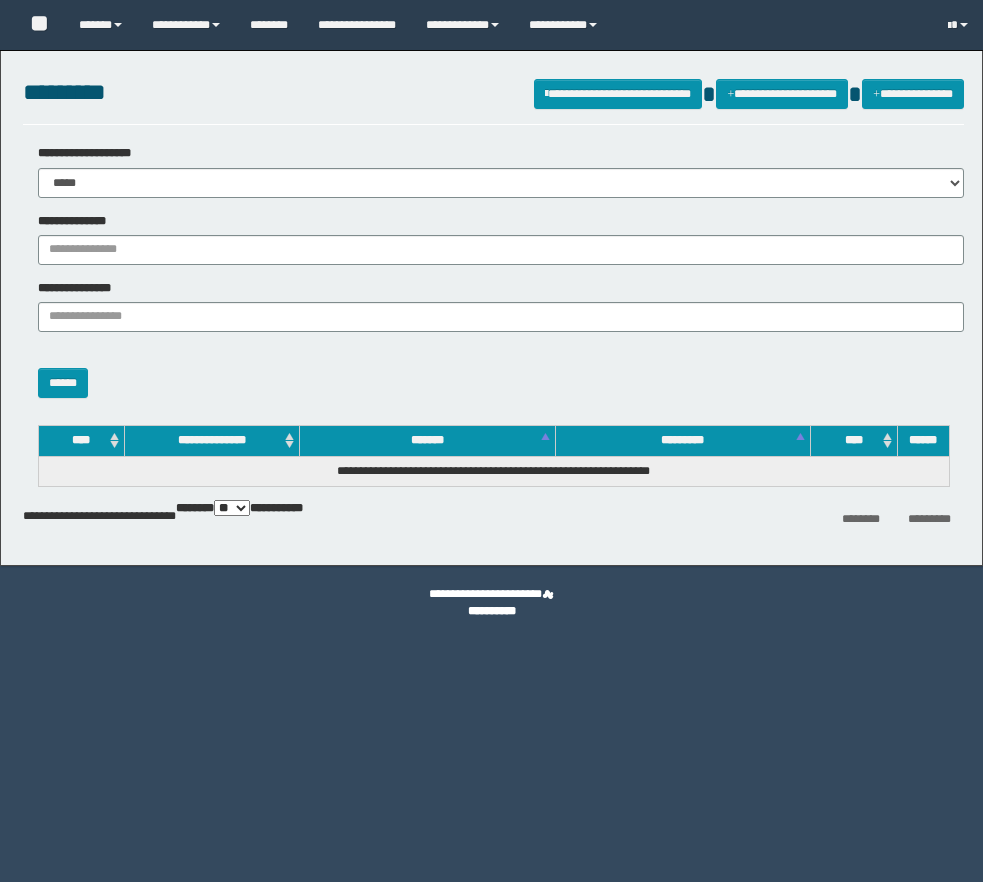 click on "**********" at bounding box center (501, 250) 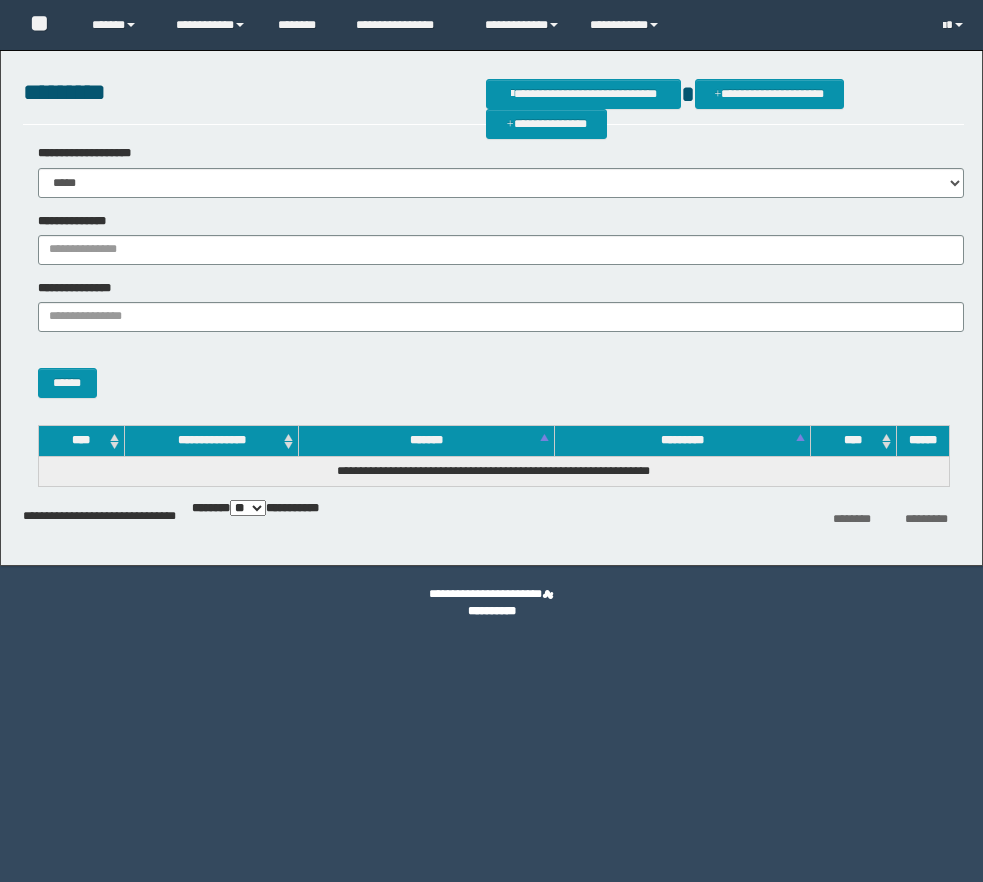 scroll, scrollTop: 0, scrollLeft: 0, axis: both 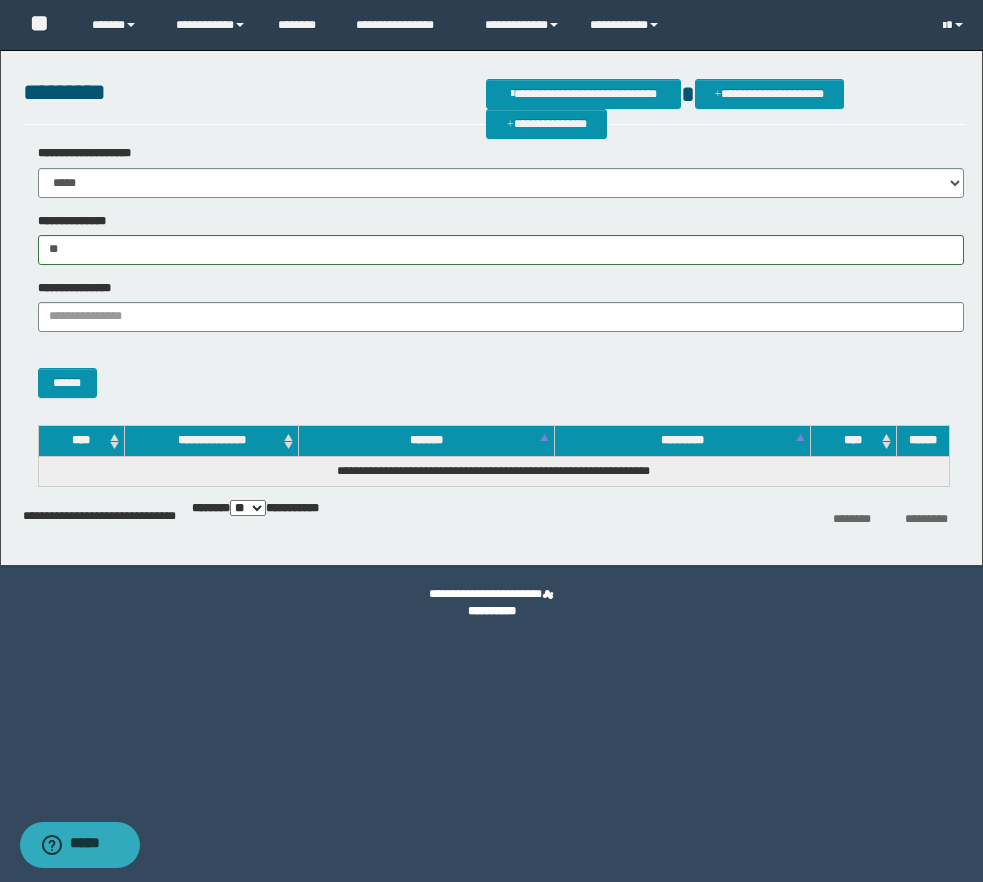 type on "*" 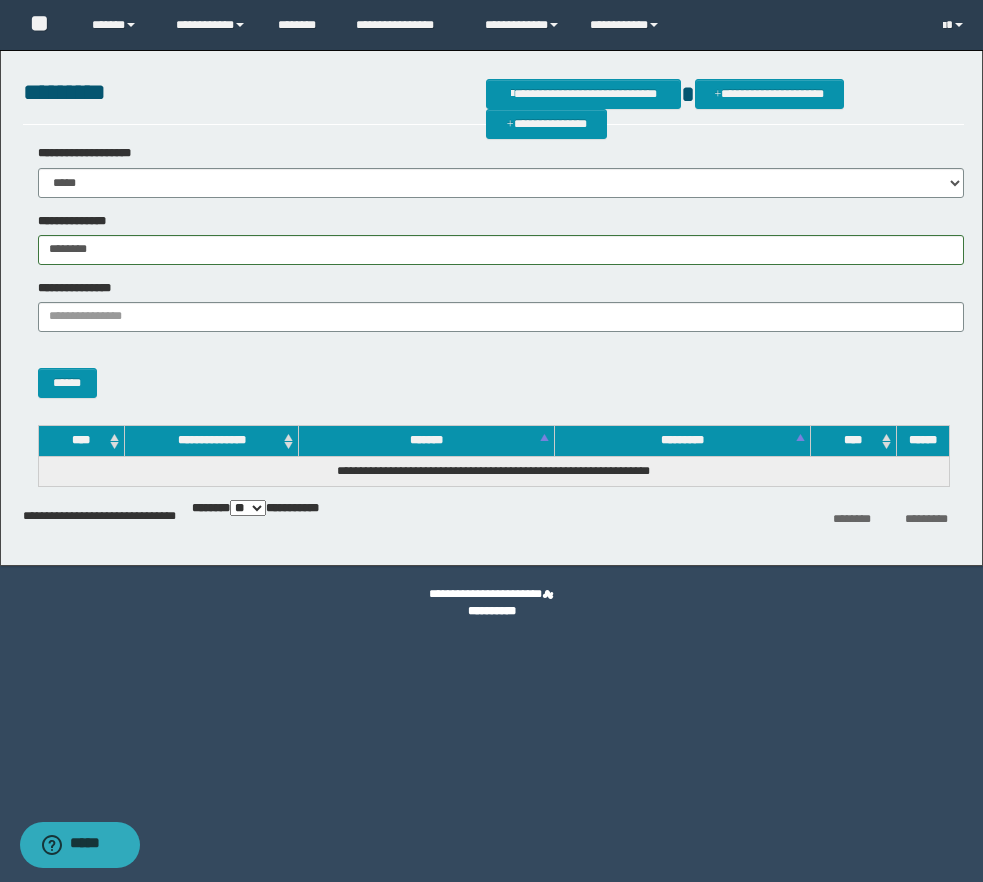 type on "********" 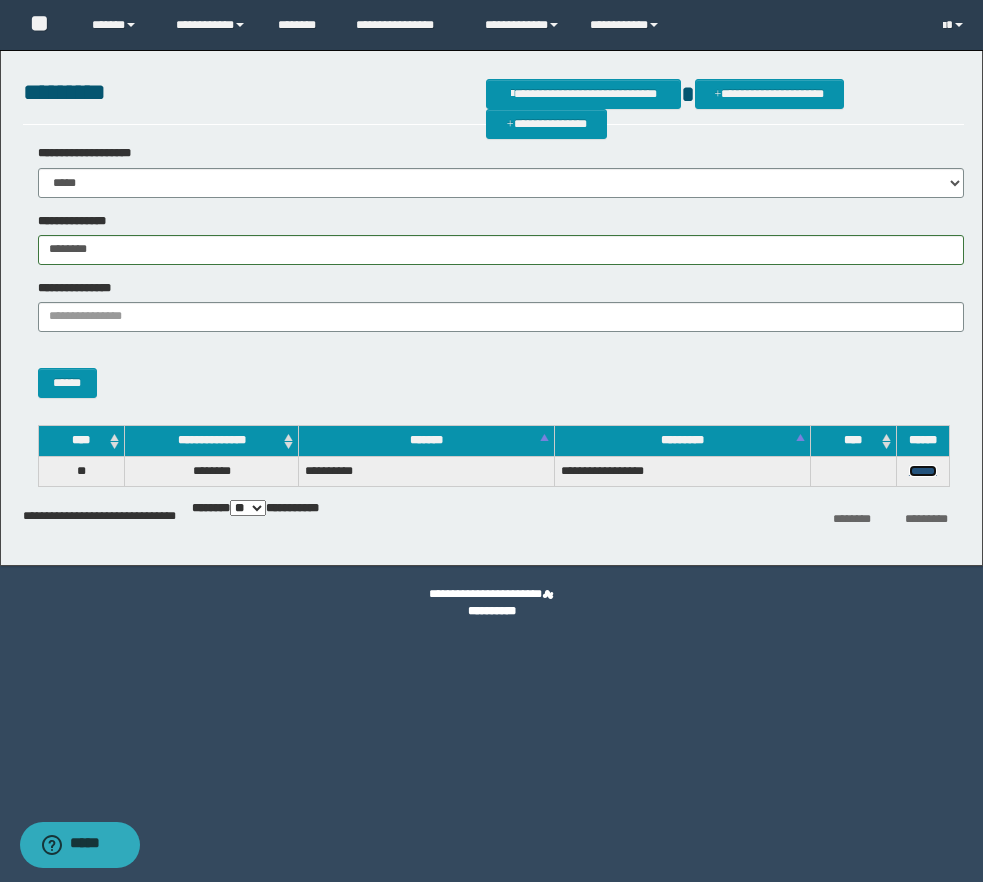 click on "******" at bounding box center [923, 471] 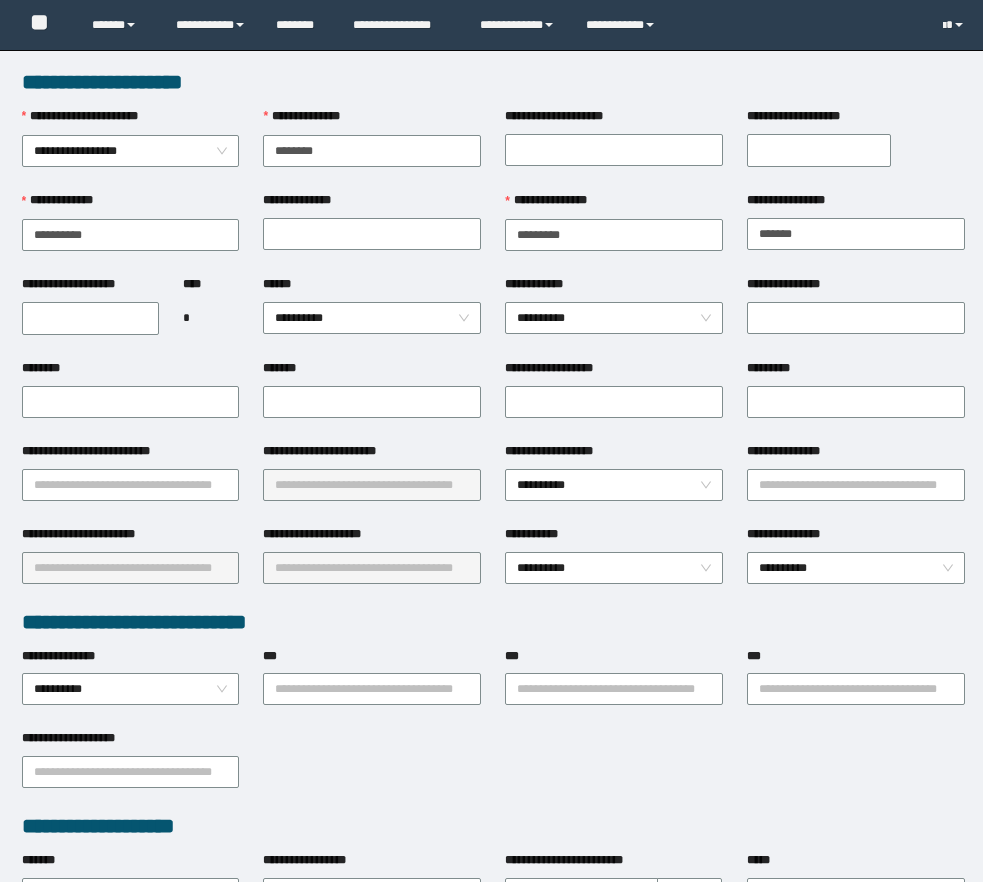 scroll, scrollTop: 0, scrollLeft: 0, axis: both 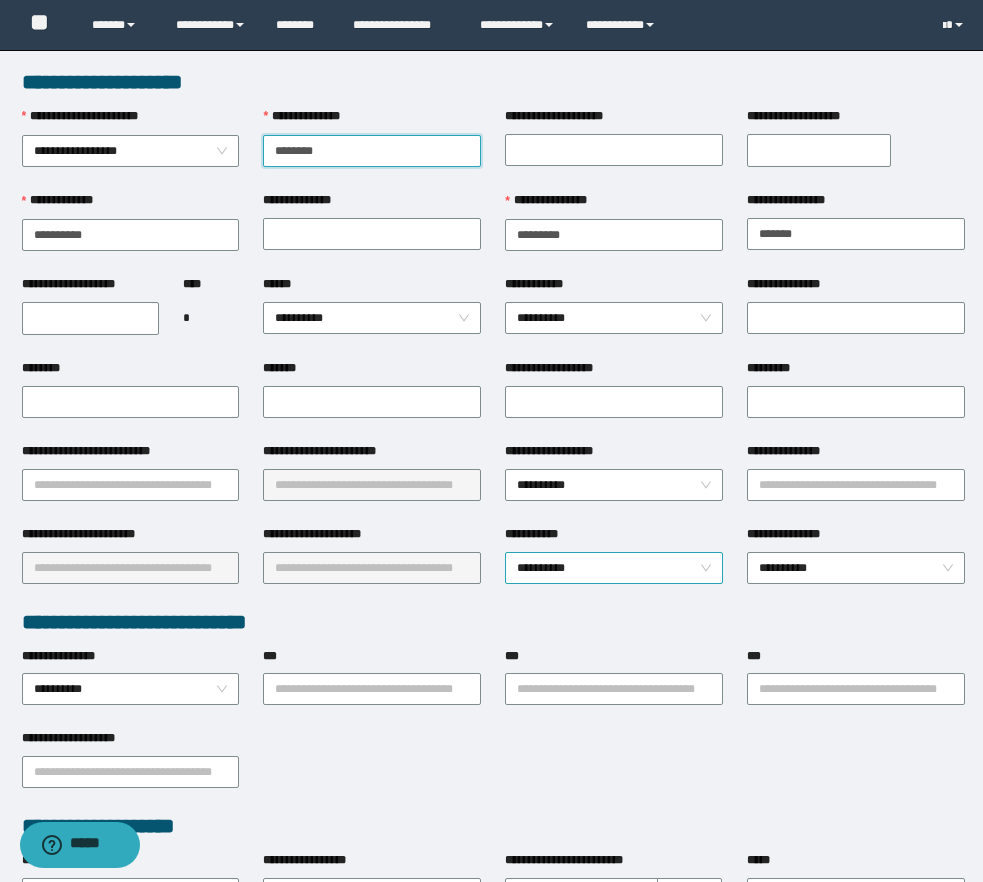 click on "**********" at bounding box center (614, 568) 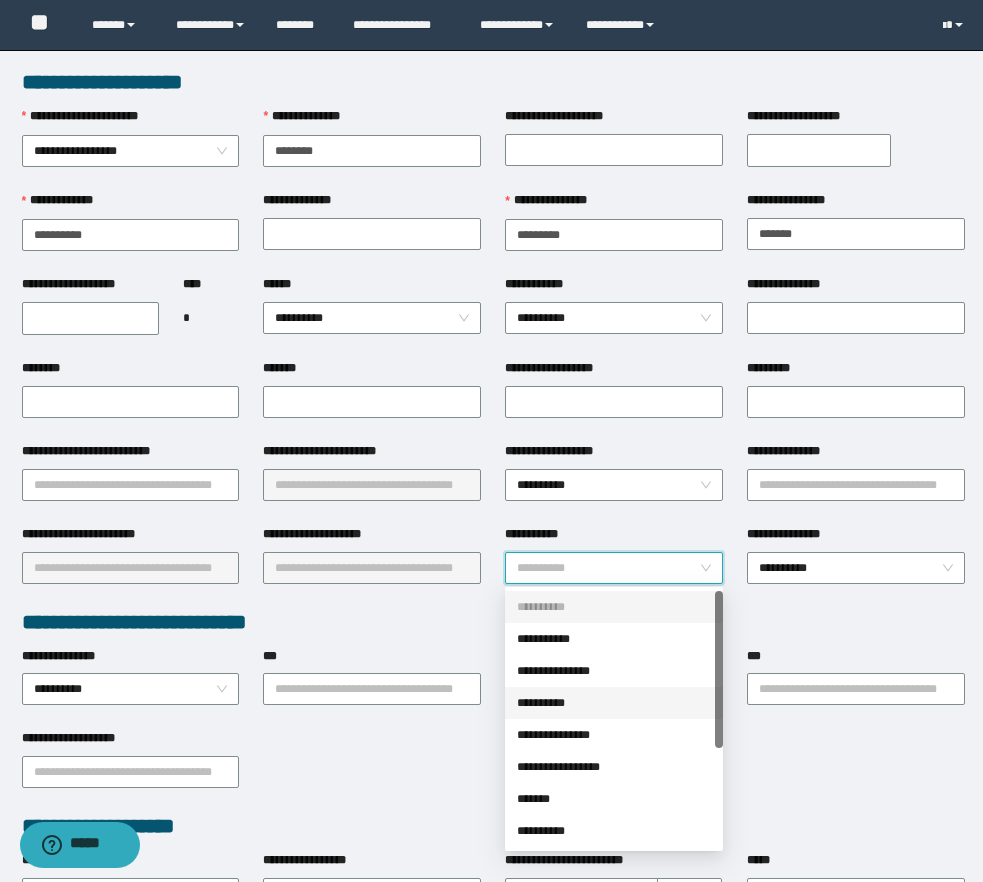 scroll, scrollTop: 160, scrollLeft: 0, axis: vertical 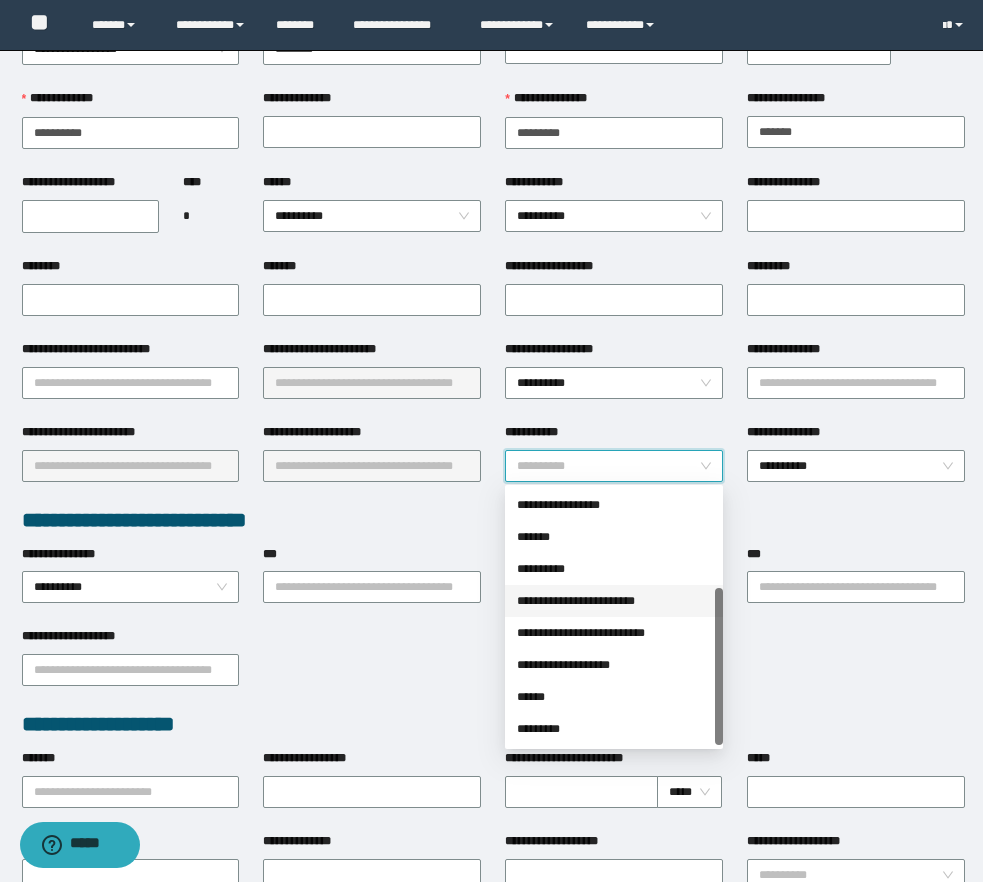 click on "**********" at bounding box center [614, 601] 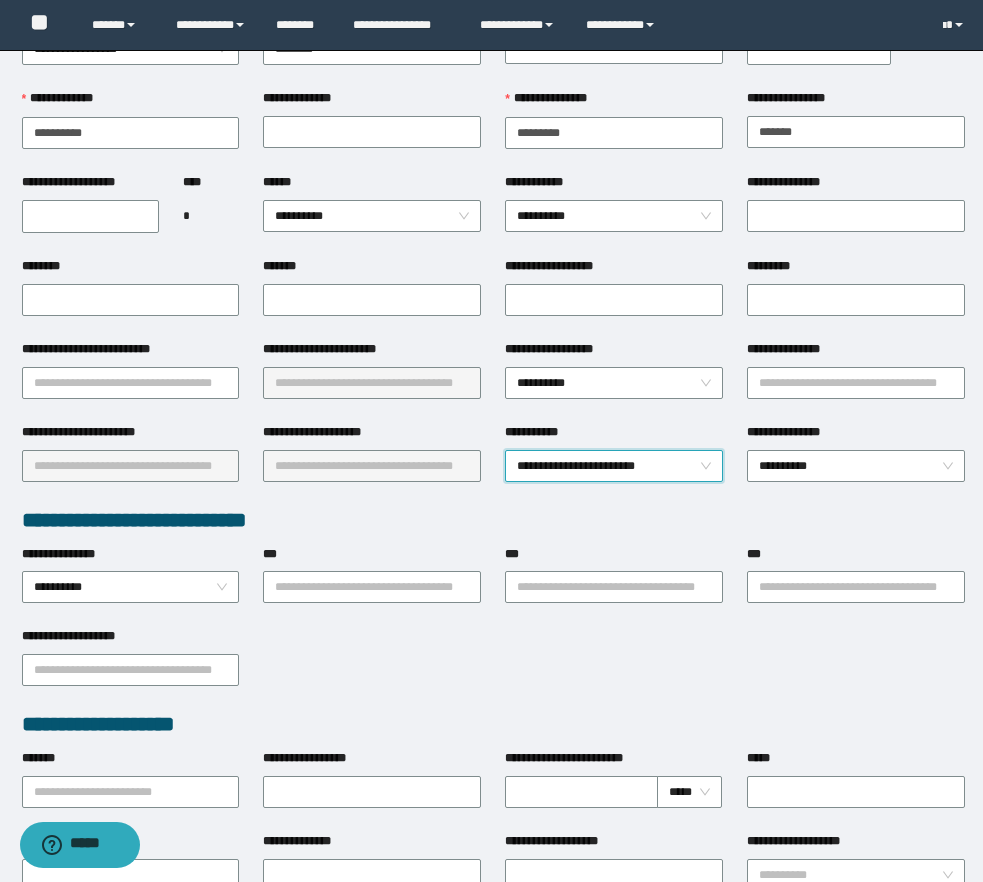 scroll, scrollTop: 160, scrollLeft: 0, axis: vertical 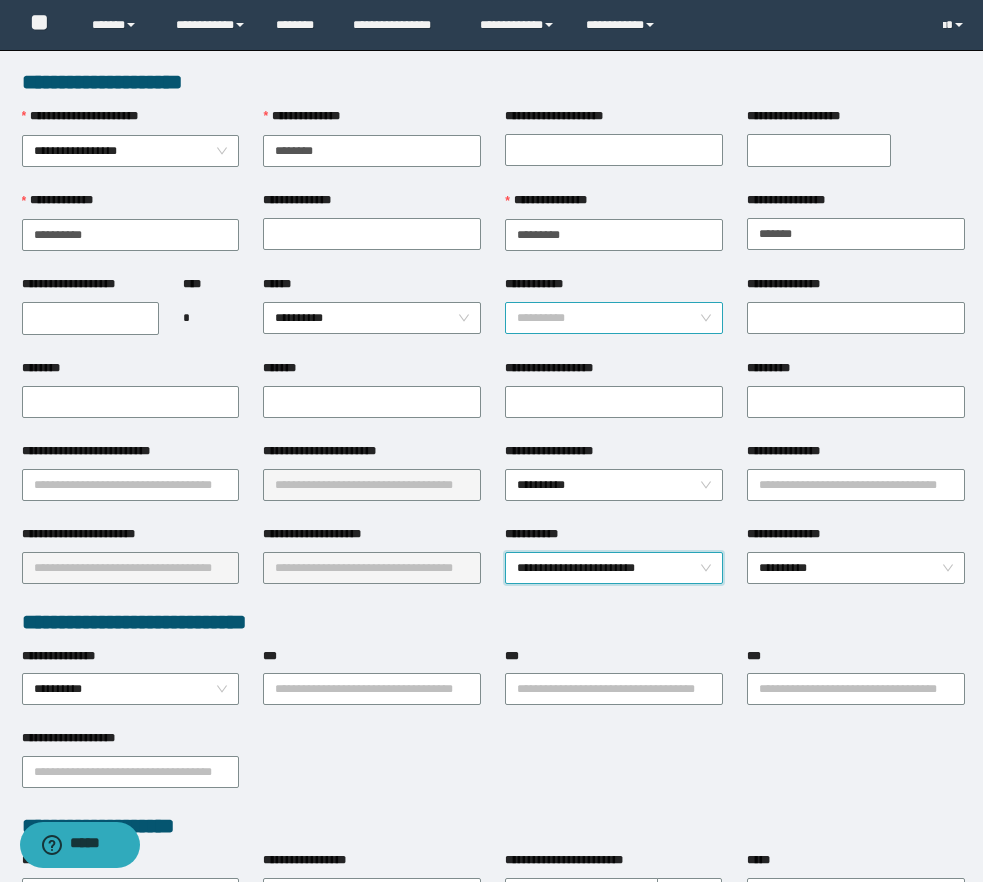 click on "**********" at bounding box center (614, 318) 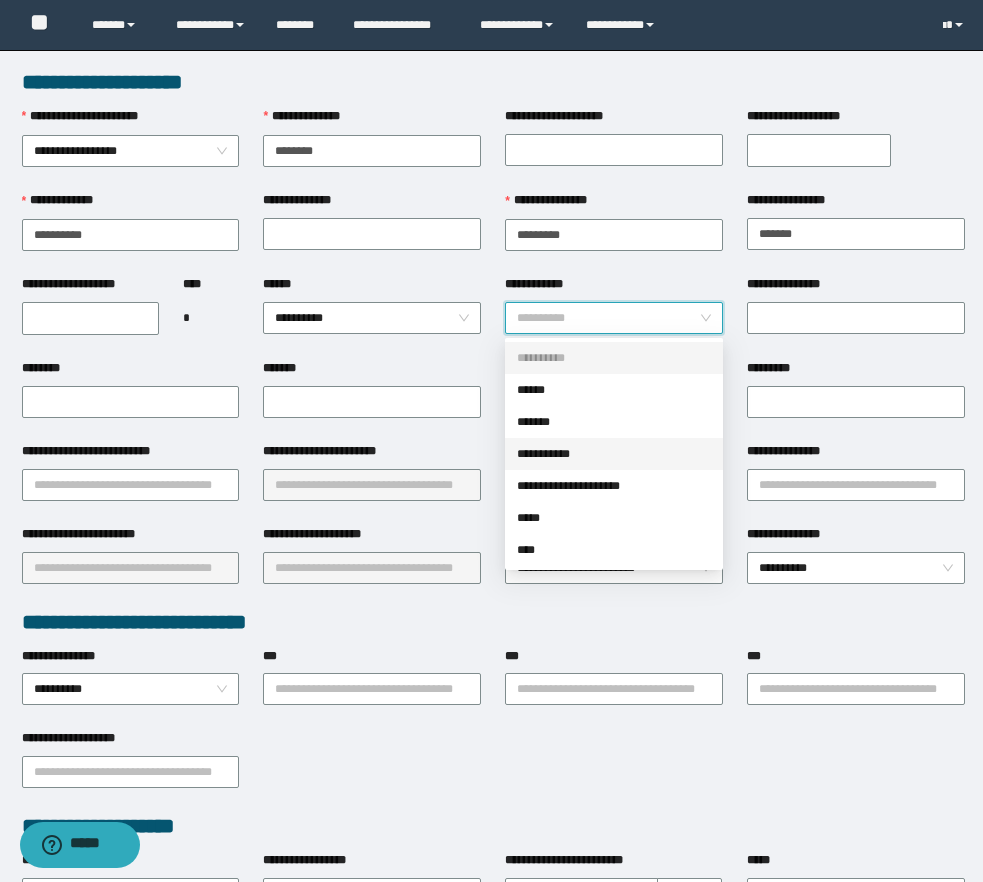 click on "**********" at bounding box center [614, 454] 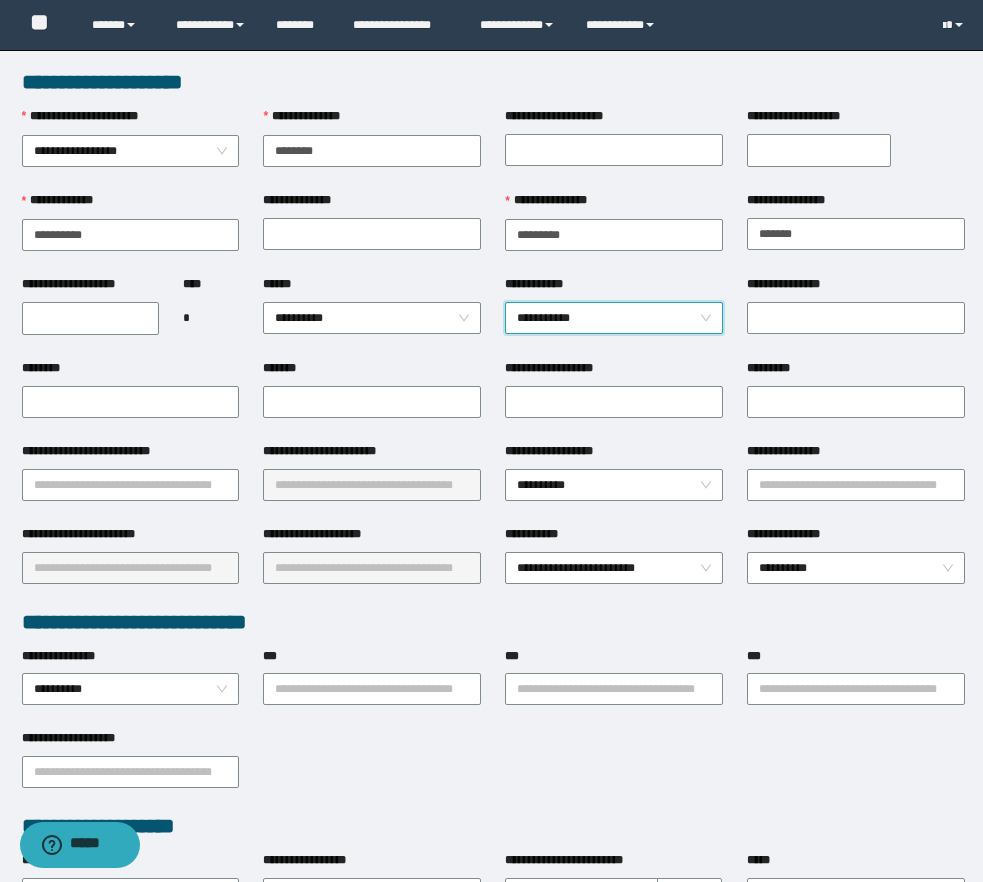 click on "**********" at bounding box center (90, 318) 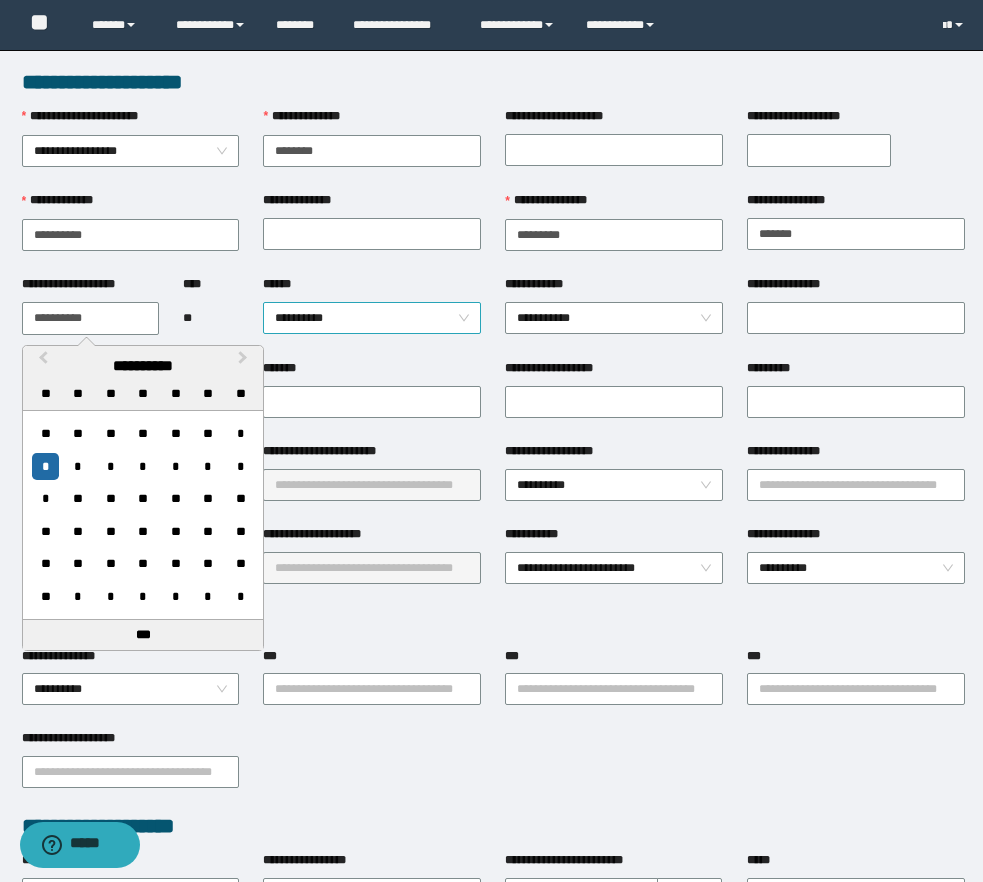 type on "**********" 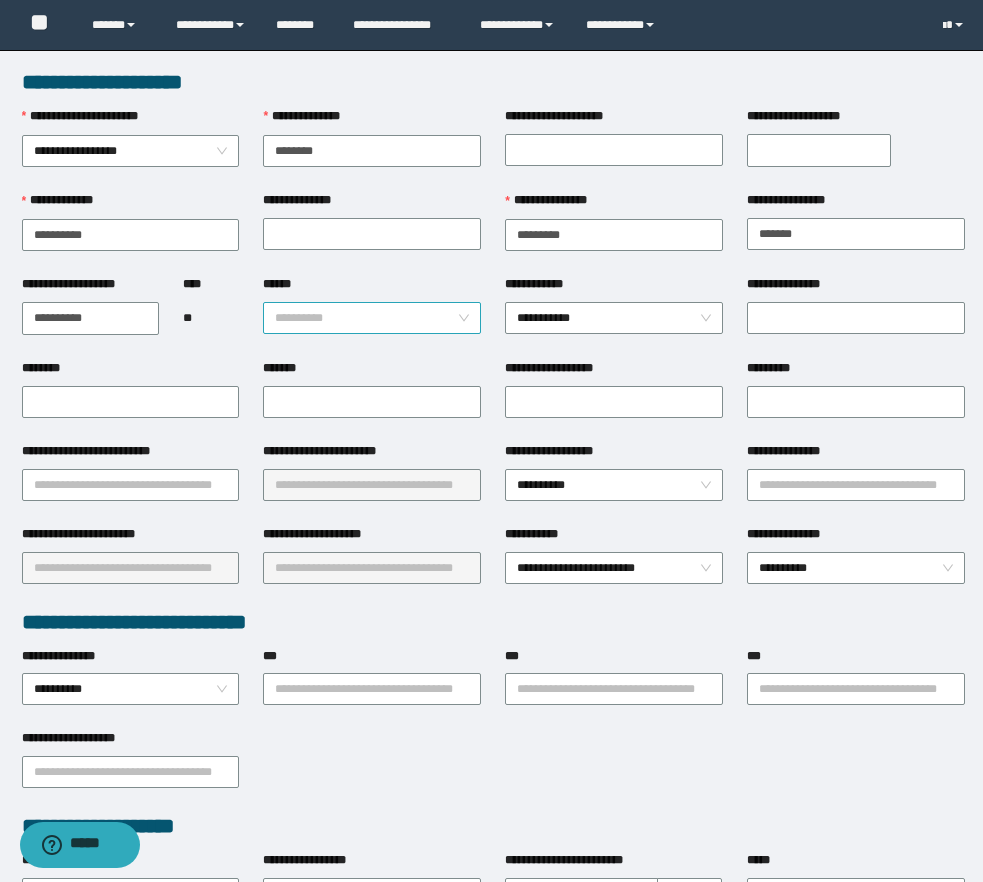 click on "**********" at bounding box center [372, 318] 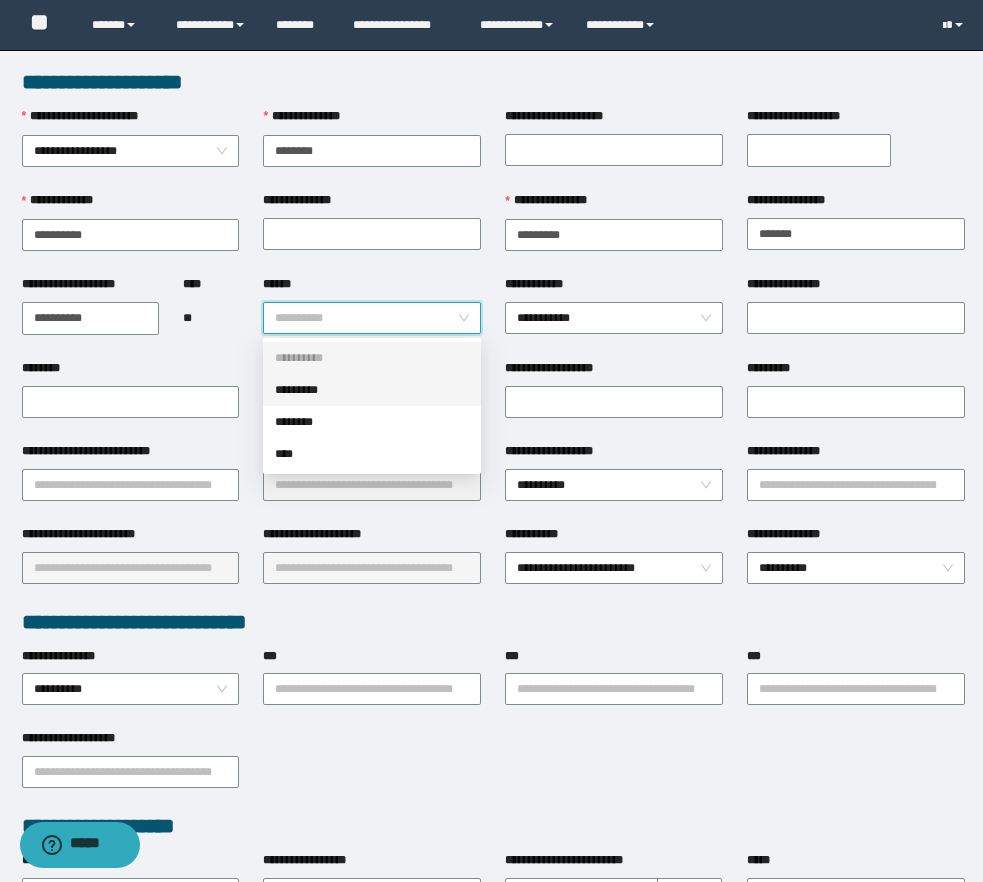 click on "********" at bounding box center [372, 422] 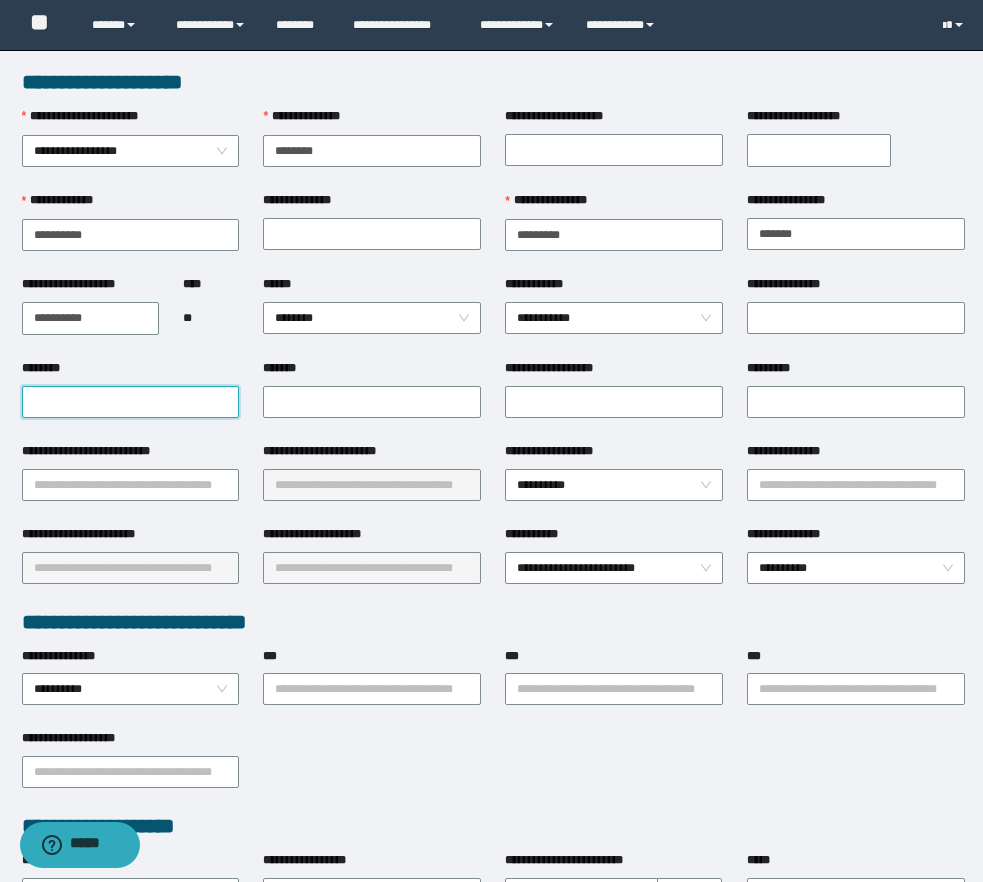 click on "********" at bounding box center [131, 402] 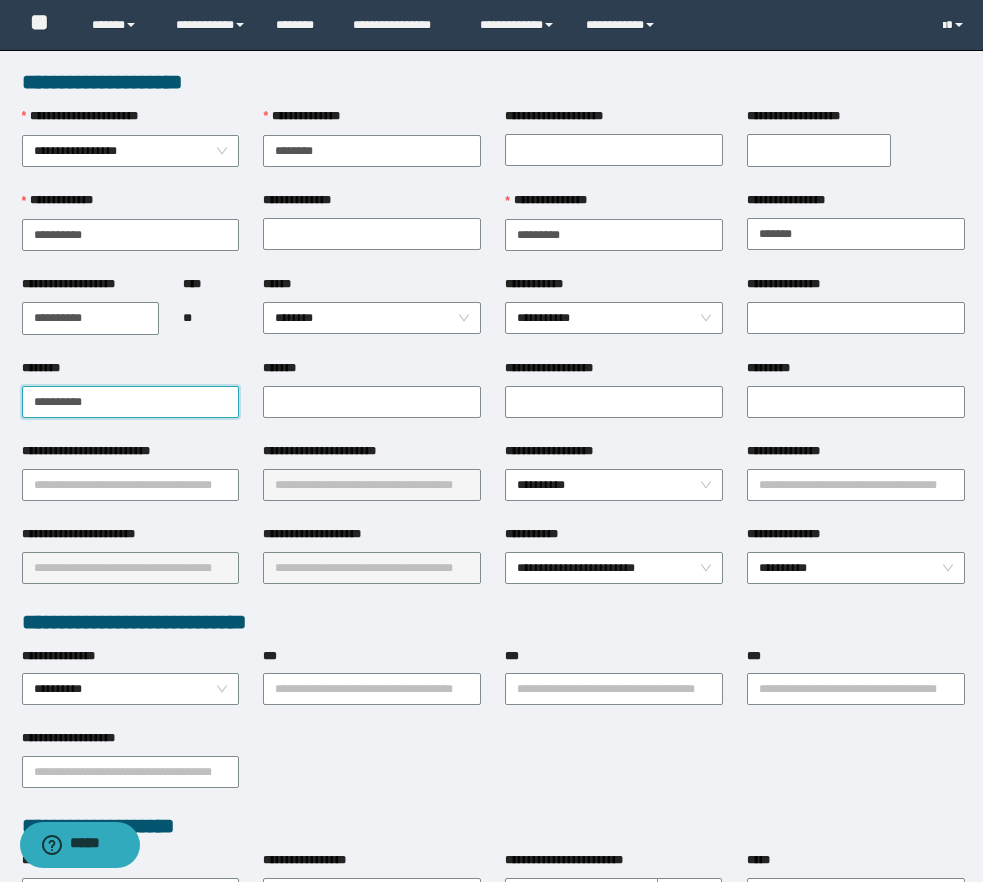 type on "**********" 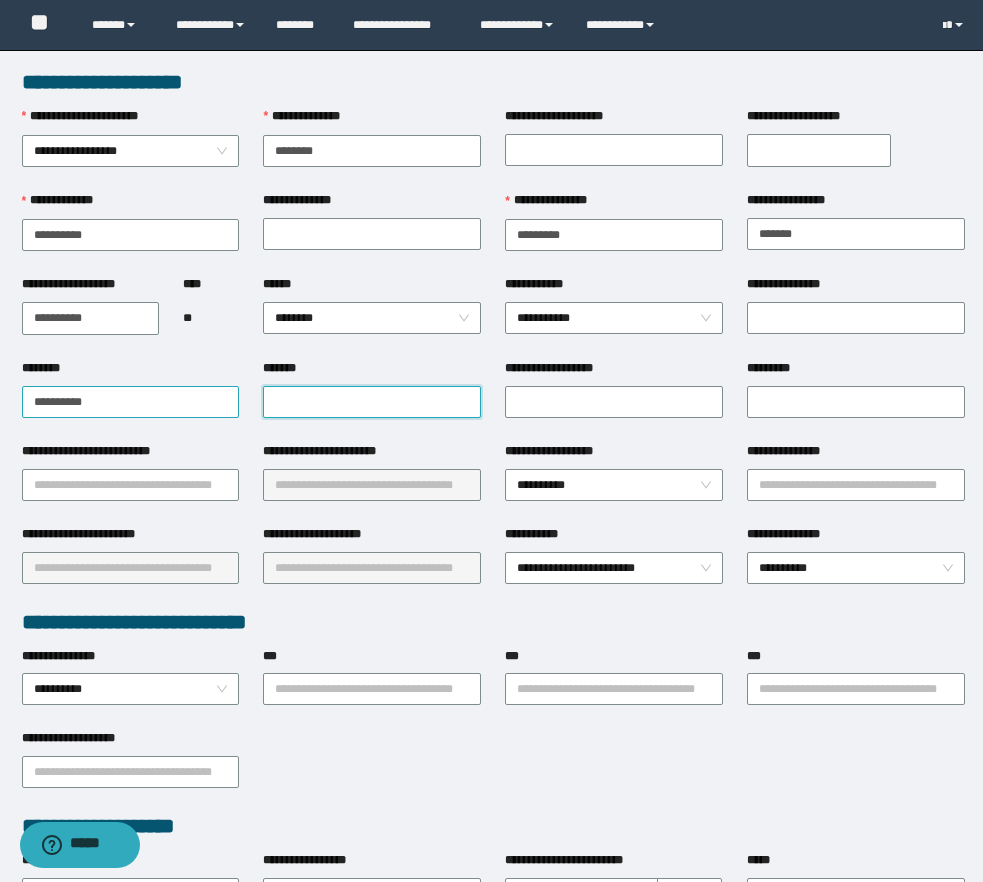 paste on "**********" 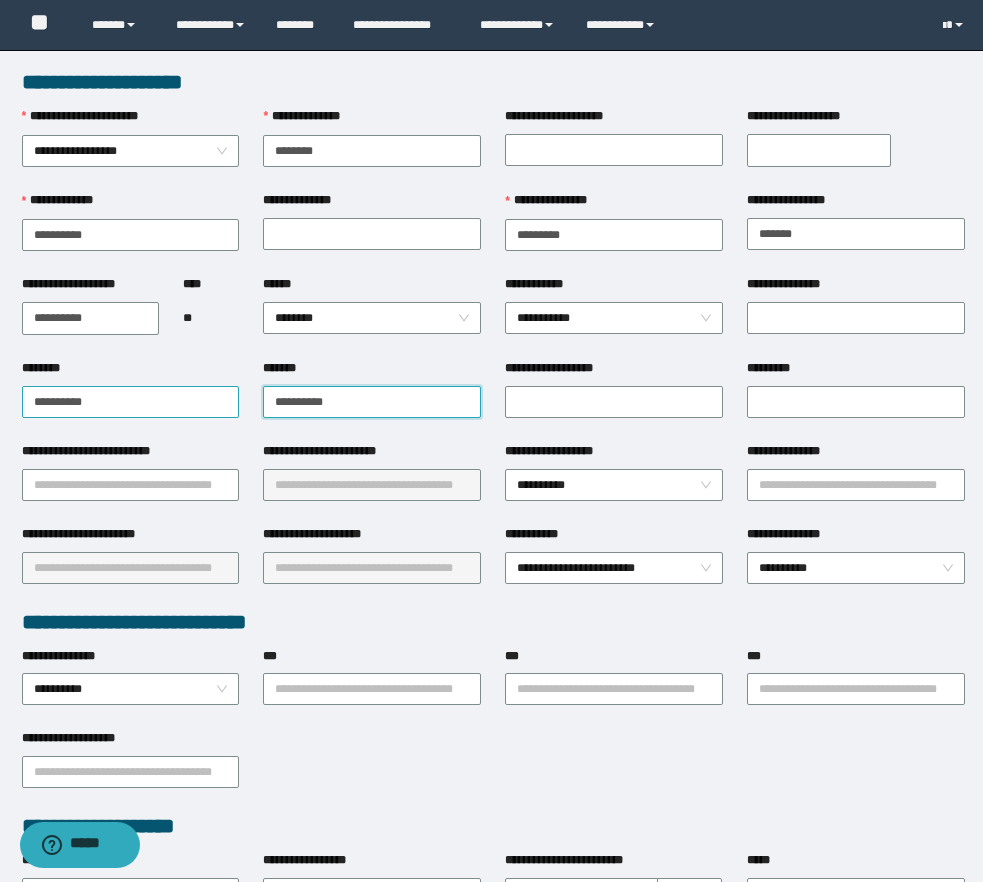 type on "**********" 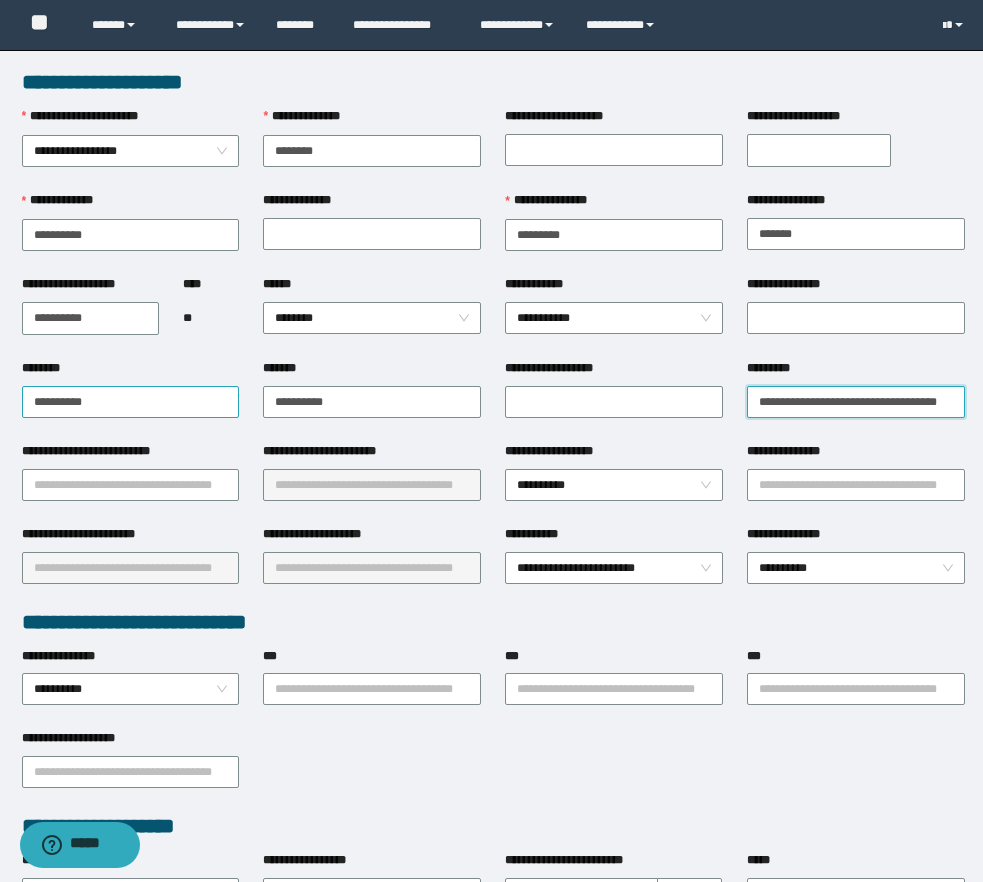 scroll, scrollTop: 0, scrollLeft: 28, axis: horizontal 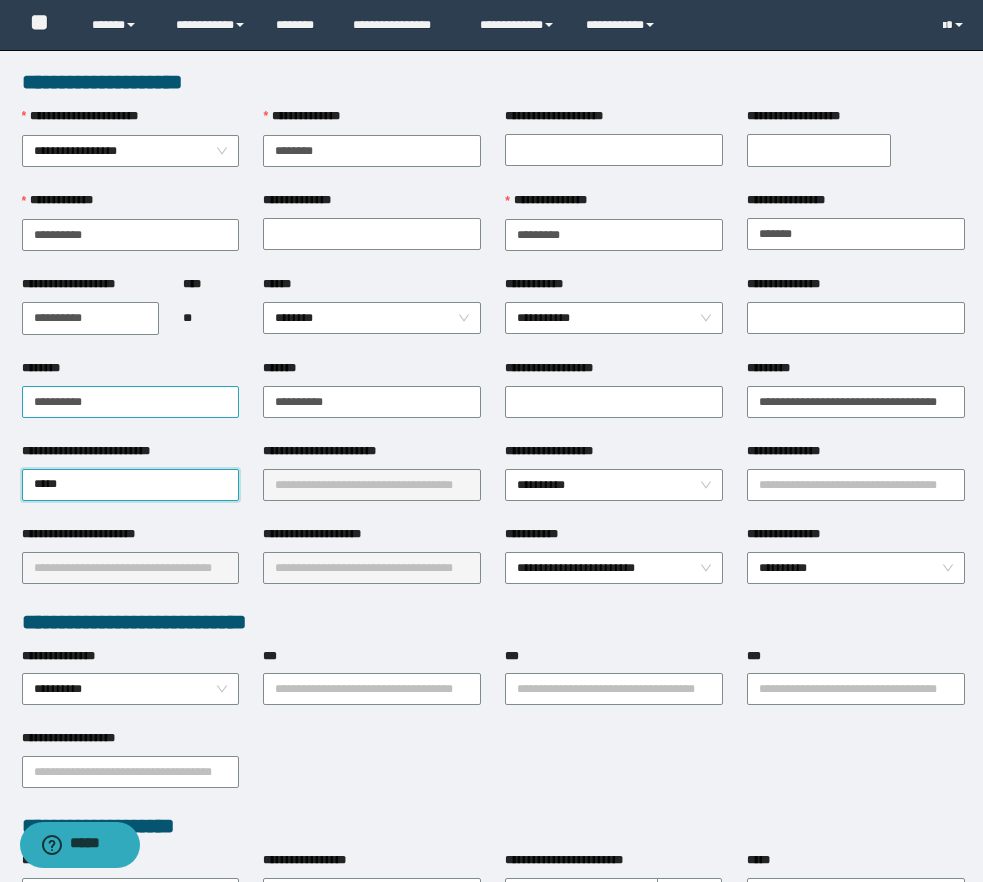 type on "******" 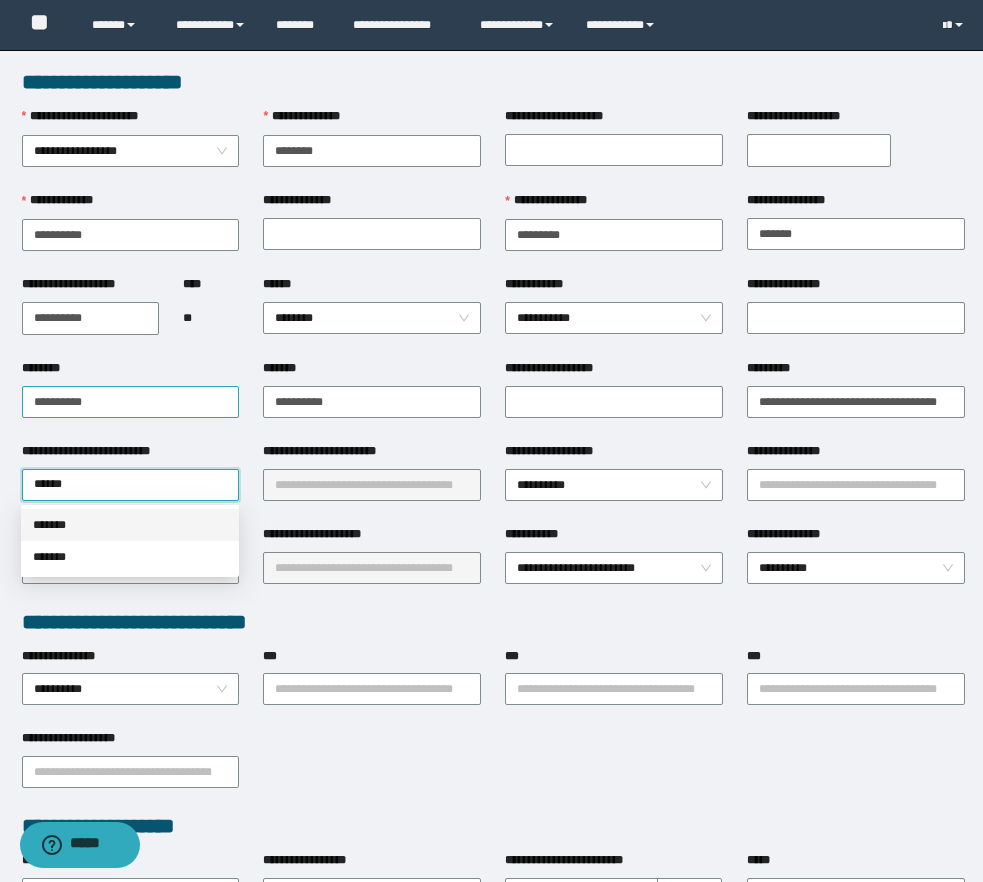 type 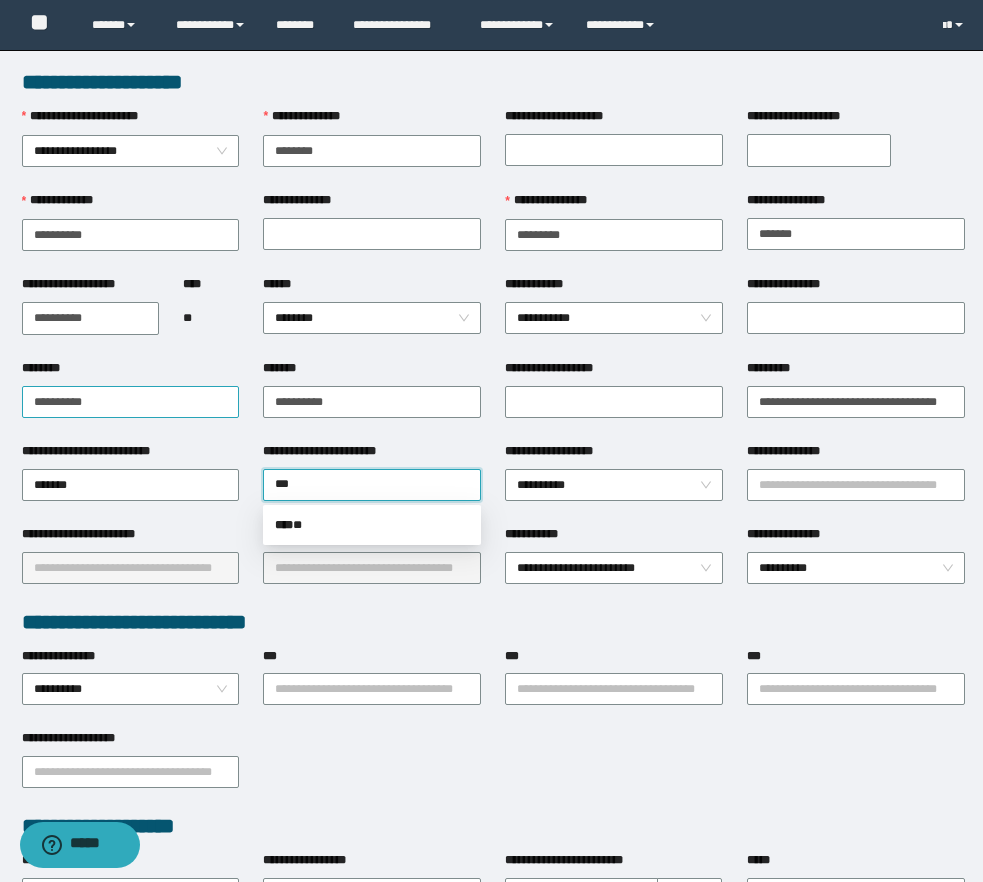 type on "****" 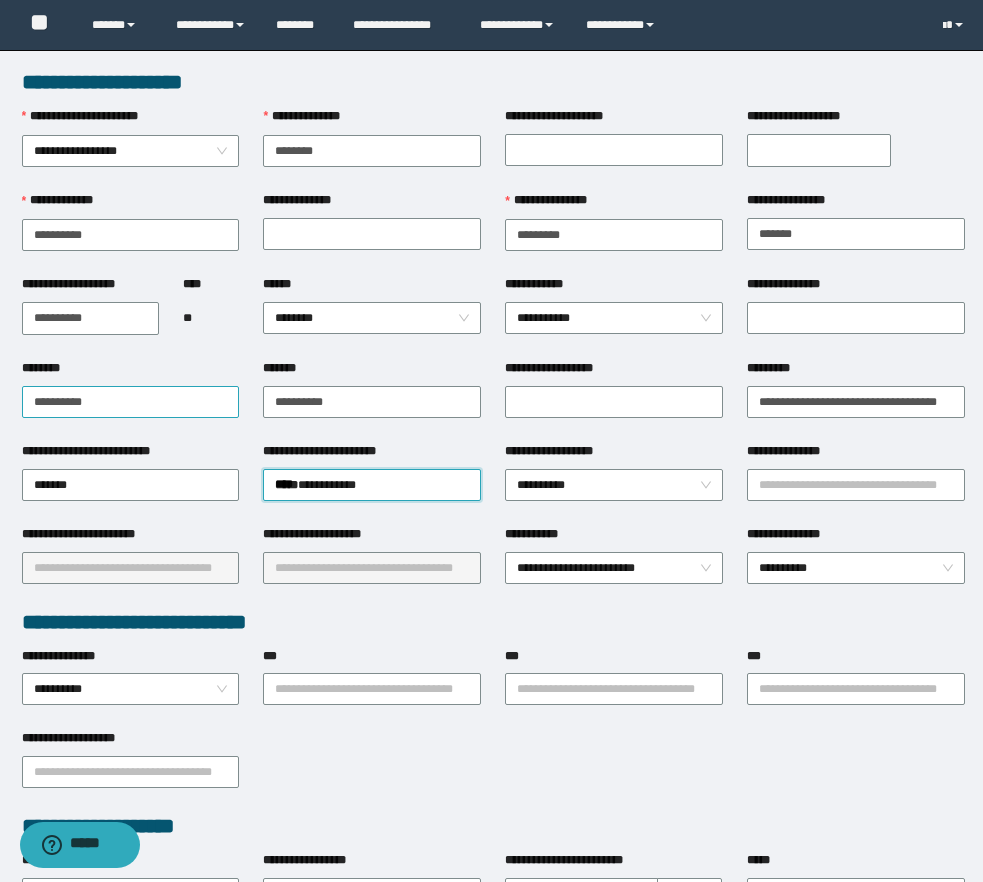 type 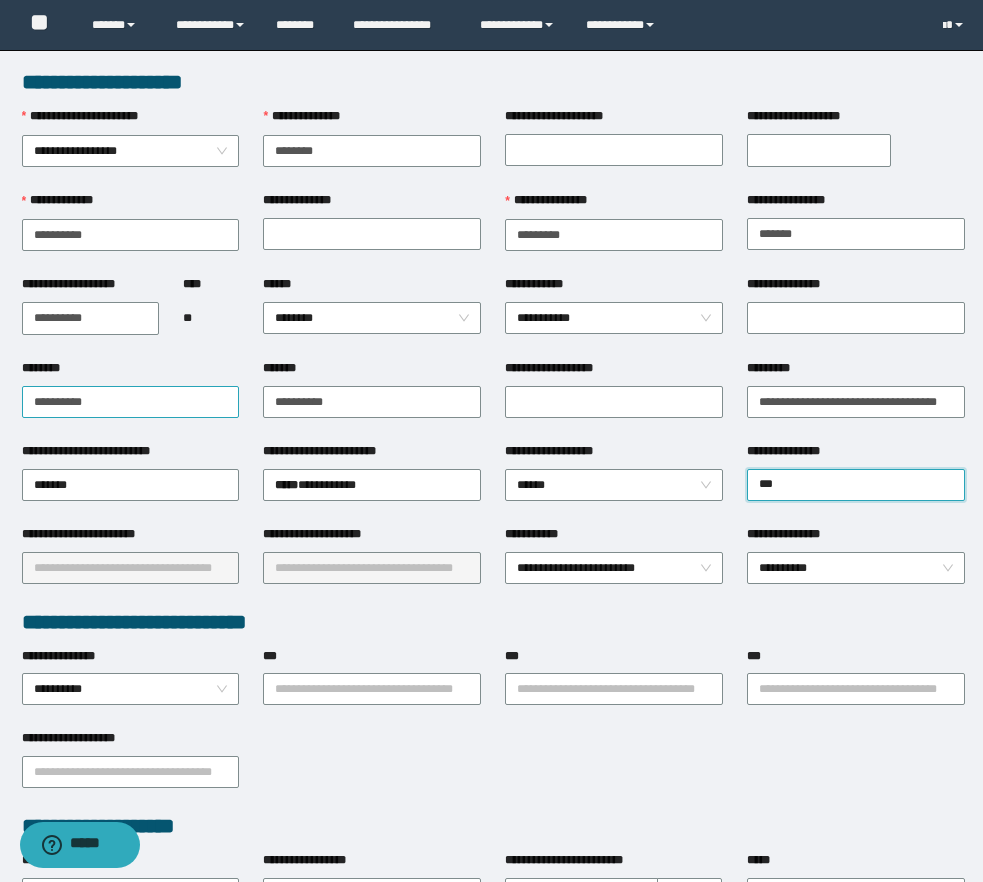 type on "****" 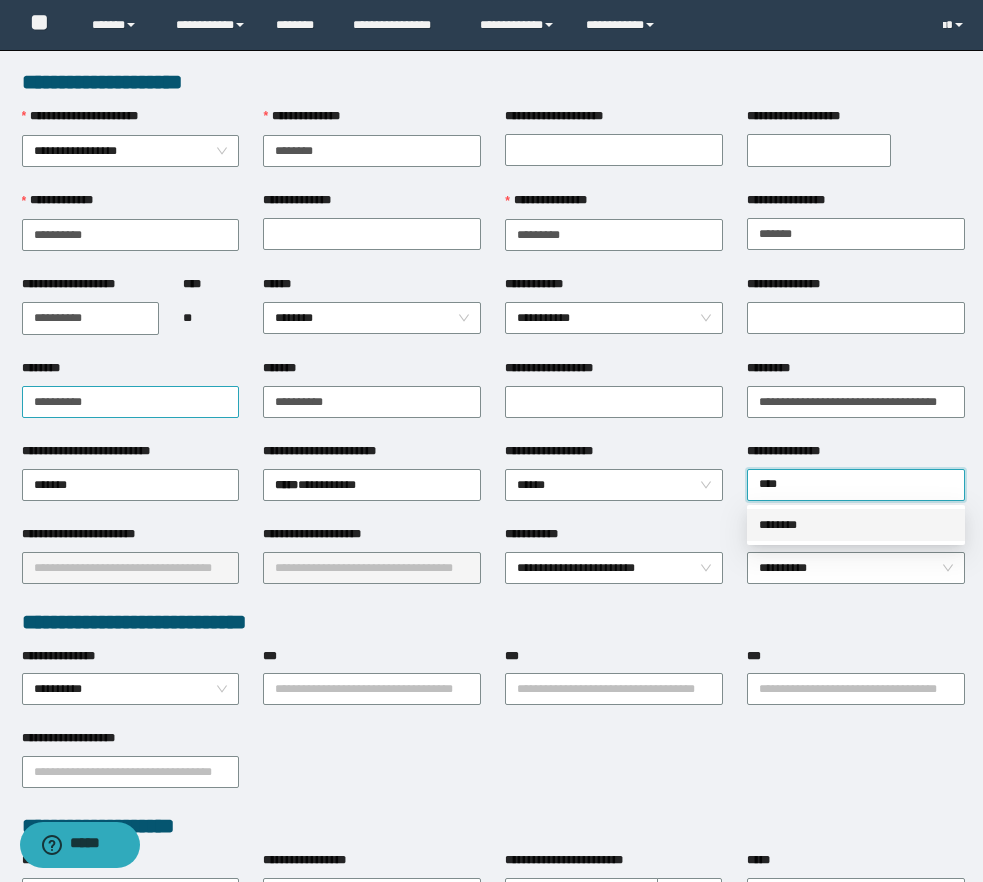 type 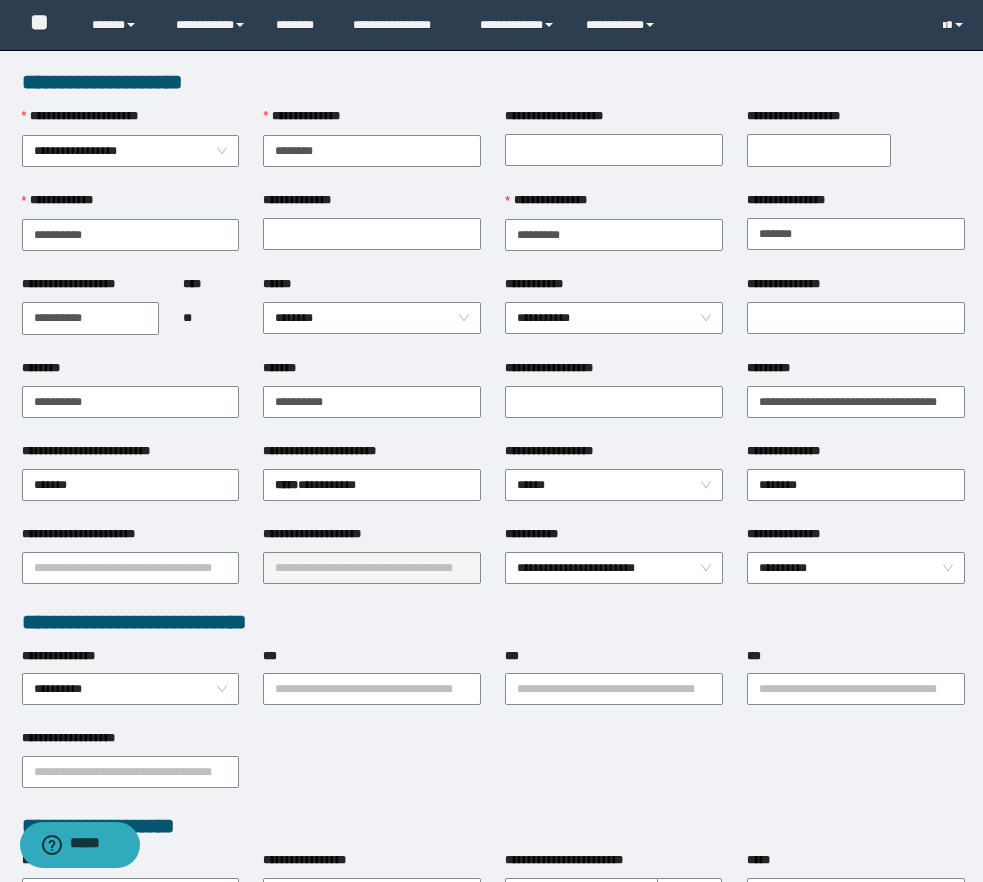 click on "**********" at bounding box center [493, 770] 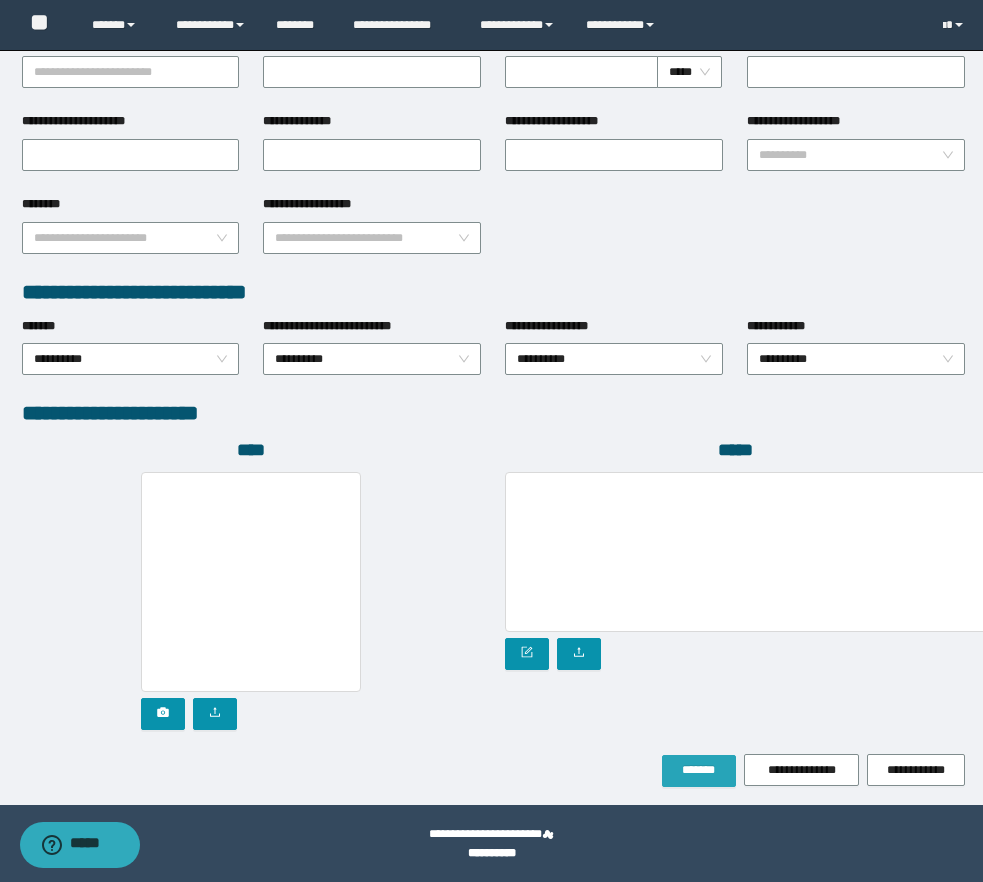 click on "*******" at bounding box center [699, 770] 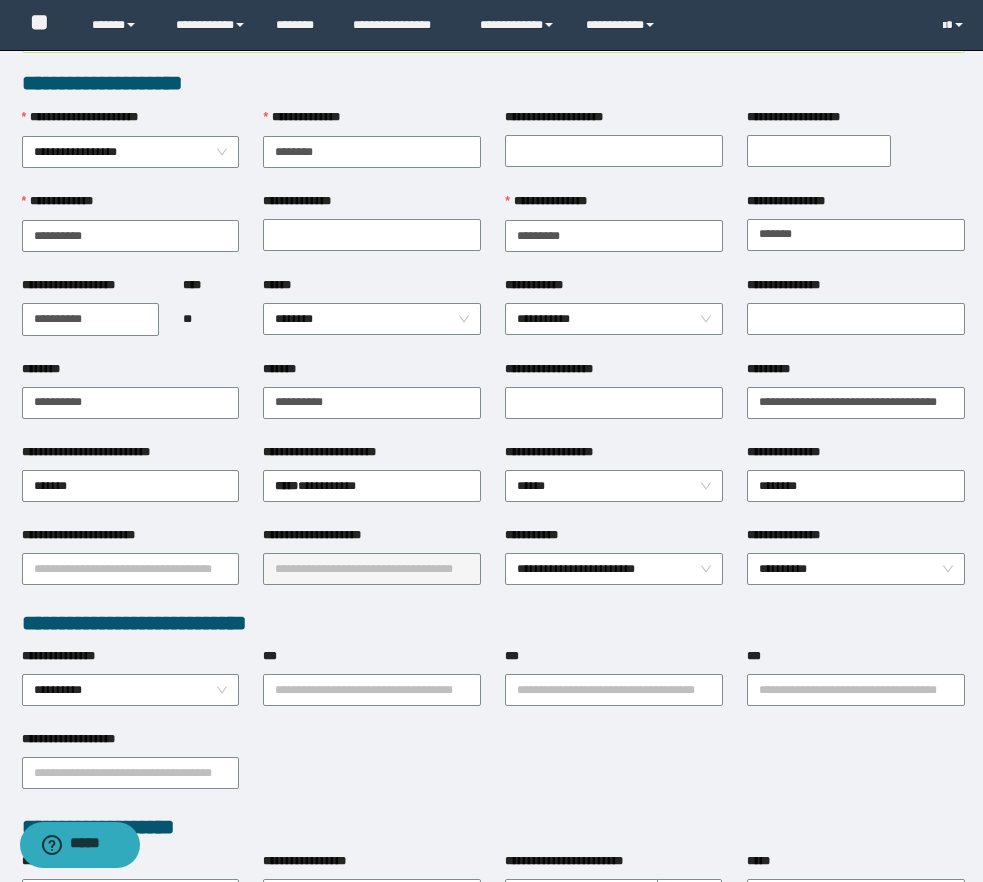 scroll, scrollTop: 0, scrollLeft: 0, axis: both 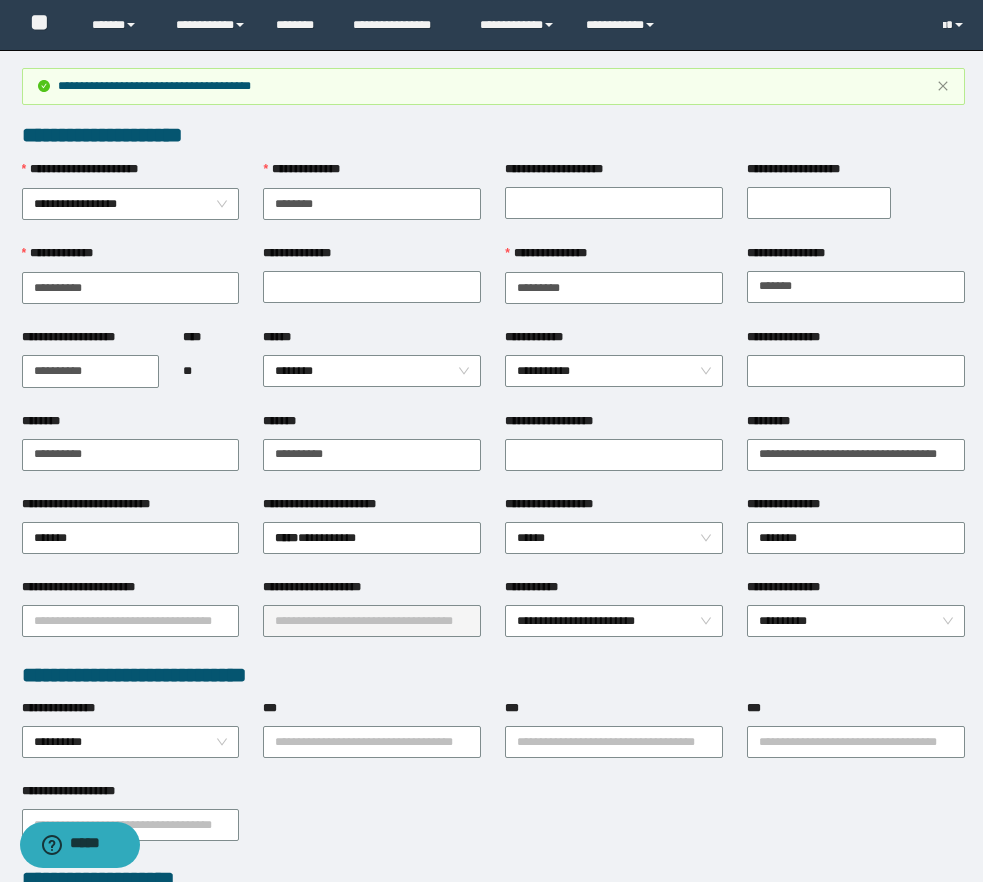 type 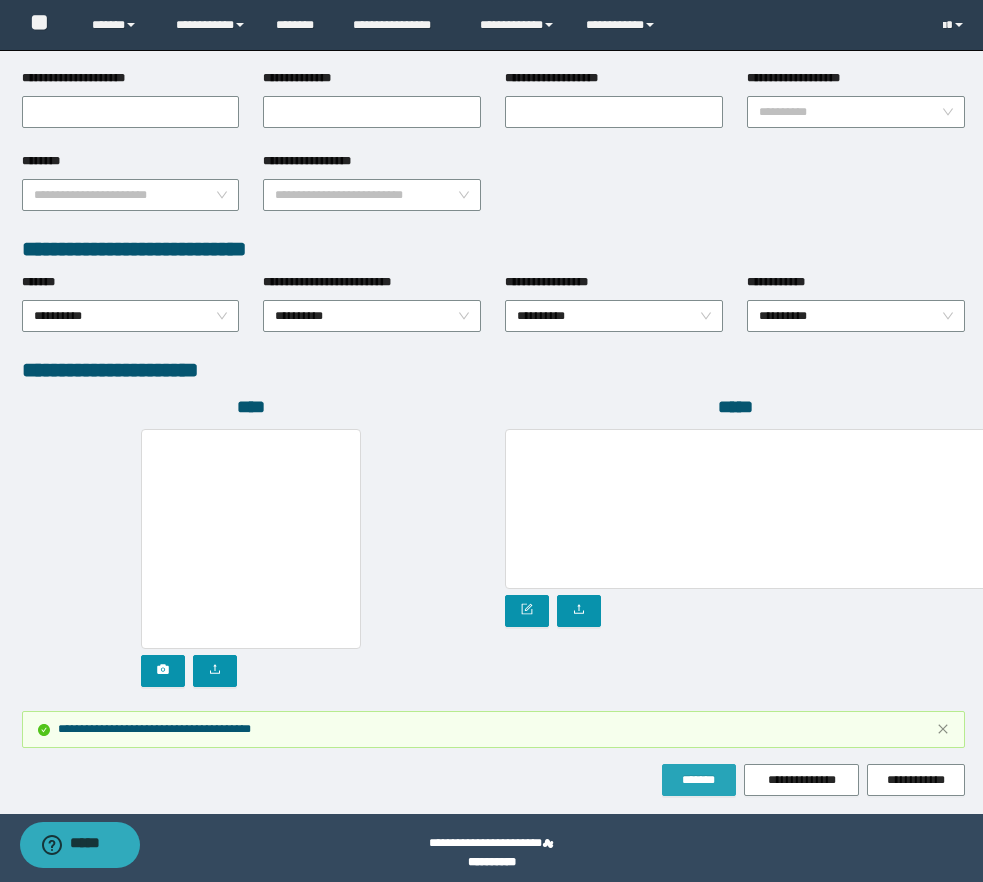 click on "*******" at bounding box center [699, 780] 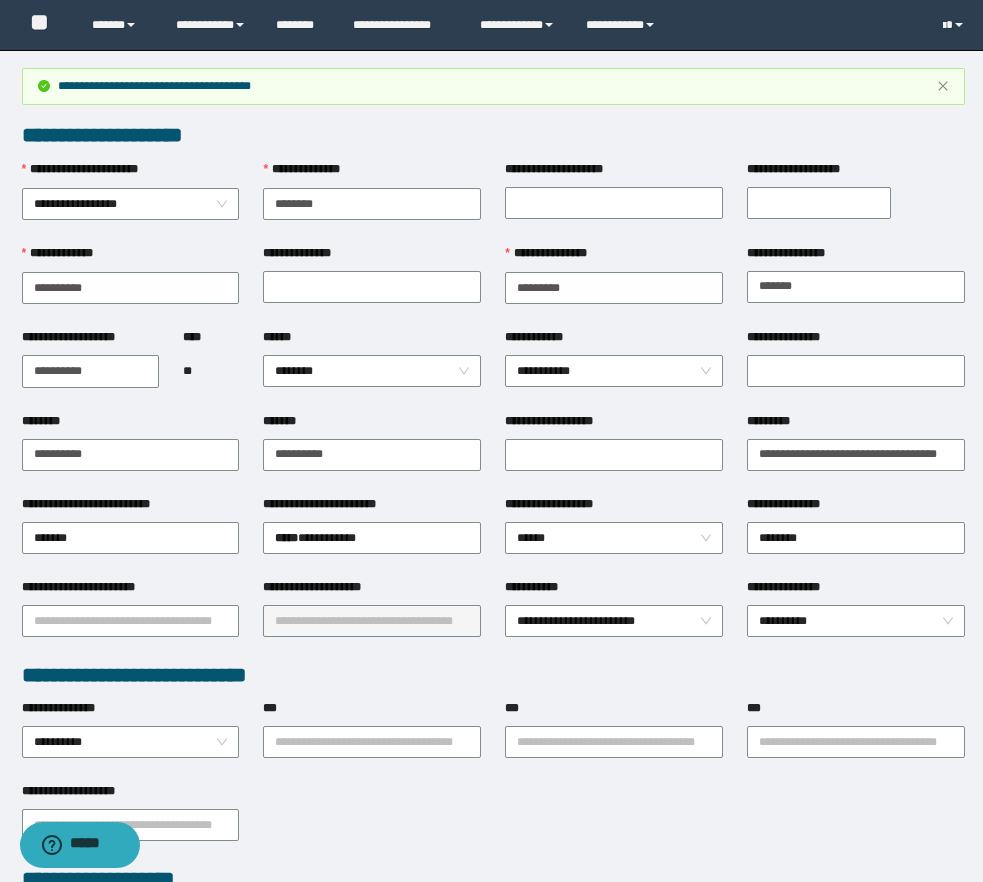 scroll, scrollTop: 928, scrollLeft: 0, axis: vertical 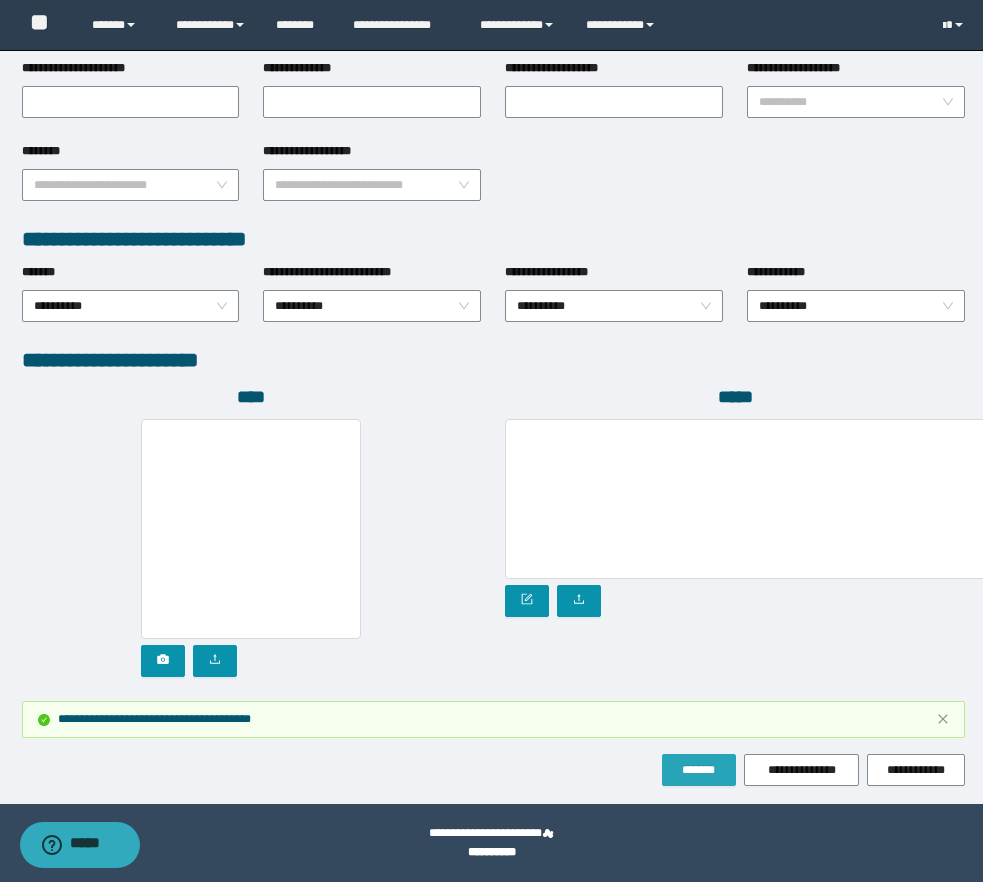 click on "*******" at bounding box center (699, 770) 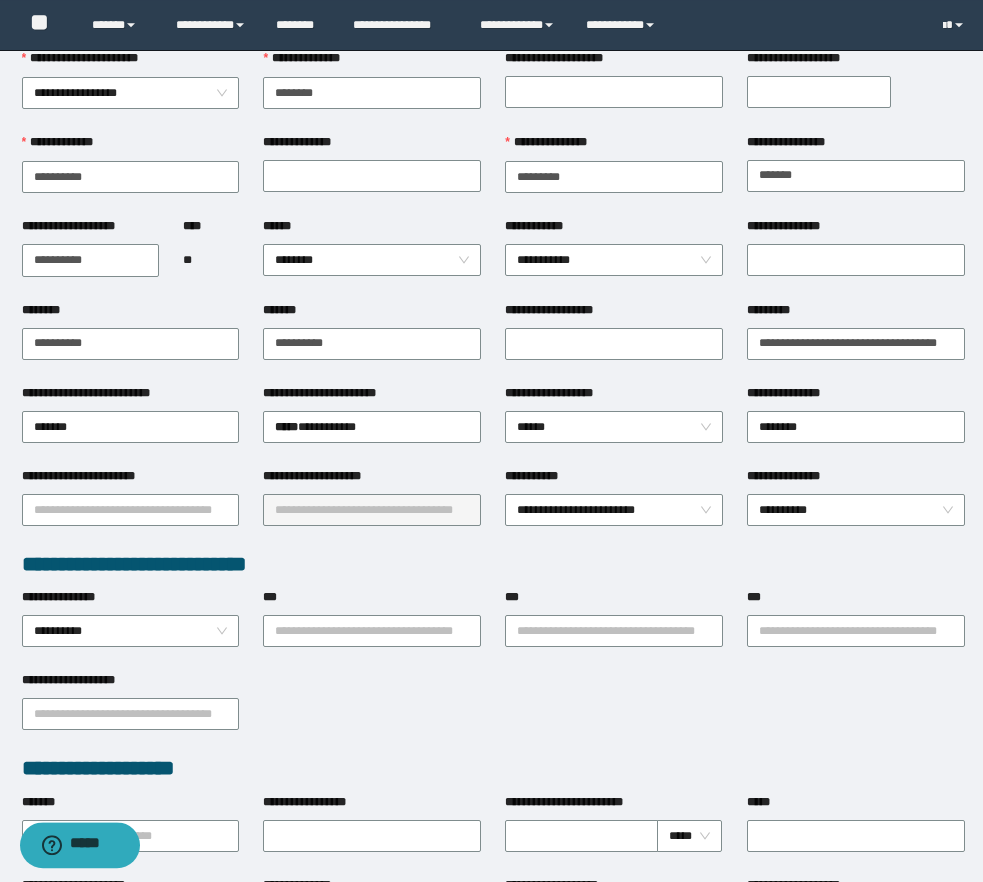 scroll, scrollTop: 0, scrollLeft: 0, axis: both 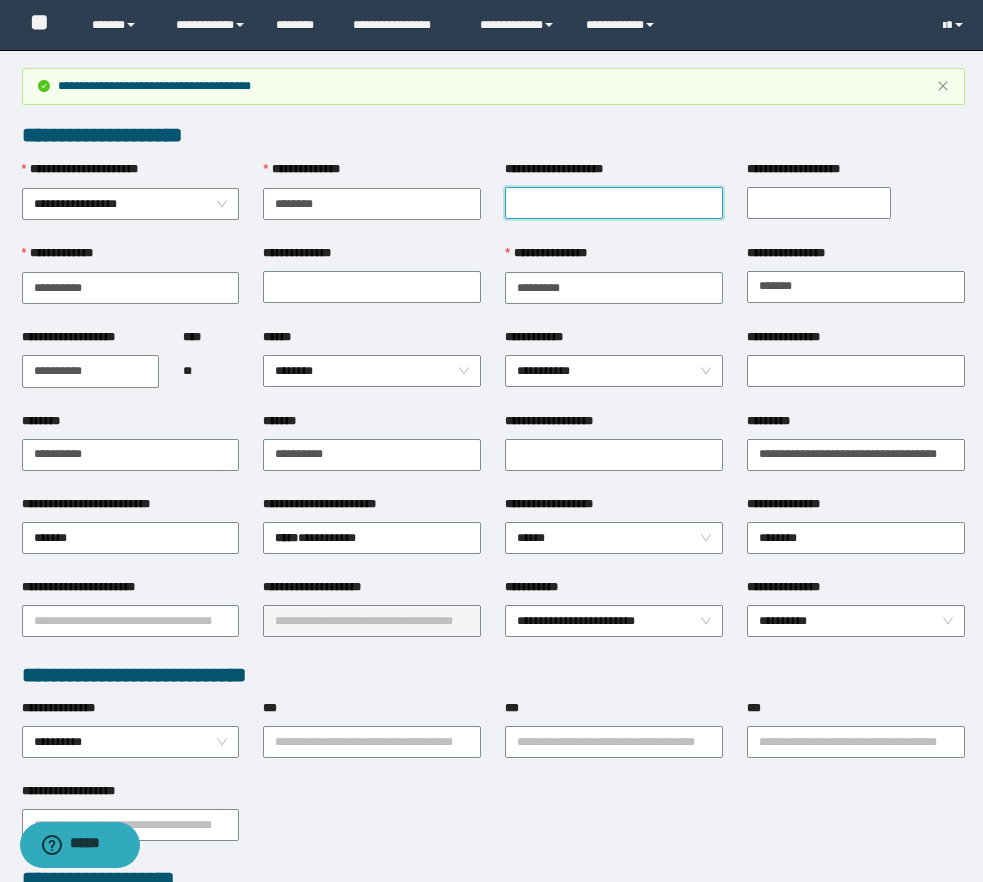 click on "**********" at bounding box center [614, 203] 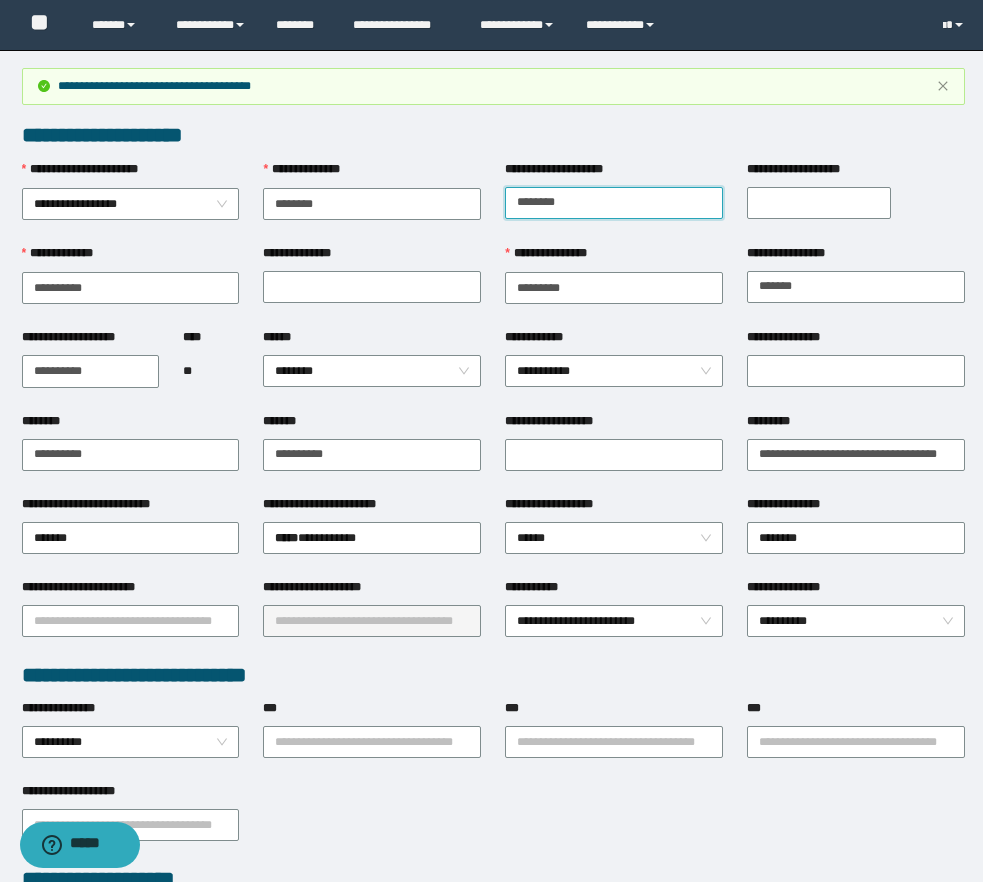 type on "********" 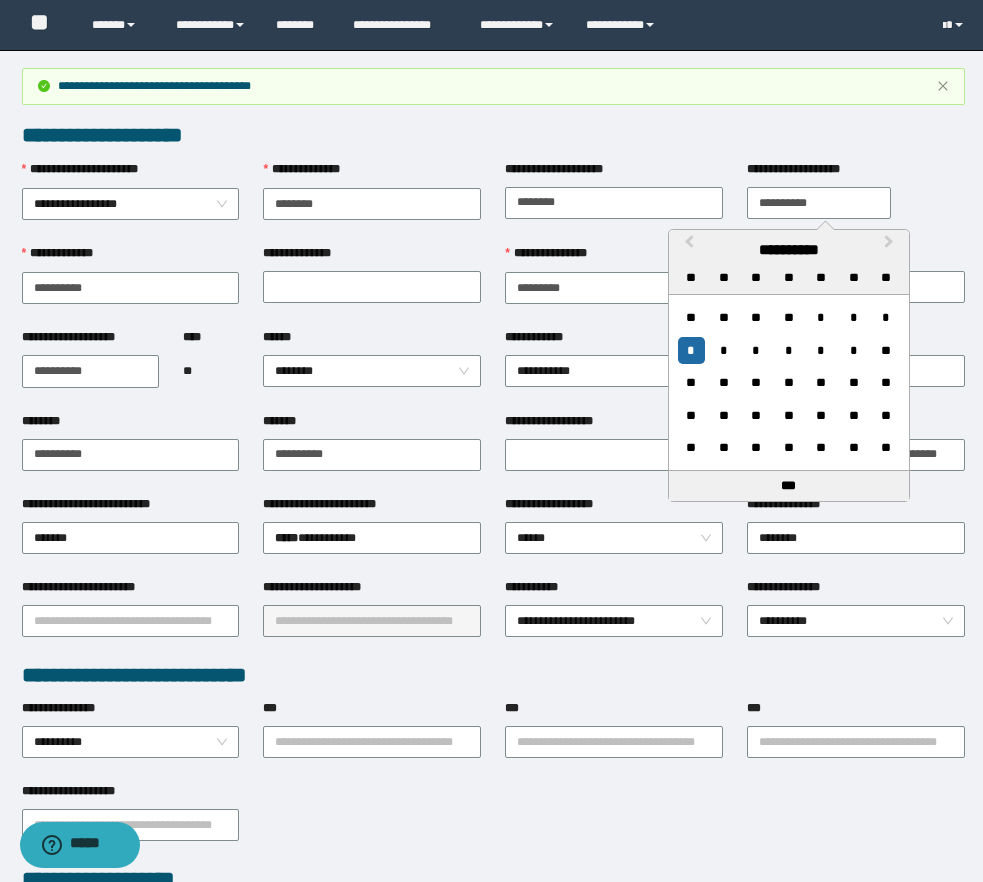 type on "**********" 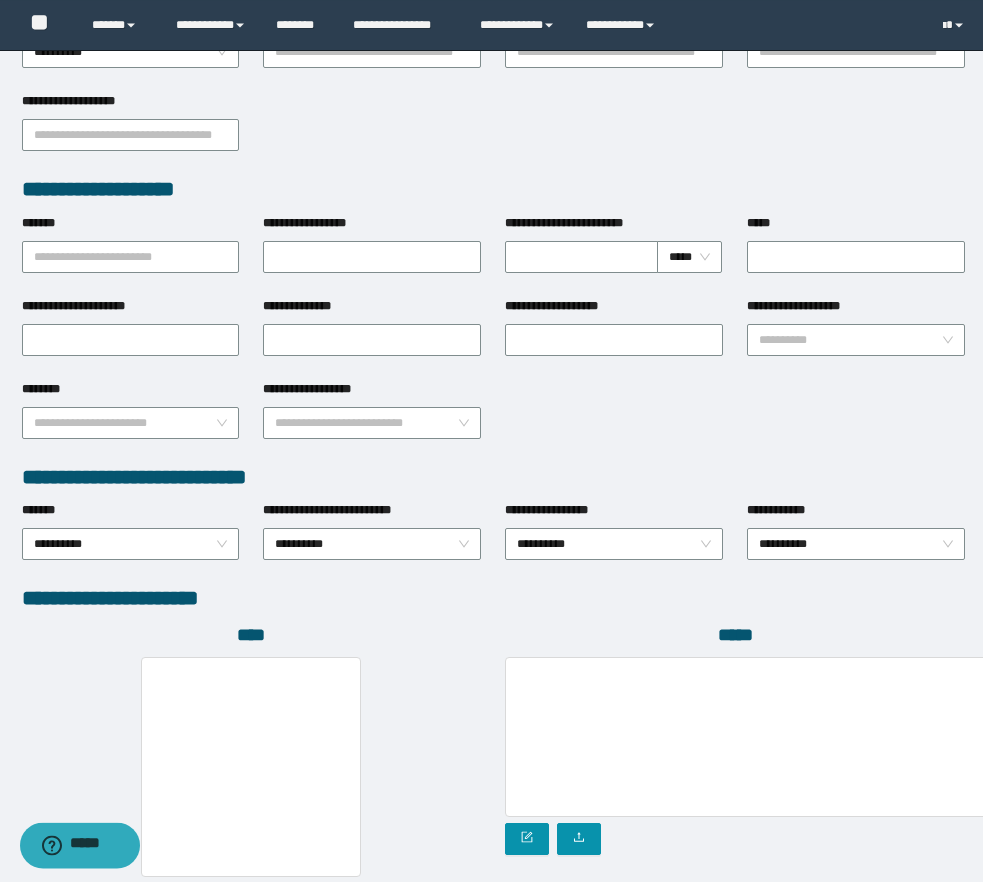 scroll, scrollTop: 928, scrollLeft: 0, axis: vertical 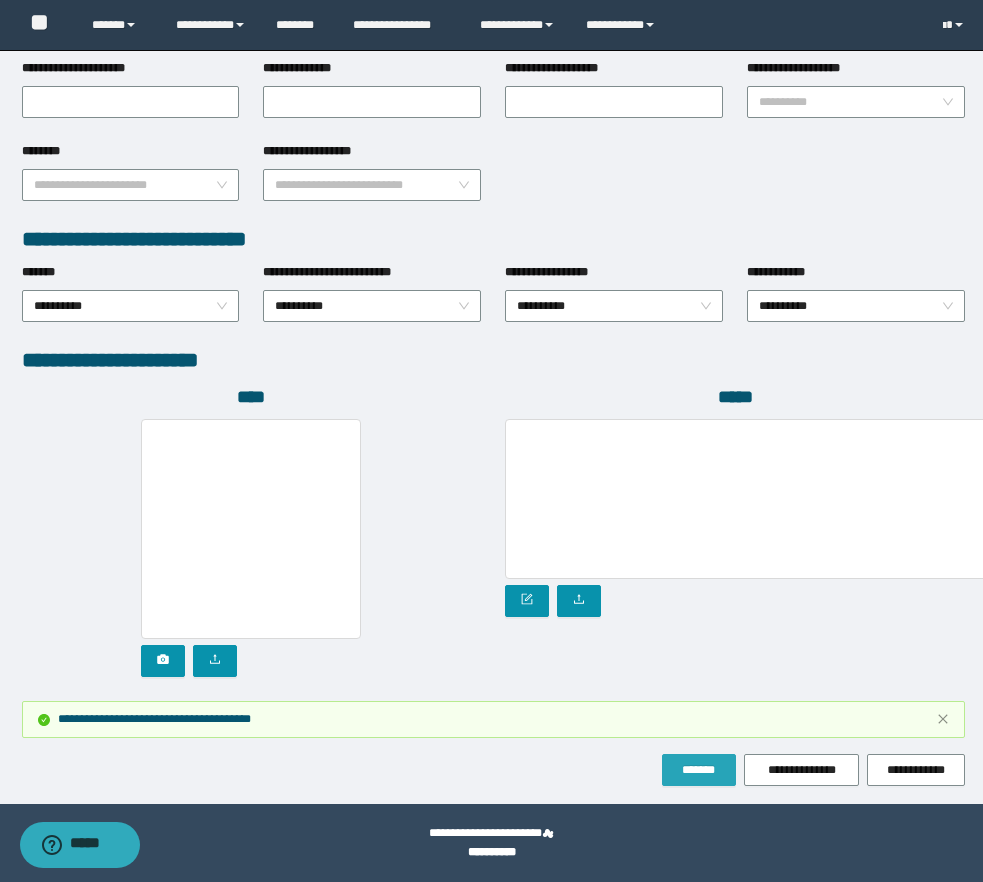 click on "*******" at bounding box center [699, 770] 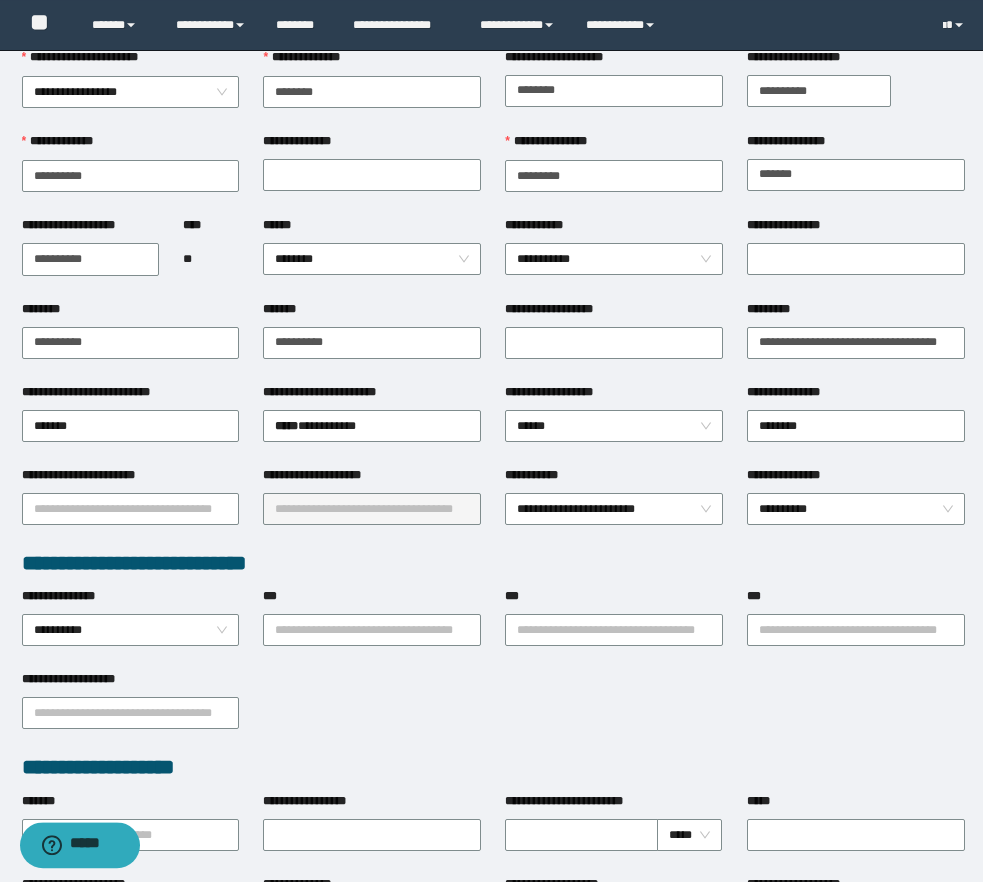 scroll, scrollTop: 0, scrollLeft: 0, axis: both 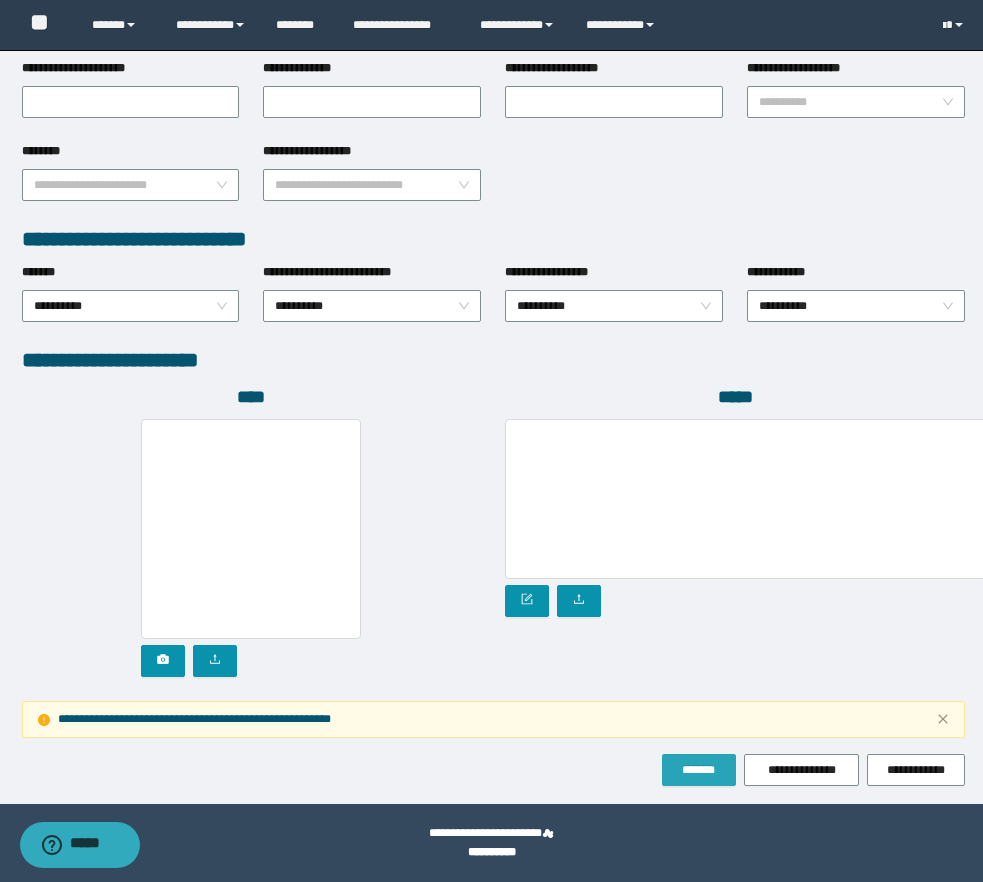 click on "*******" at bounding box center [699, 770] 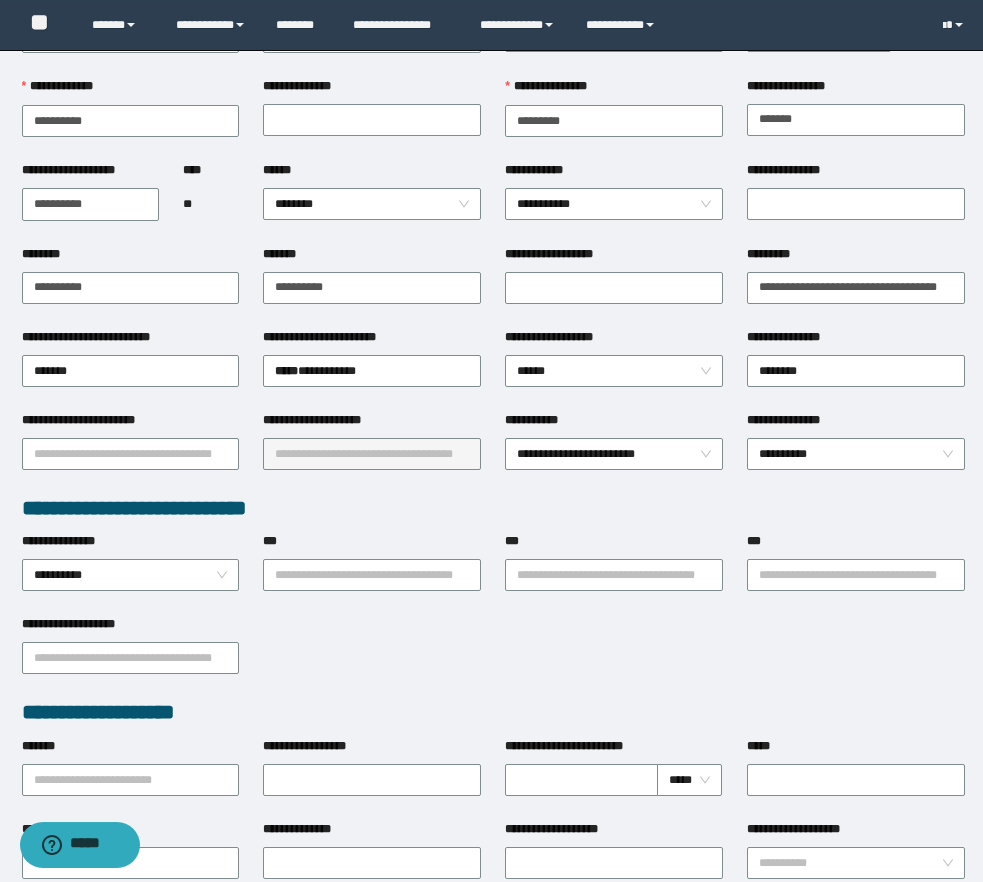 scroll, scrollTop: 0, scrollLeft: 0, axis: both 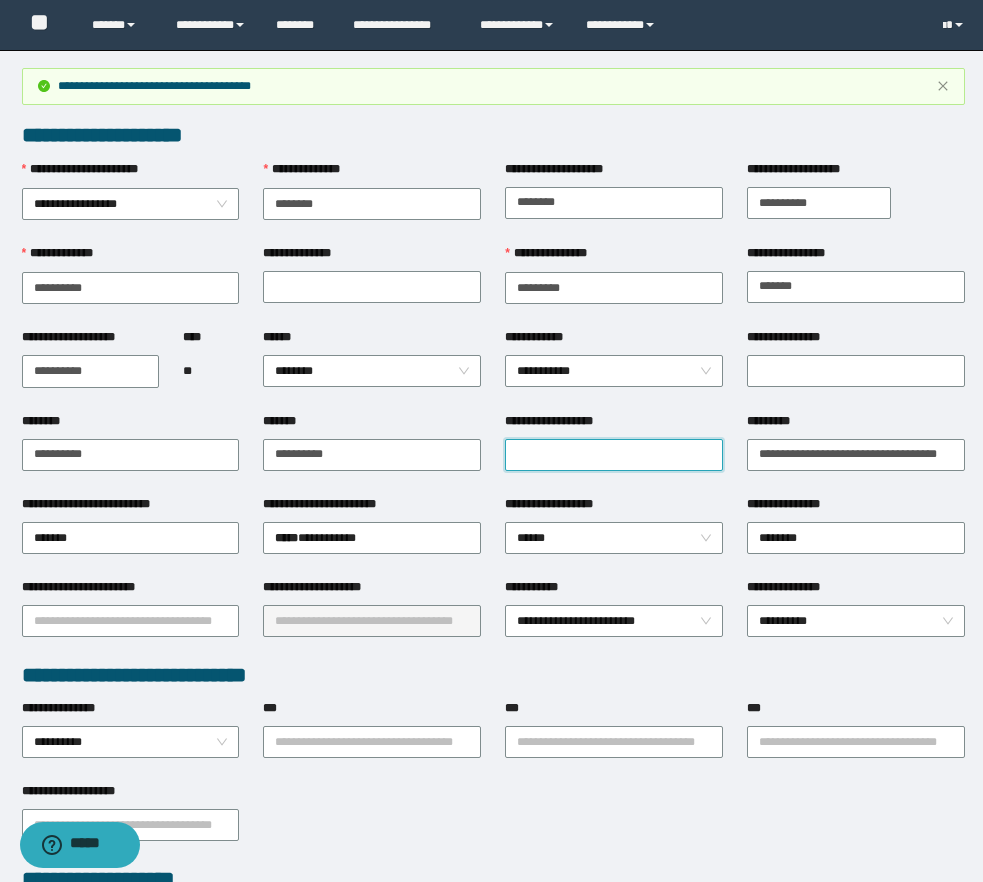 click on "**********" at bounding box center [614, 455] 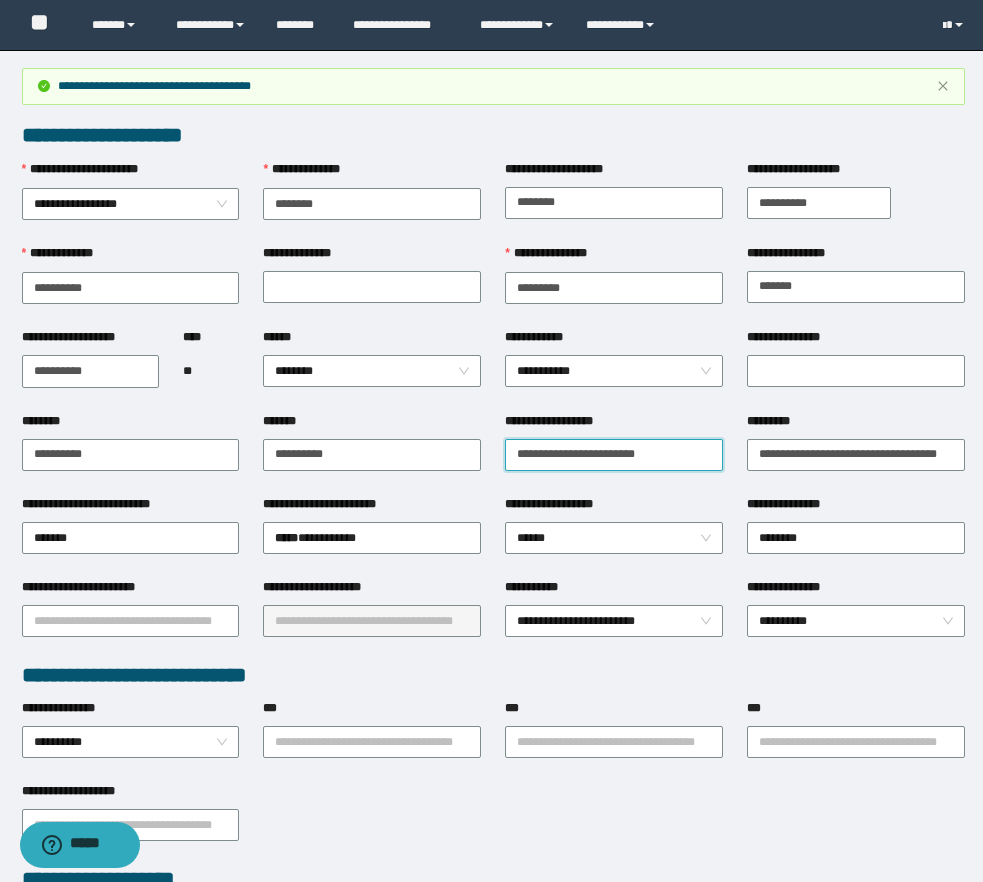 type on "**********" 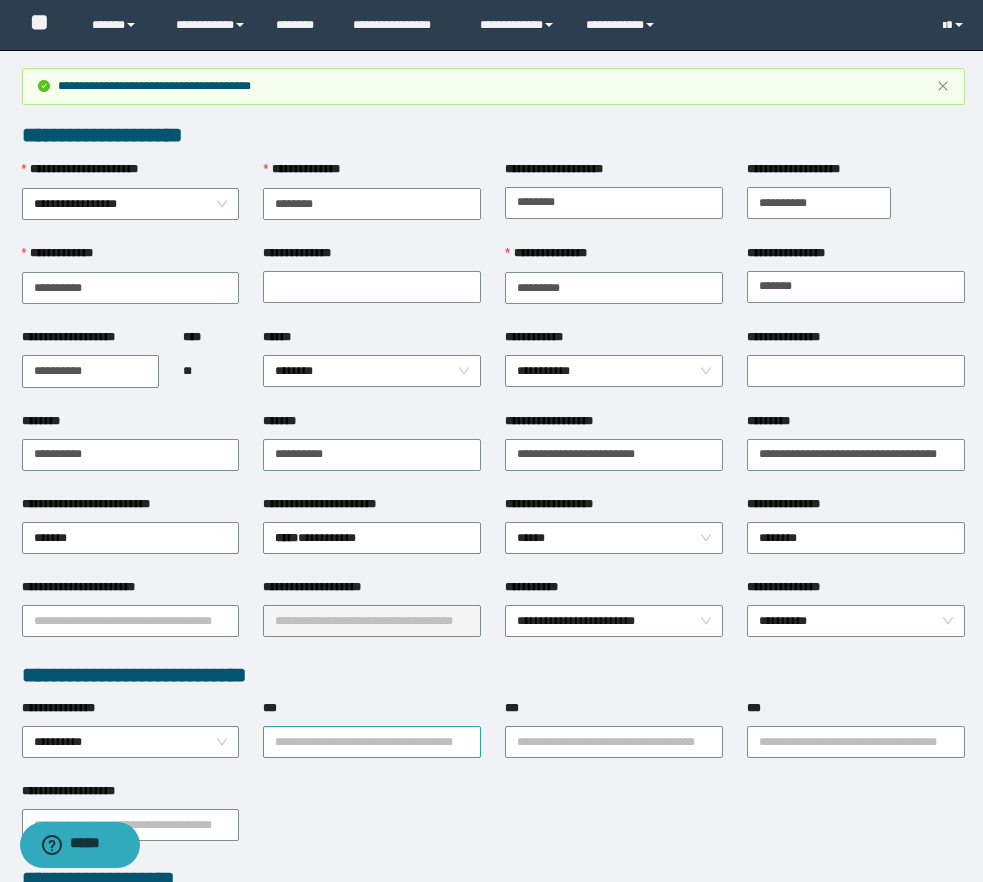 click on "***" at bounding box center [372, 742] 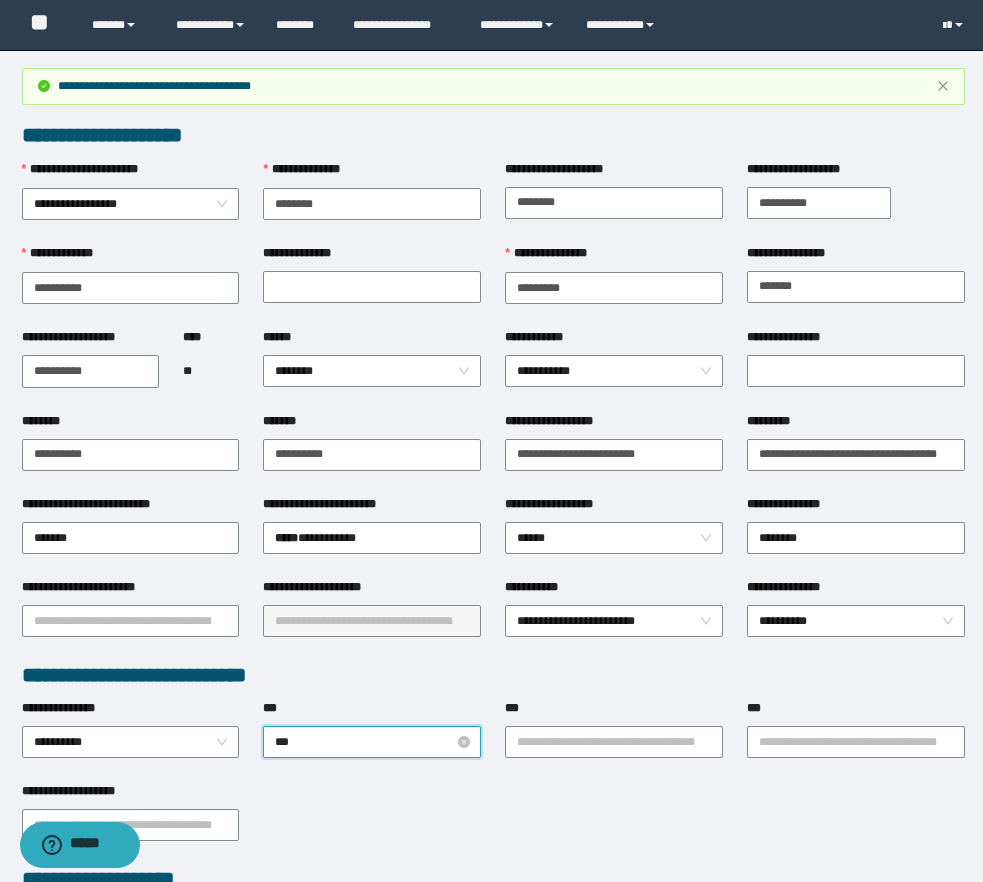 type on "****" 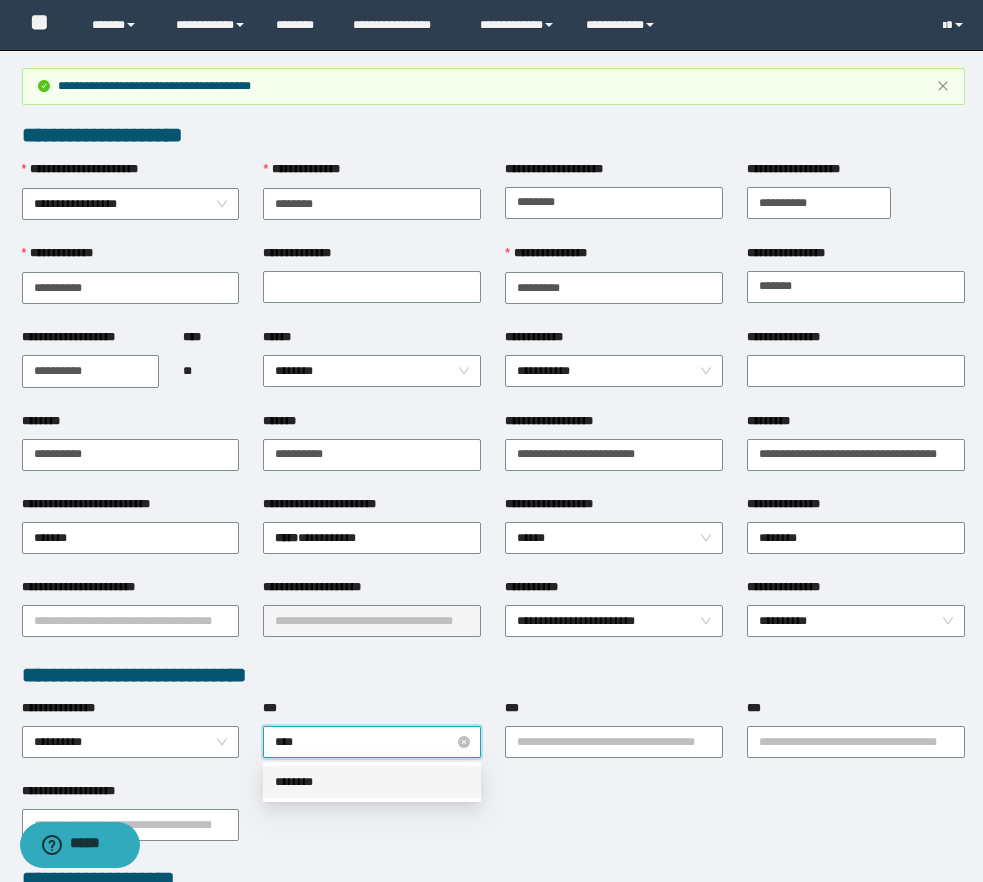 type 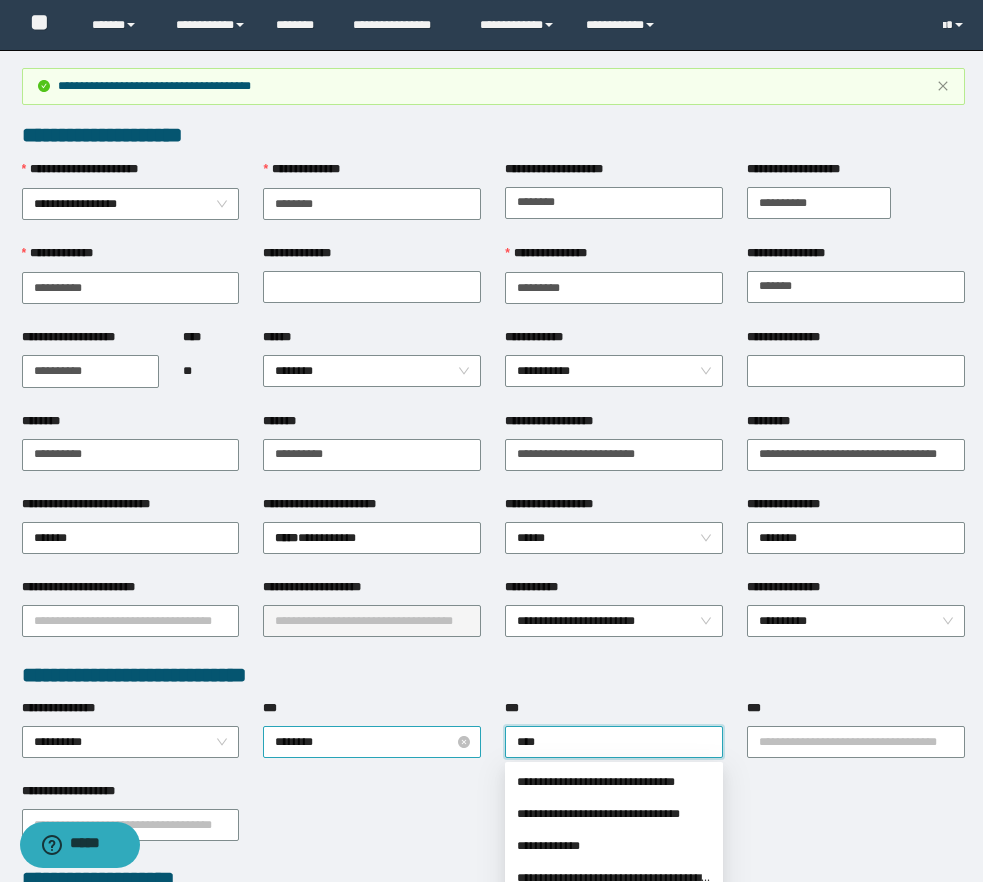 type on "*****" 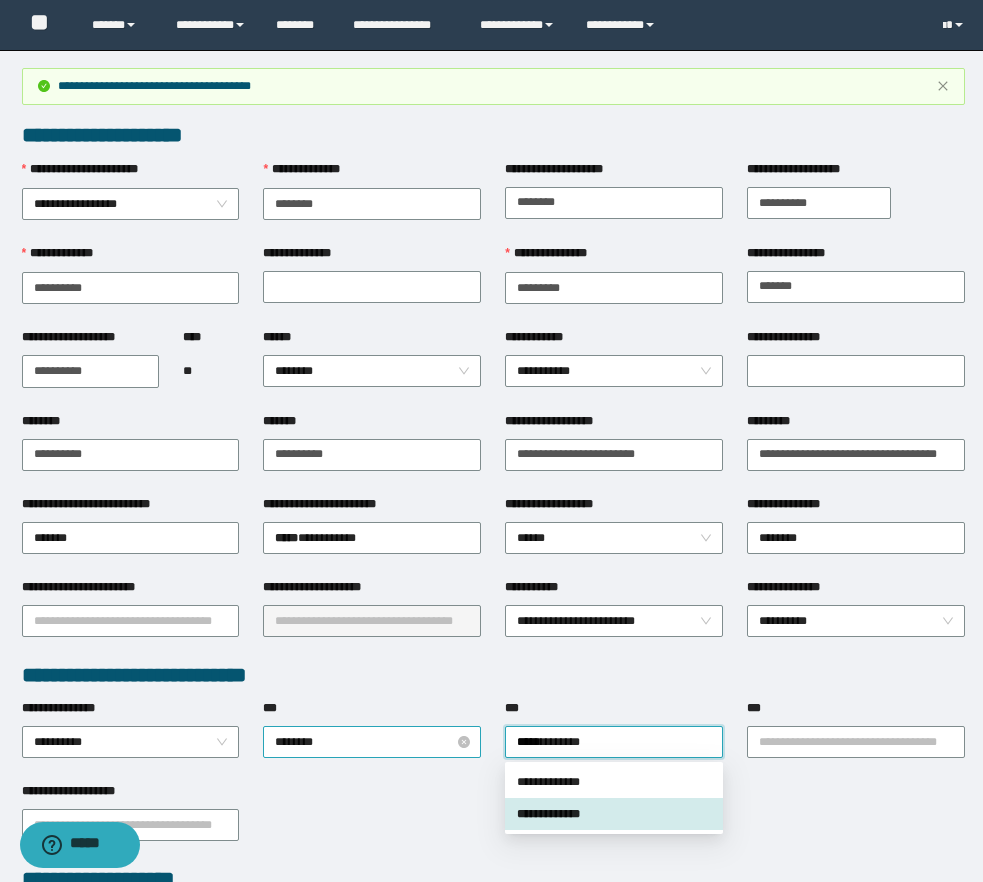 type 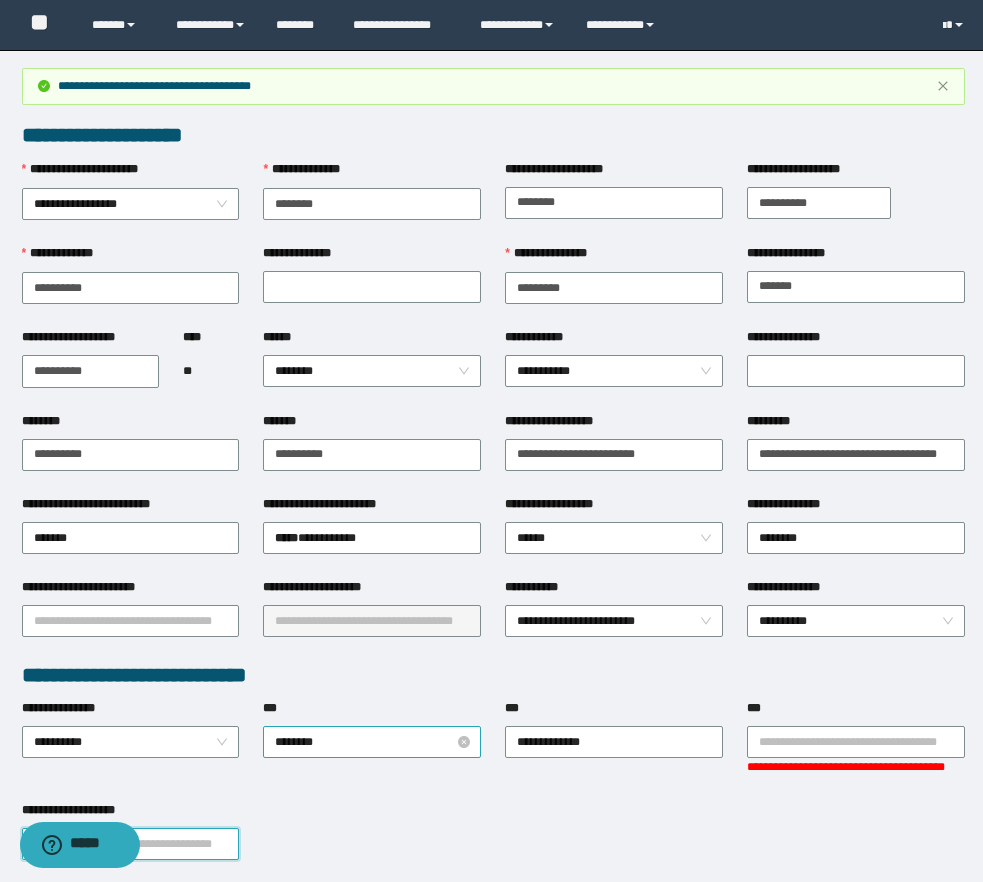 scroll, scrollTop: 306, scrollLeft: 0, axis: vertical 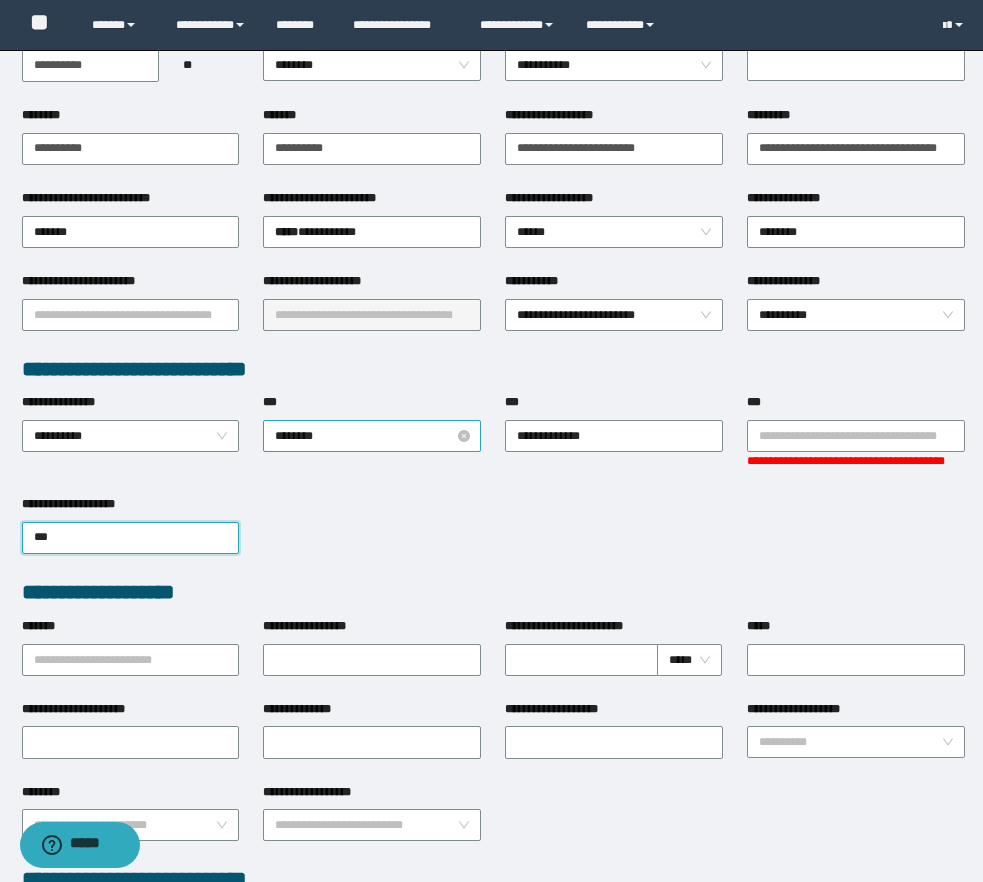 type on "****" 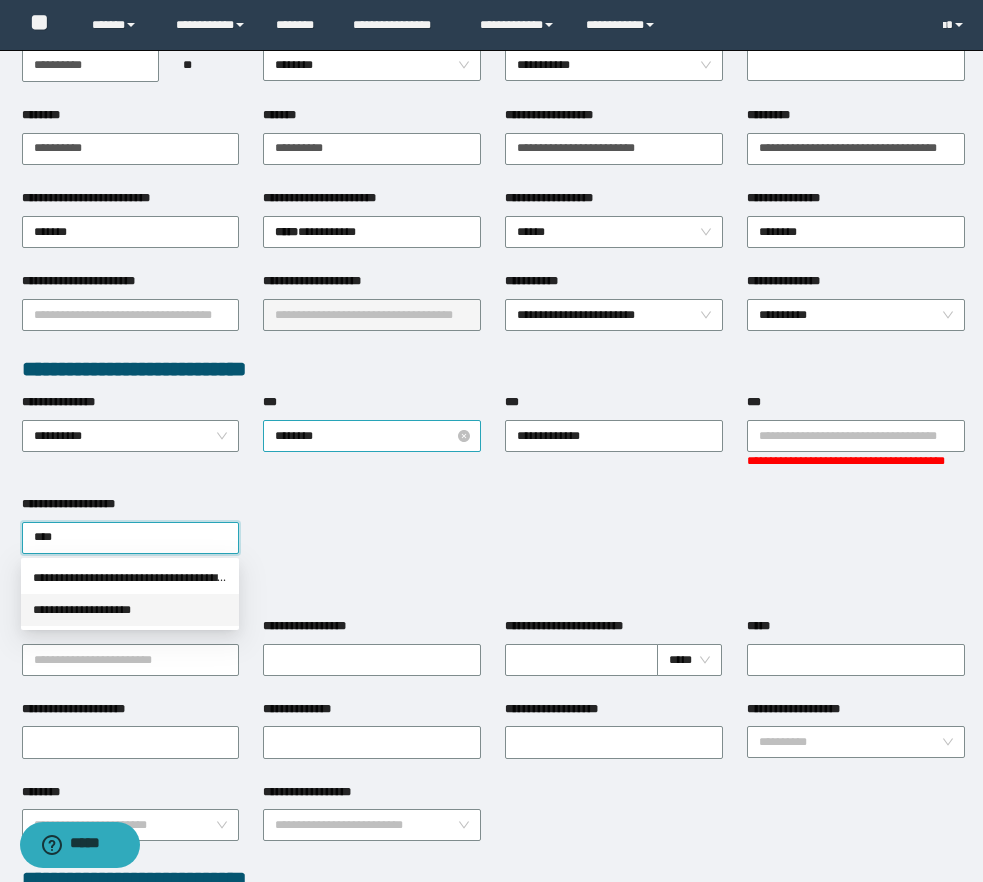 type 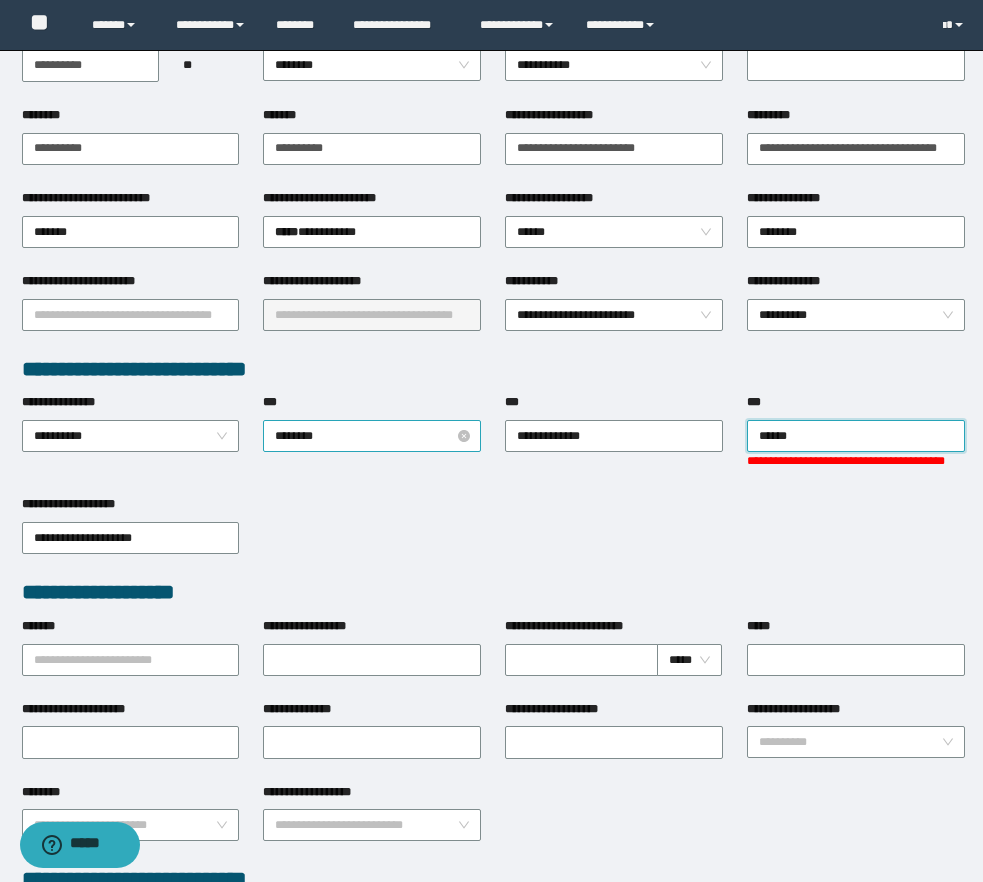 type on "*******" 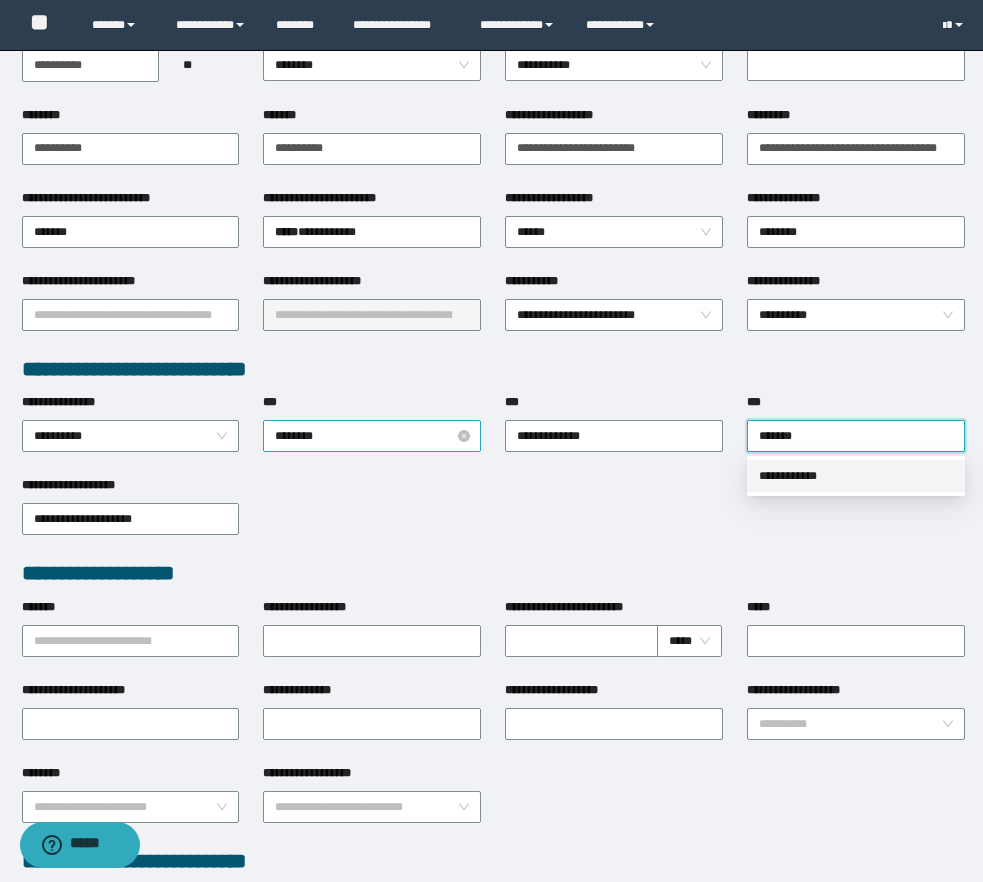 type 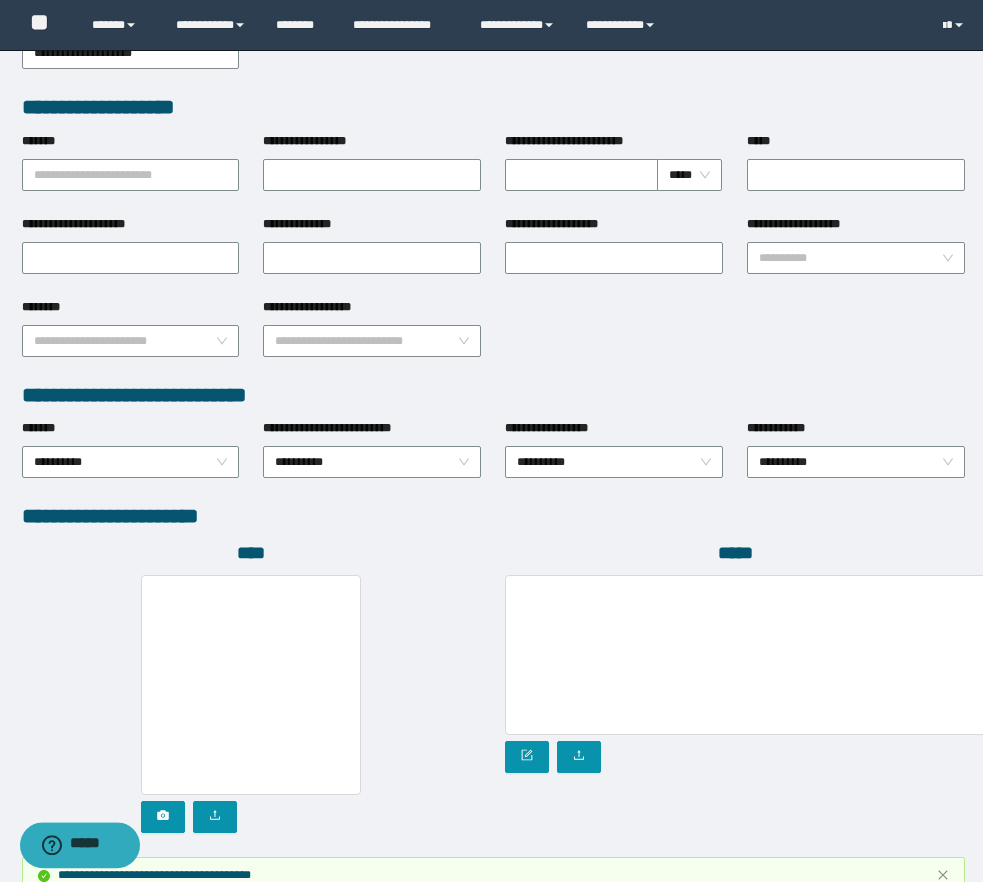 scroll, scrollTop: 928, scrollLeft: 0, axis: vertical 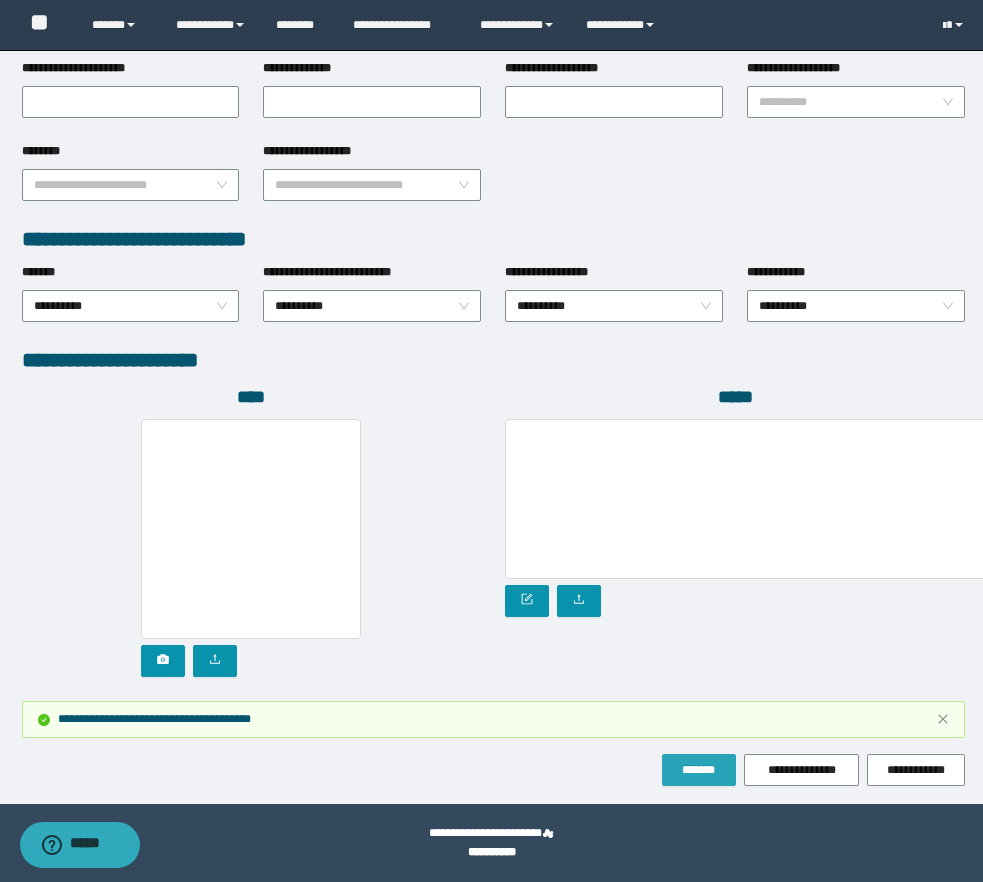 click on "*******" at bounding box center [699, 770] 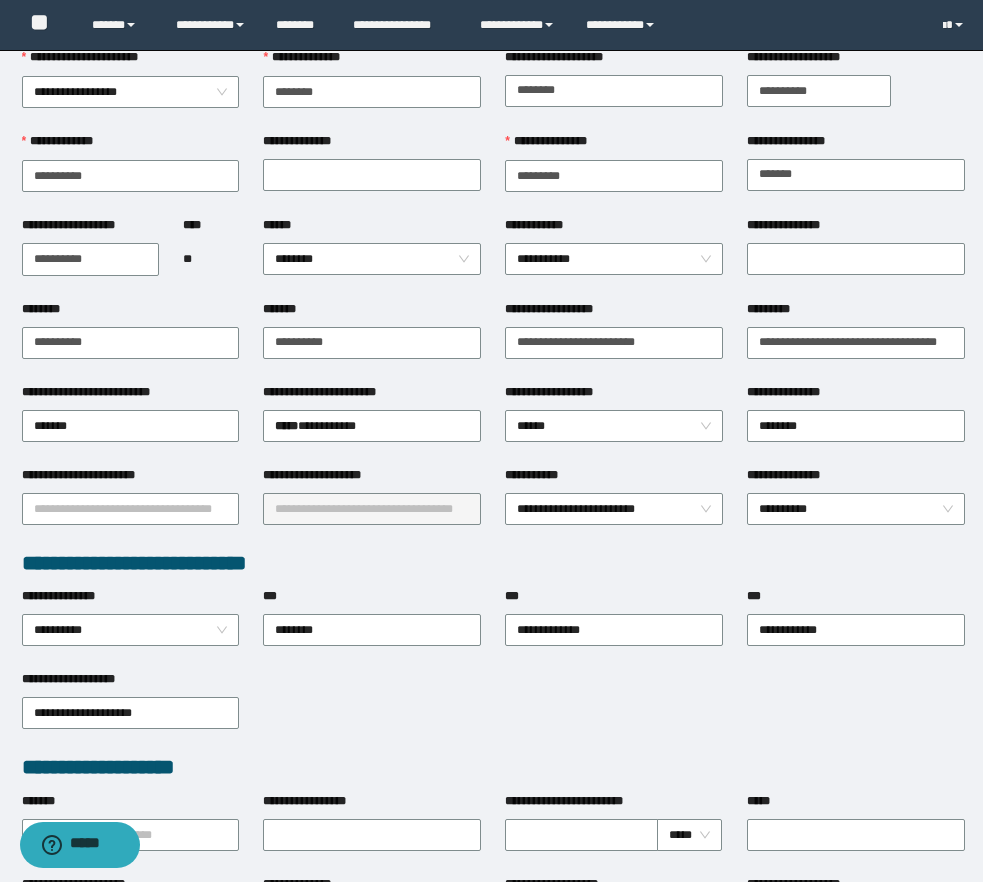 scroll, scrollTop: 0, scrollLeft: 0, axis: both 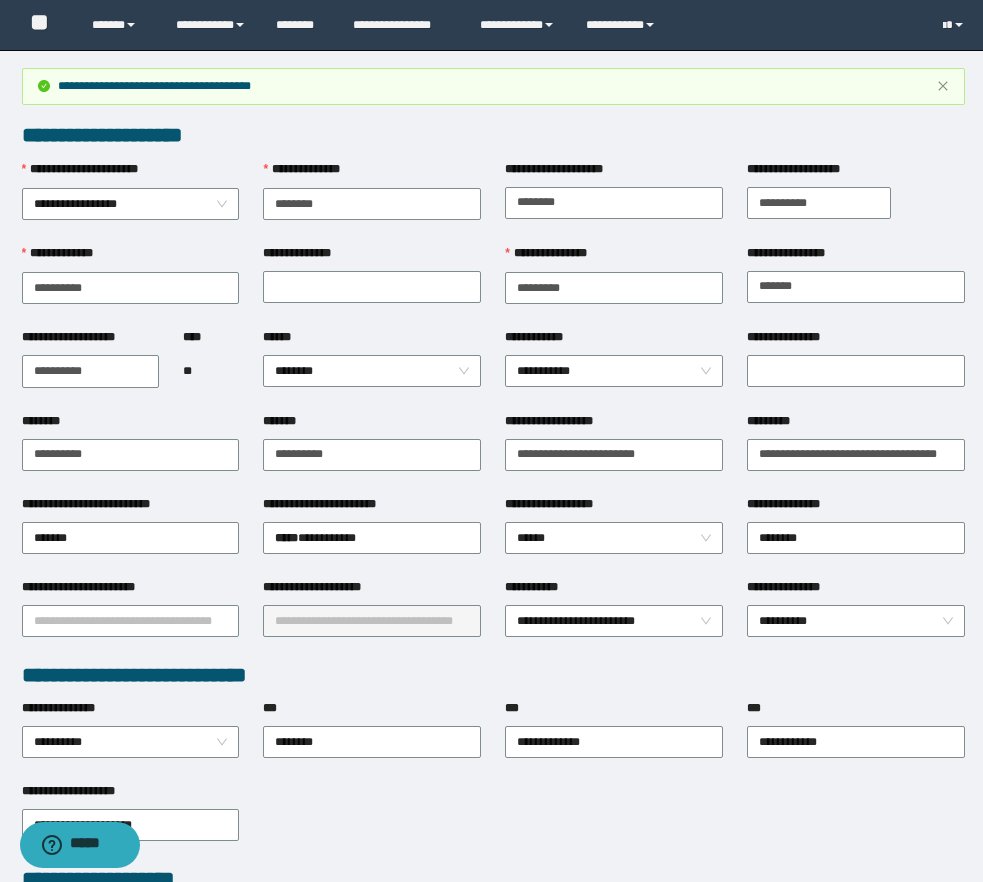 click on "**********" at bounding box center (614, 740) 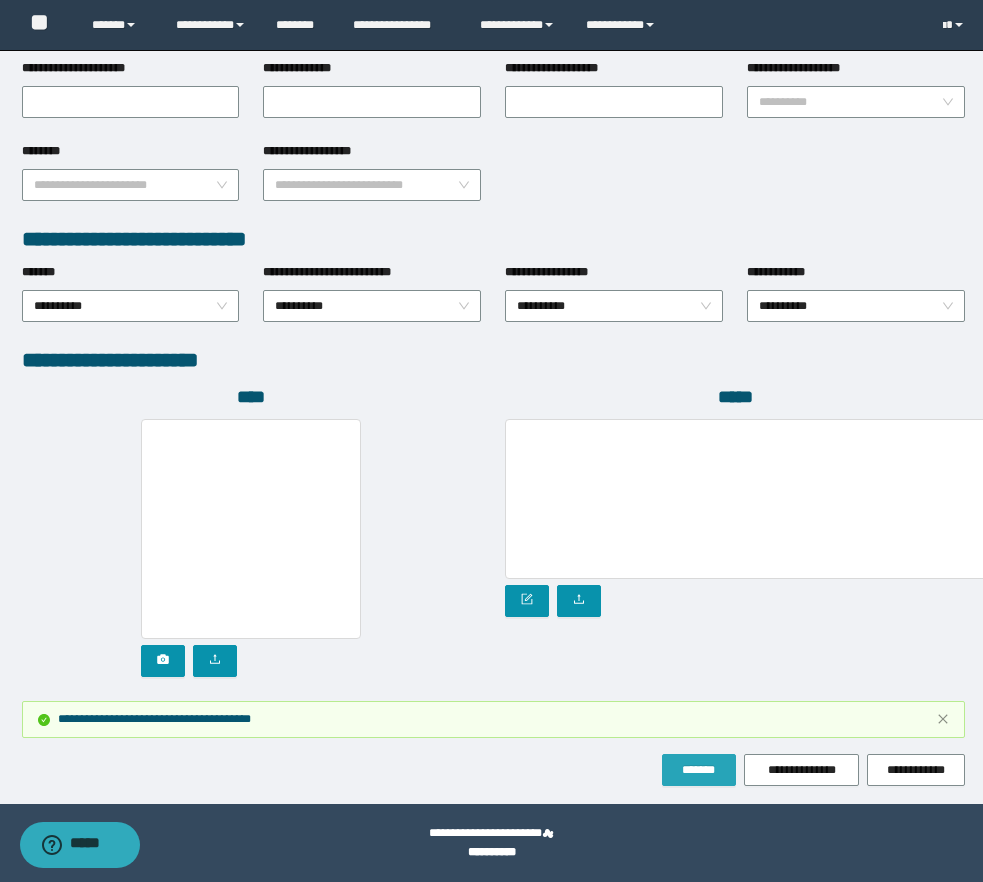 click on "*******" at bounding box center [699, 770] 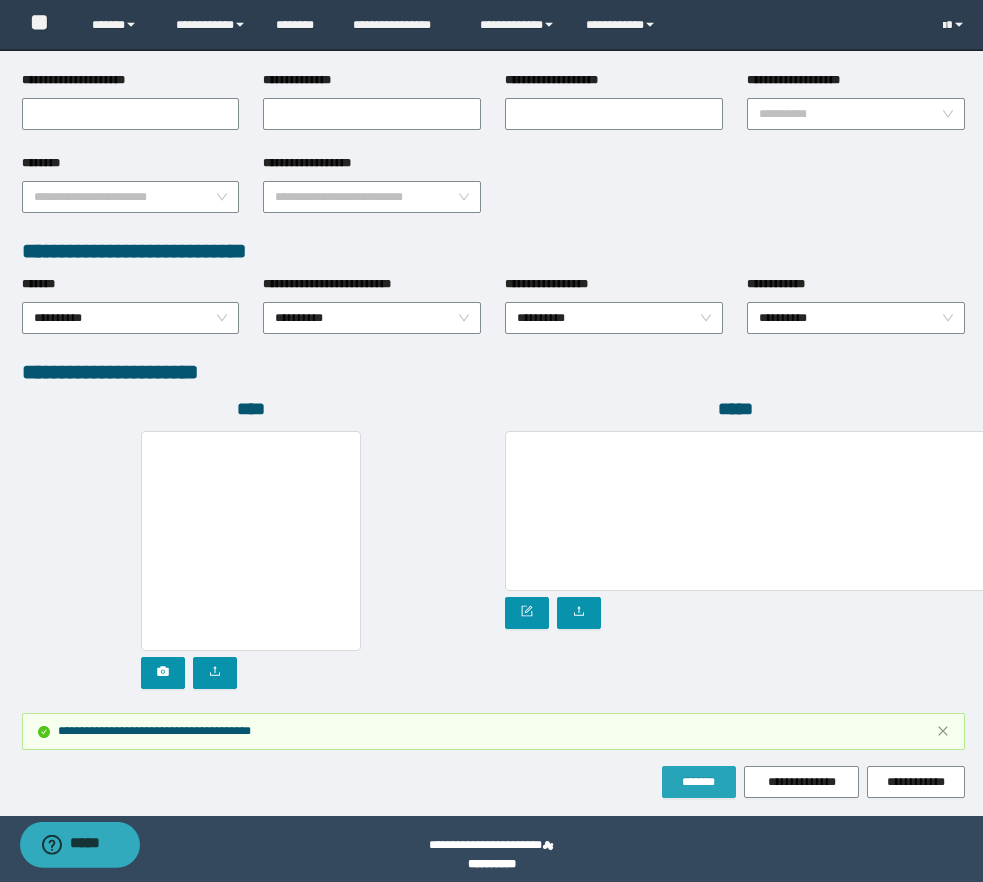 scroll, scrollTop: 928, scrollLeft: 0, axis: vertical 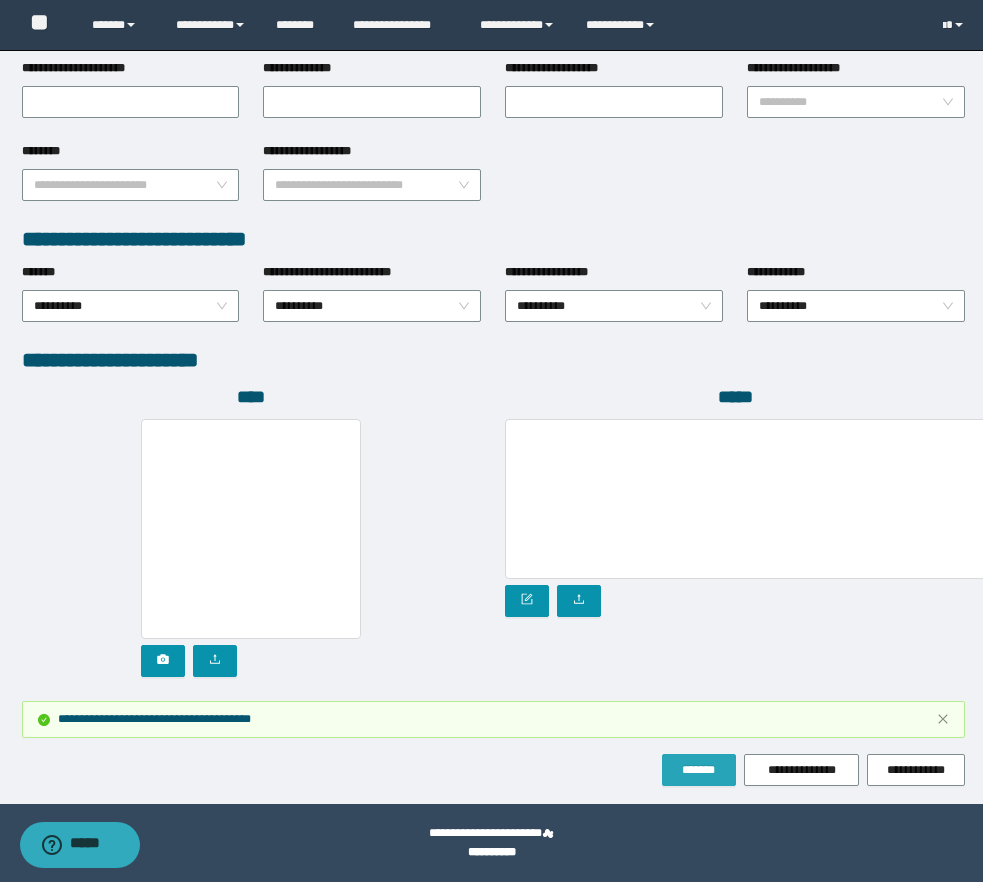 click on "*******" at bounding box center [699, 770] 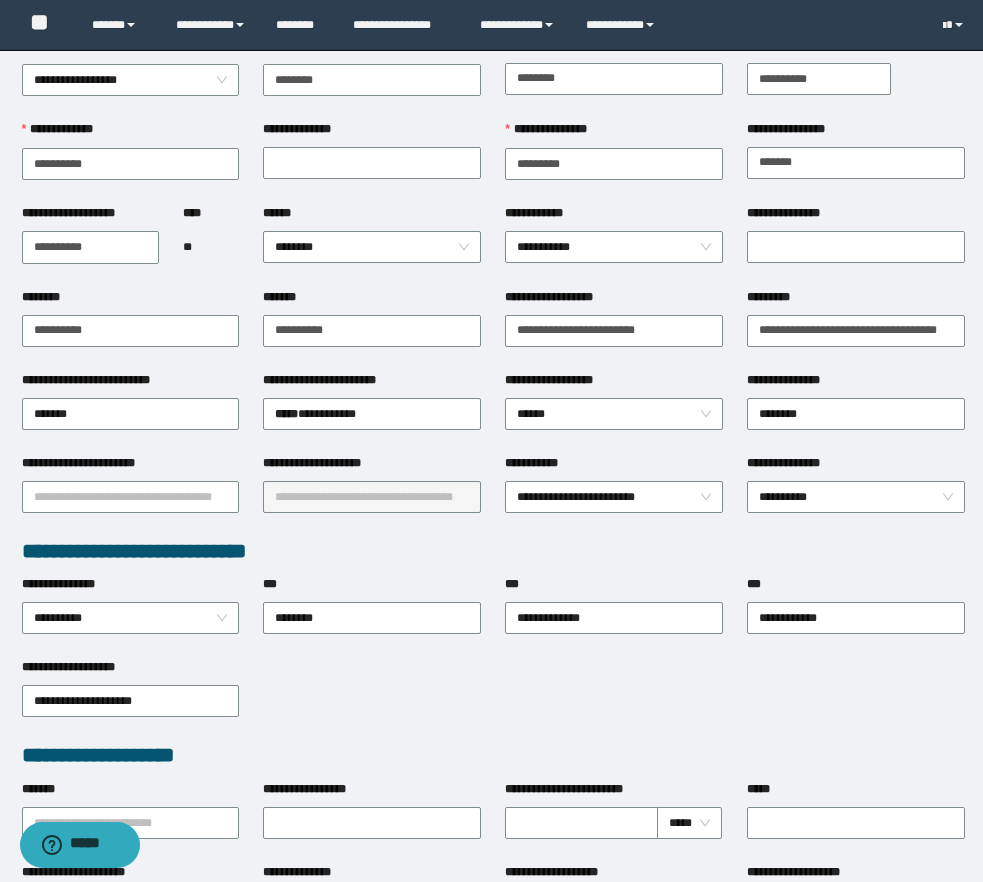 scroll, scrollTop: 0, scrollLeft: 0, axis: both 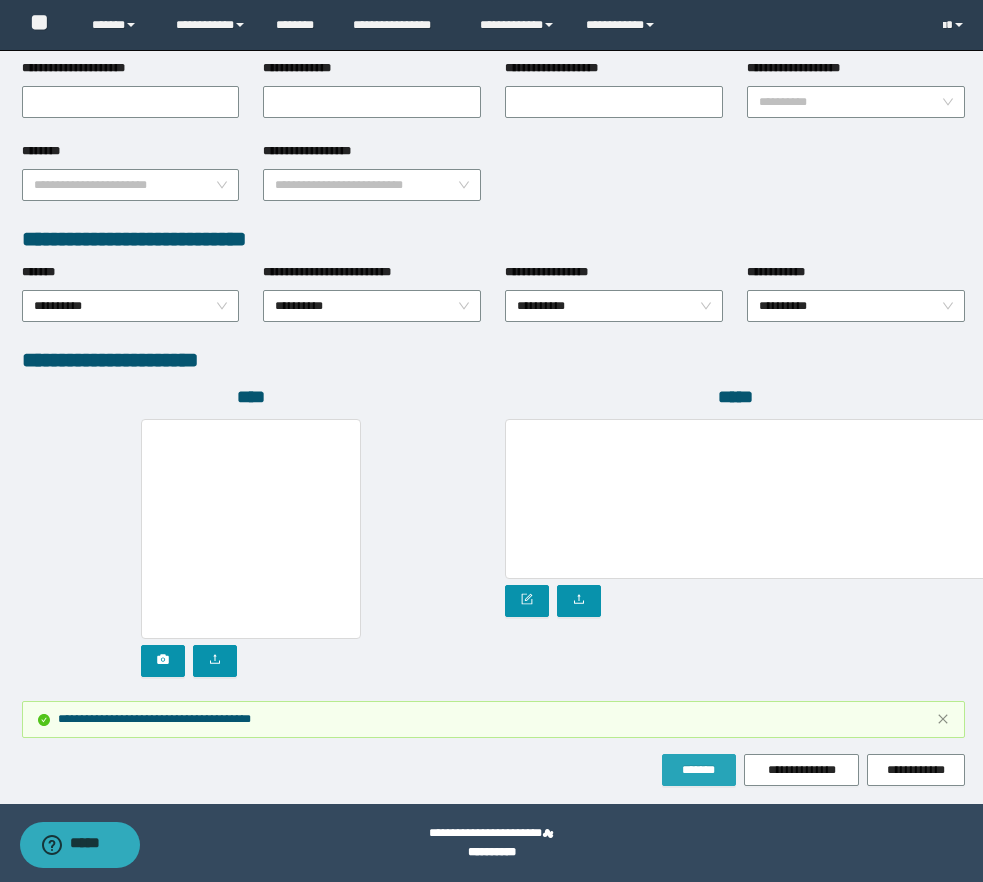 click on "*******" at bounding box center (699, 770) 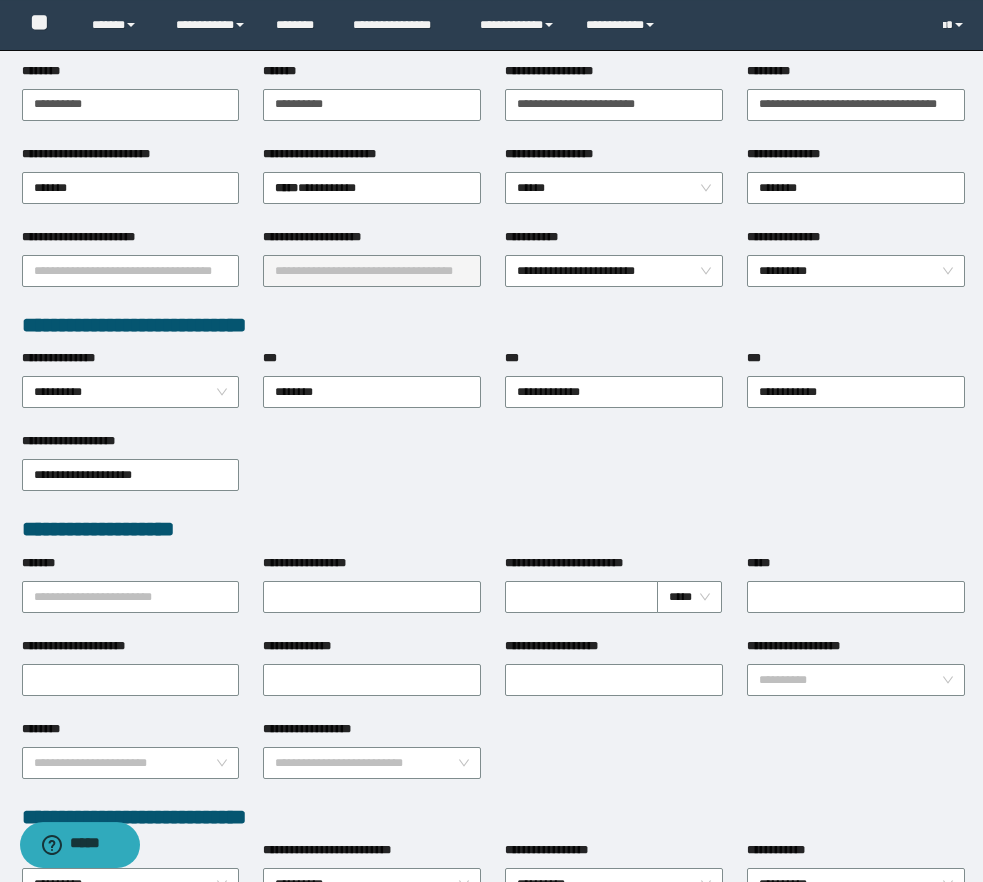 scroll, scrollTop: 714, scrollLeft: 0, axis: vertical 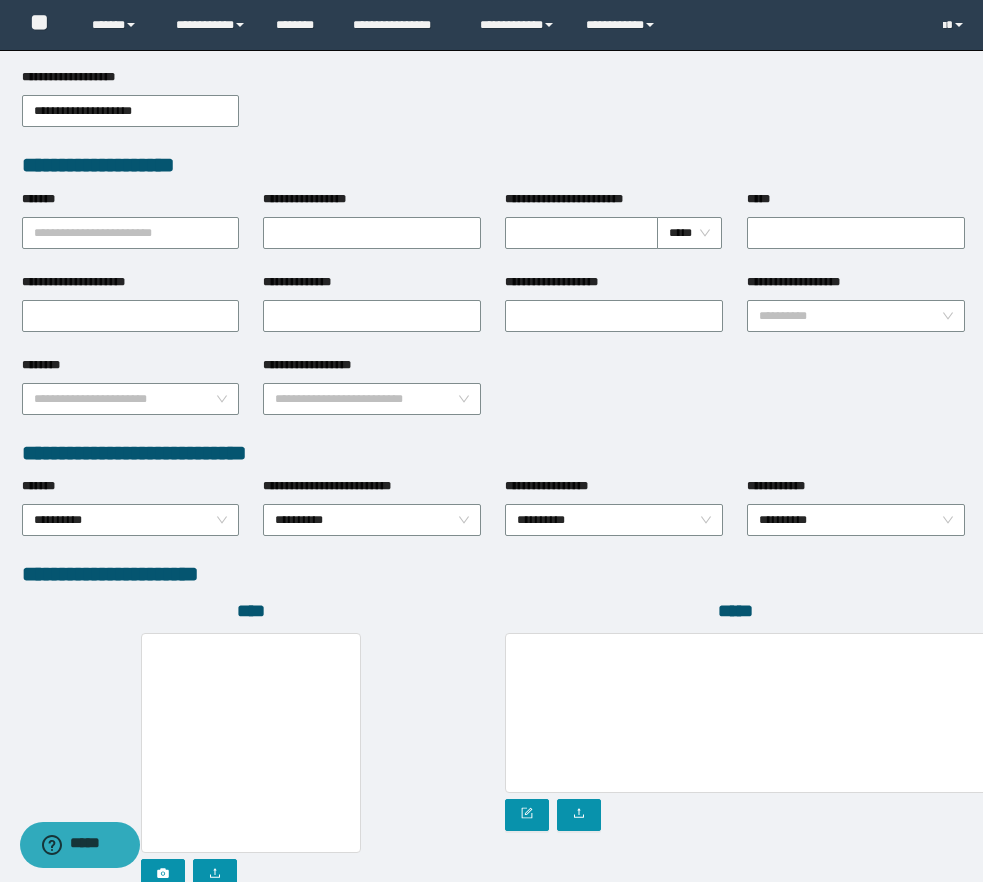 click at bounding box center (755, 713) 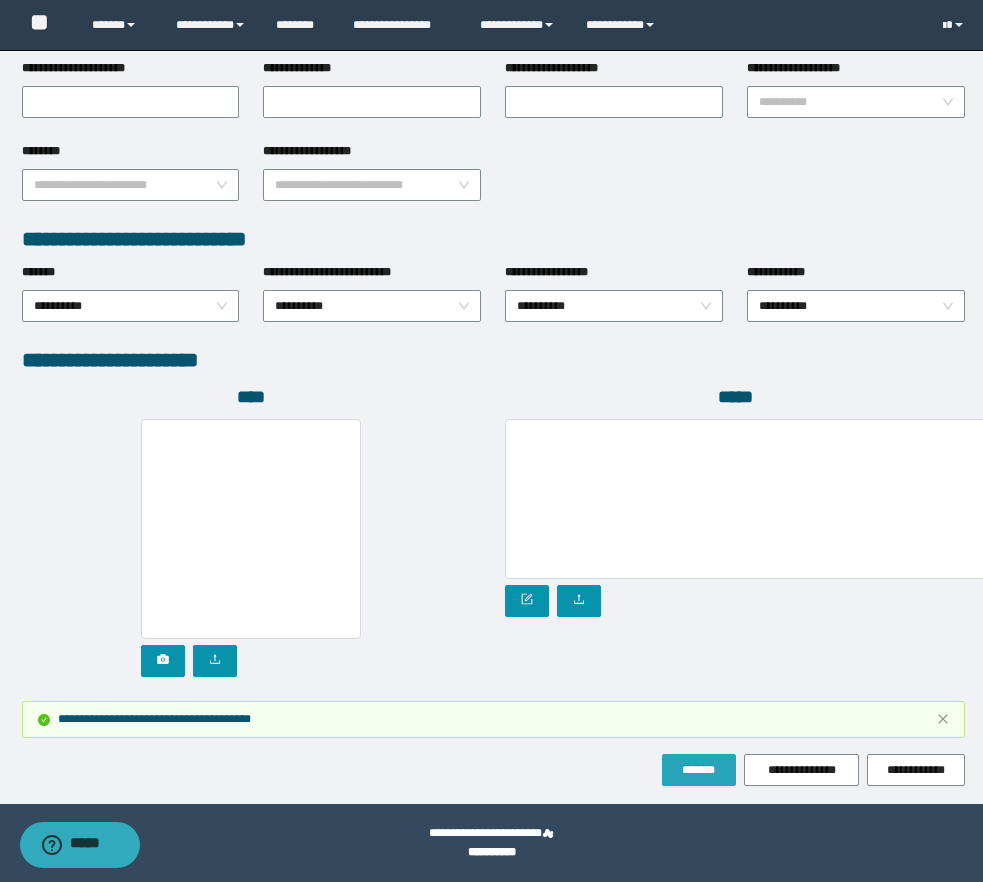 drag, startPoint x: 702, startPoint y: 771, endPoint x: 713, endPoint y: 756, distance: 18.601076 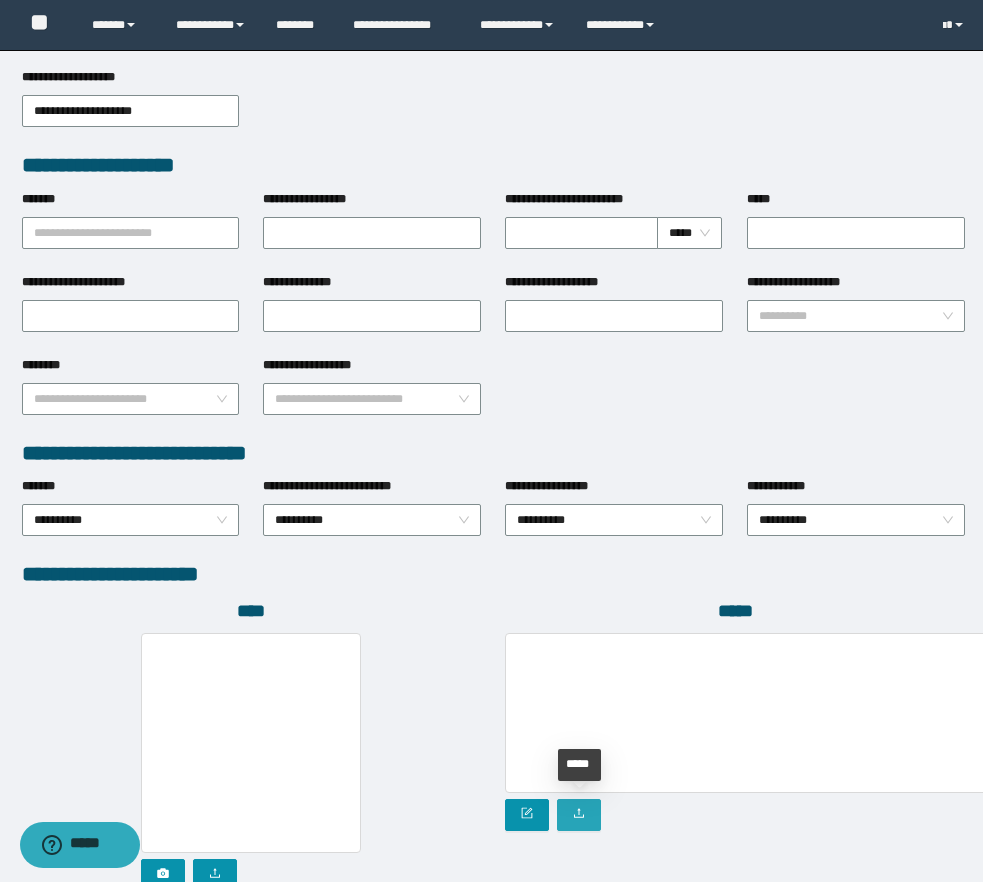 scroll, scrollTop: 928, scrollLeft: 0, axis: vertical 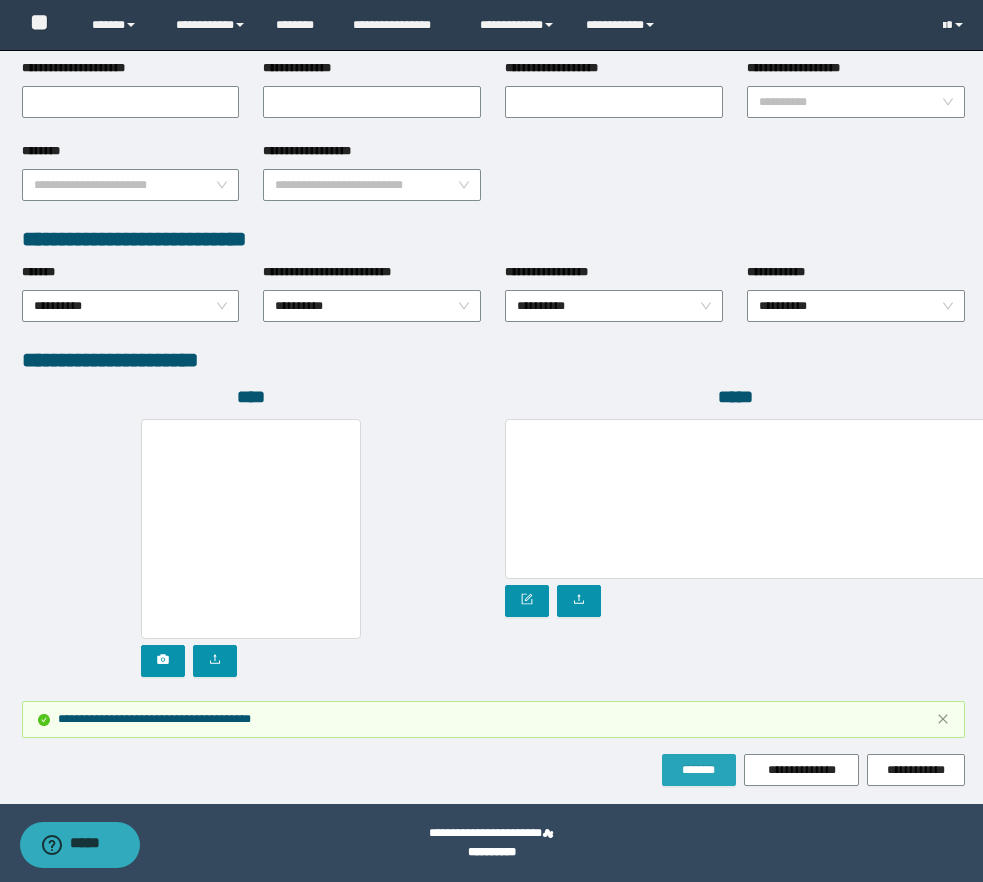 click on "*******" at bounding box center (699, 770) 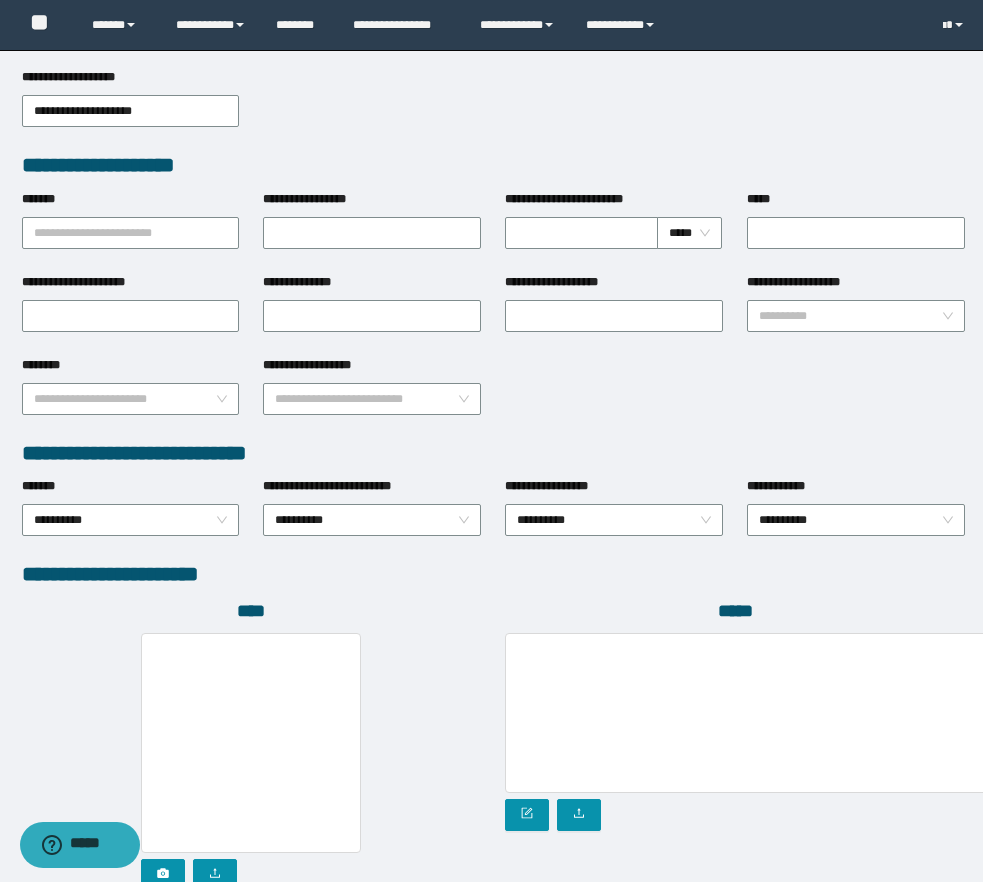 scroll, scrollTop: 928, scrollLeft: 0, axis: vertical 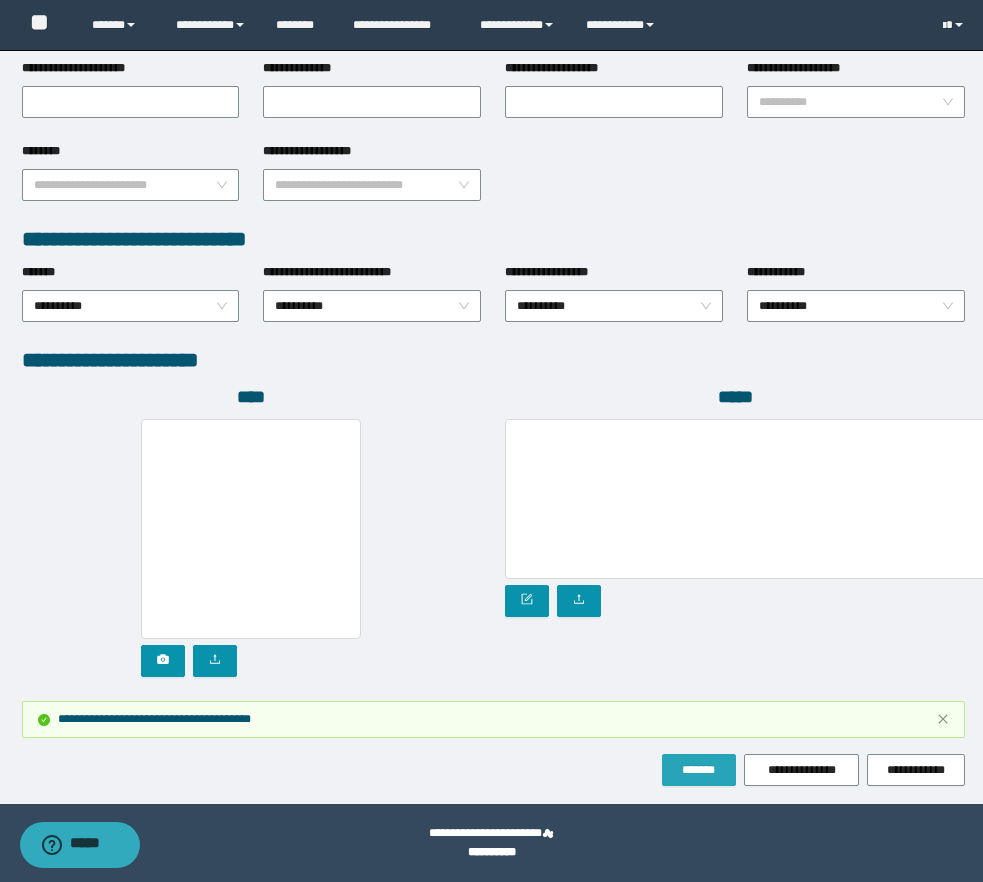 click on "*******" at bounding box center (699, 770) 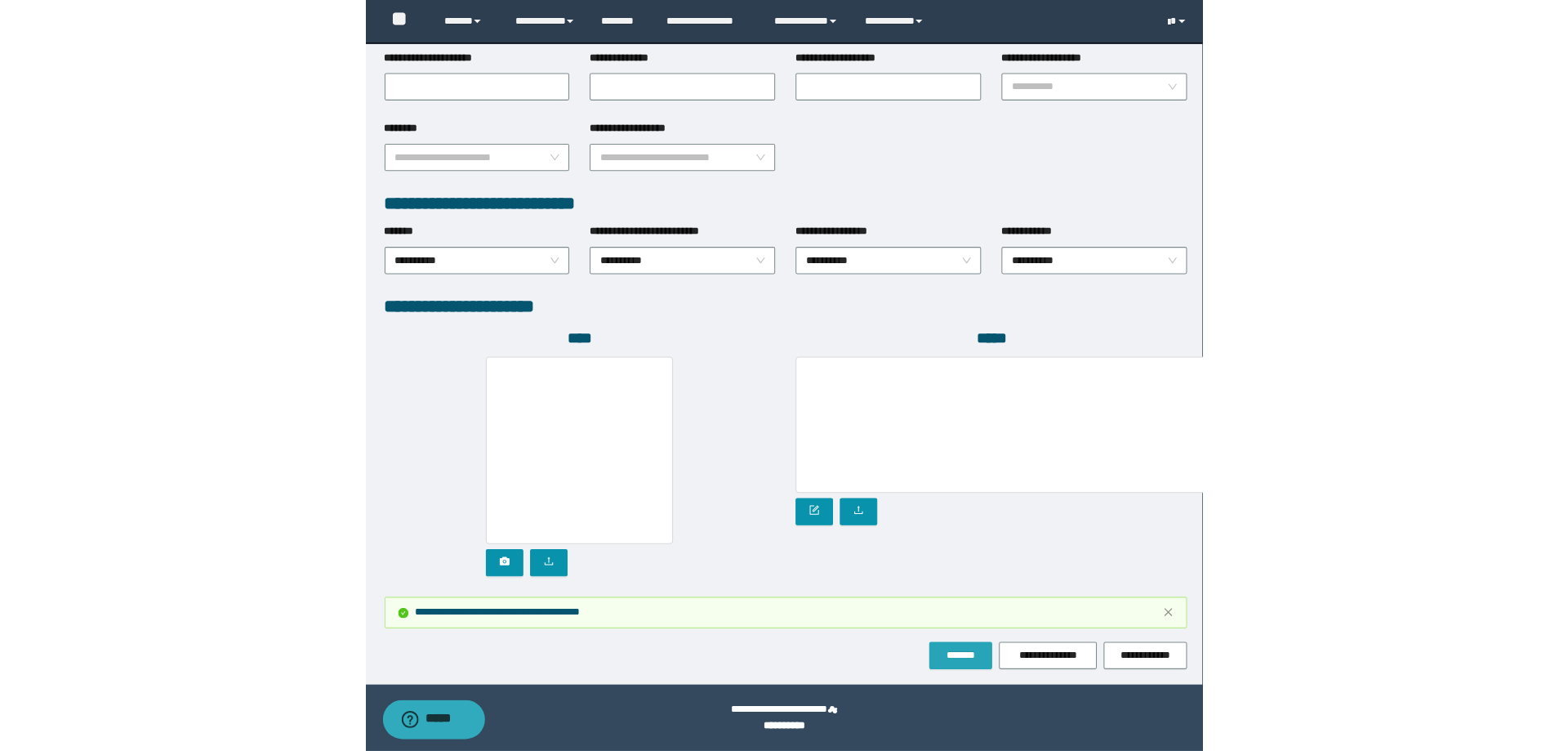 scroll, scrollTop: 0, scrollLeft: 0, axis: both 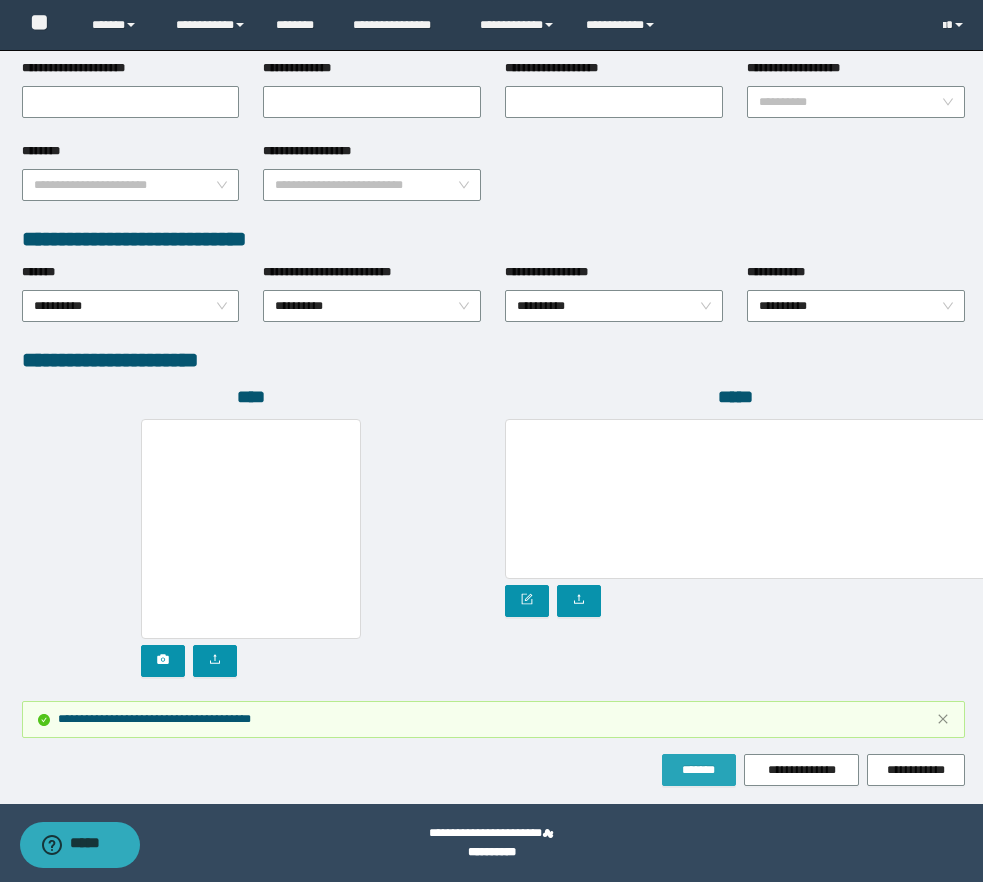 click on "*******" at bounding box center (699, 770) 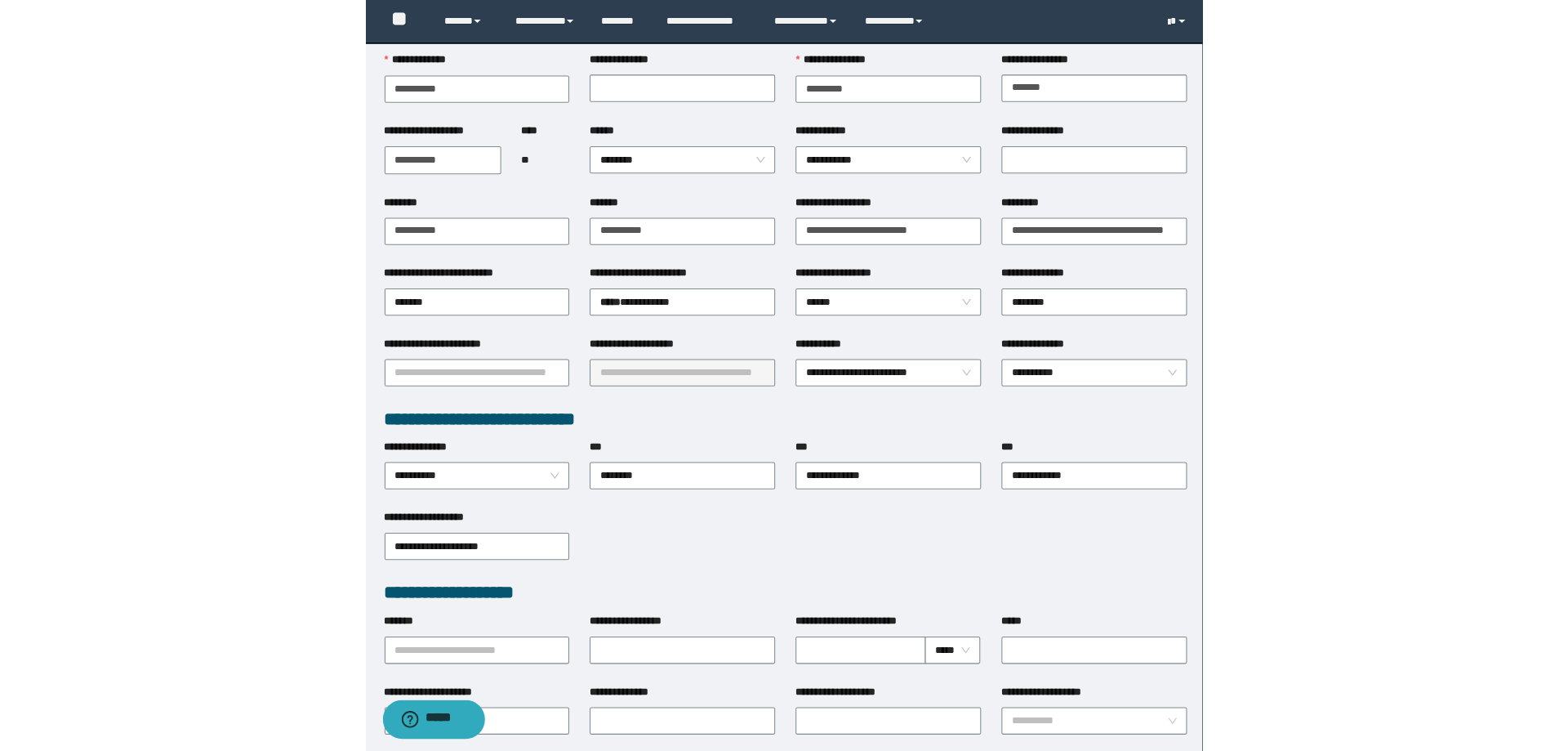 scroll, scrollTop: 0, scrollLeft: 0, axis: both 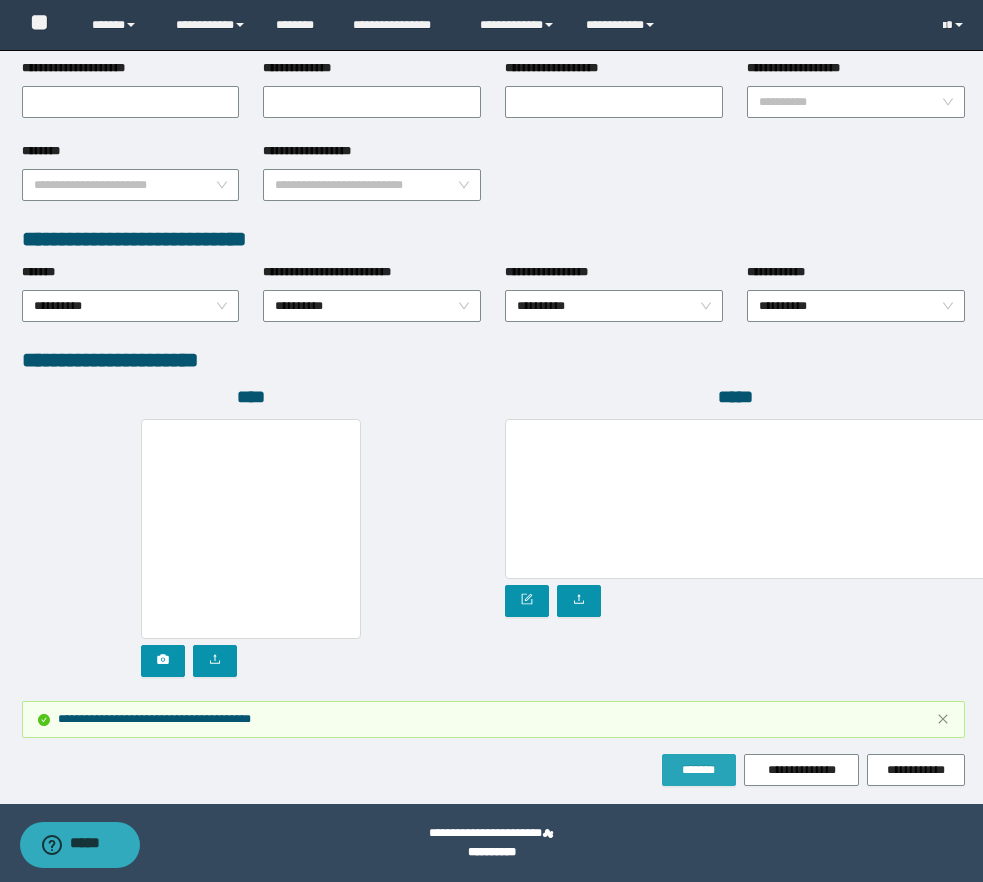 click on "*******" at bounding box center (699, 770) 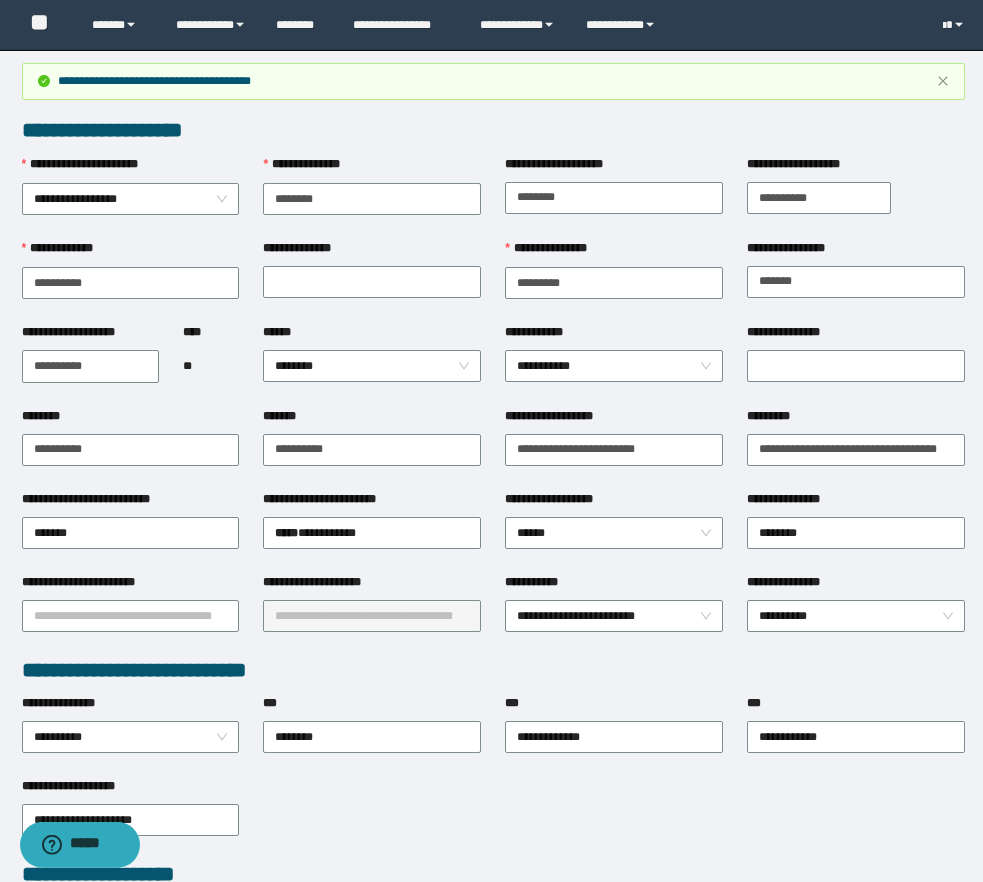 scroll, scrollTop: 0, scrollLeft: 0, axis: both 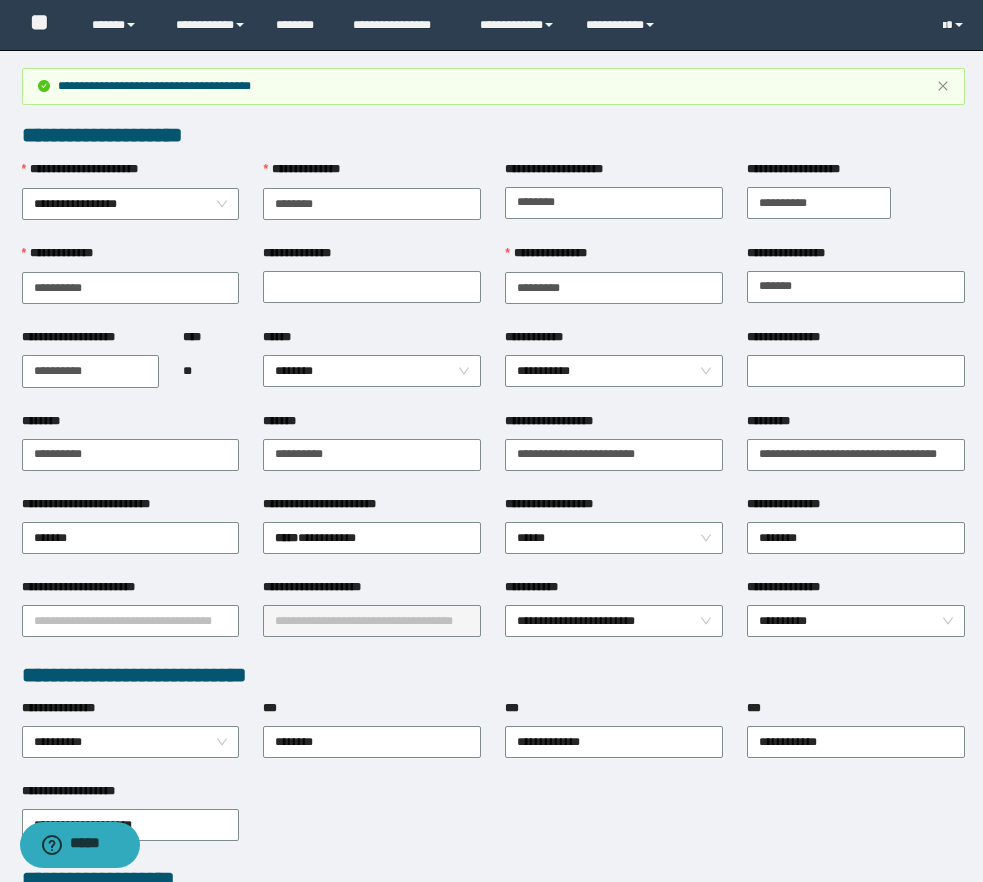click on "*******" at bounding box center [699, 1698] 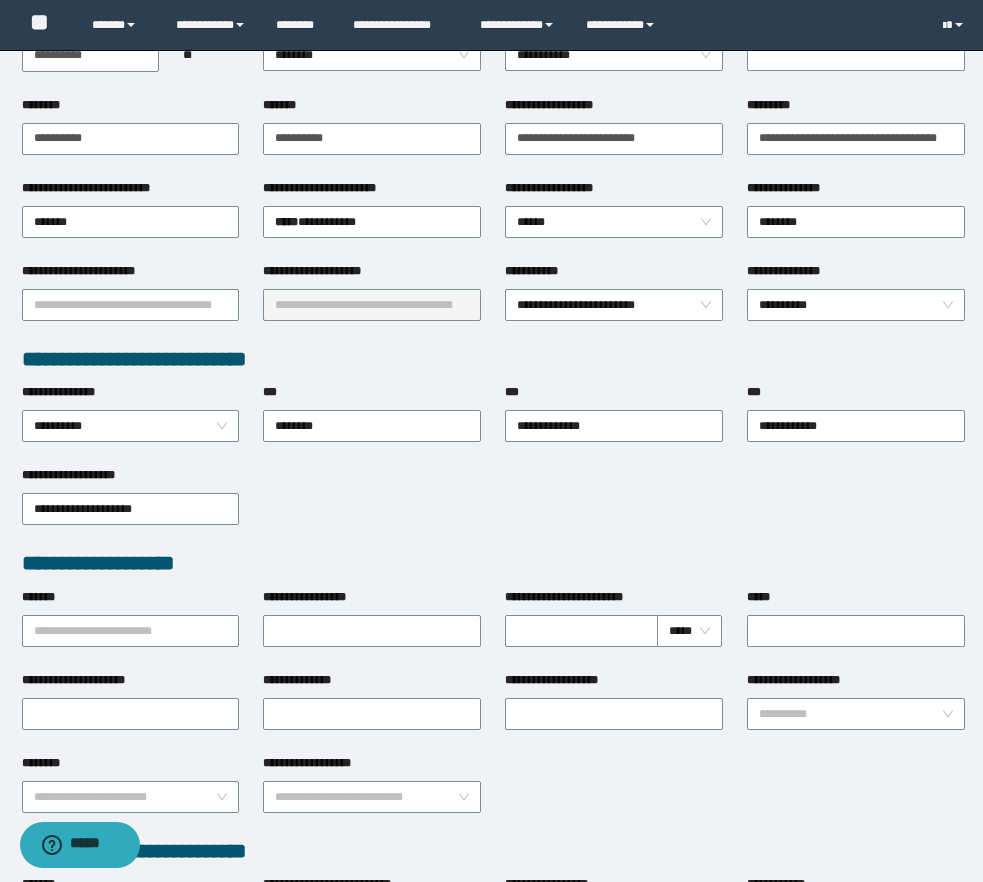 scroll, scrollTop: 0, scrollLeft: 0, axis: both 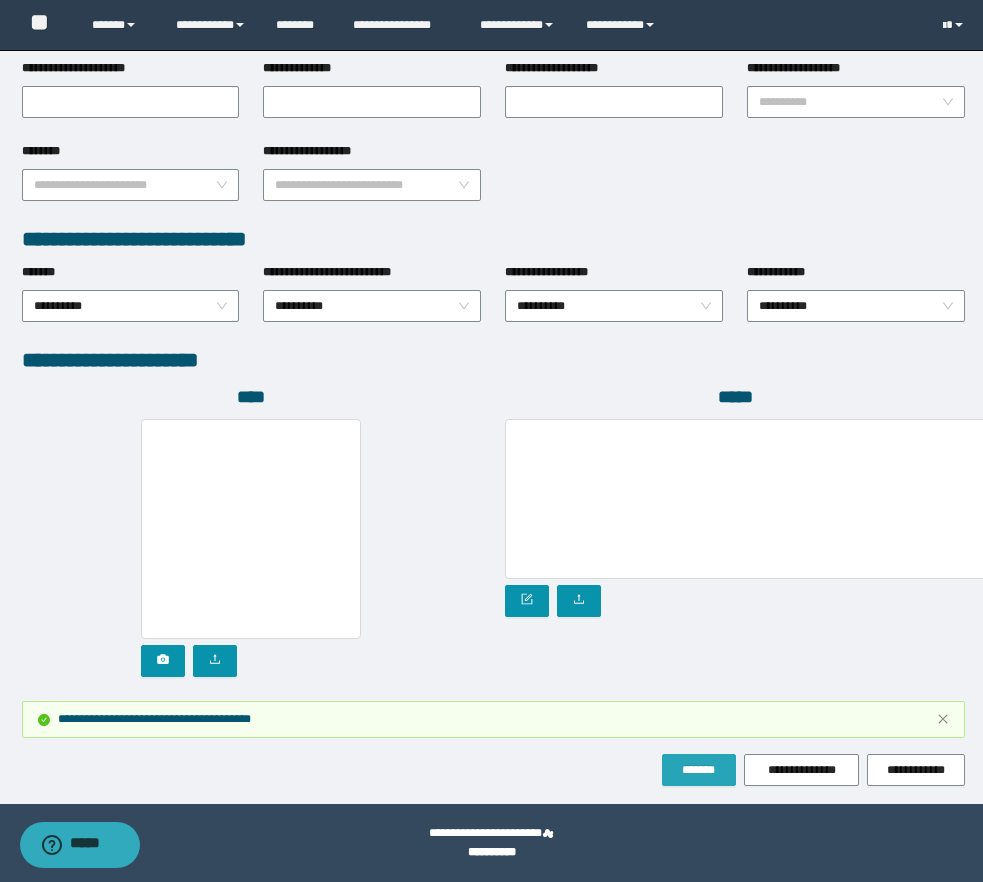 click on "*******" at bounding box center [699, 770] 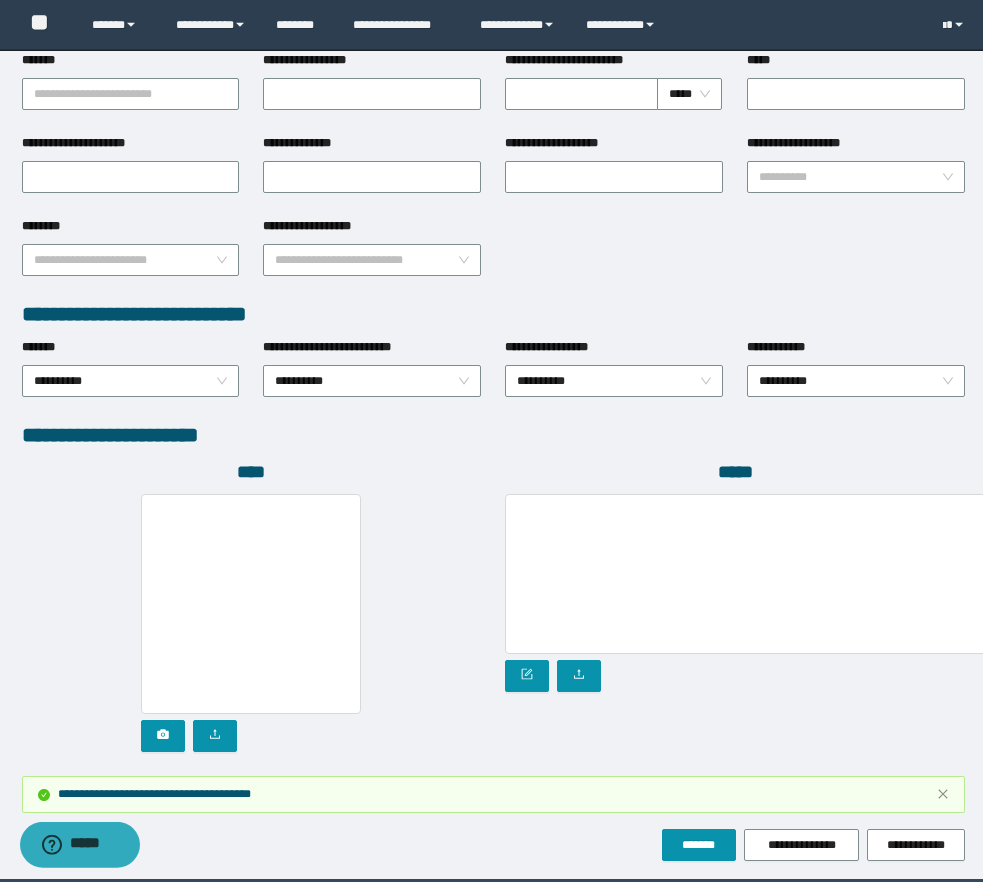 scroll, scrollTop: 928, scrollLeft: 0, axis: vertical 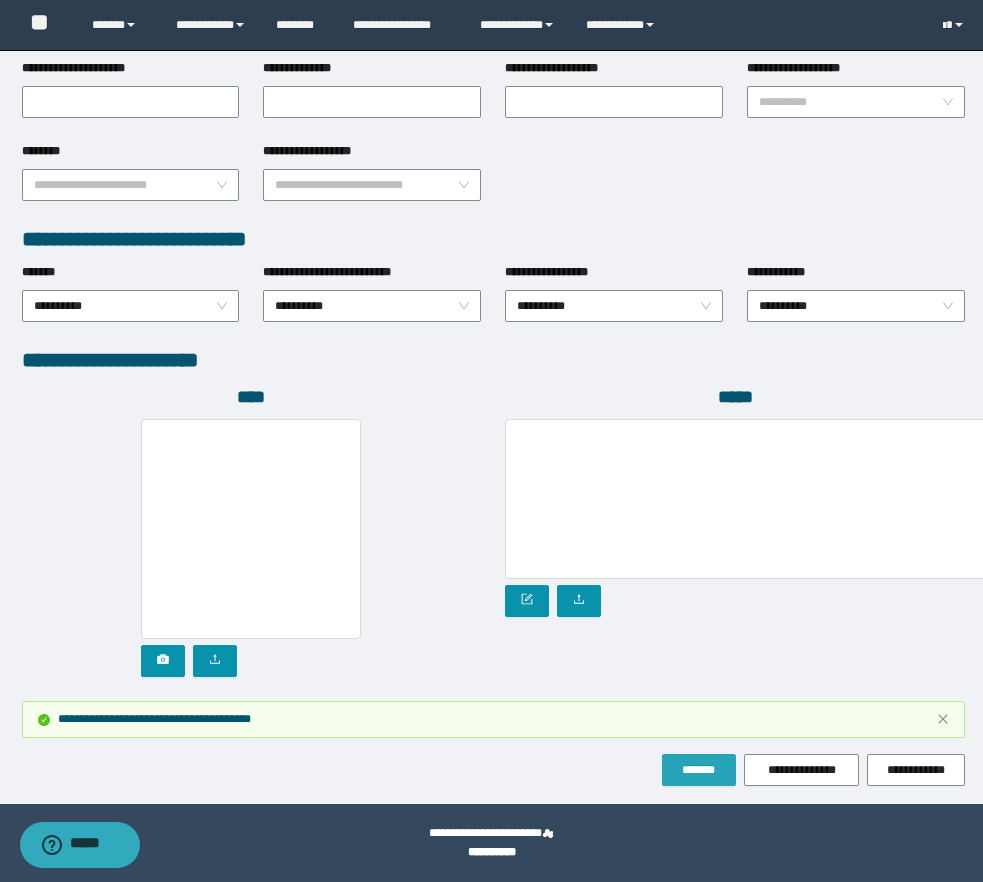 click on "*******" at bounding box center (699, 770) 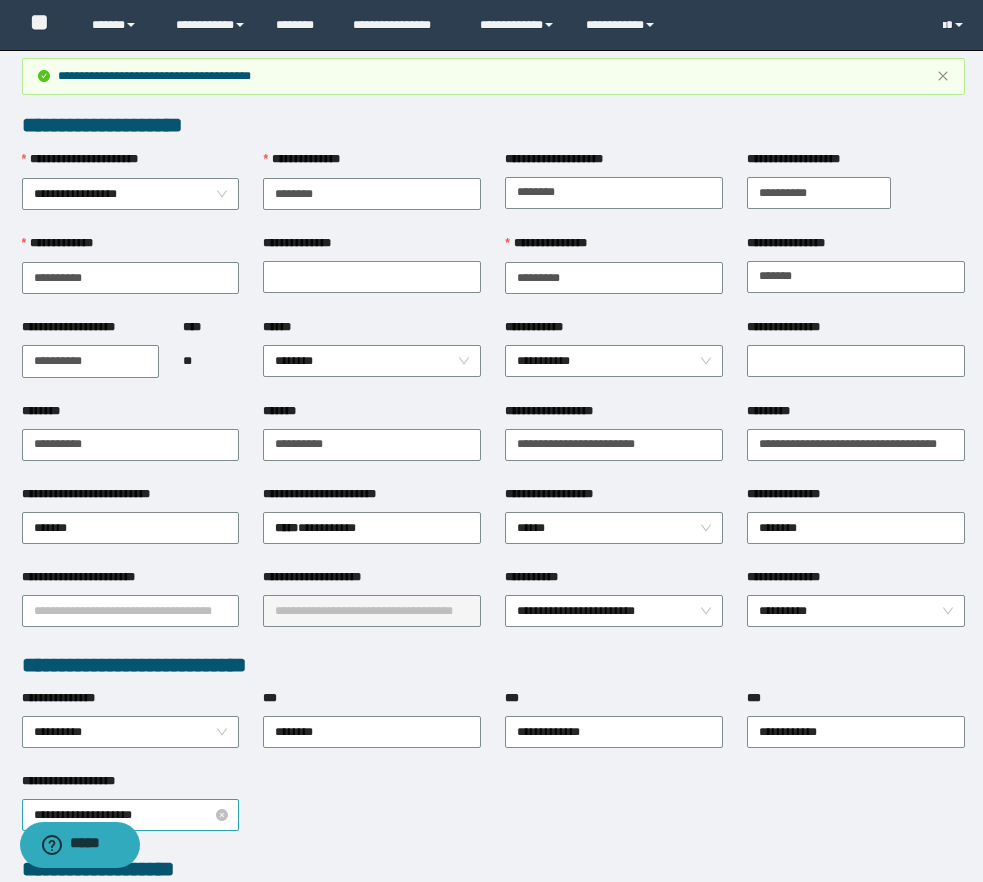 scroll, scrollTop: 0, scrollLeft: 0, axis: both 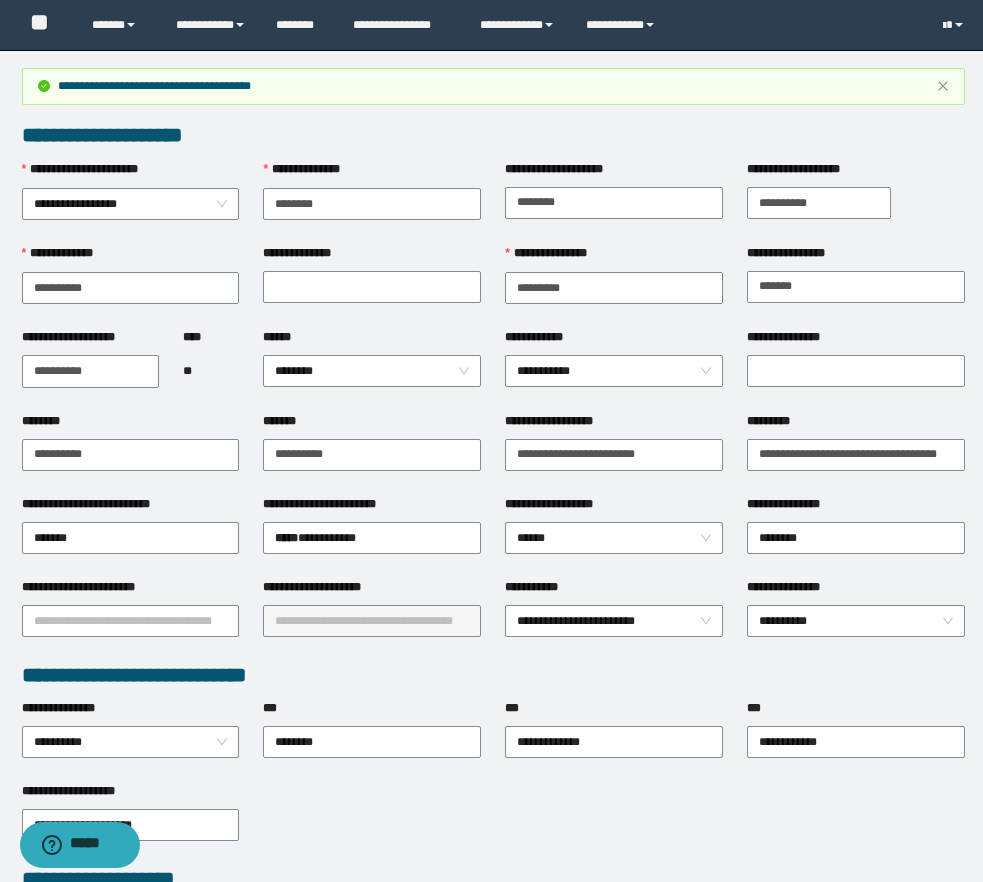 click on "**********" at bounding box center [493, 823] 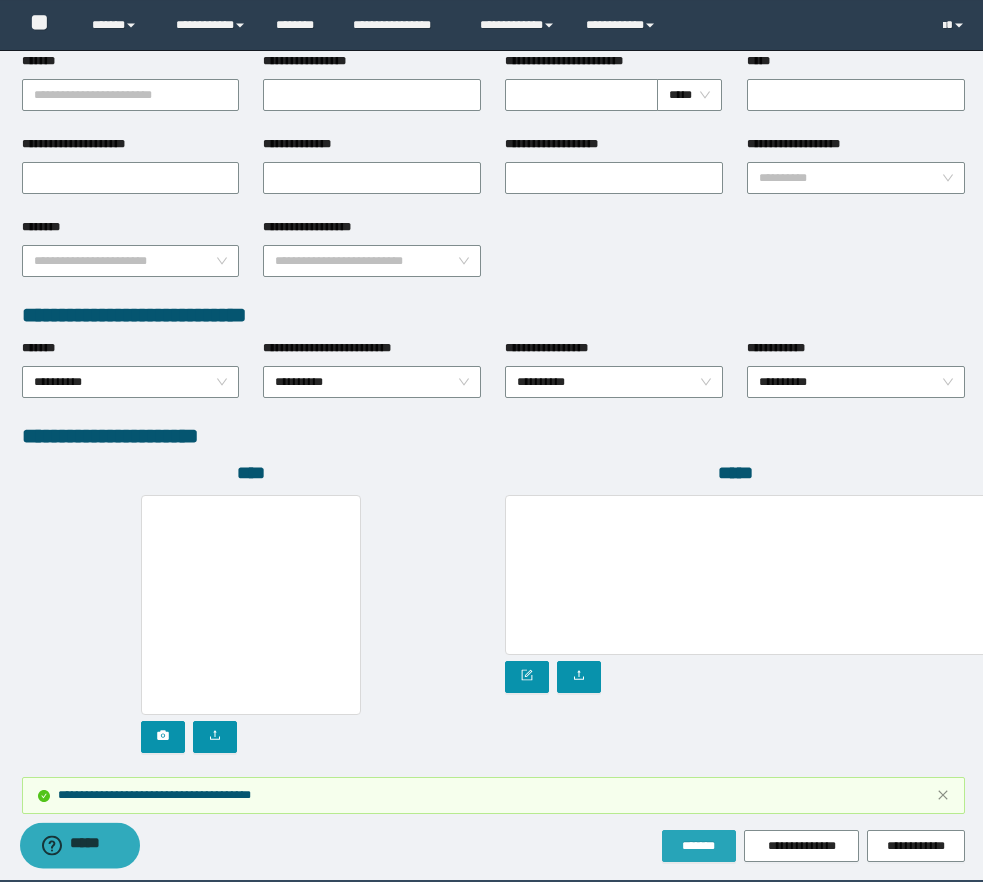 scroll, scrollTop: 928, scrollLeft: 0, axis: vertical 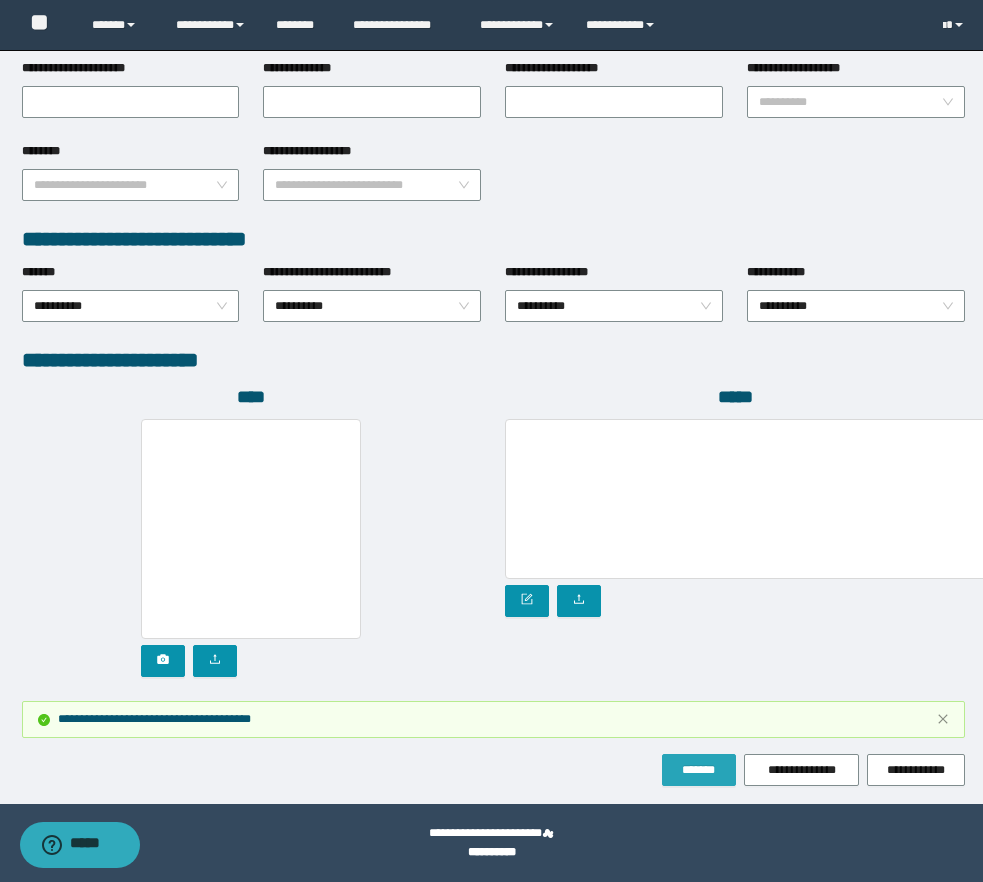 click on "*******" at bounding box center [699, 770] 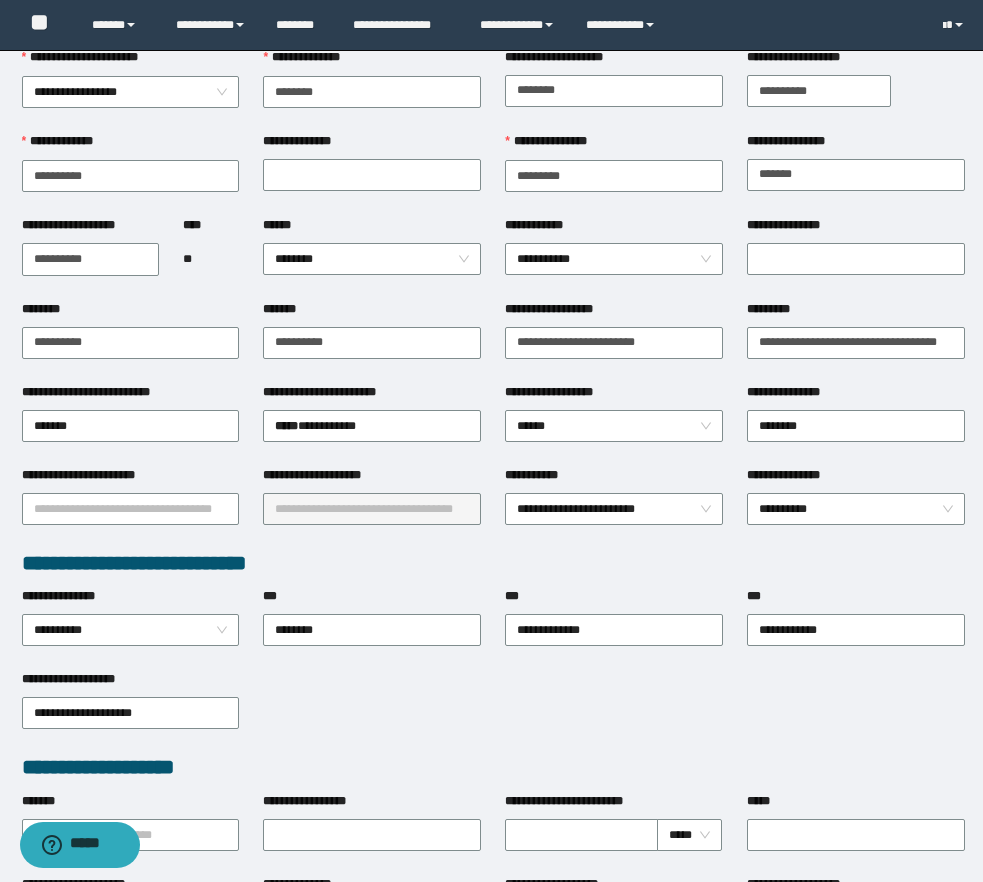 scroll, scrollTop: 0, scrollLeft: 0, axis: both 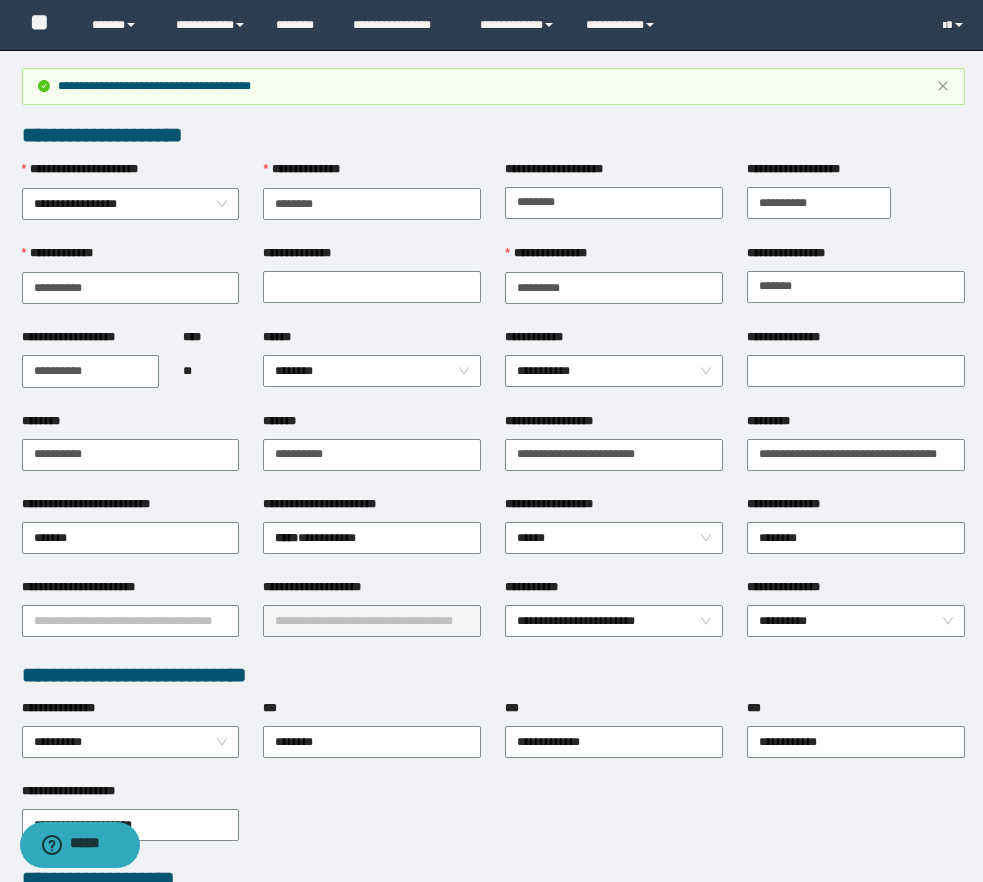 click on "**********" at bounding box center [493, 891] 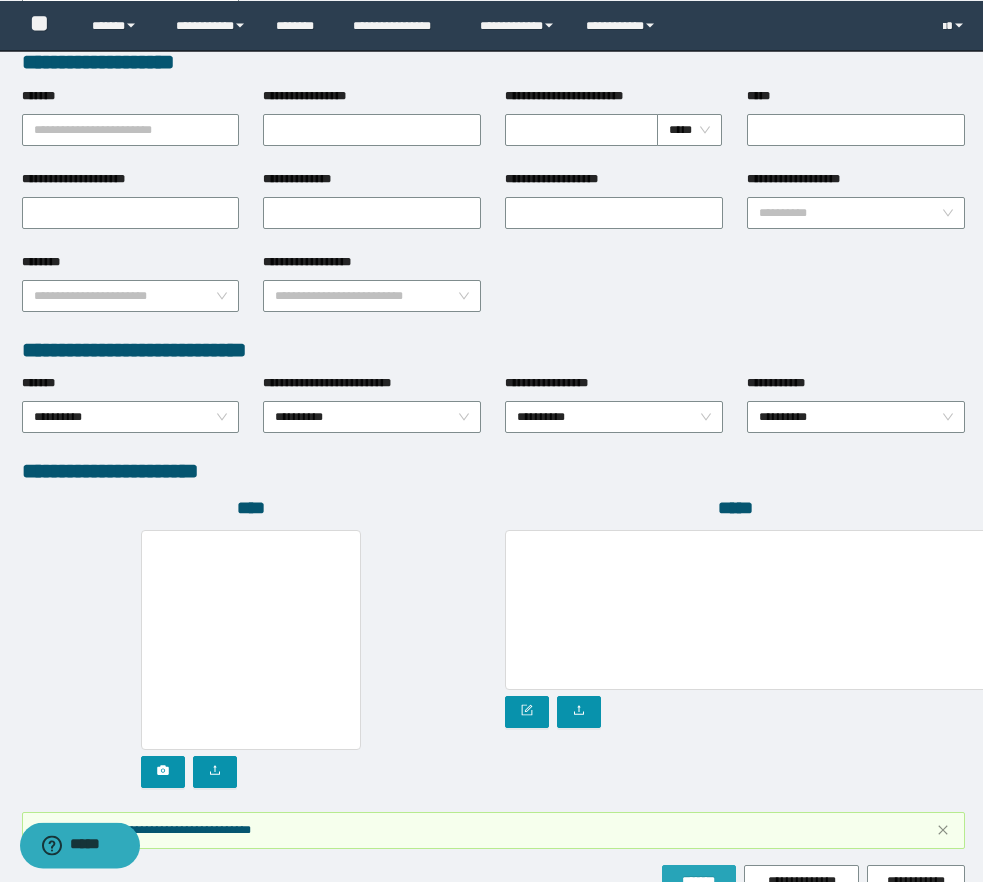 scroll, scrollTop: 928, scrollLeft: 0, axis: vertical 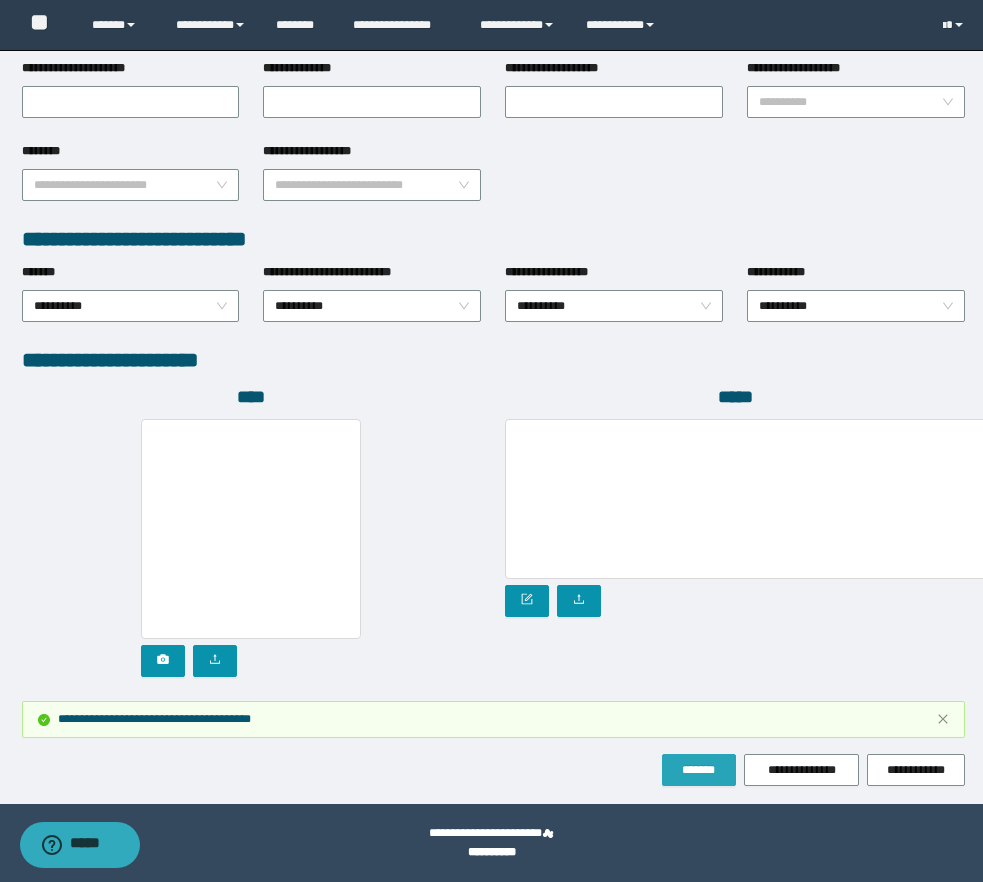 click on "*******" at bounding box center [699, 770] 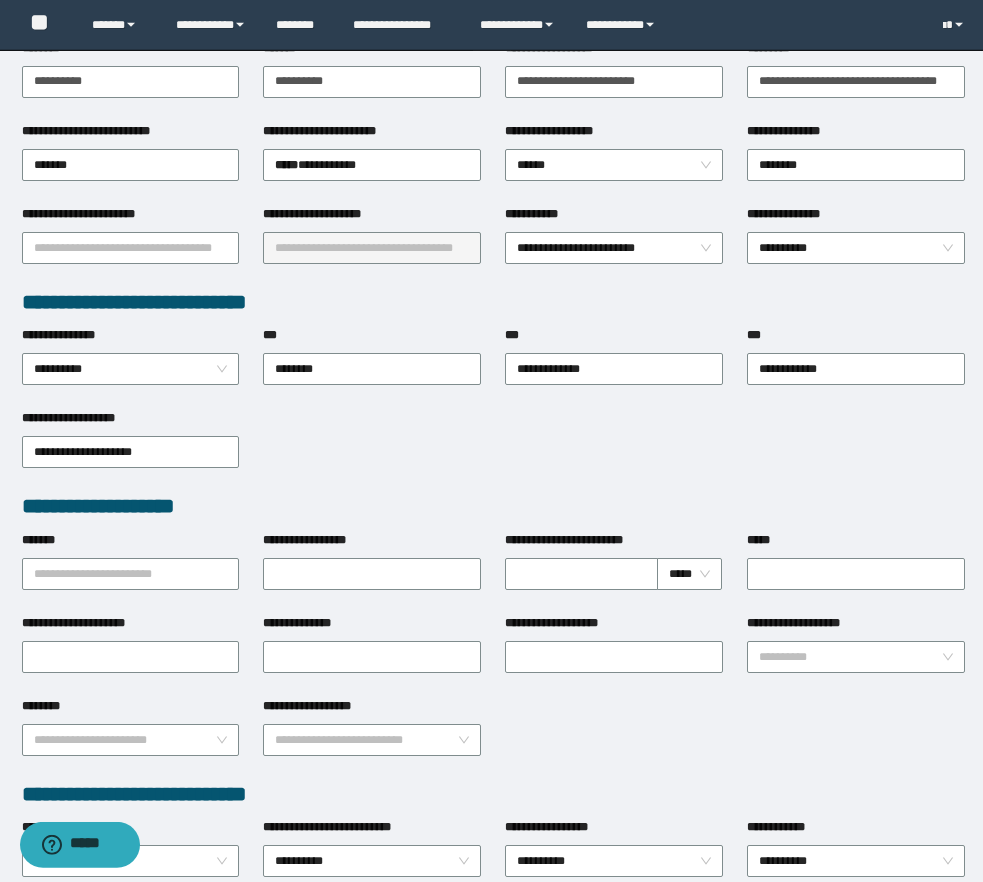 scroll, scrollTop: 0, scrollLeft: 0, axis: both 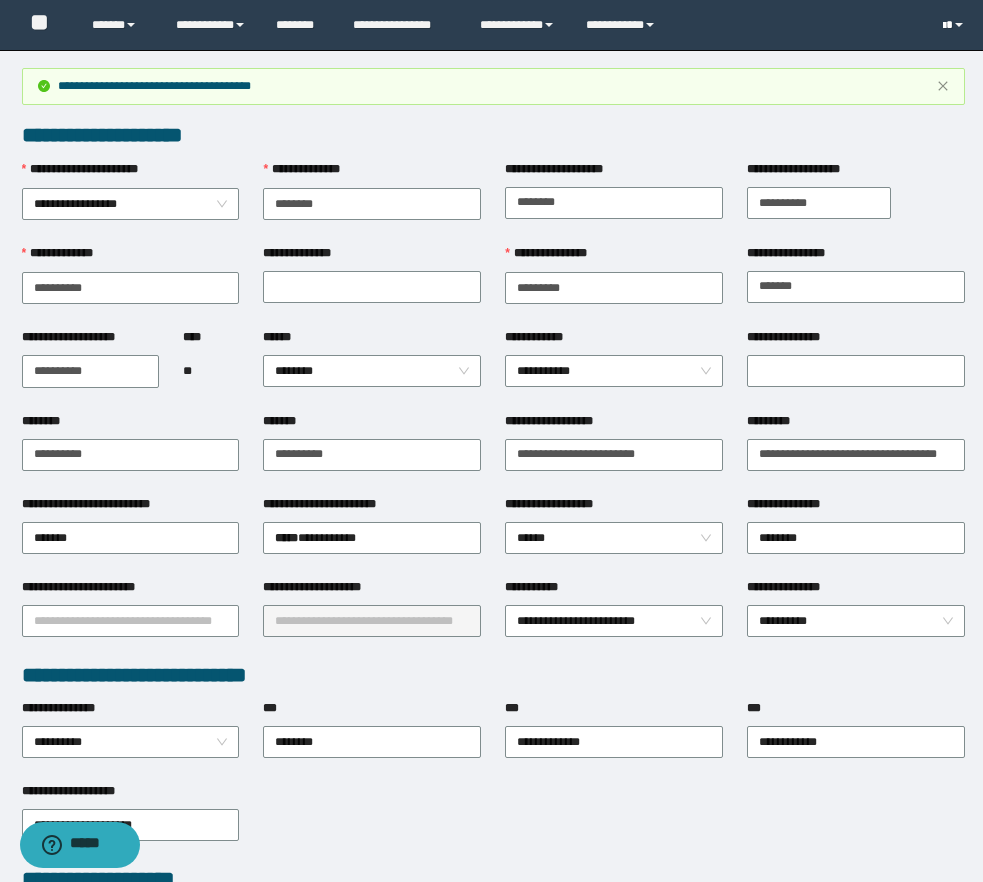click at bounding box center (944, 26) 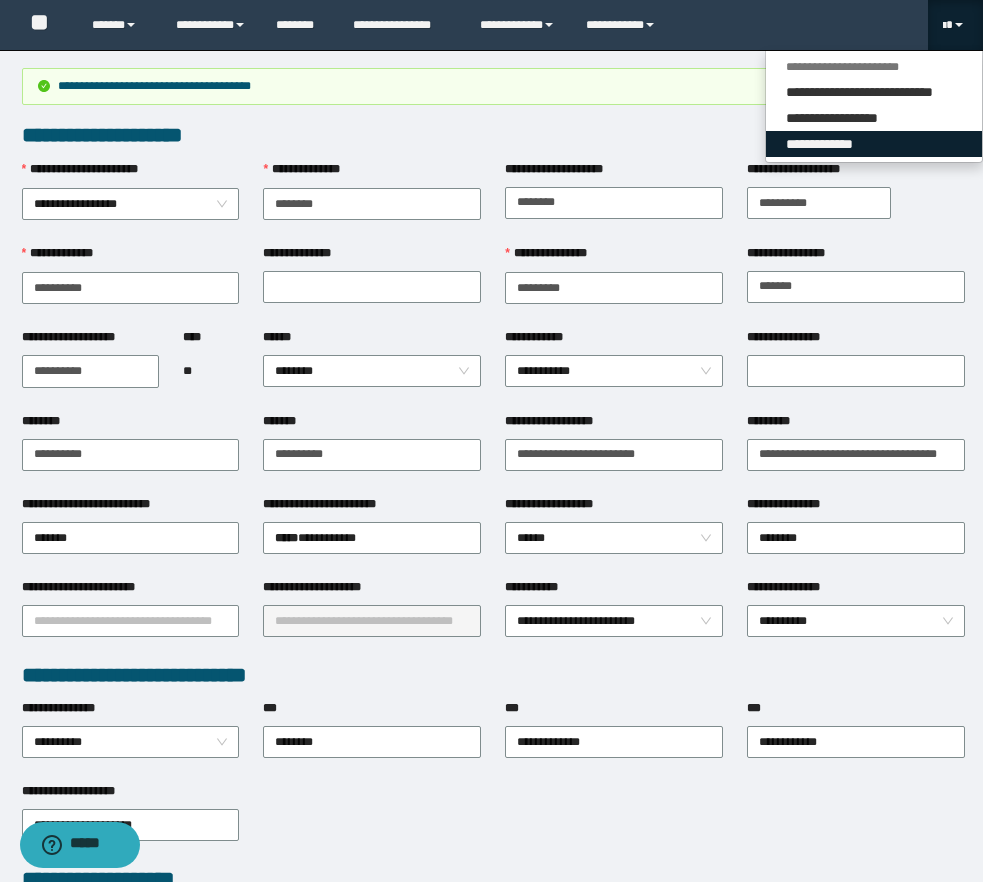 click on "**********" at bounding box center (874, 144) 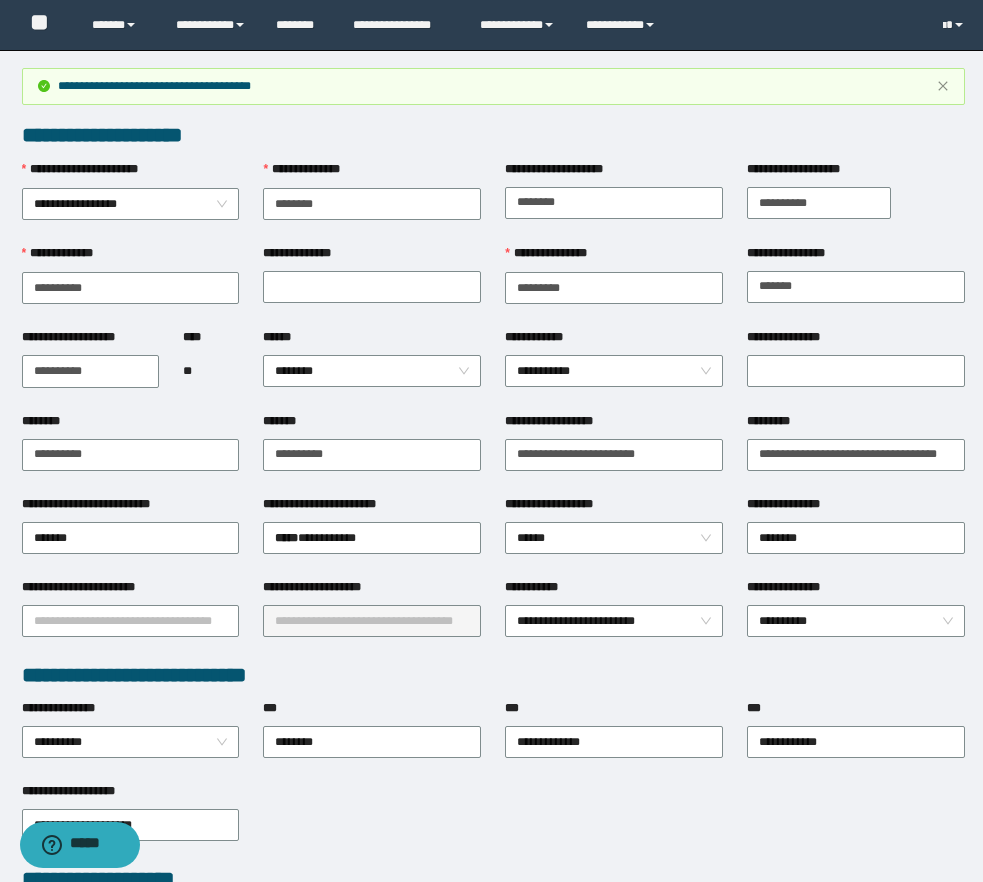 click on "**********" at bounding box center (493, 135) 